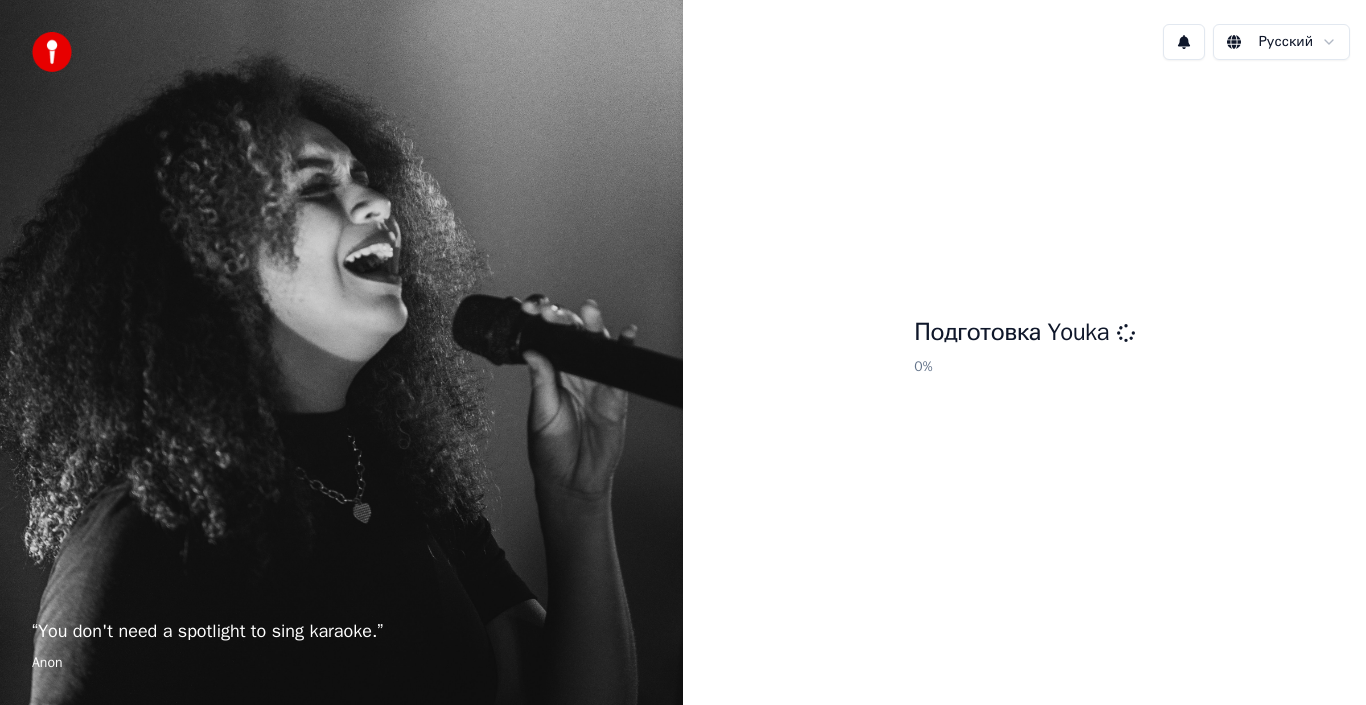 scroll, scrollTop: 0, scrollLeft: 0, axis: both 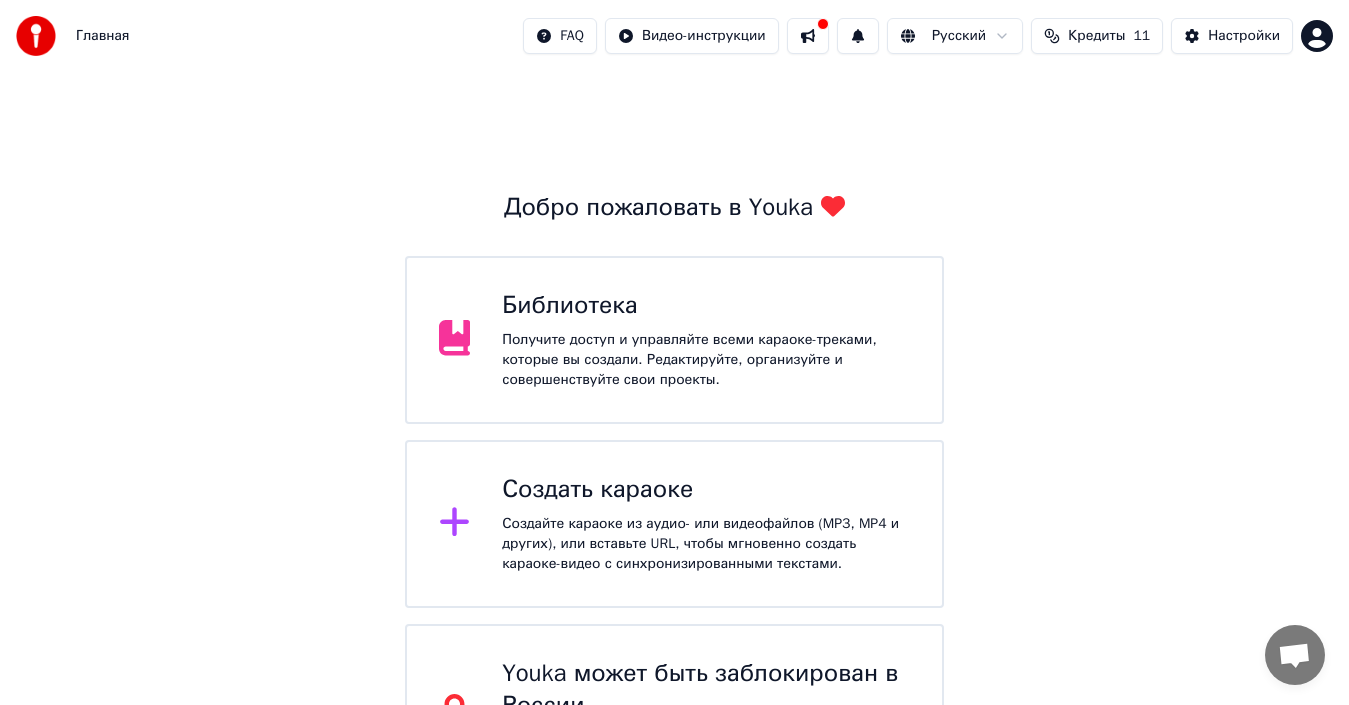 click on "Получите доступ и управляйте всеми караоке-треками, которые вы создали. Редактируйте, организуйте и совершенствуйте свои проекты." at bounding box center (706, 360) 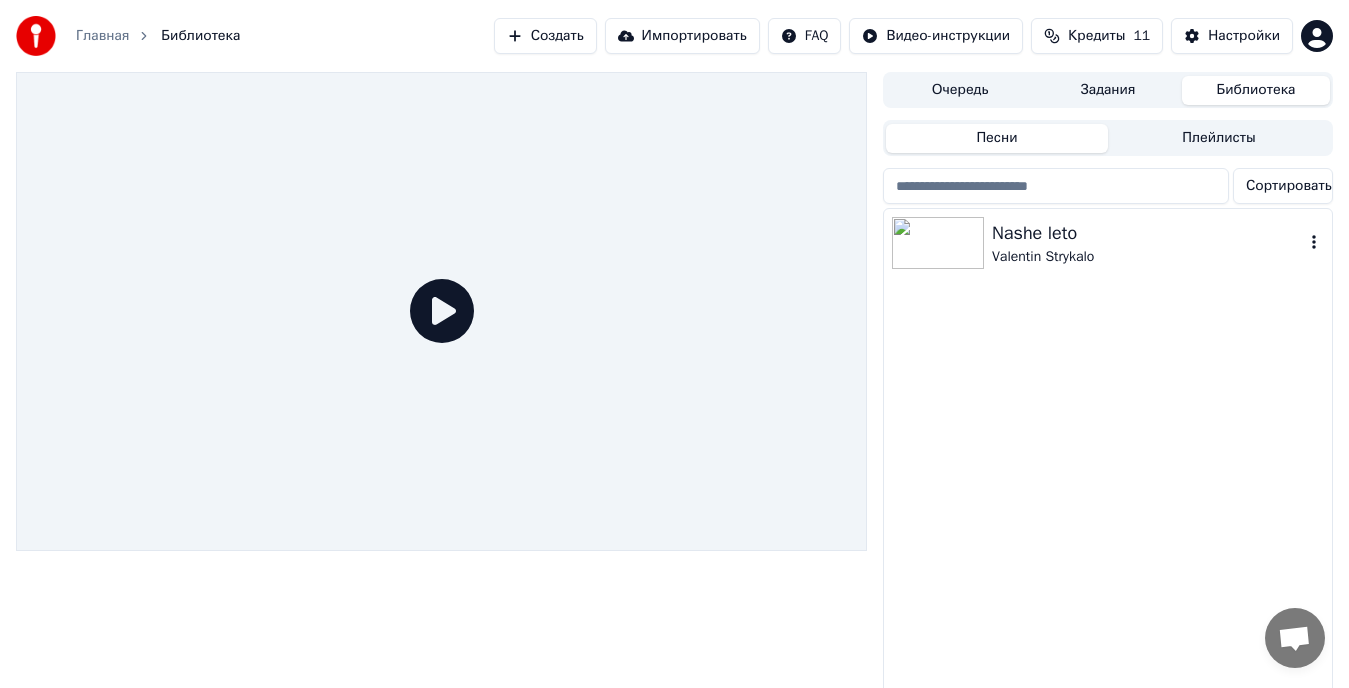 click at bounding box center (938, 243) 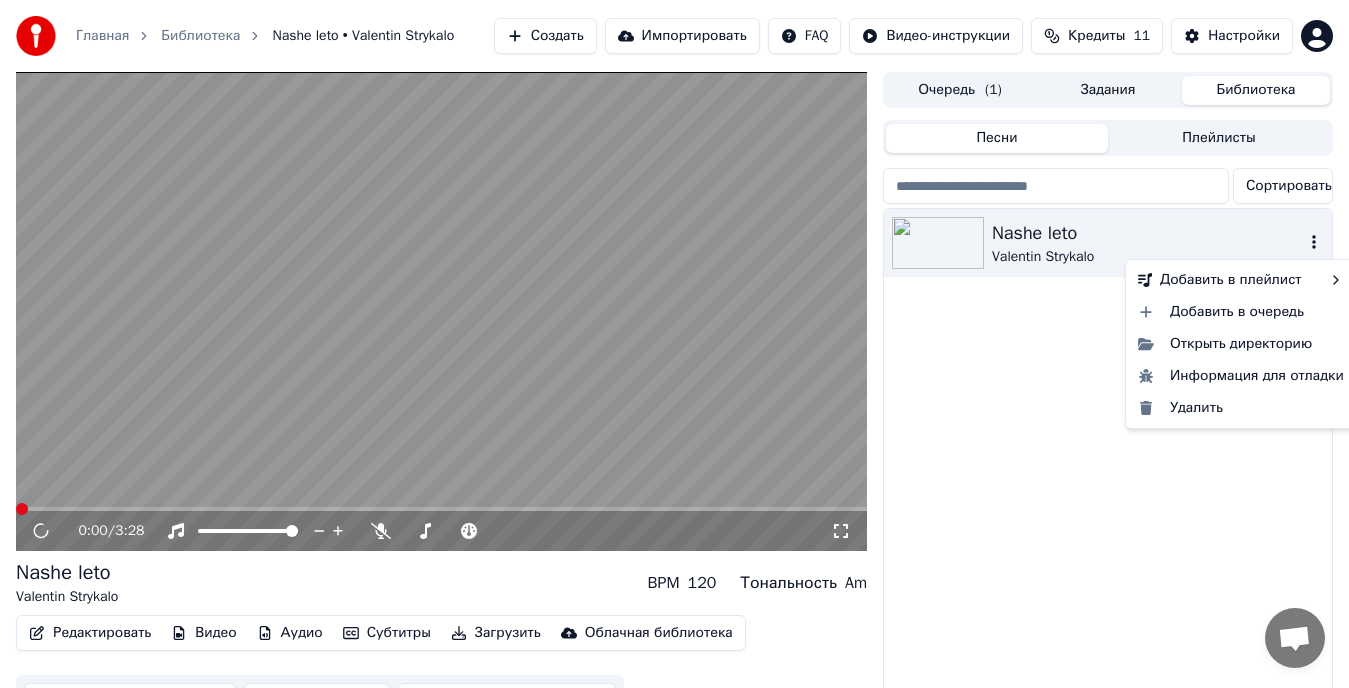click 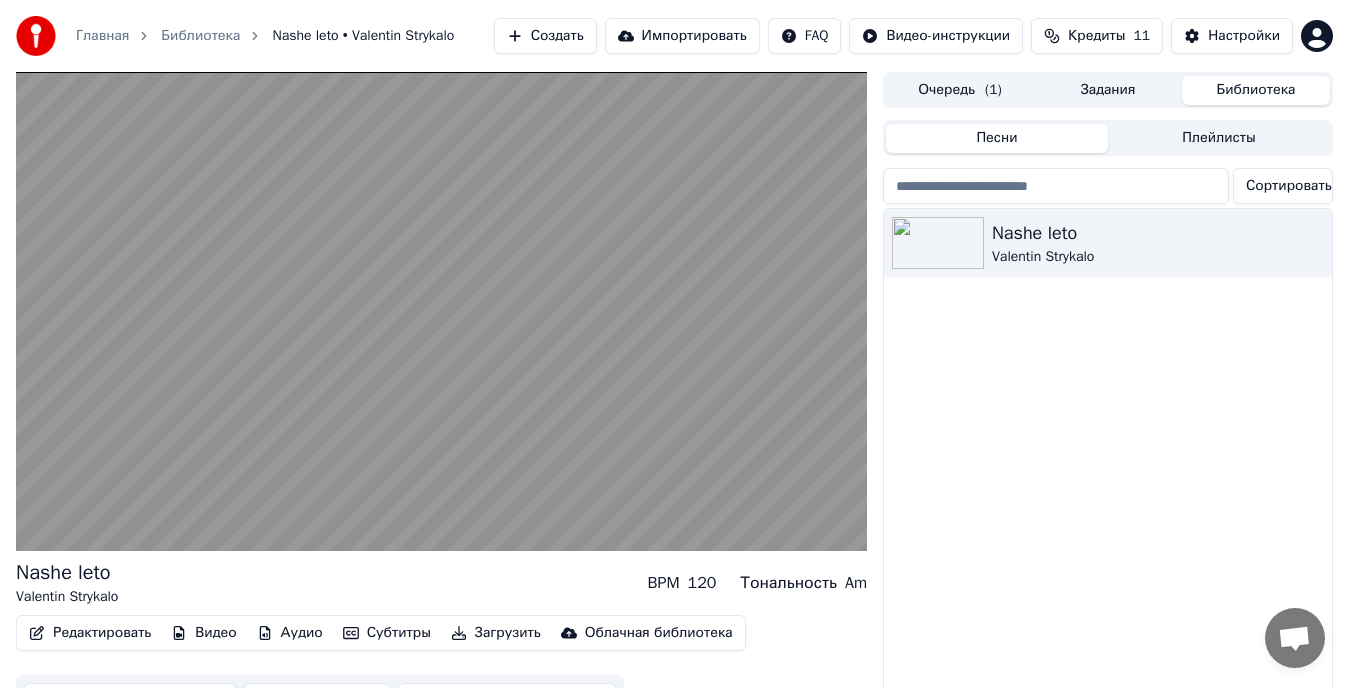 click on "Видео" at bounding box center (203, 633) 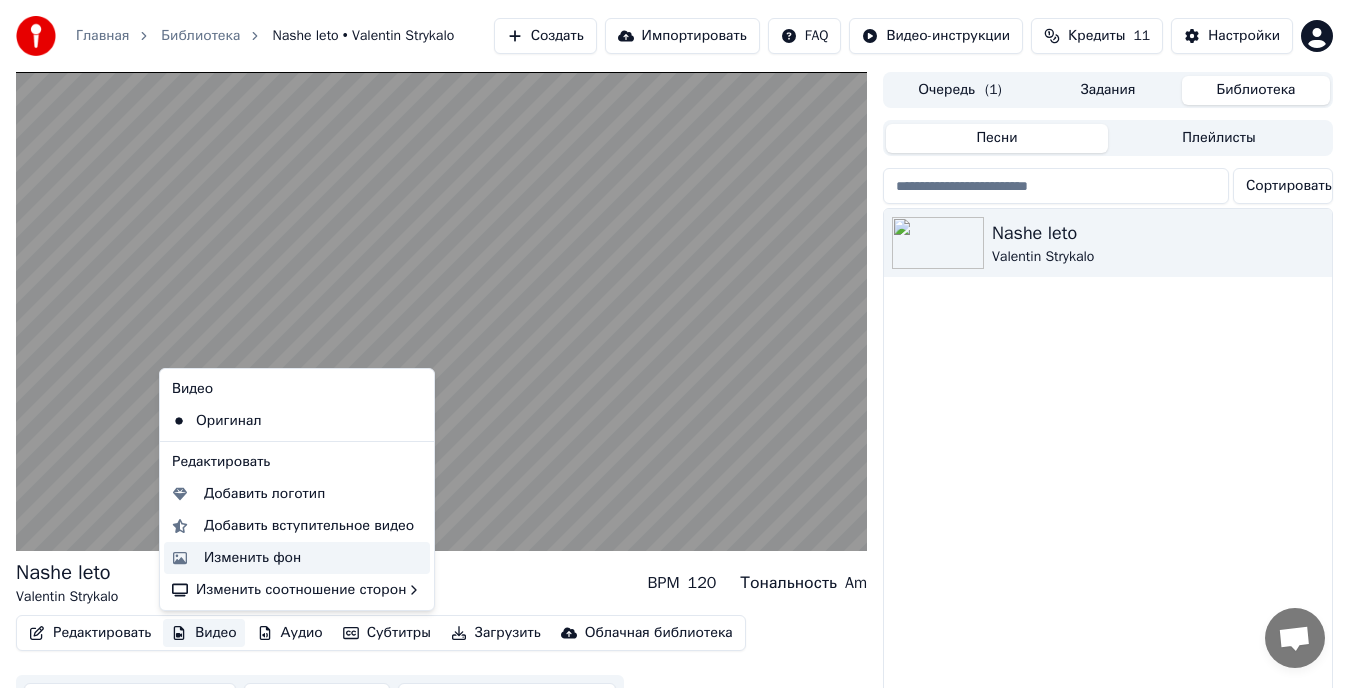 click on "Изменить фон" at bounding box center (252, 558) 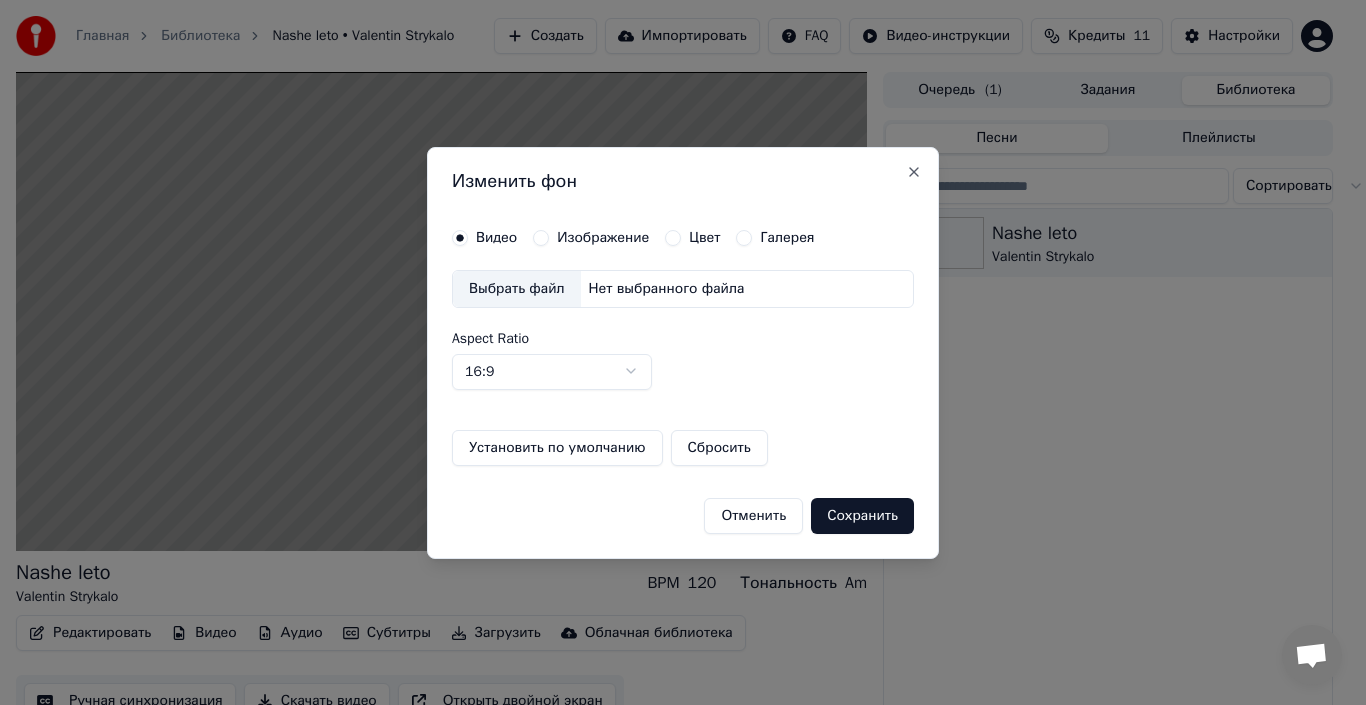 click on "Нет выбранного файла" at bounding box center [667, 289] 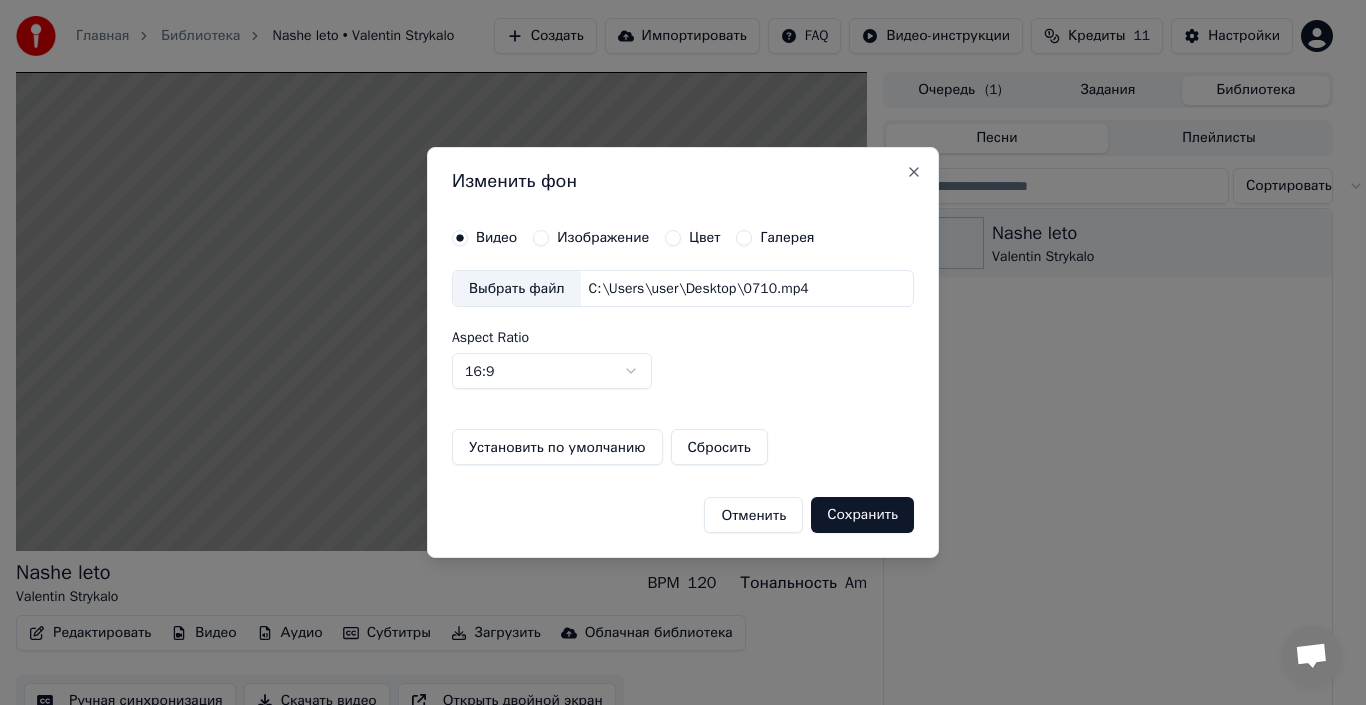 click on "Сохранить" at bounding box center (862, 515) 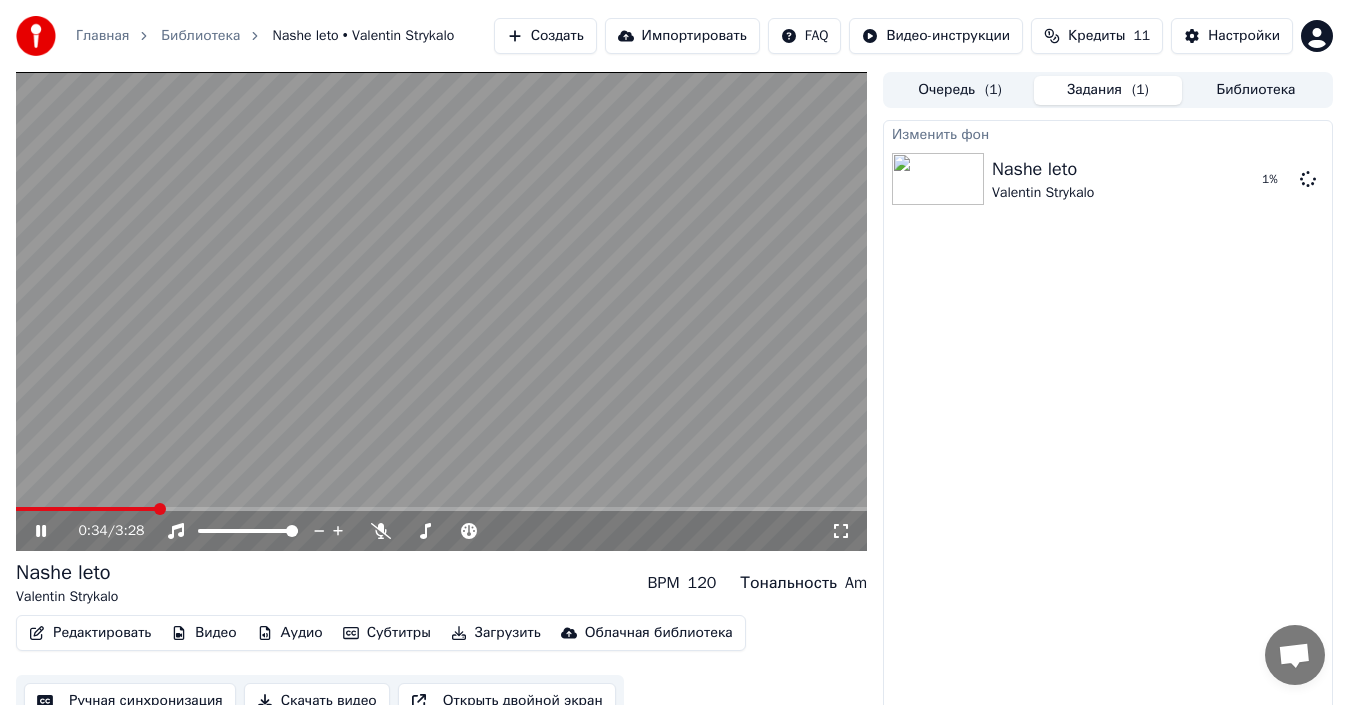 click on "0:34  /  3:28" at bounding box center [441, 531] 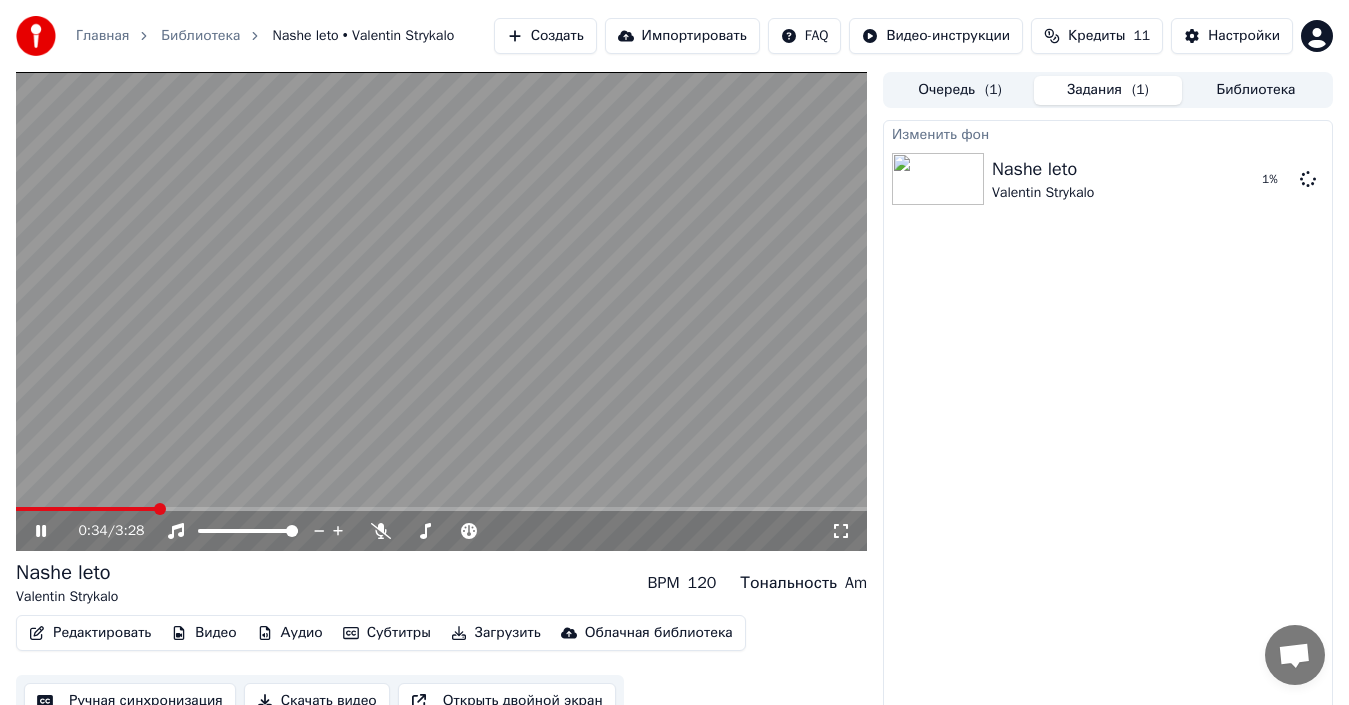 click 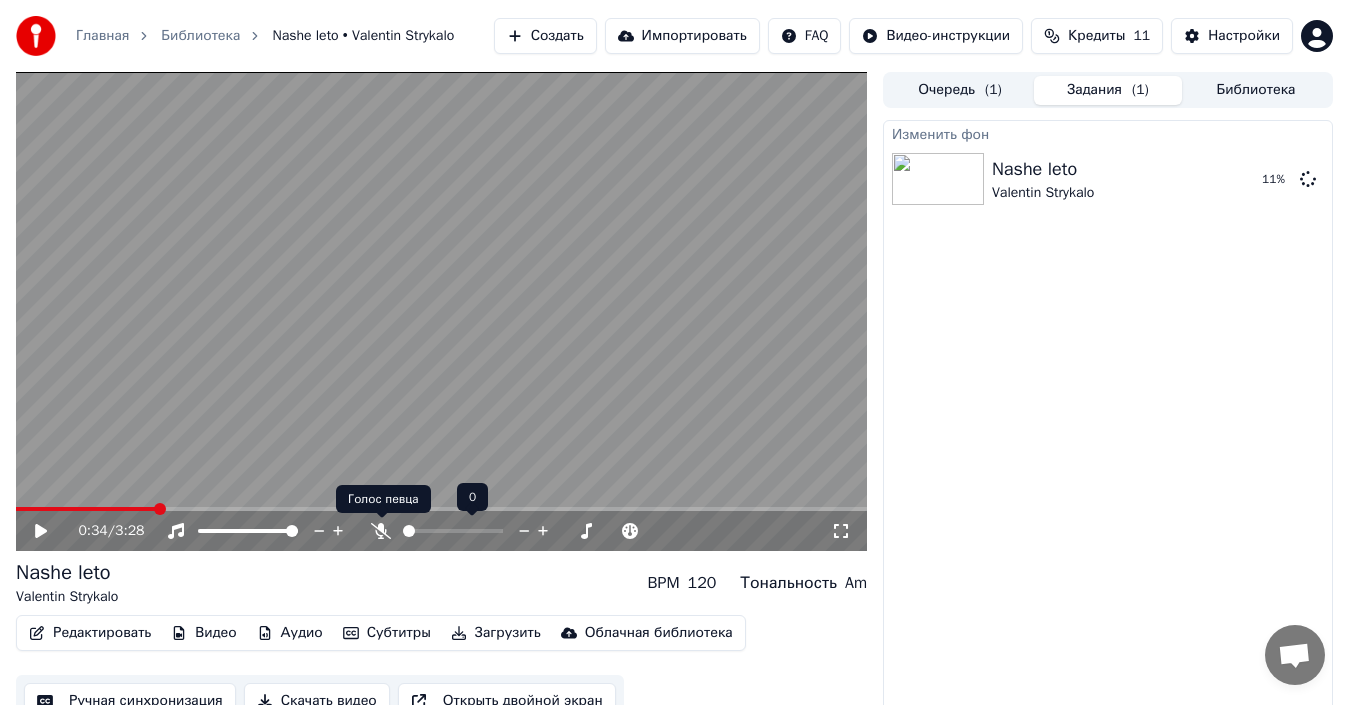 click 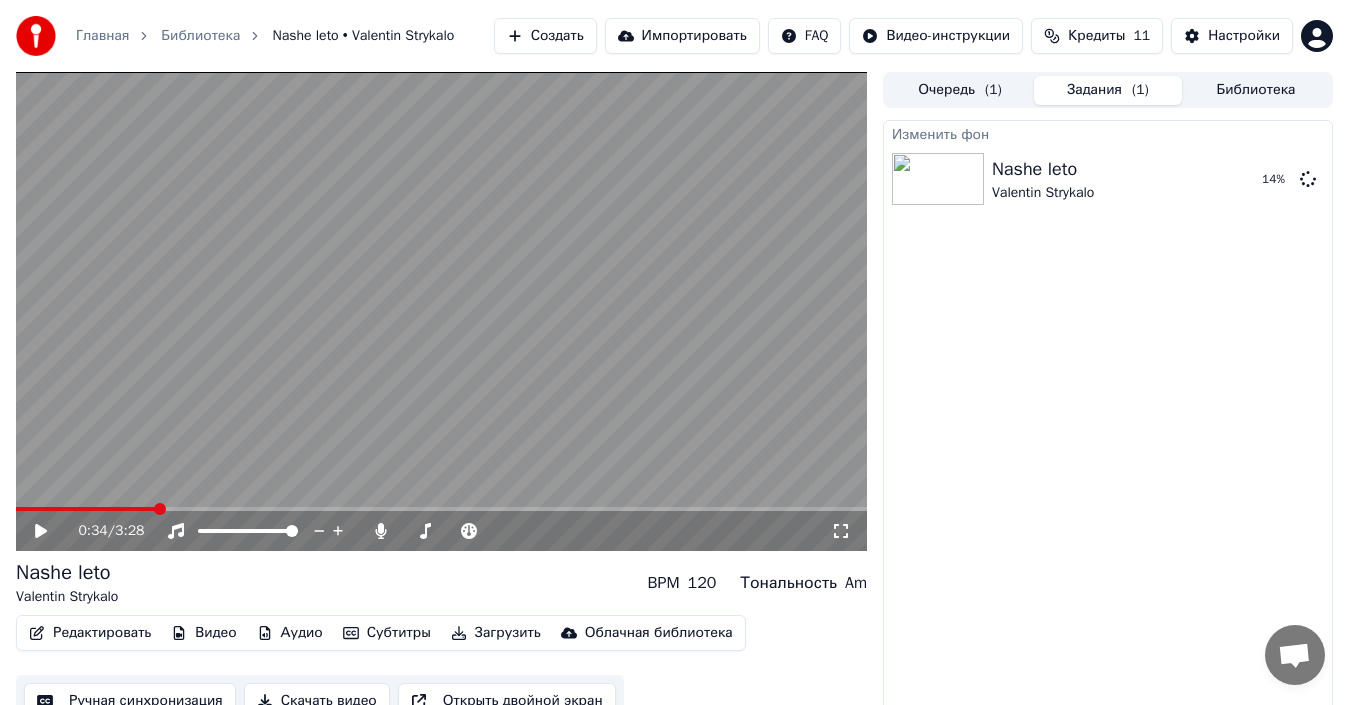 click 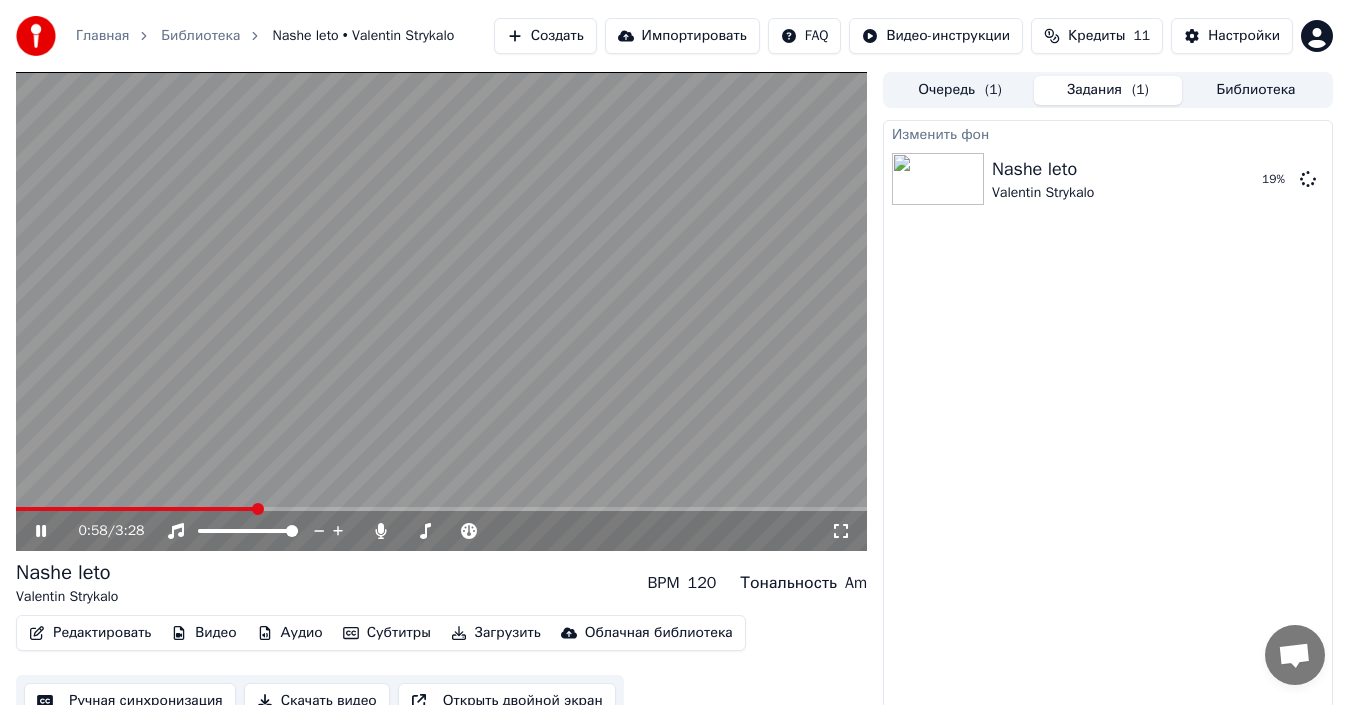 click 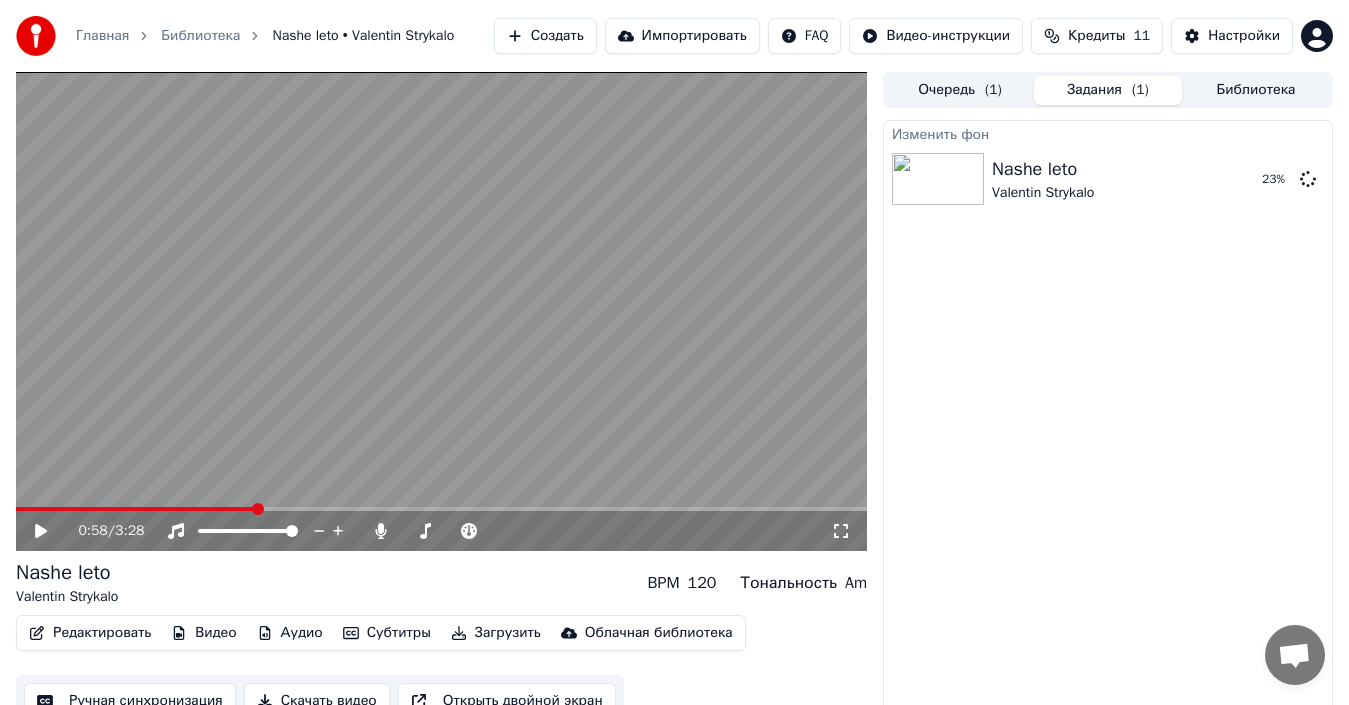 click on "Редактировать" at bounding box center [90, 633] 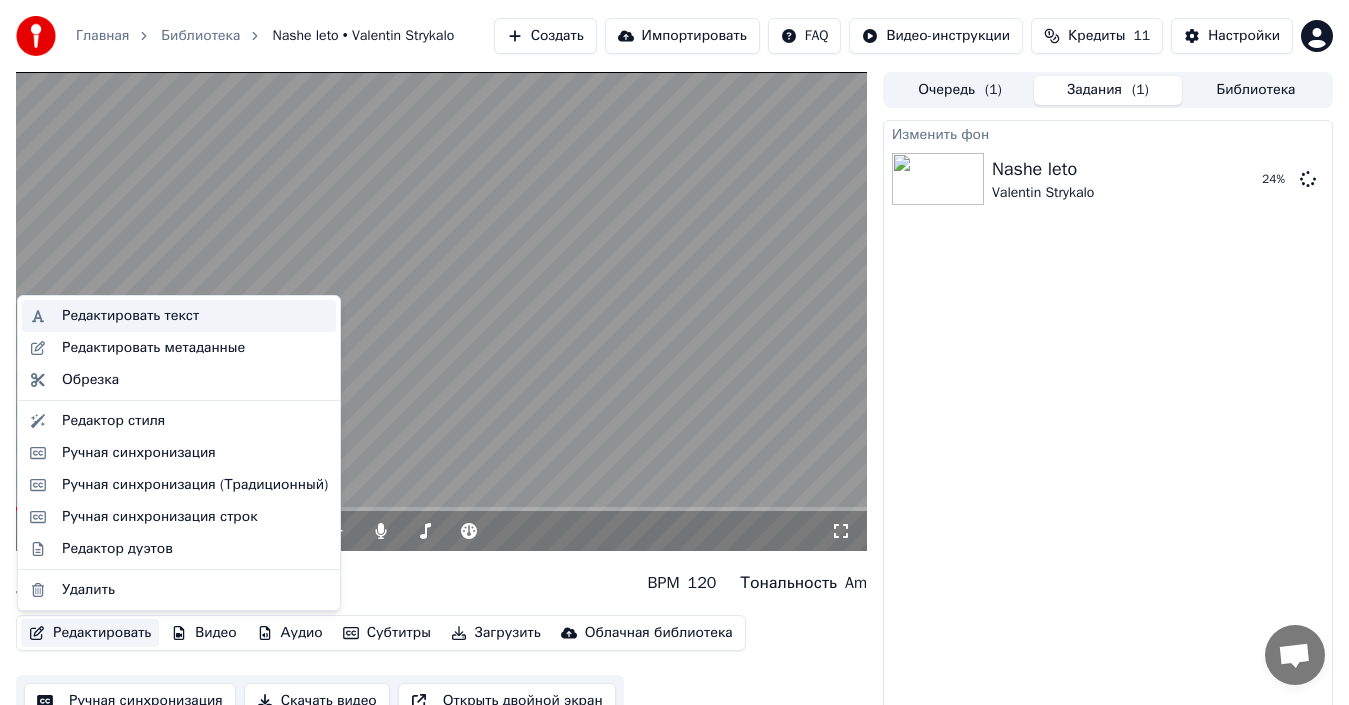 click on "Редактировать текст" at bounding box center [130, 316] 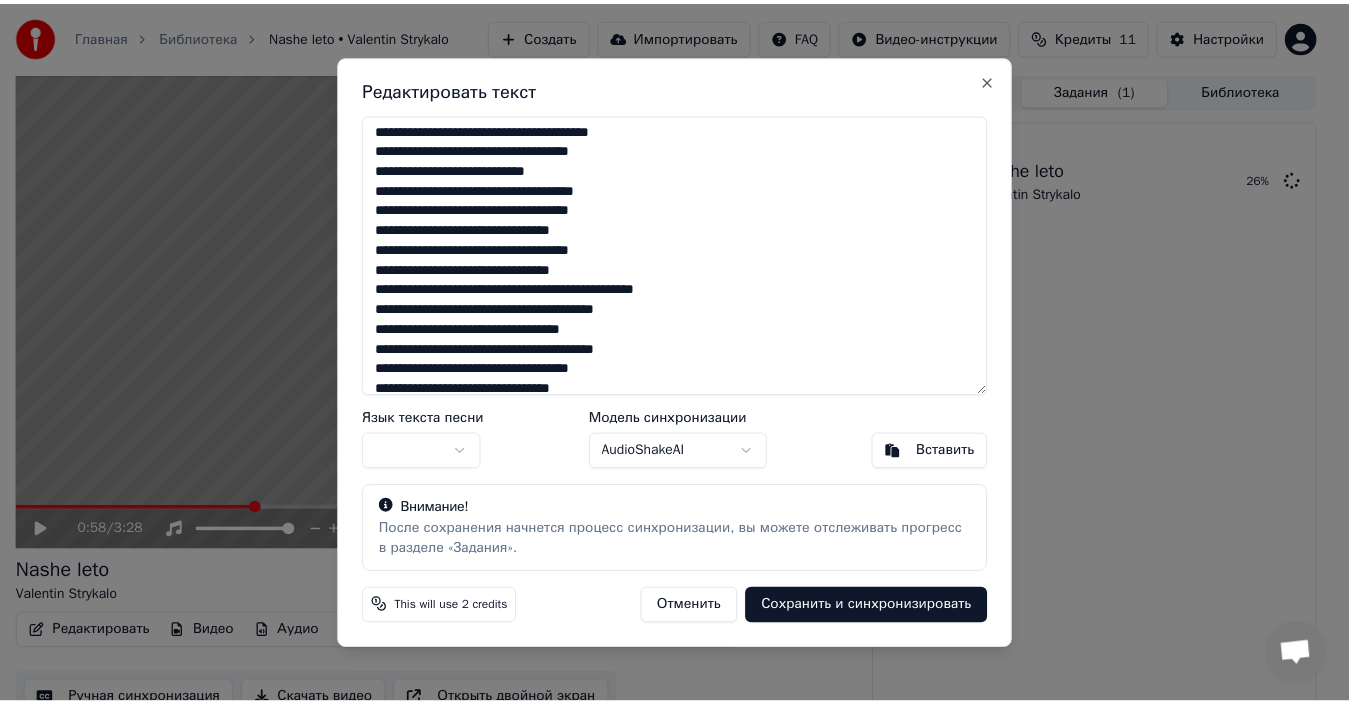 scroll, scrollTop: 0, scrollLeft: 0, axis: both 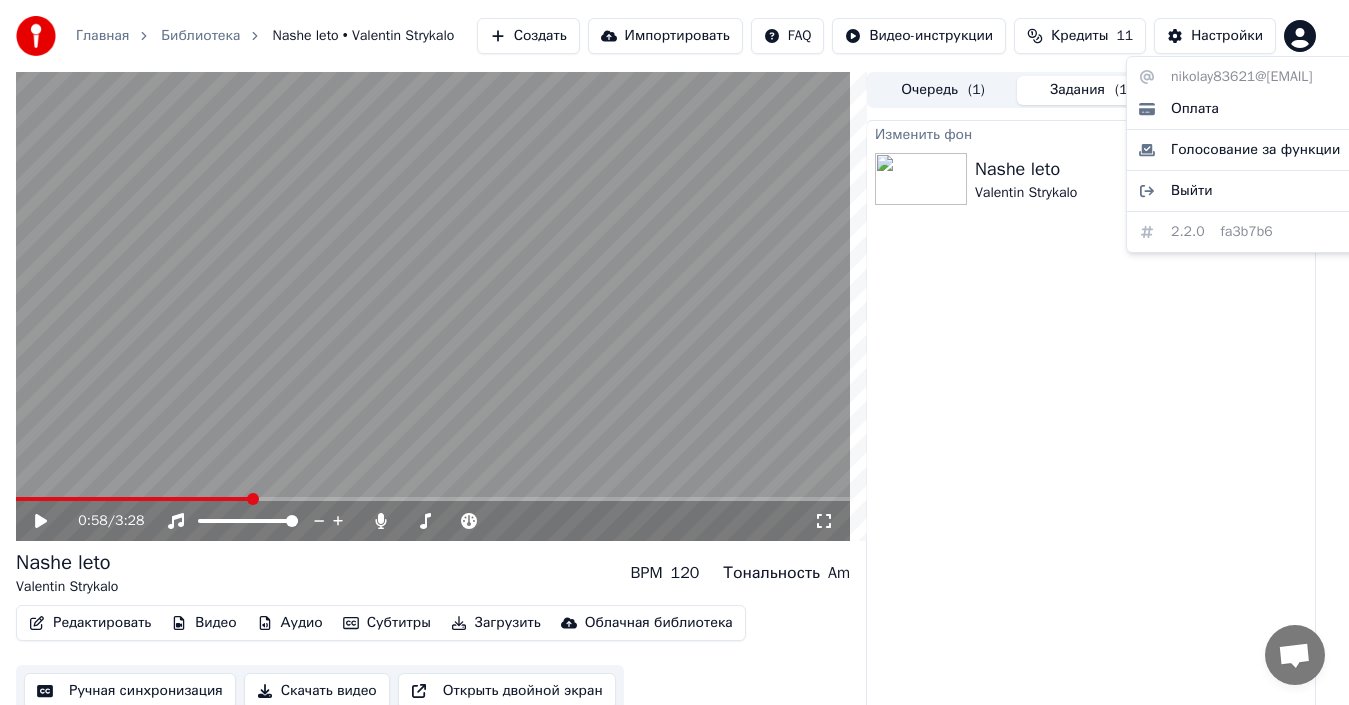 click on "Home Library Nashe leto • Valentin Strykalo Create Import FAQ Video tutorials Credits 11 Settings 0:58  /  3:28 Nashe leto Valentin Strykalo BPM 120 Key Am Edit Video Audio Subtitles Upload Cloud library Manual sync Download video Open double screen Queue ( 1 ) Jobs ( 1 ) Library Change background Nashe leto Valentin Strykalo 39 % nikolay83621@[EMAIL] Payment Vote for features Logout 2.2.0 fa3b7b6" at bounding box center [674, 352] 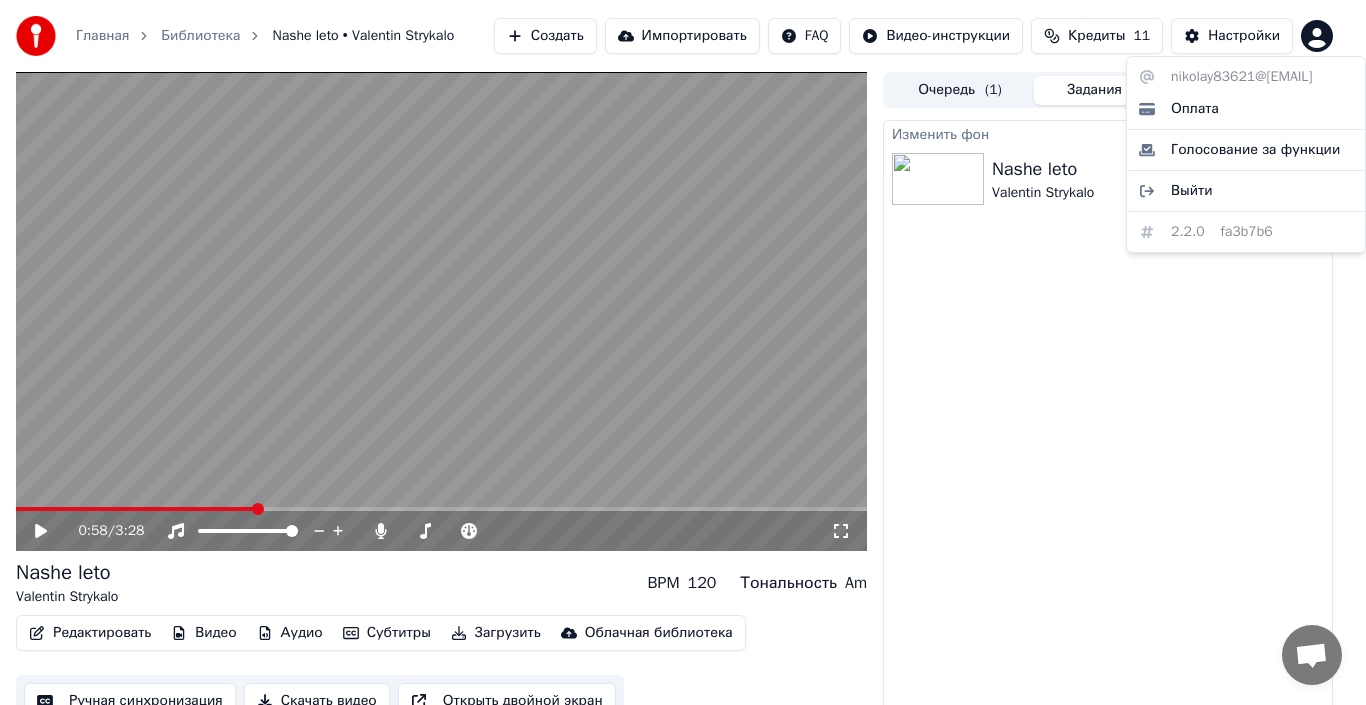 click on "Home Library Nashe leto • Valentin Strykalo Create Import FAQ Video tutorials Credits 11 Settings 0:58  /  3:28 Nashe leto Valentin Strykalo BPM 120 Key Am Edit Video Audio Subtitles Upload Cloud library Manual sync Download video Open double screen Queue ( 1 ) Jobs ( 1 ) Library Change background Nashe leto Valentin Strykalo 42 % nikolay83621@[EMAIL] Payment Vote for features Logout 2.2.0 fa3b7b6" at bounding box center [683, 352] 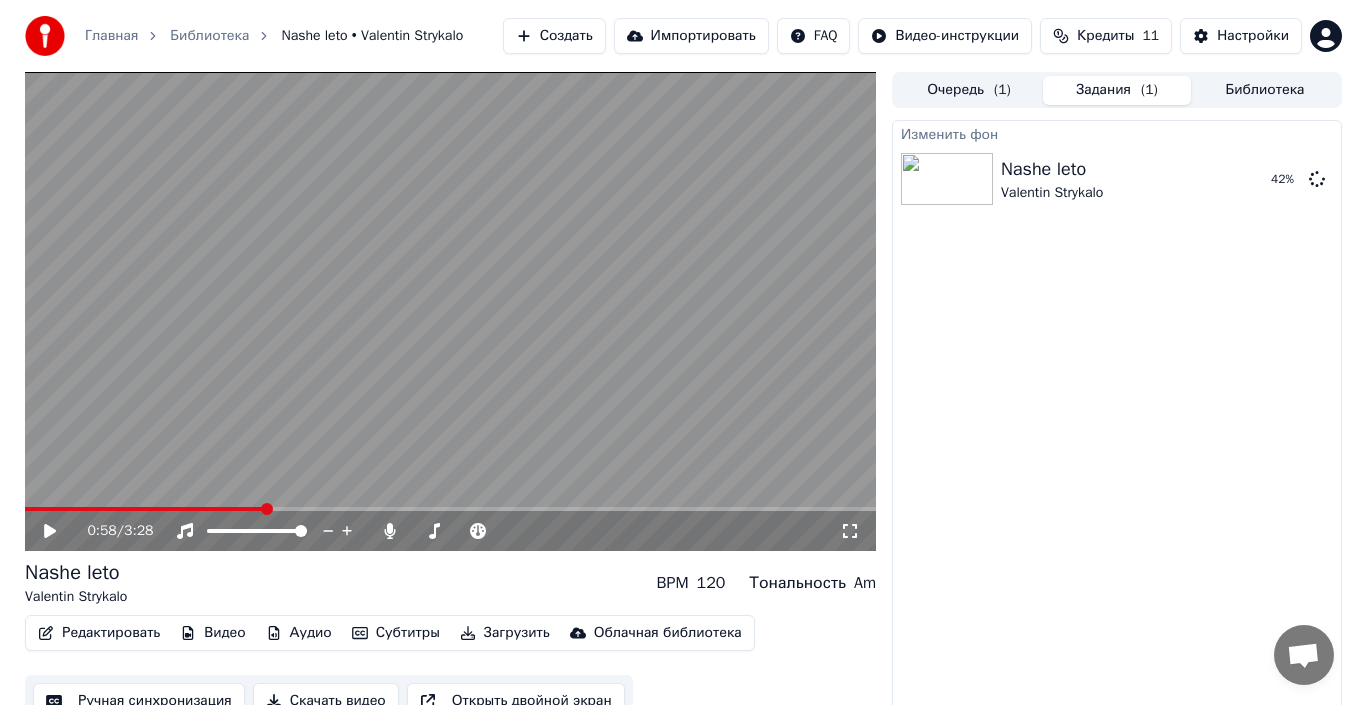 scroll, scrollTop: 22, scrollLeft: 0, axis: vertical 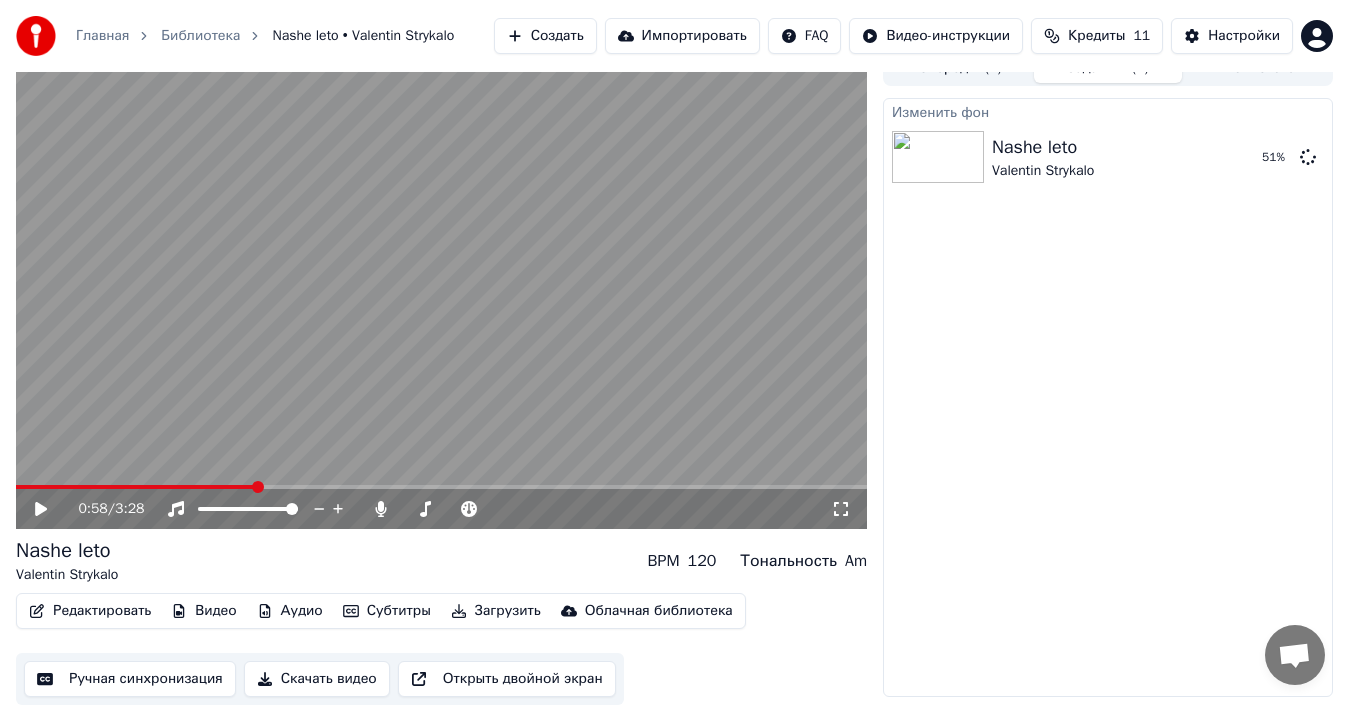 drag, startPoint x: 258, startPoint y: 487, endPoint x: 53, endPoint y: 493, distance: 205.08778 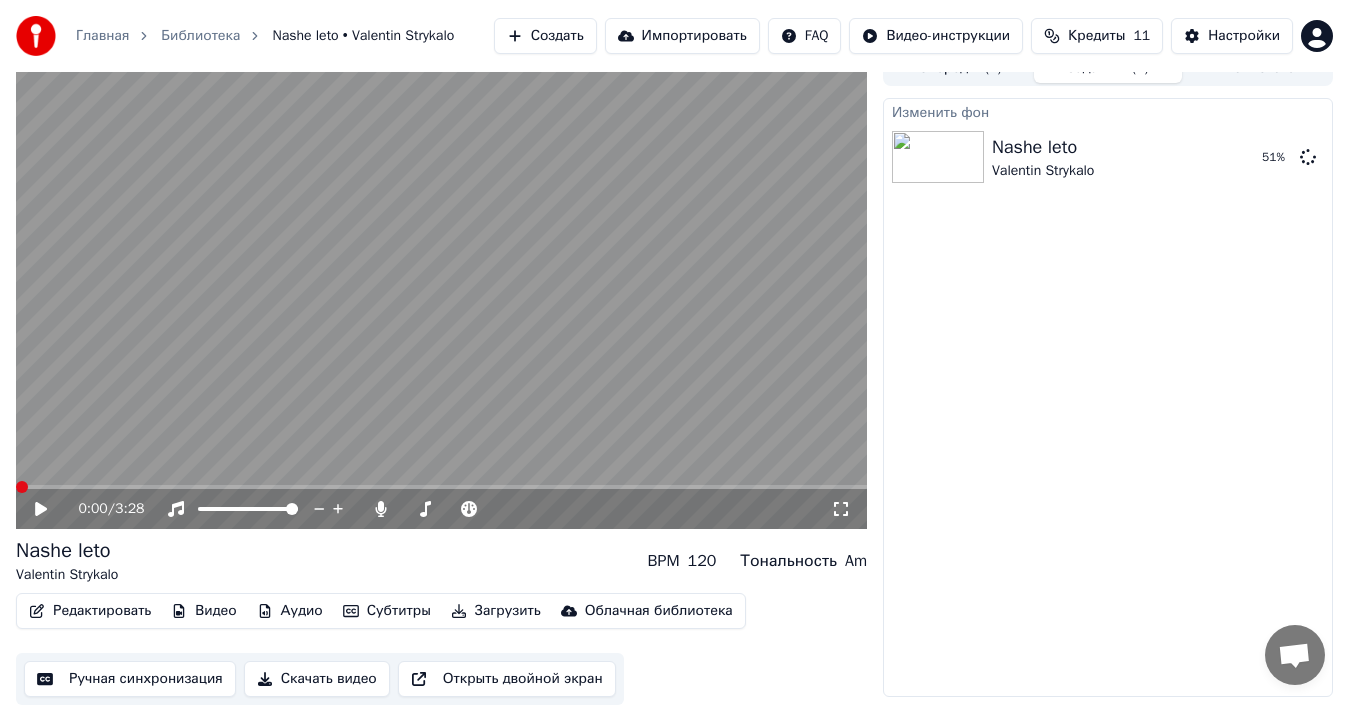 click at bounding box center [16, 487] 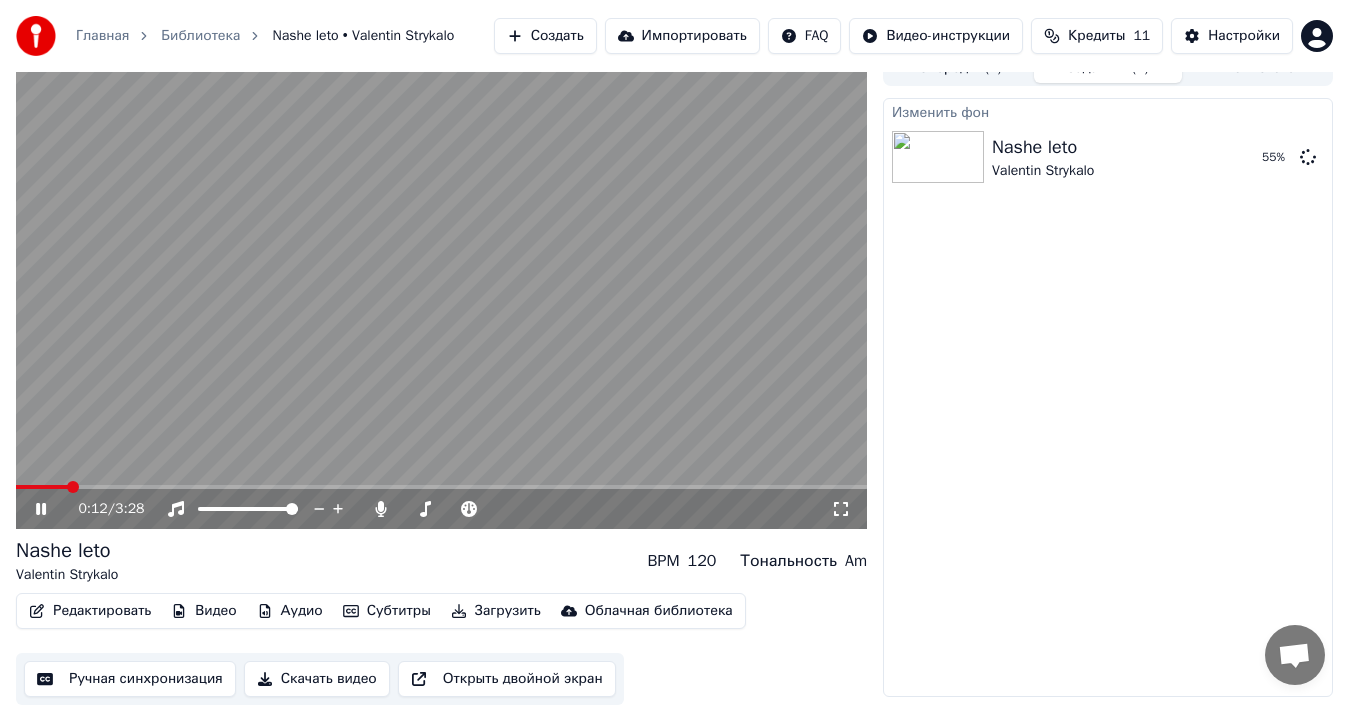 click at bounding box center (441, 289) 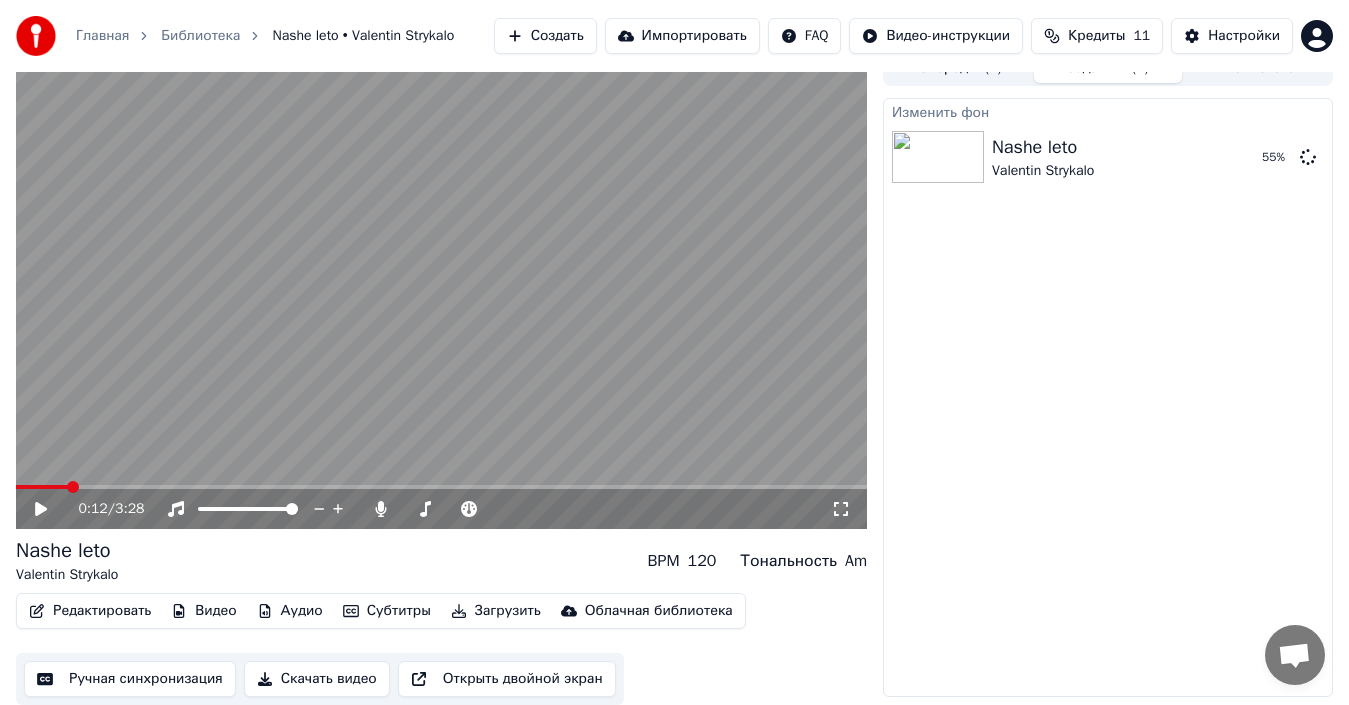 click at bounding box center (441, 289) 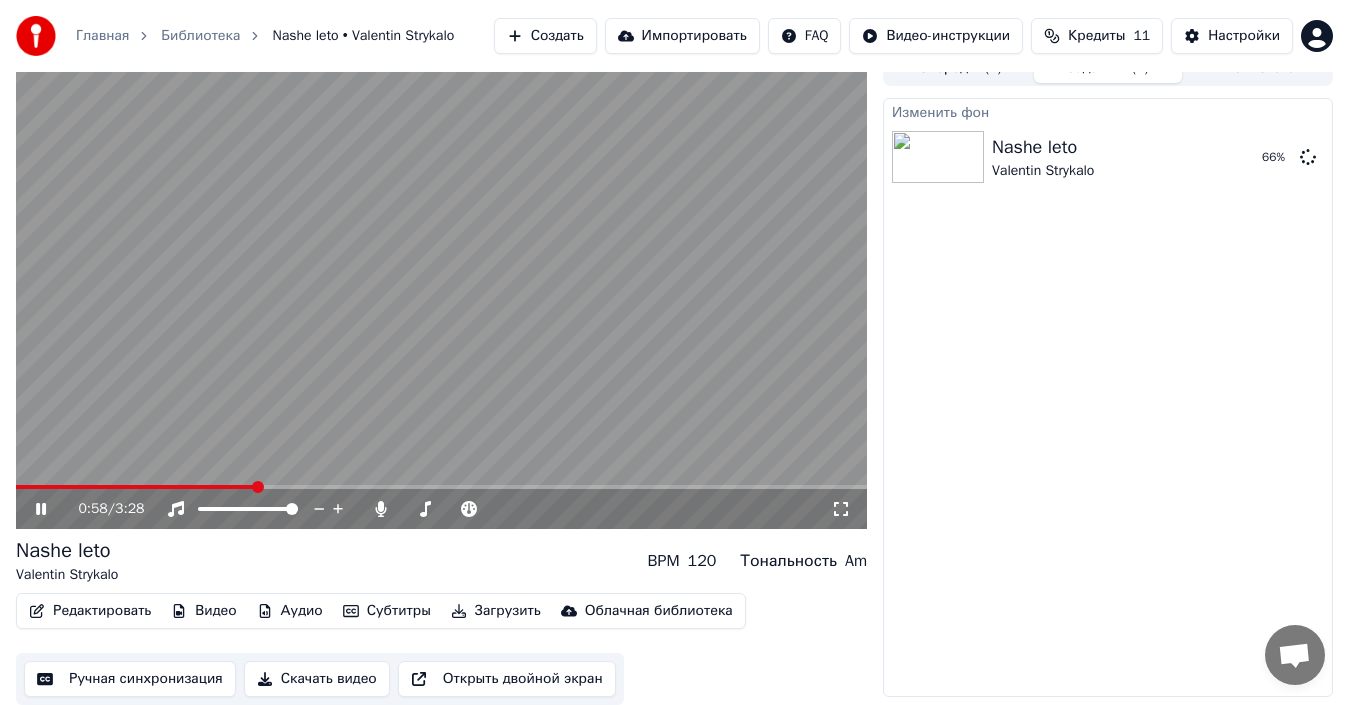 click 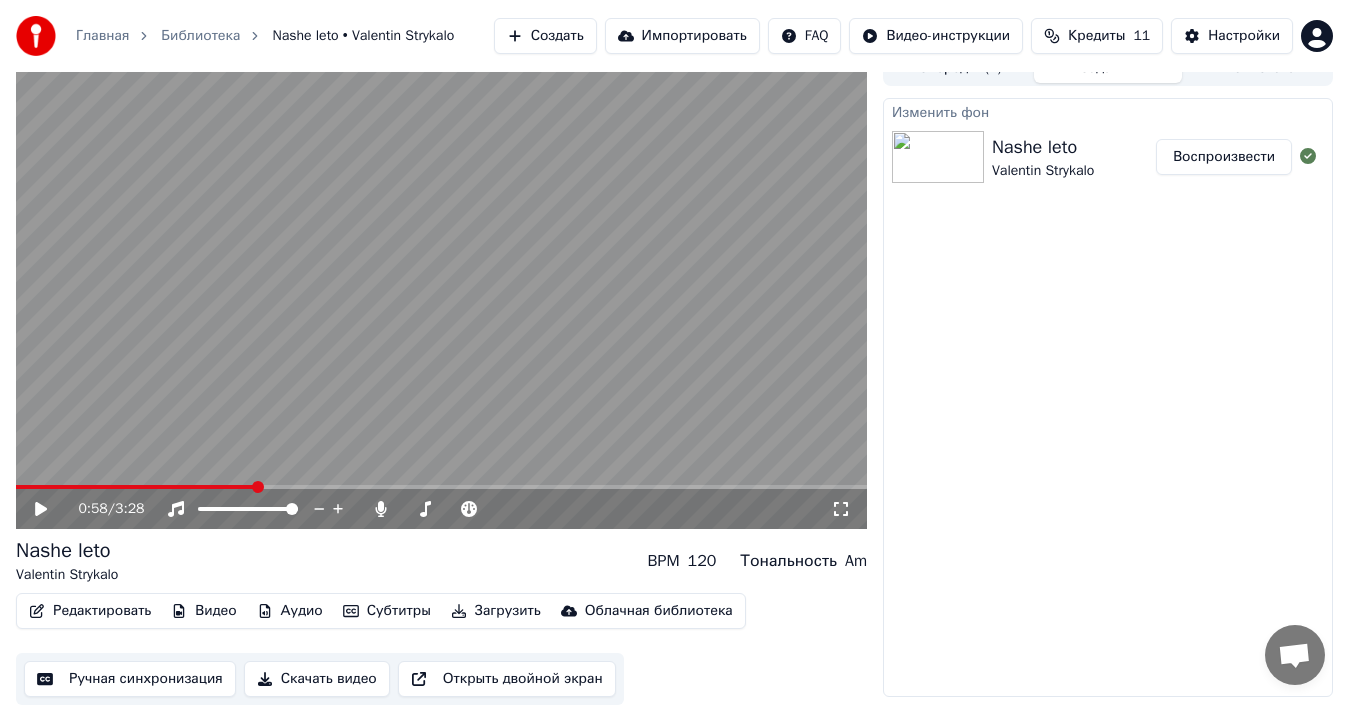 click on "Воспроизвести" at bounding box center (1224, 157) 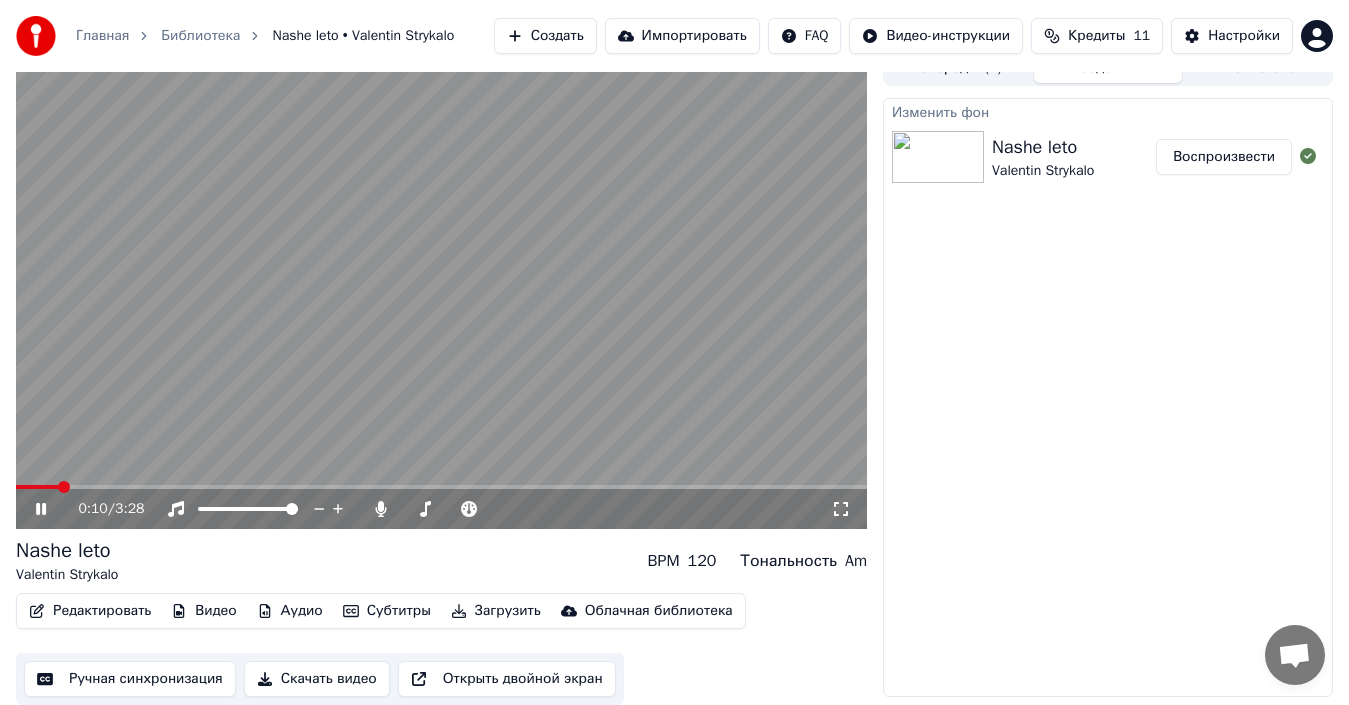 click at bounding box center (441, 289) 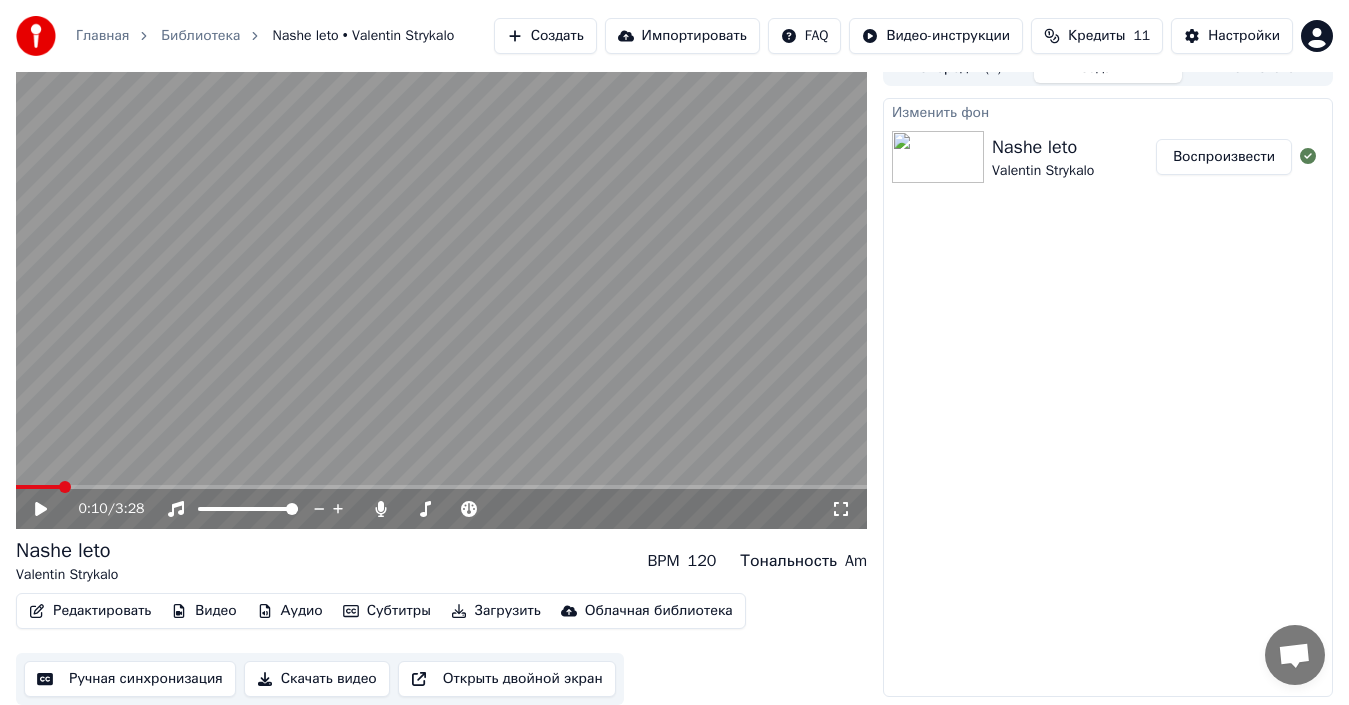 click at bounding box center [441, 289] 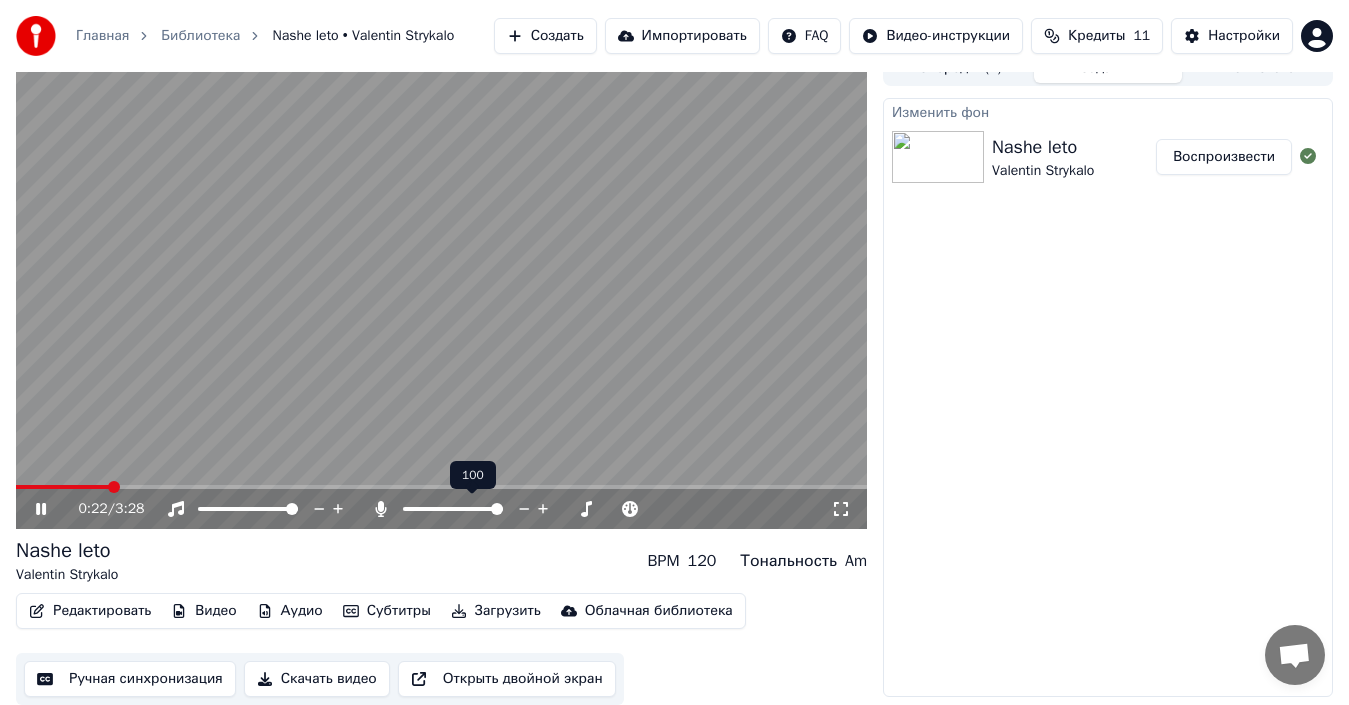click at bounding box center (453, 509) 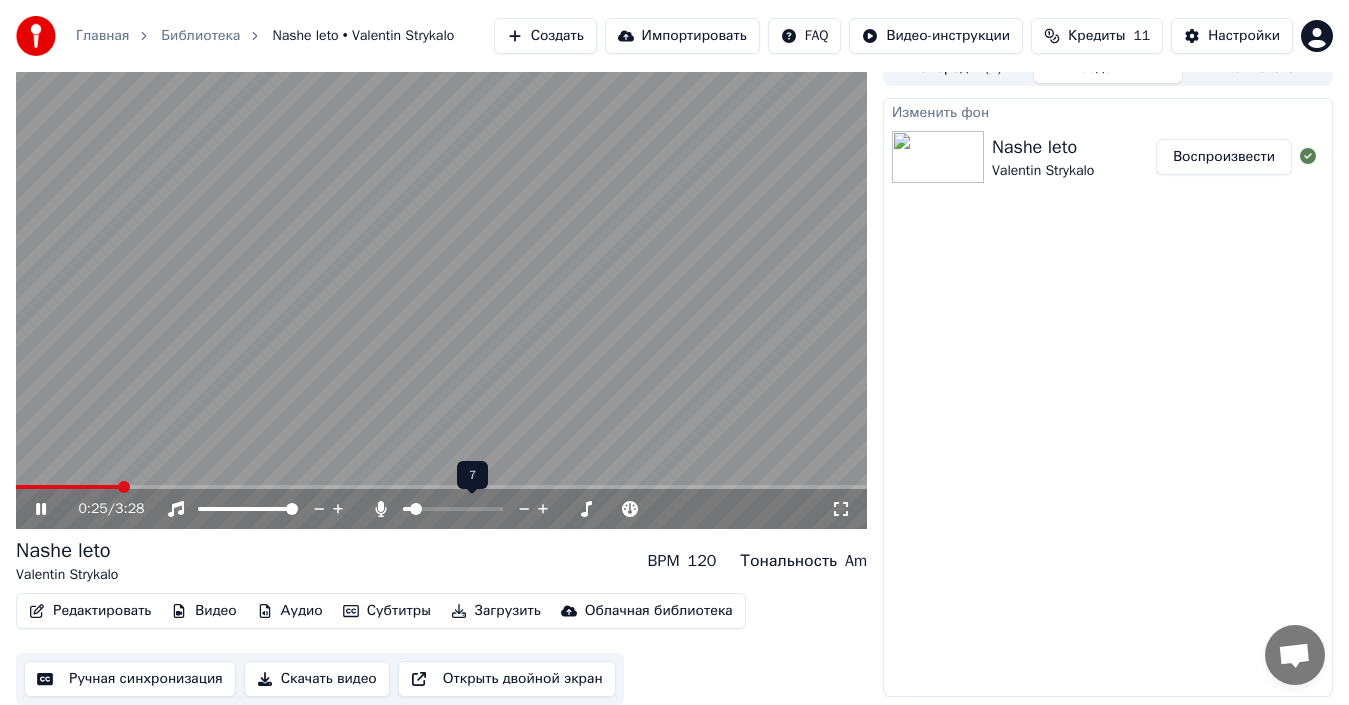 click at bounding box center [416, 509] 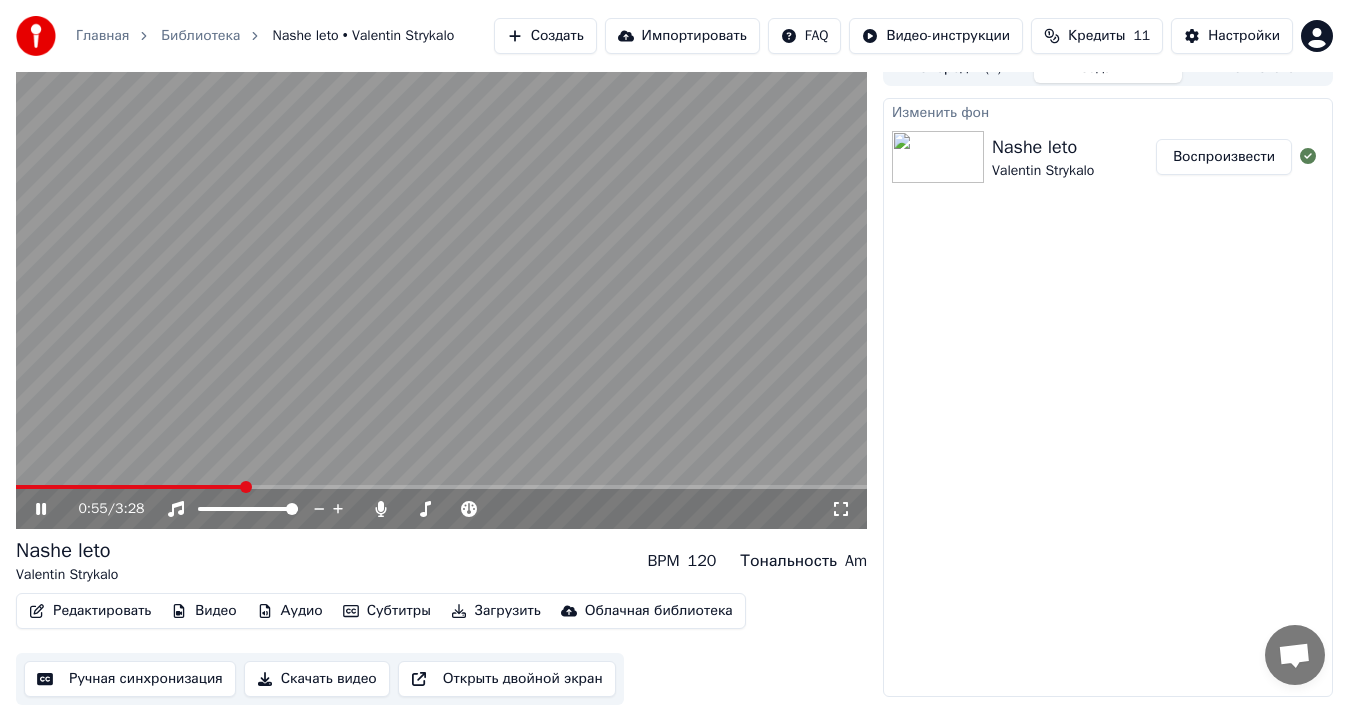 click at bounding box center (441, 487) 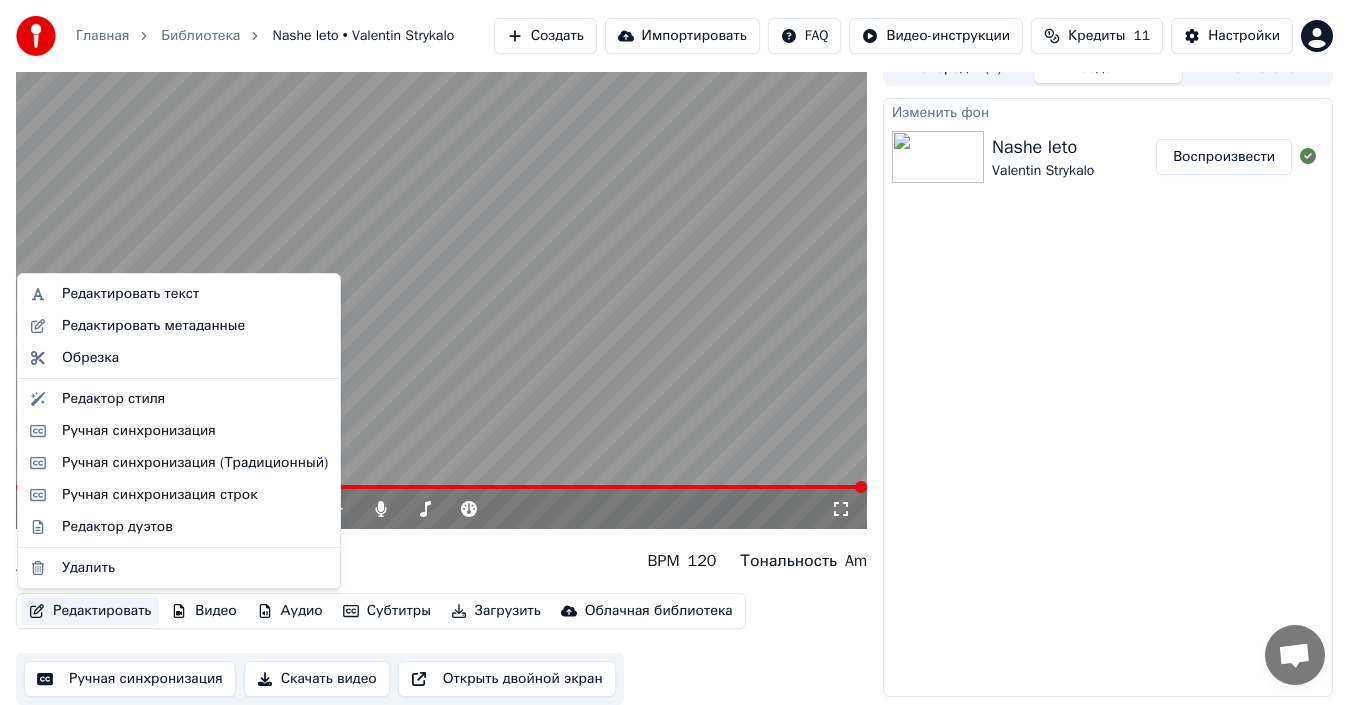 click on "Редактировать" at bounding box center [90, 611] 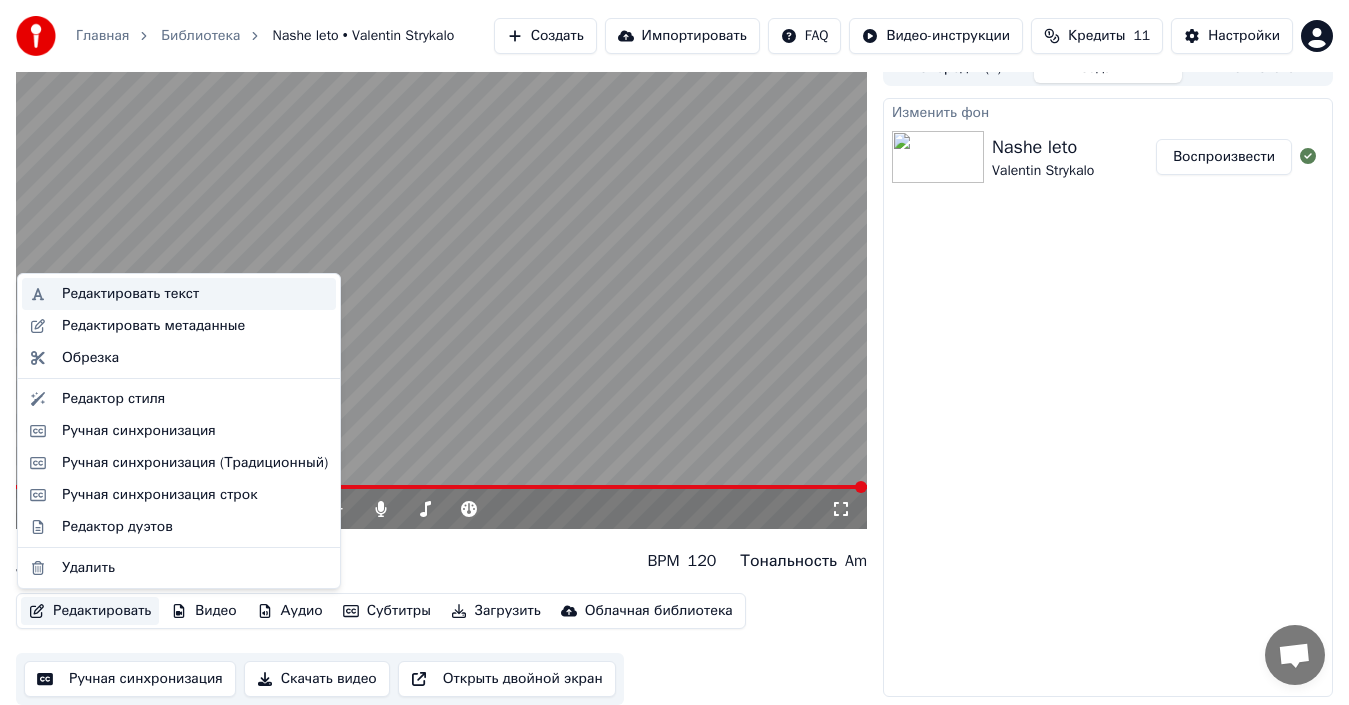 click on "Редактировать текст" at bounding box center [130, 294] 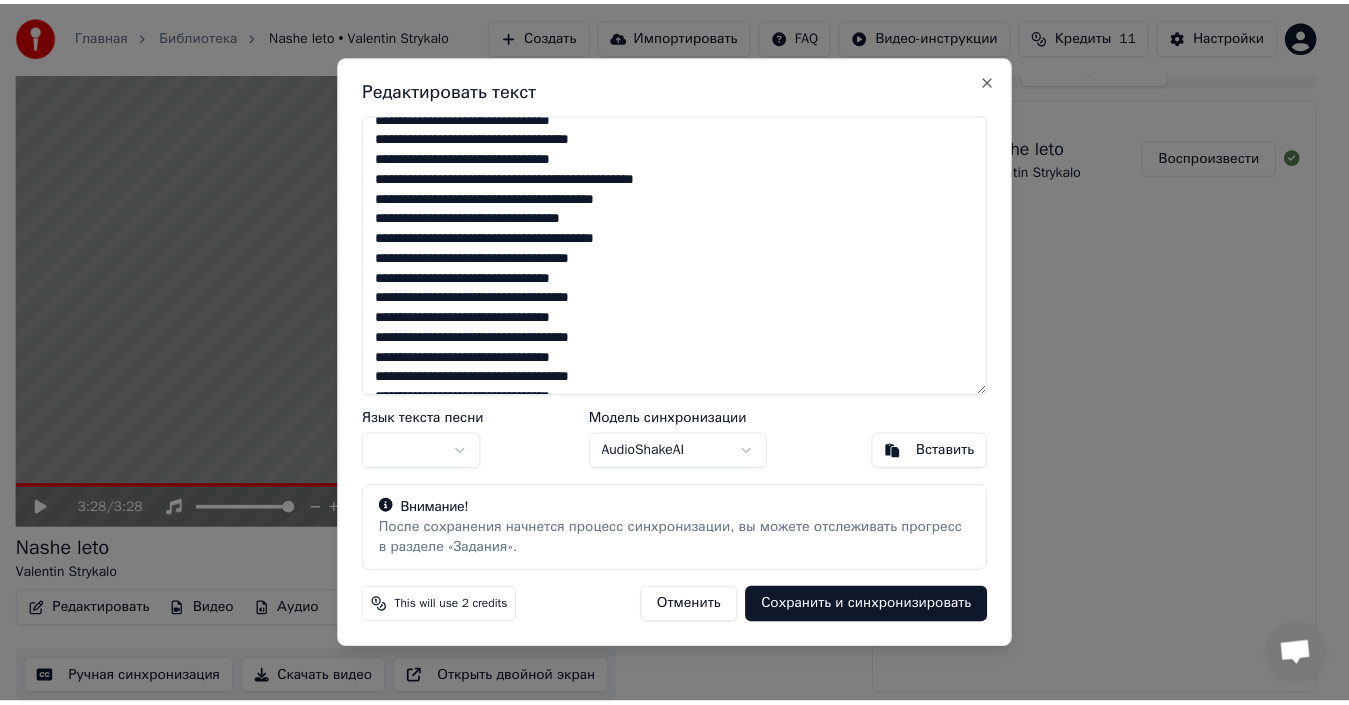 scroll, scrollTop: 135, scrollLeft: 0, axis: vertical 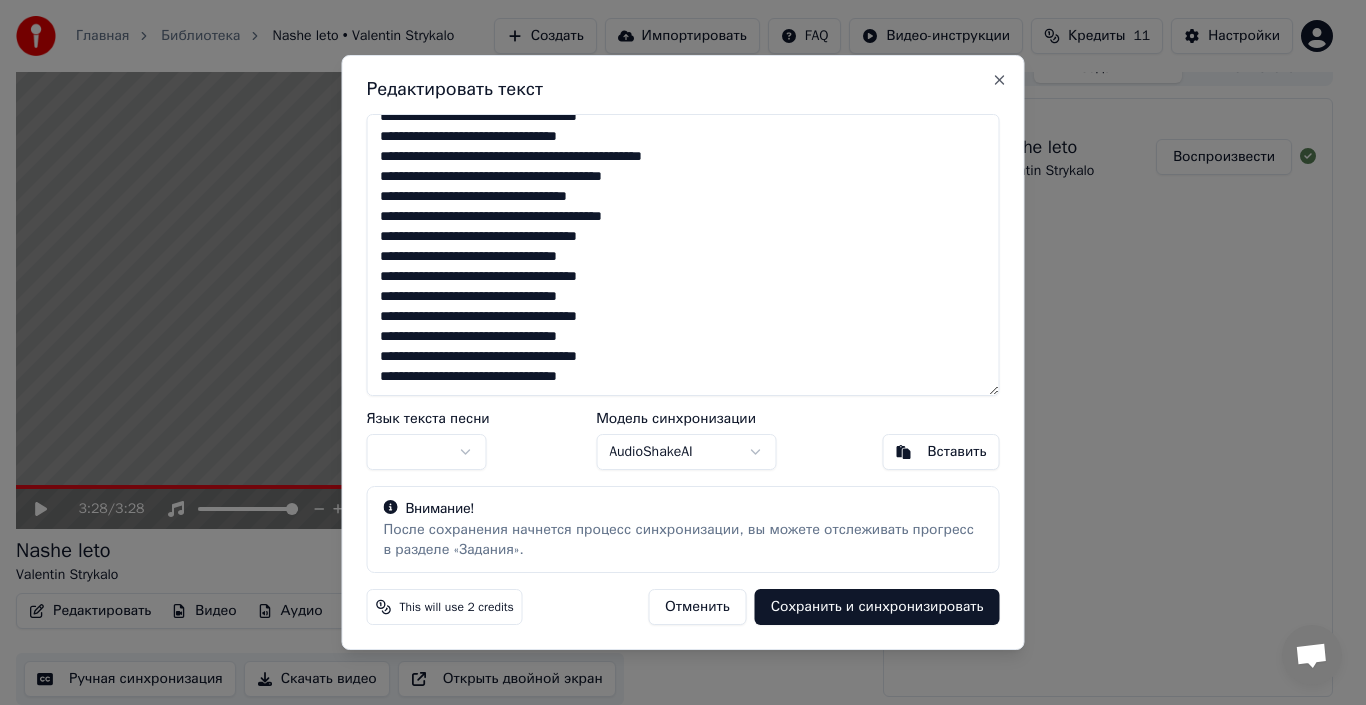 click on "Сохранить и синхронизировать" at bounding box center [877, 607] 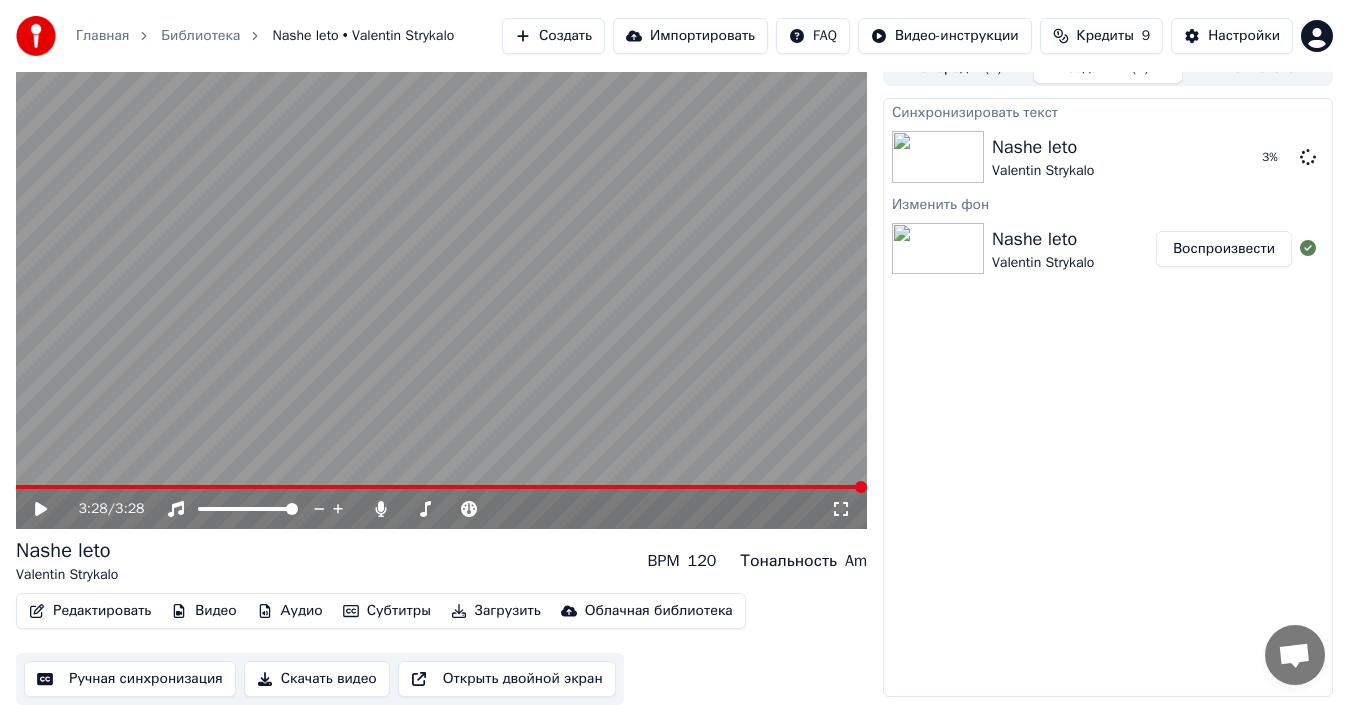 click 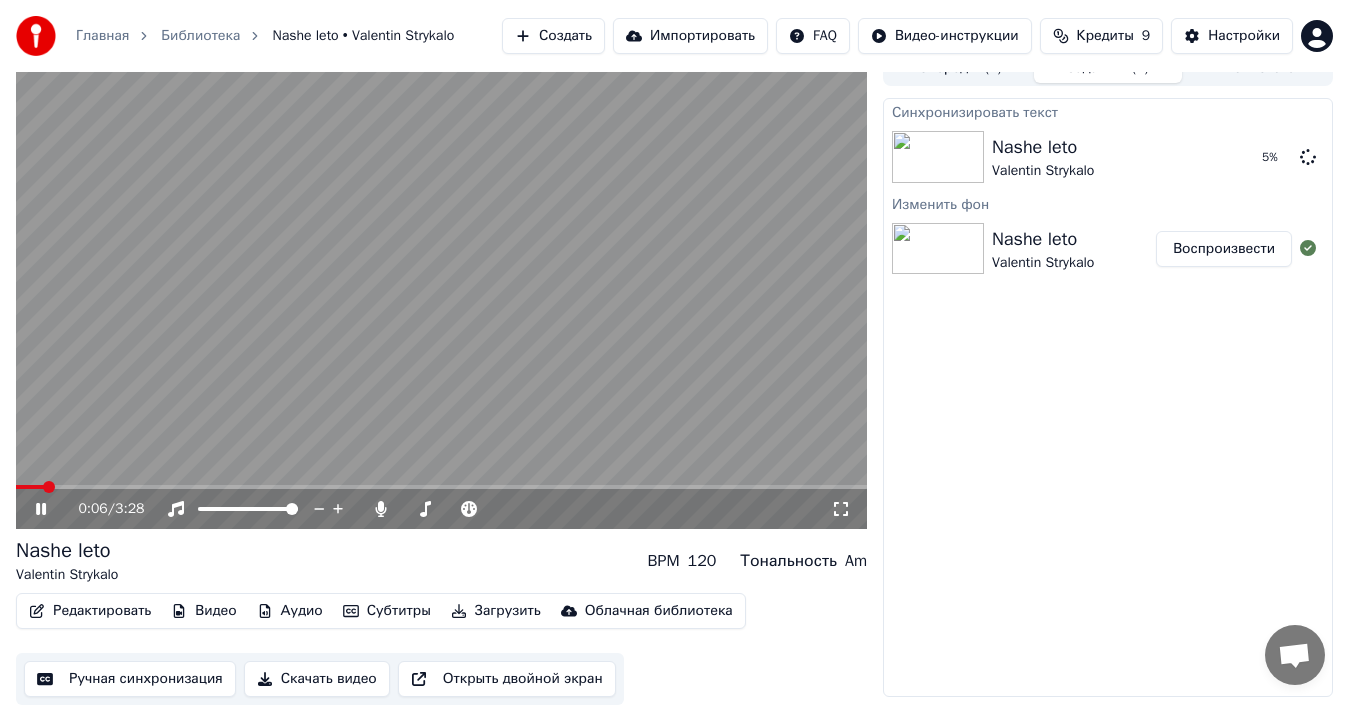 click 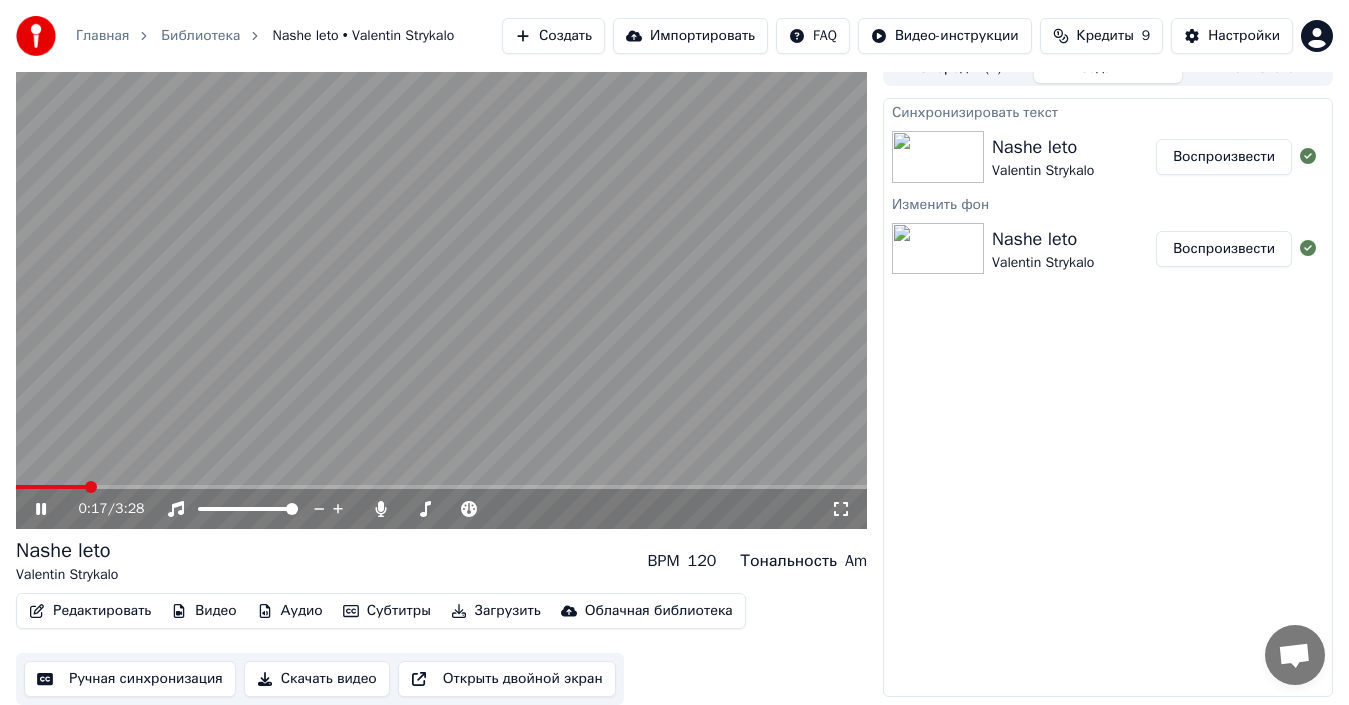 click 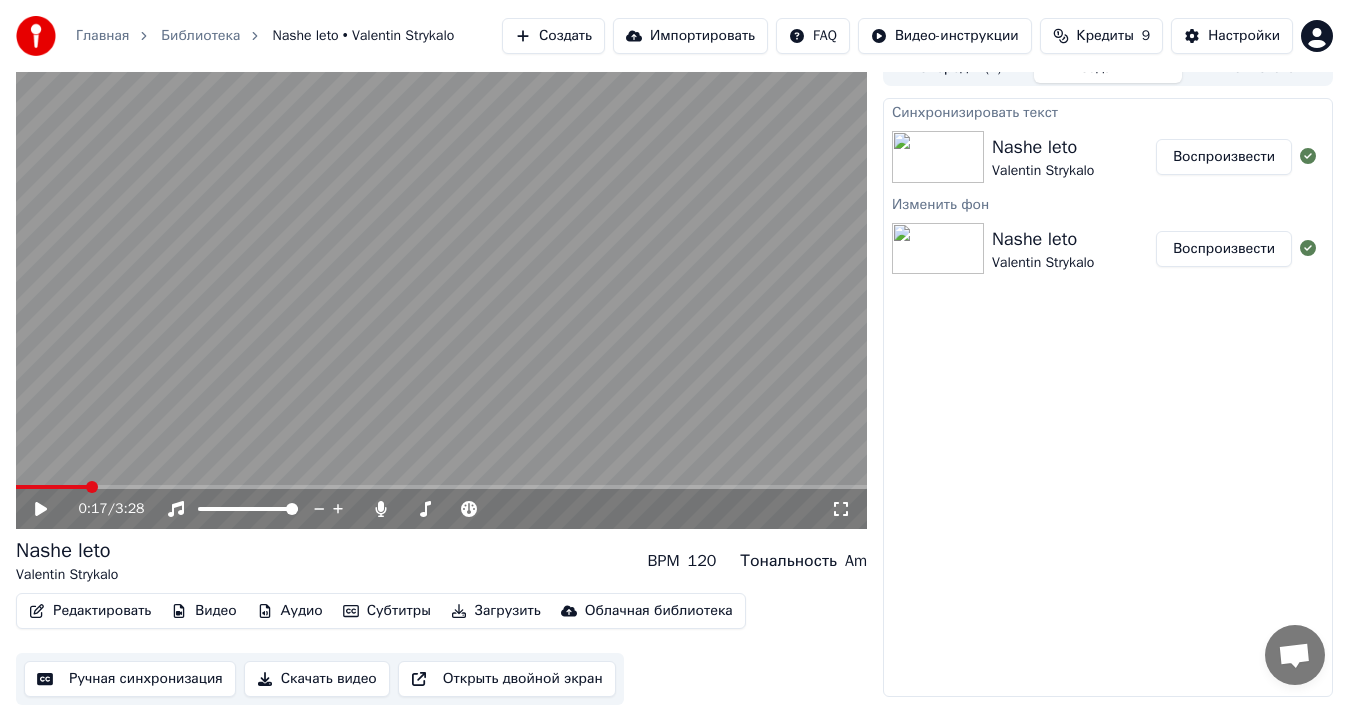 click on "Субтитры" at bounding box center (387, 611) 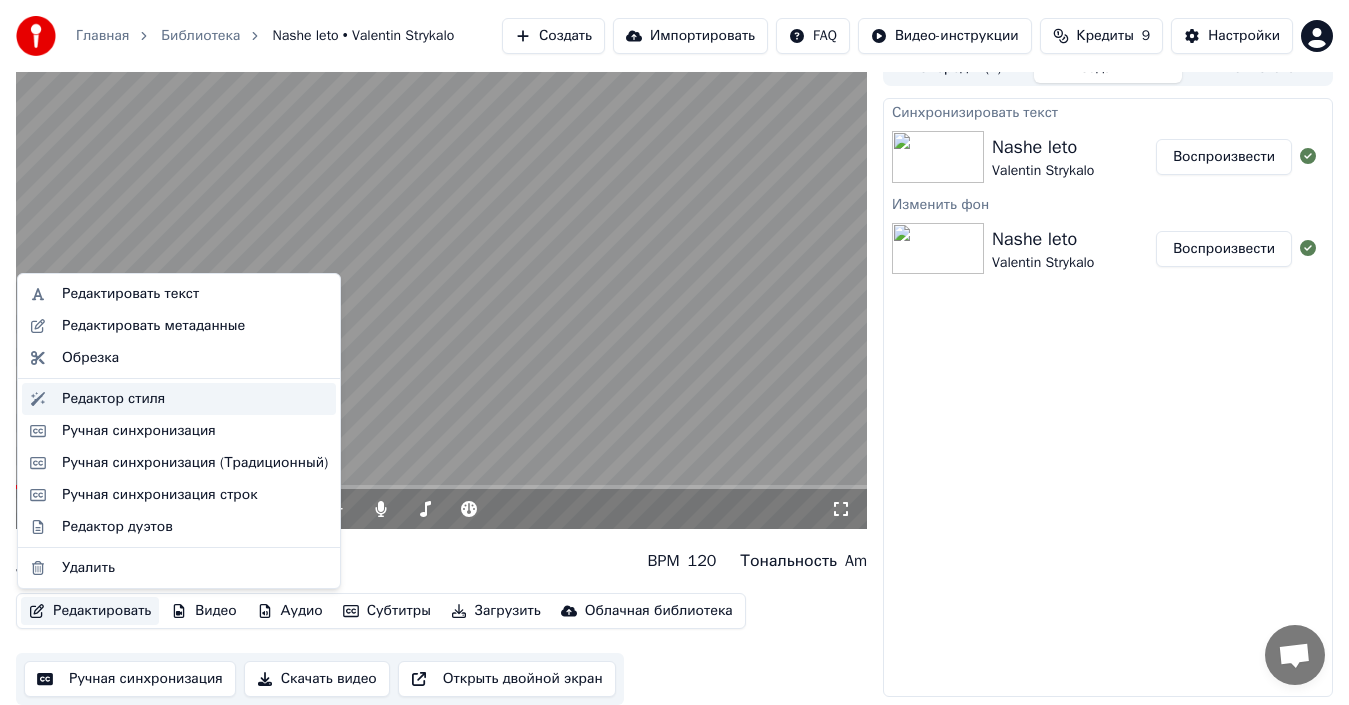 click on "Редактор стиля" at bounding box center [113, 399] 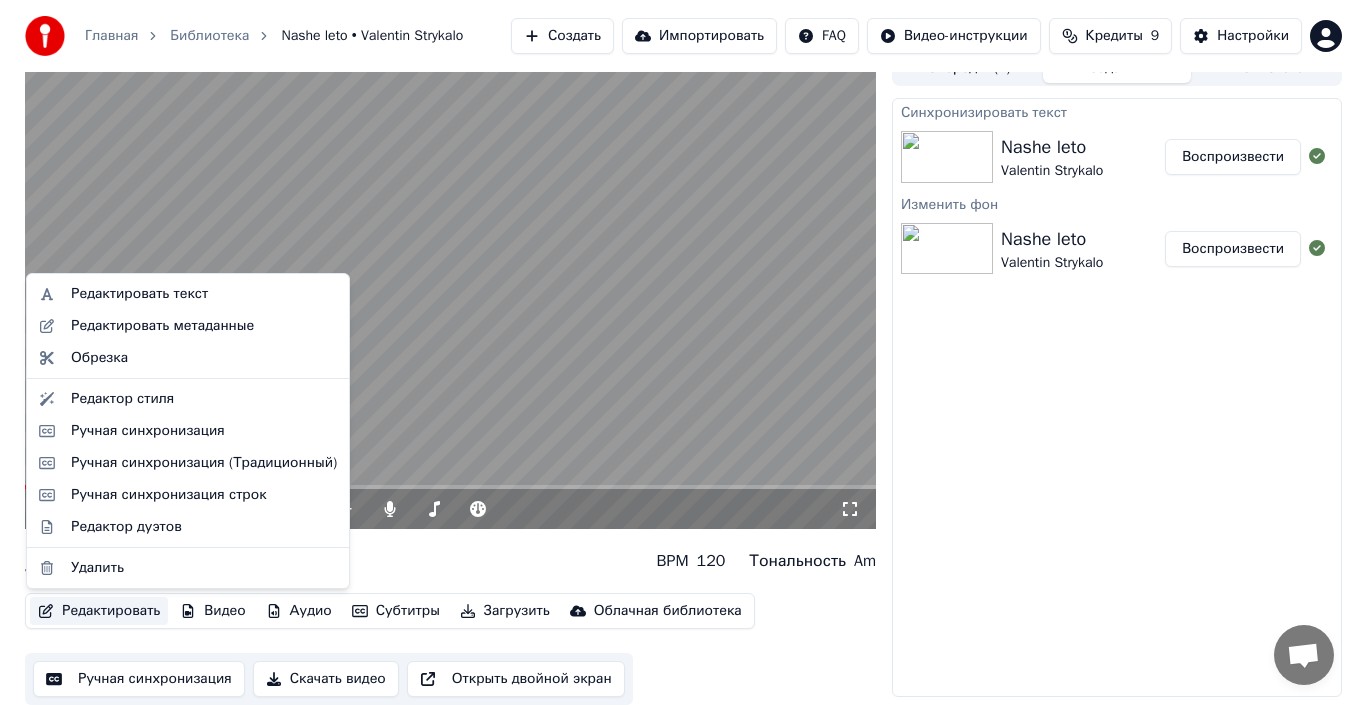 scroll, scrollTop: 0, scrollLeft: 0, axis: both 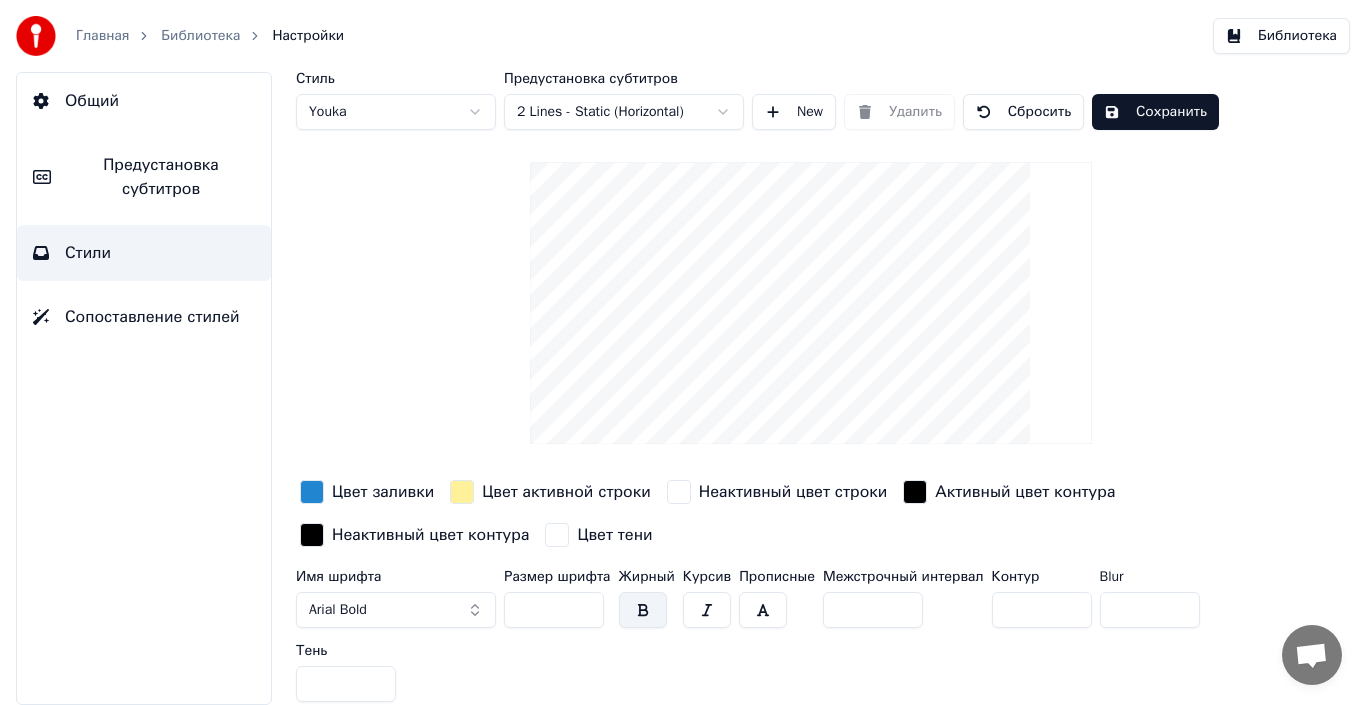 click on "Библиотека" at bounding box center (200, 36) 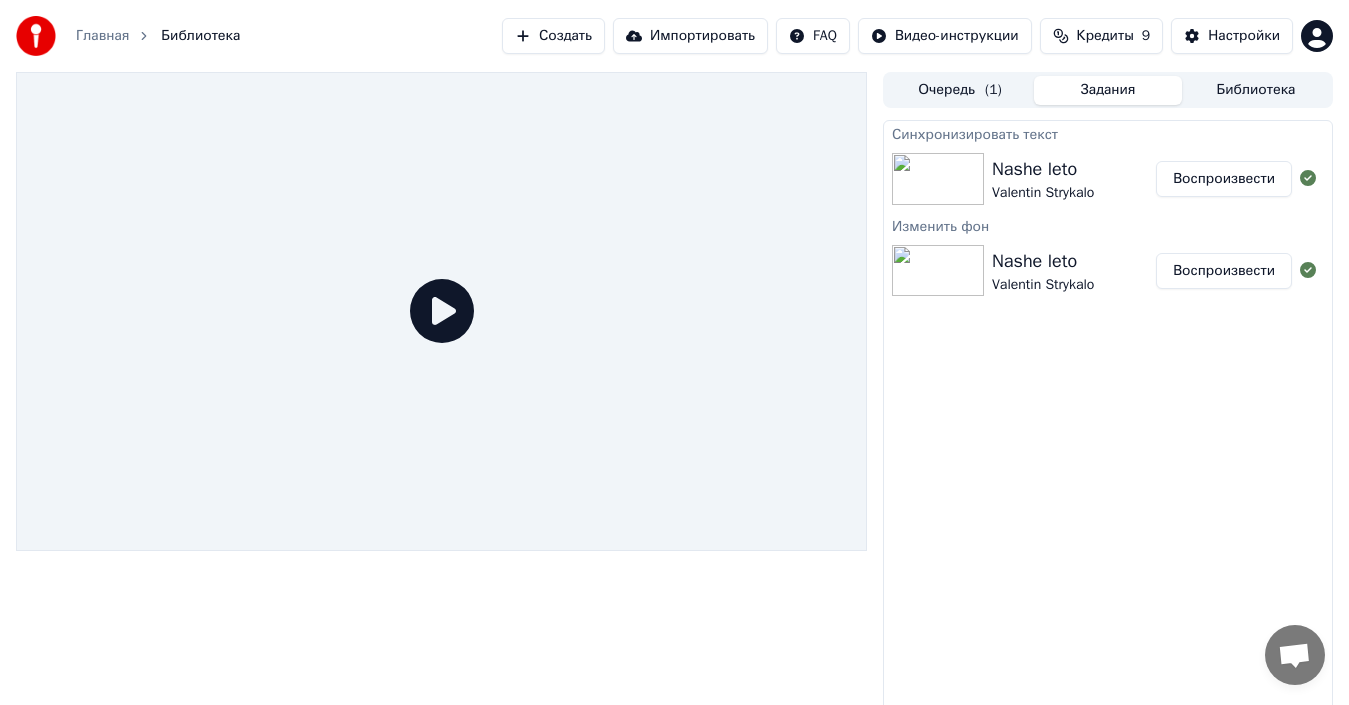 click on "Воспроизвести" at bounding box center [1224, 179] 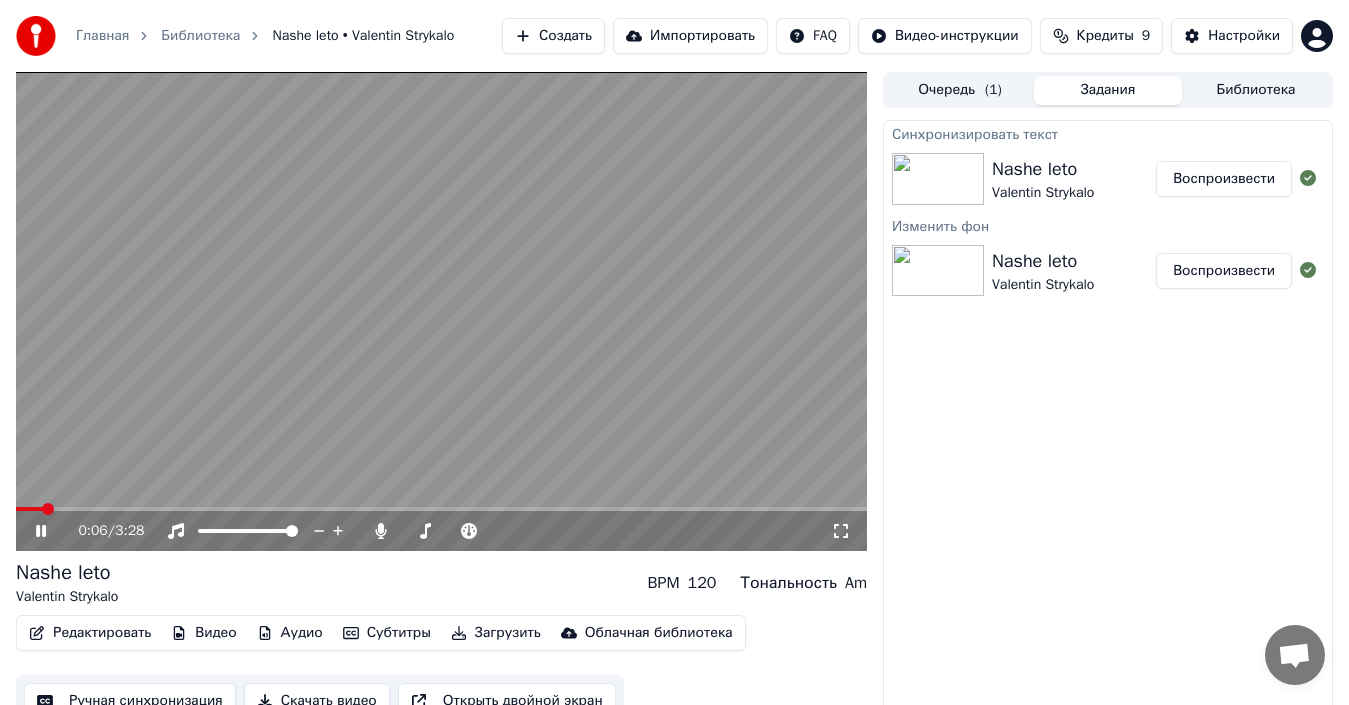 click at bounding box center (441, 311) 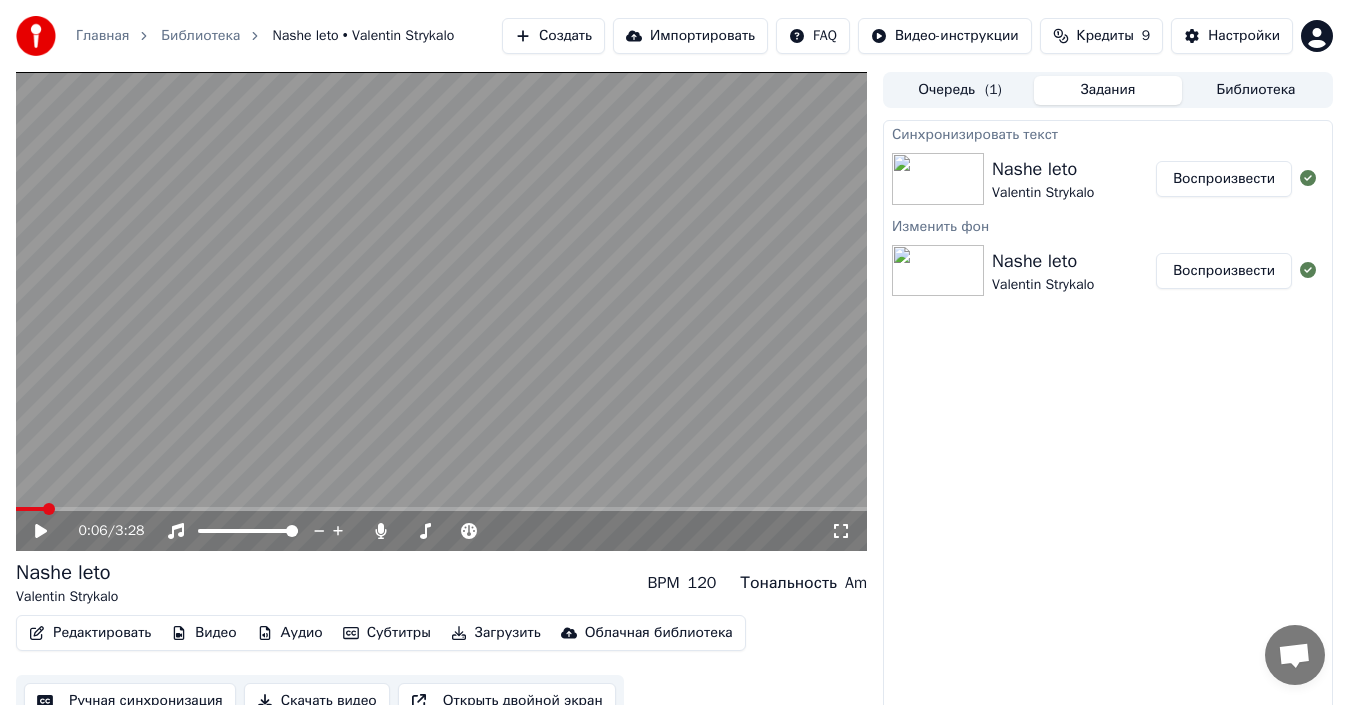 click at bounding box center (441, 311) 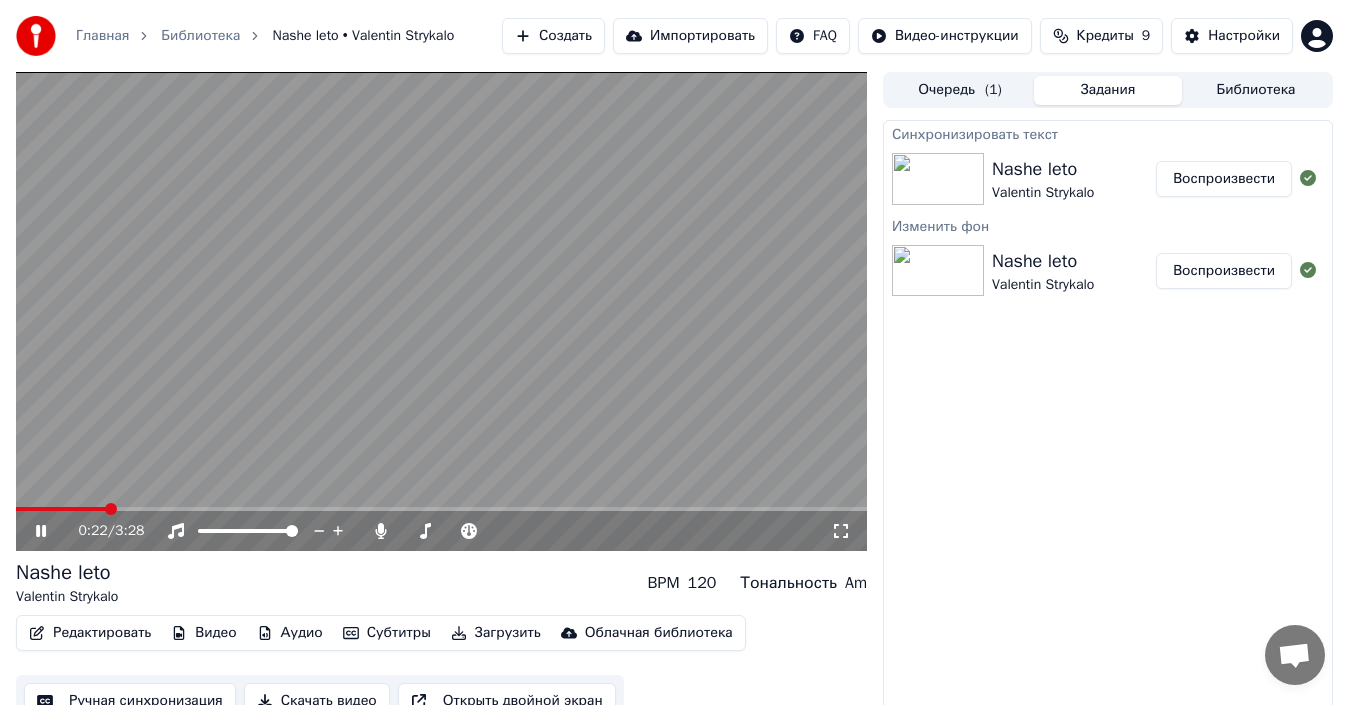 click at bounding box center [441, 509] 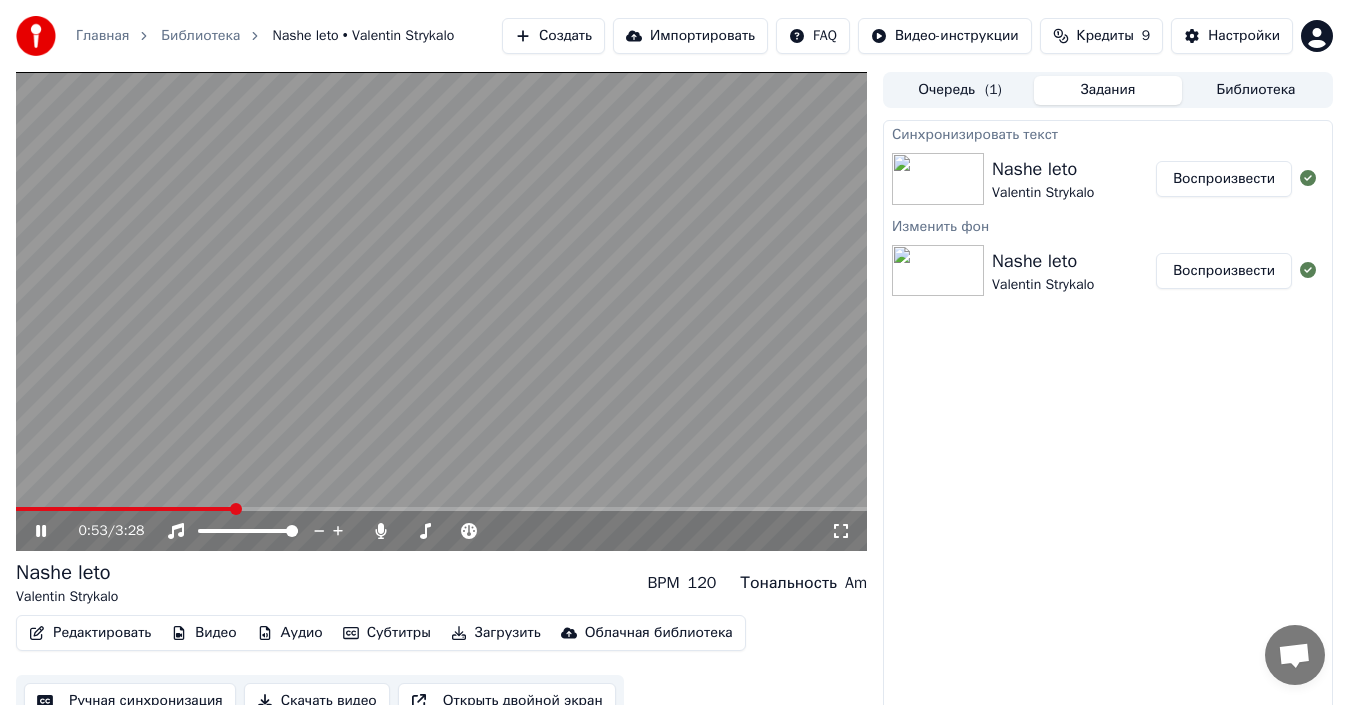 click at bounding box center (441, 509) 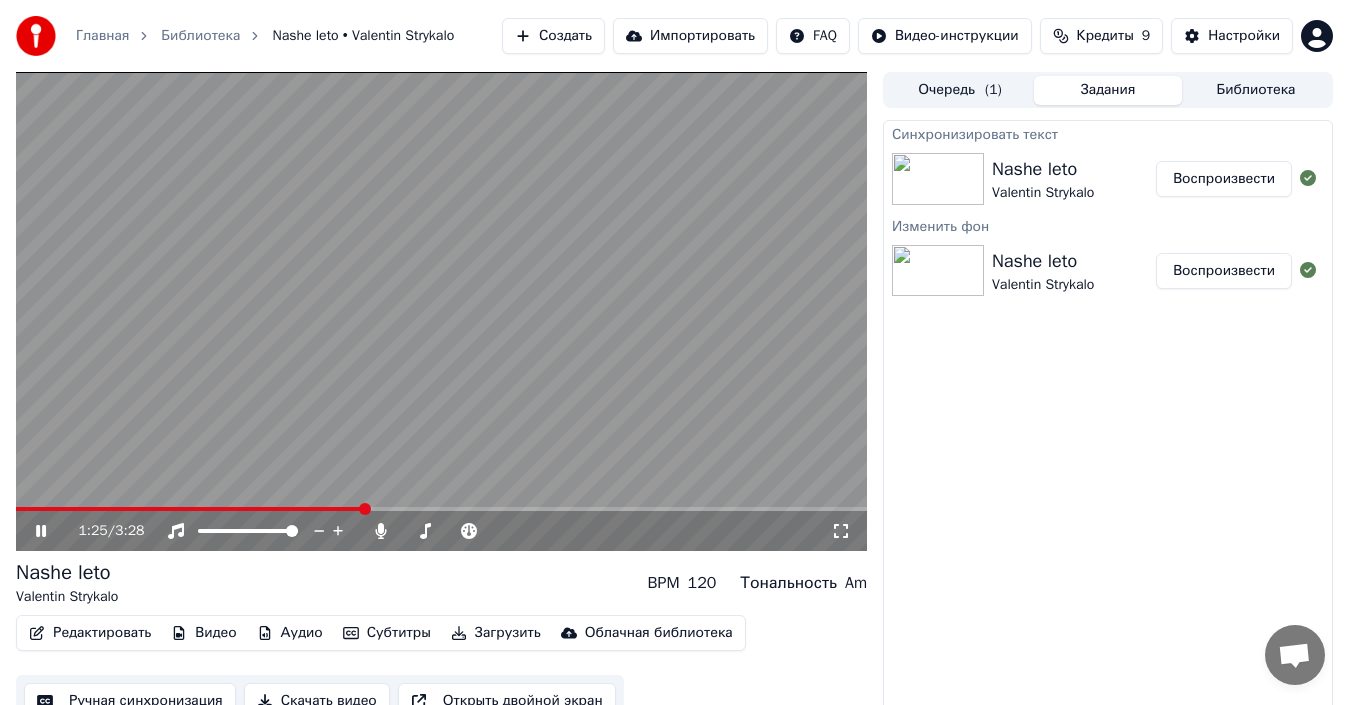 click at bounding box center (441, 509) 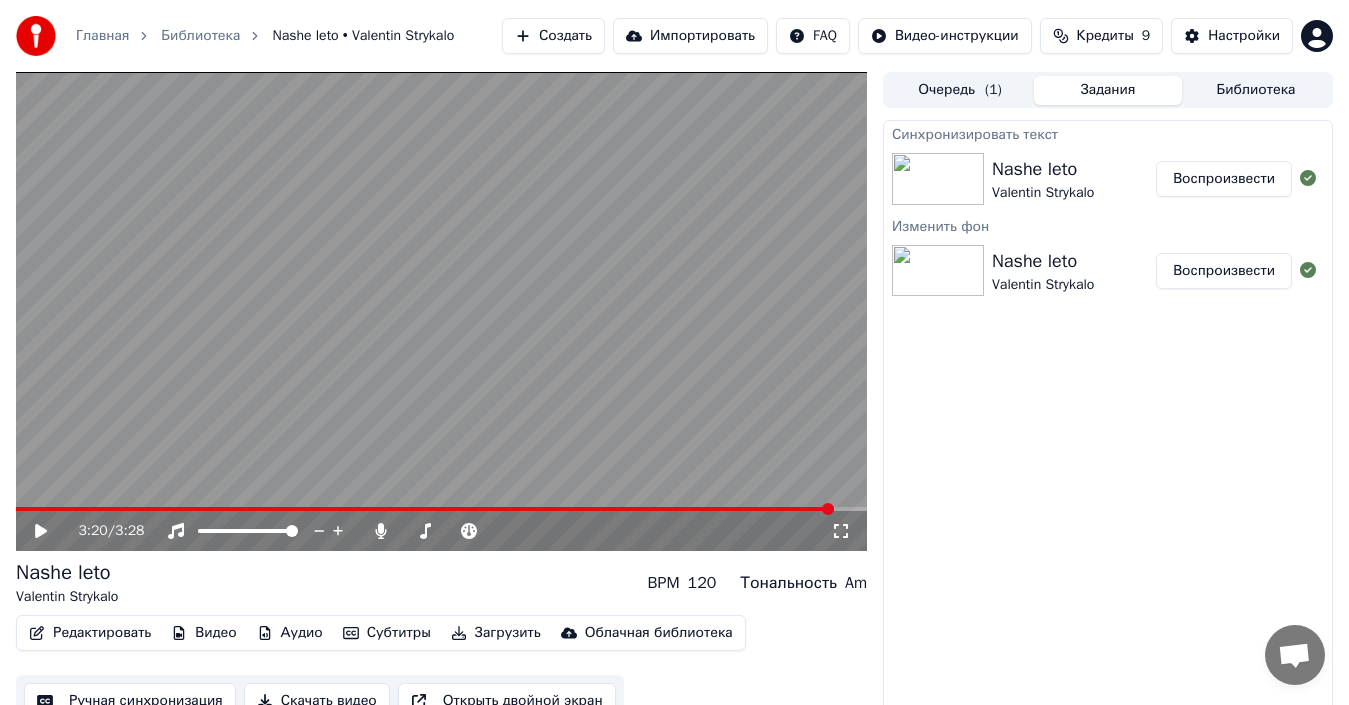 click at bounding box center [828, 509] 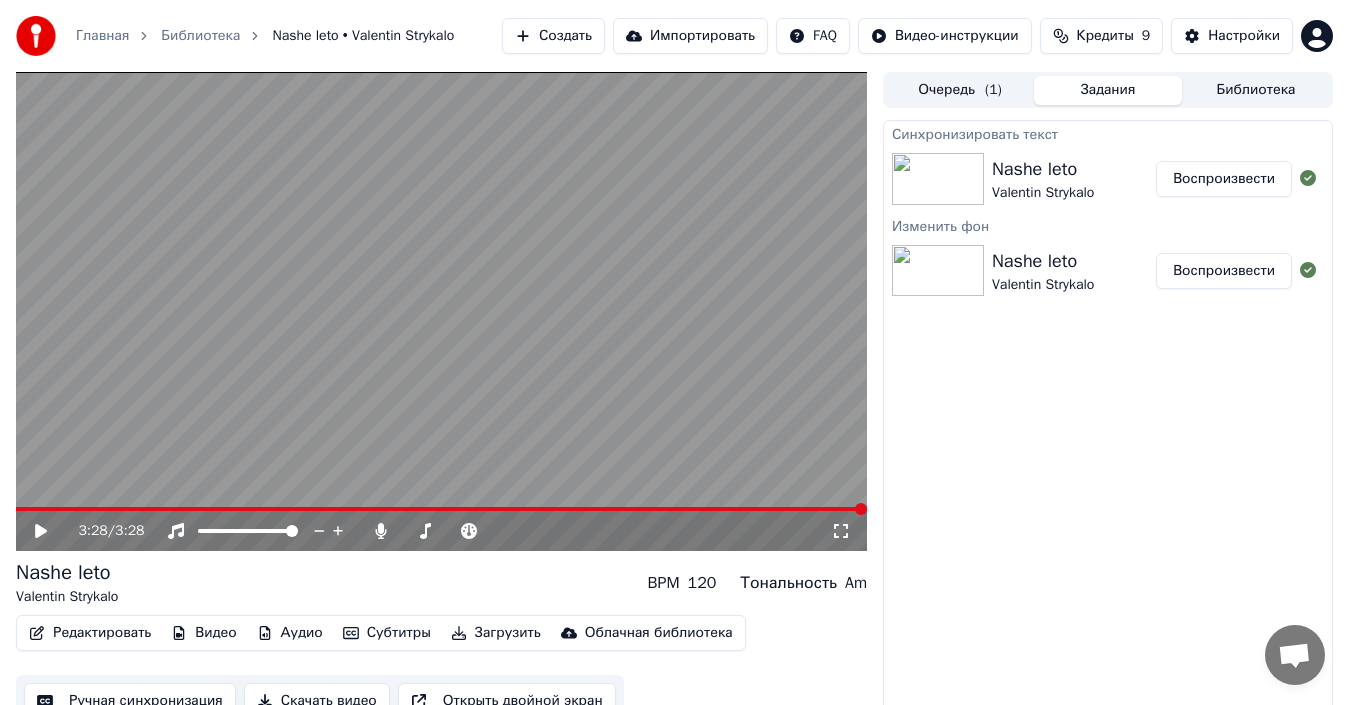 click on "Видео" at bounding box center (203, 633) 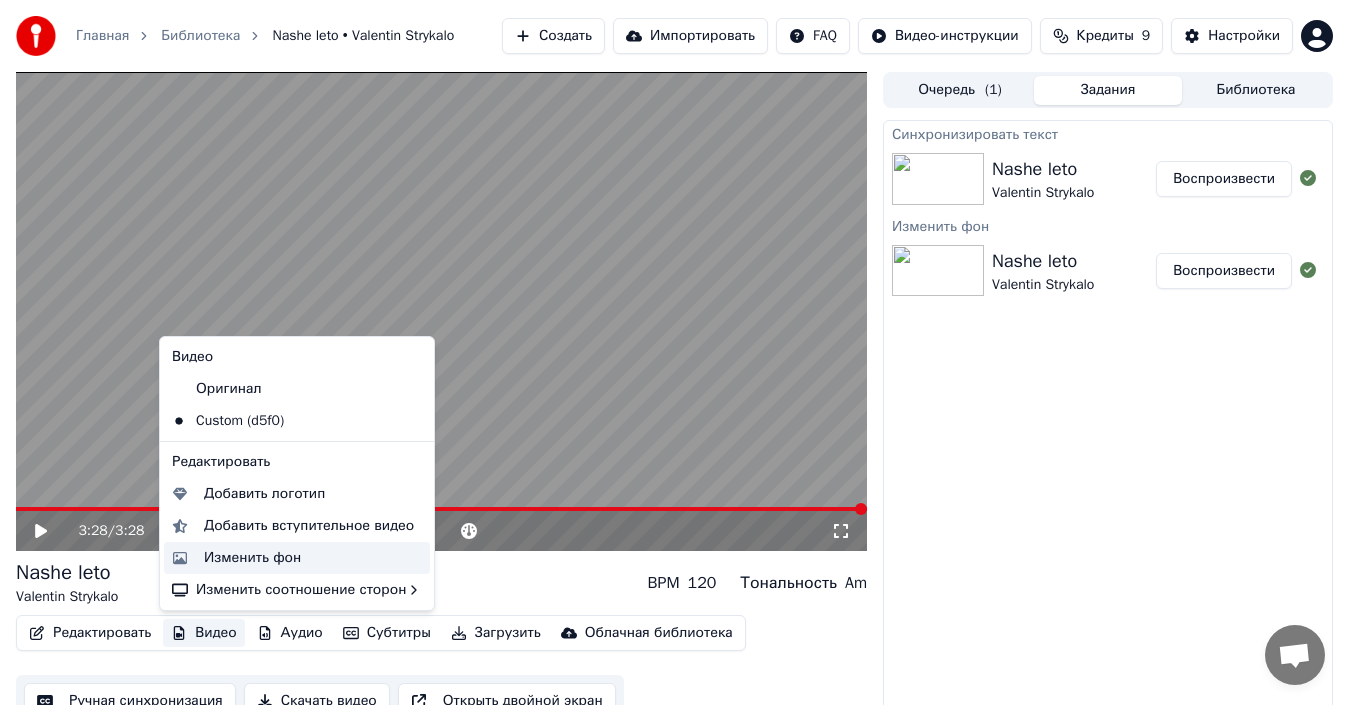 click on "Изменить фон" at bounding box center [252, 558] 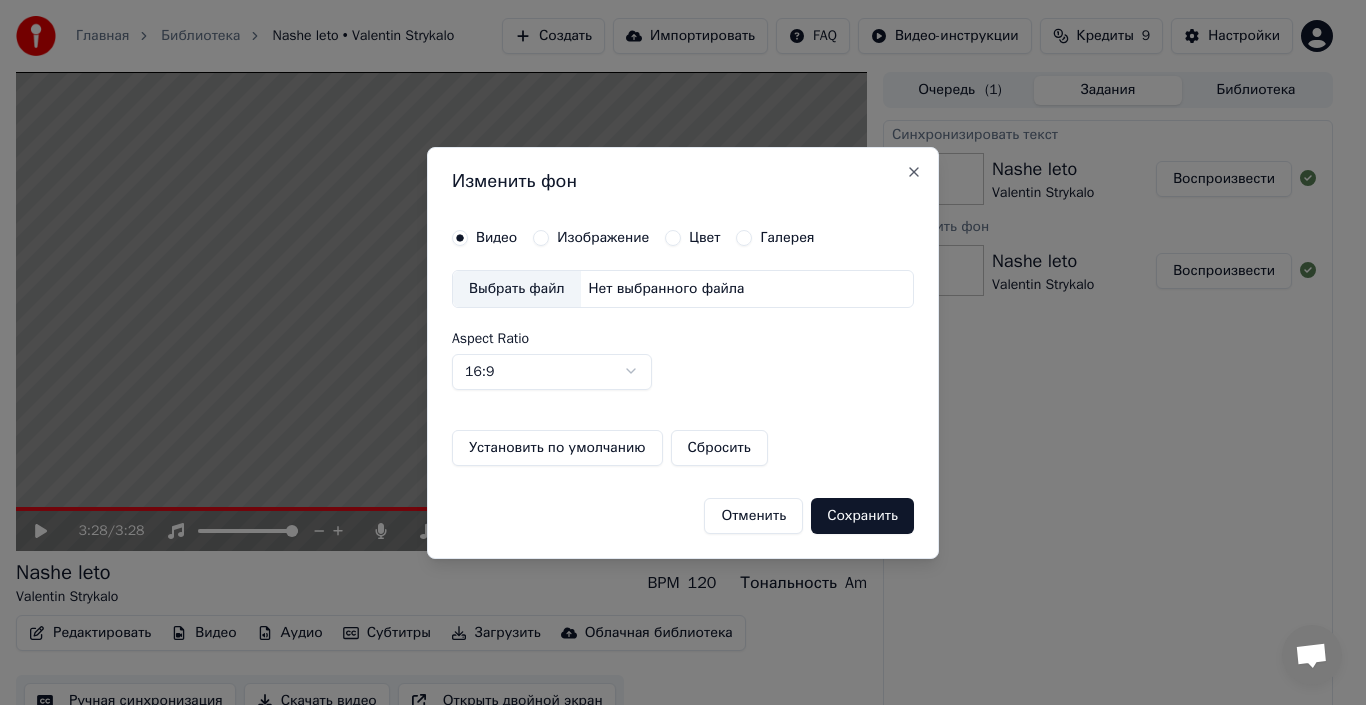 click on "Нет выбранного файла" at bounding box center [667, 289] 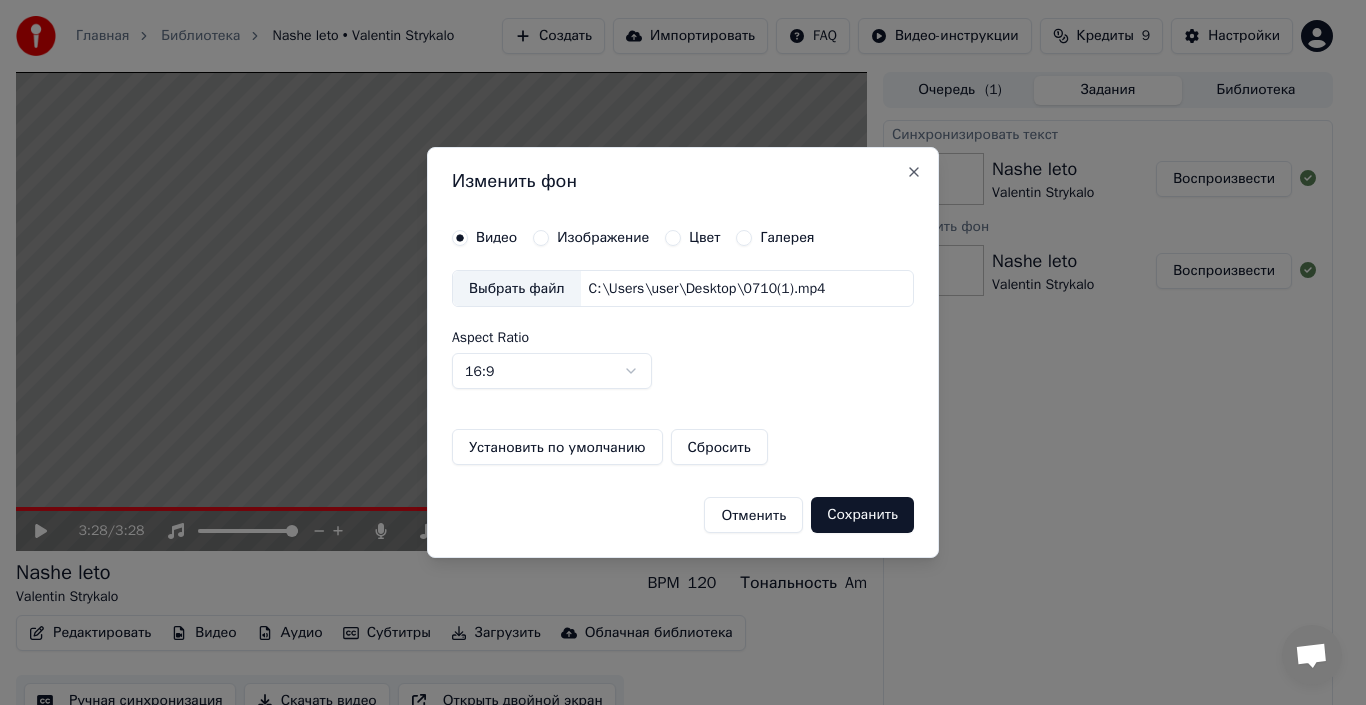 click on "Сохранить" at bounding box center [862, 515] 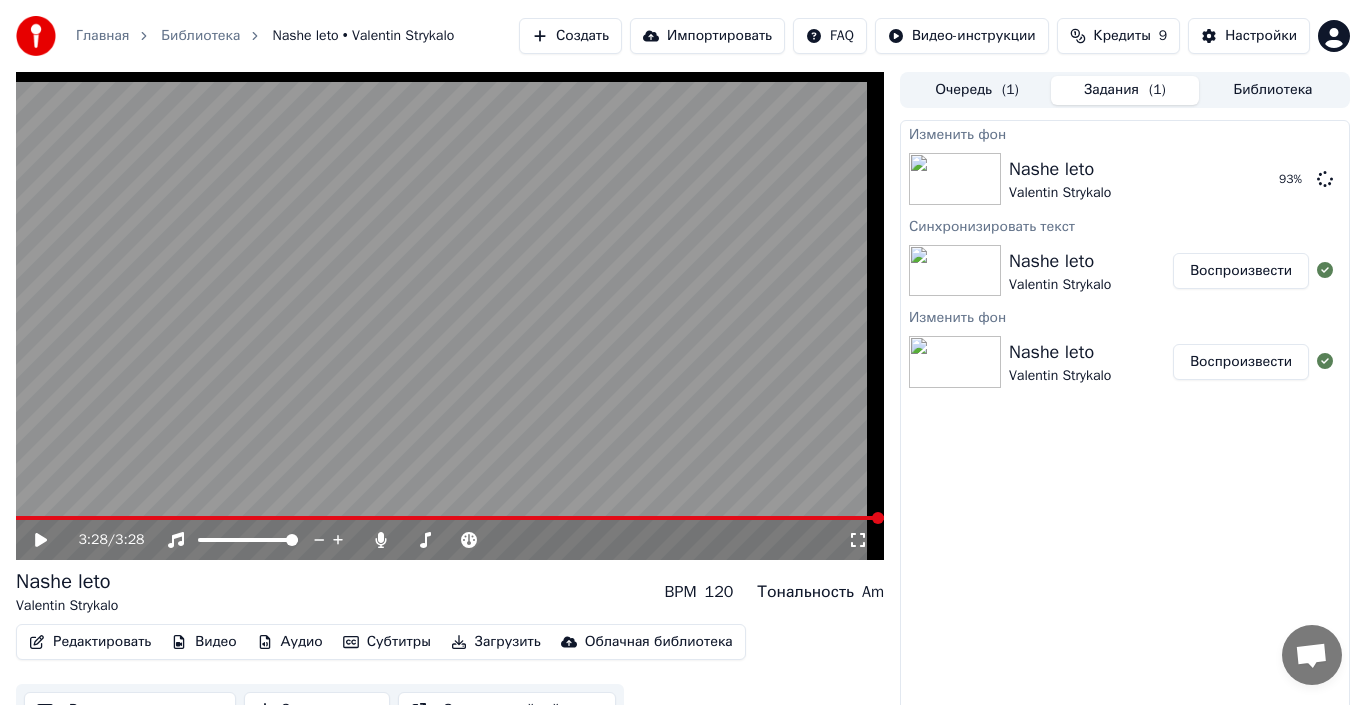 click on "Home Library Nashe leto • Valentin Strykalo Create Import FAQ Video tutorials Credits 9 Settings 3:28  /  3:28 Nashe leto Valentin Strykalo BPM 120 Key Am Edit Video Audio Subtitles Upload Cloud library Manual sync Download video Open double screen Queue ( 1 ) Jobs ( 1 ) Library Change background Nashe leto Valentin Strykalo 93 % Sync lyrics Nashe leto Valentin Strykalo Play Change background Nashe leto Valentin Strykalo Play" at bounding box center [683, 352] 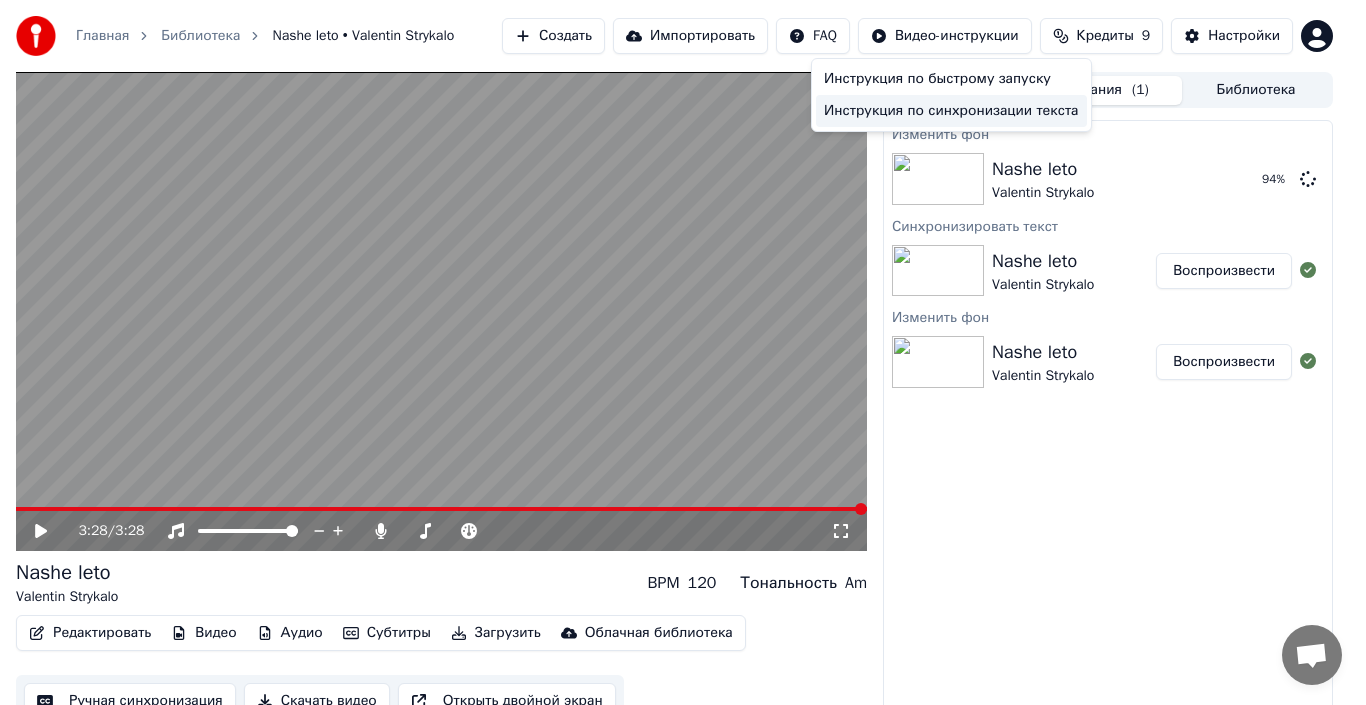 click on "Инструкция по синхронизации текста" at bounding box center [951, 111] 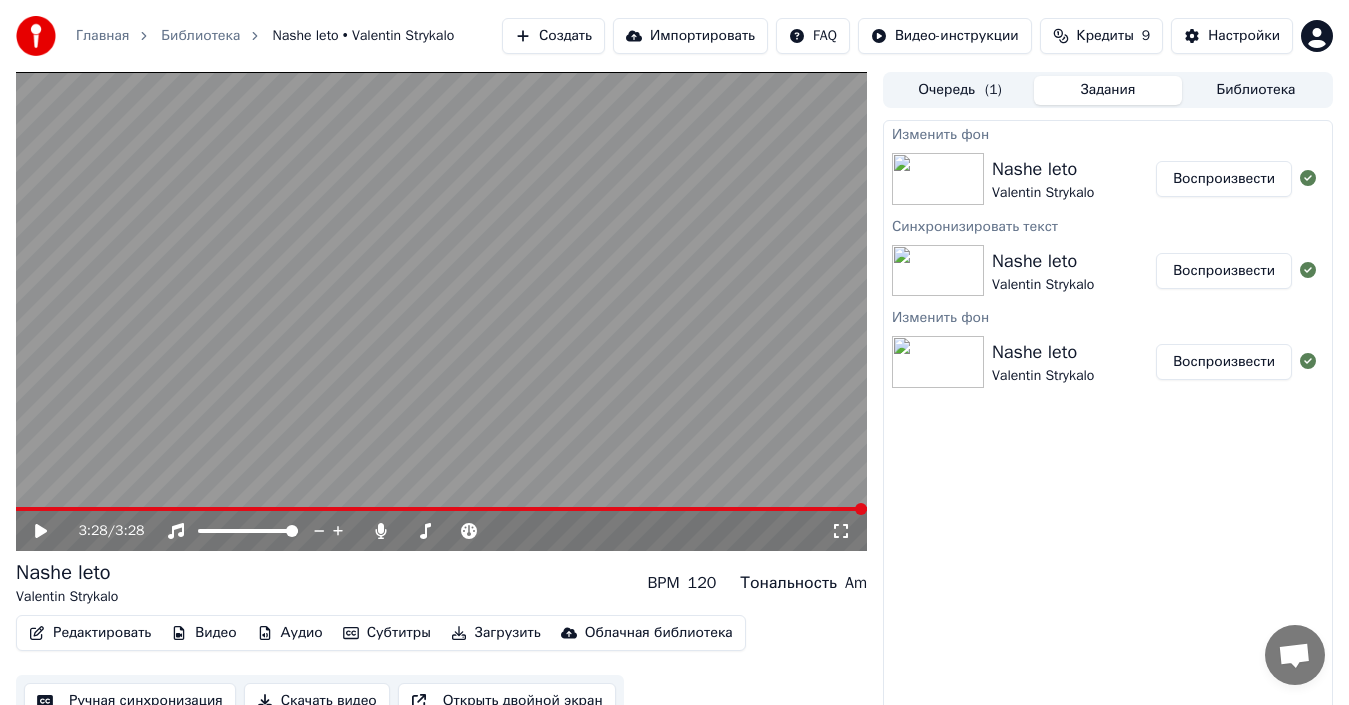 click on "Воспроизвести" at bounding box center [1224, 179] 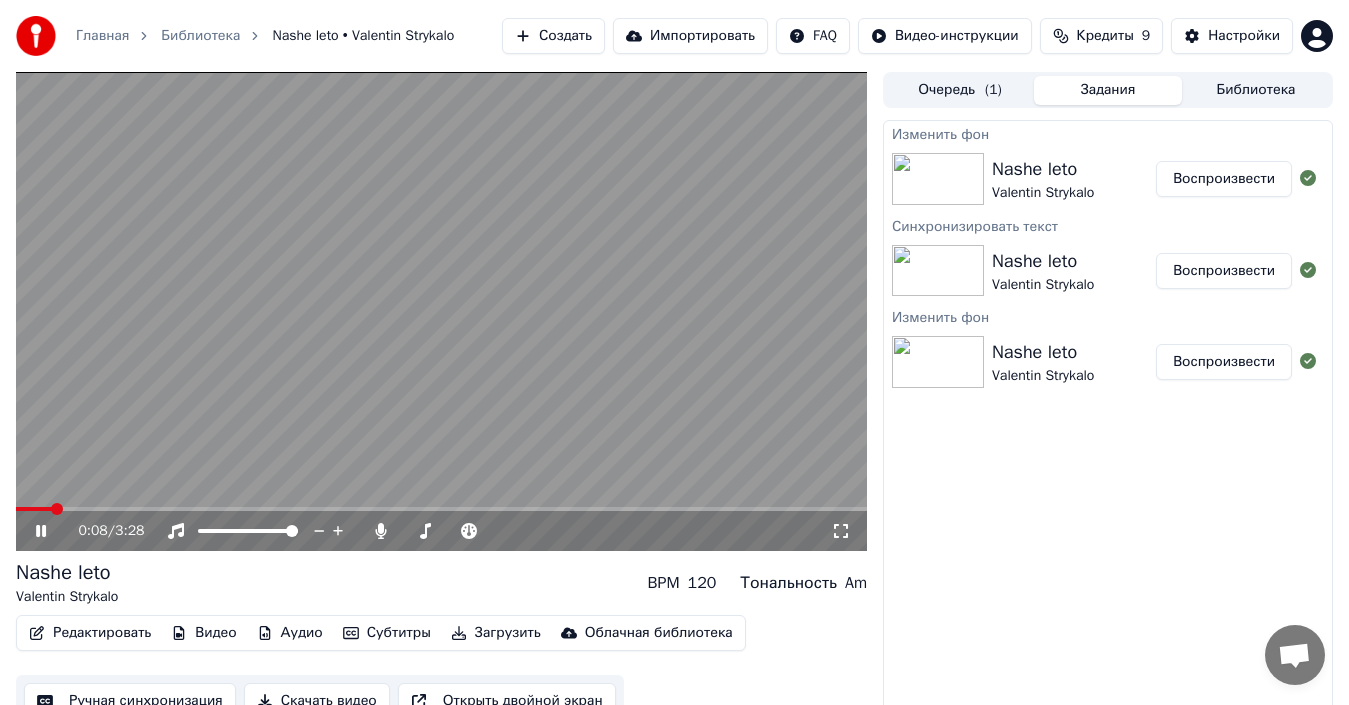 click at bounding box center [441, 311] 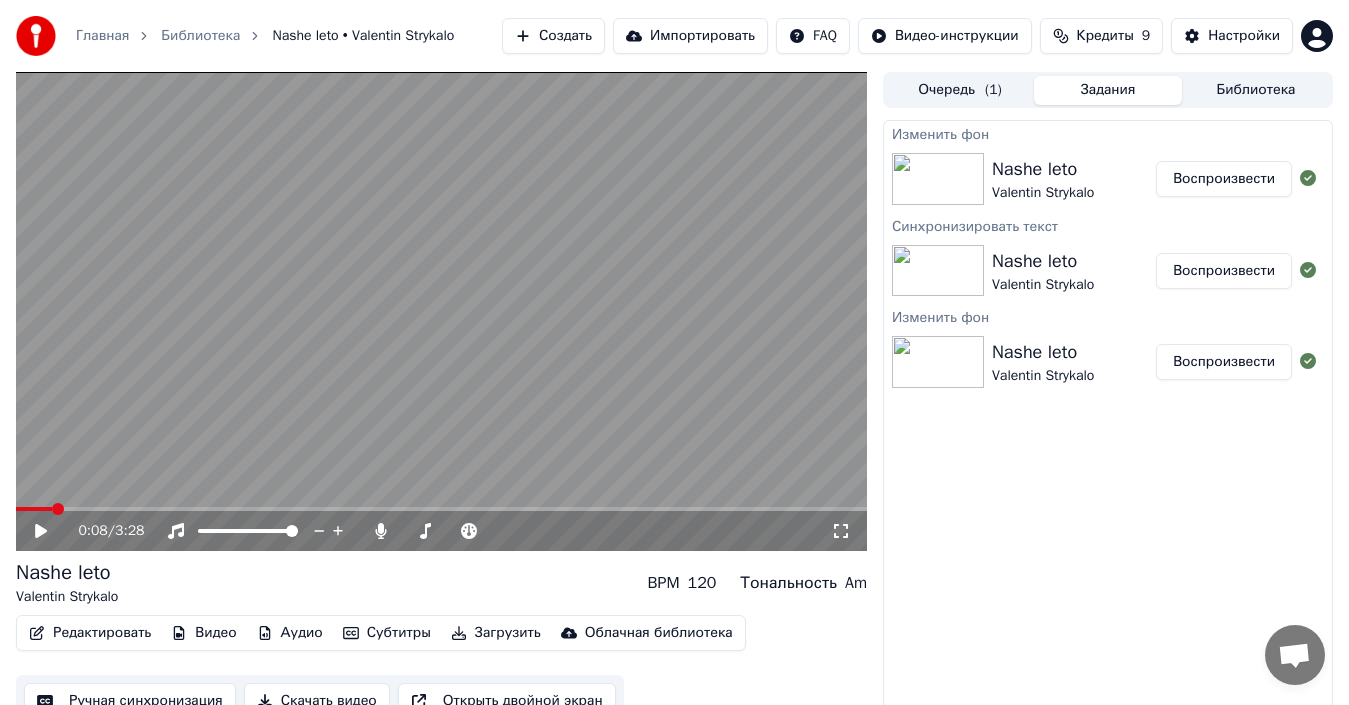 click at bounding box center (441, 311) 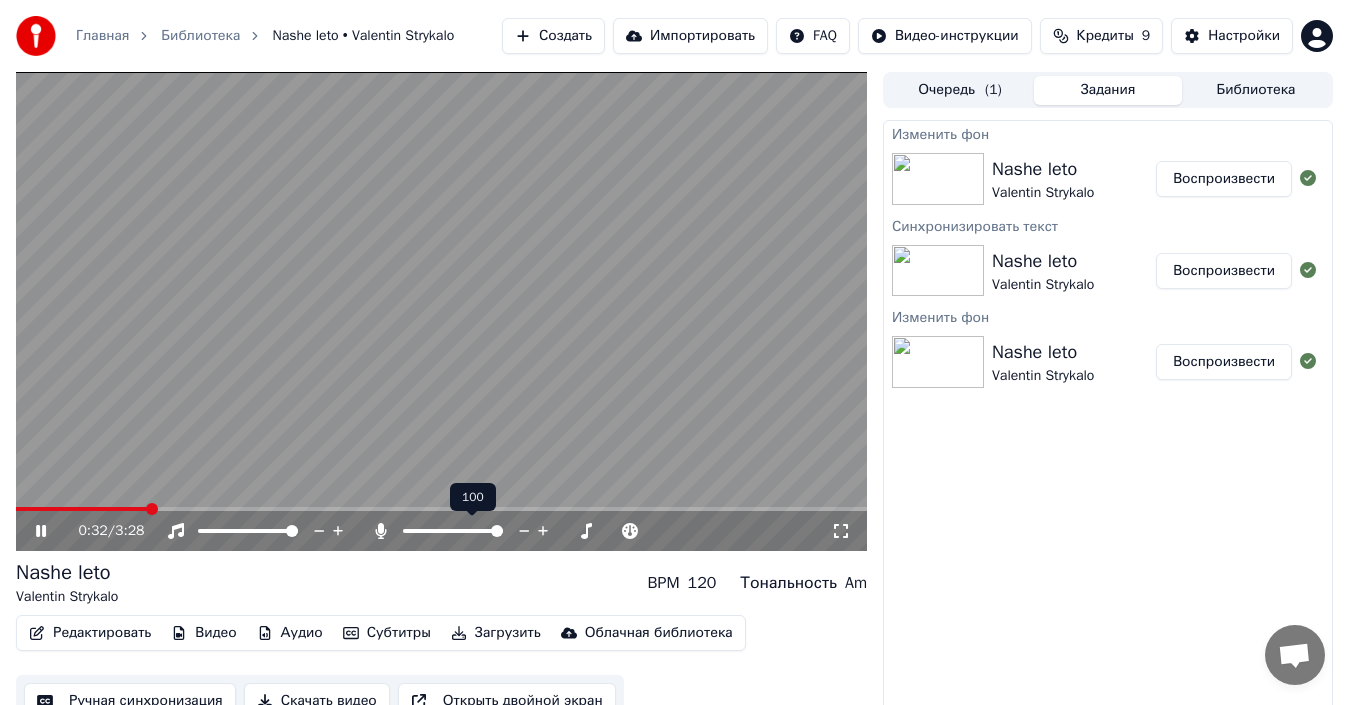 click at bounding box center [453, 531] 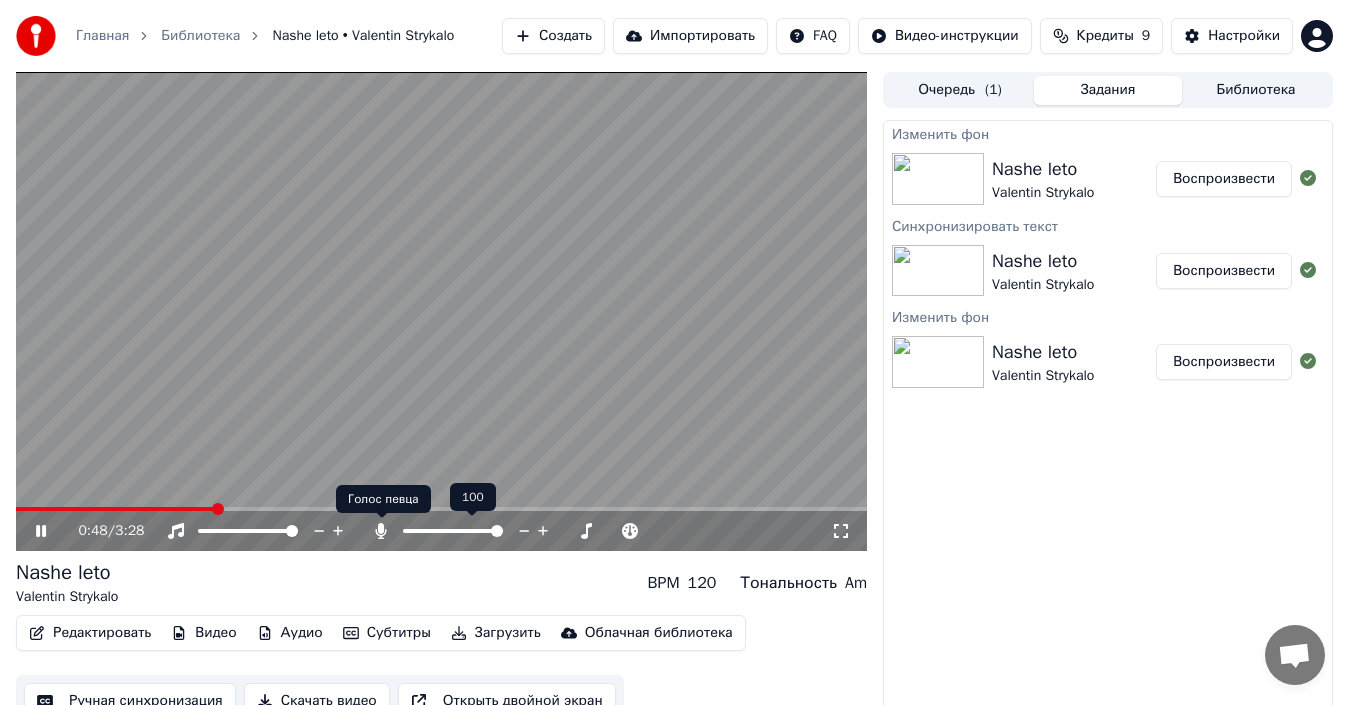 click 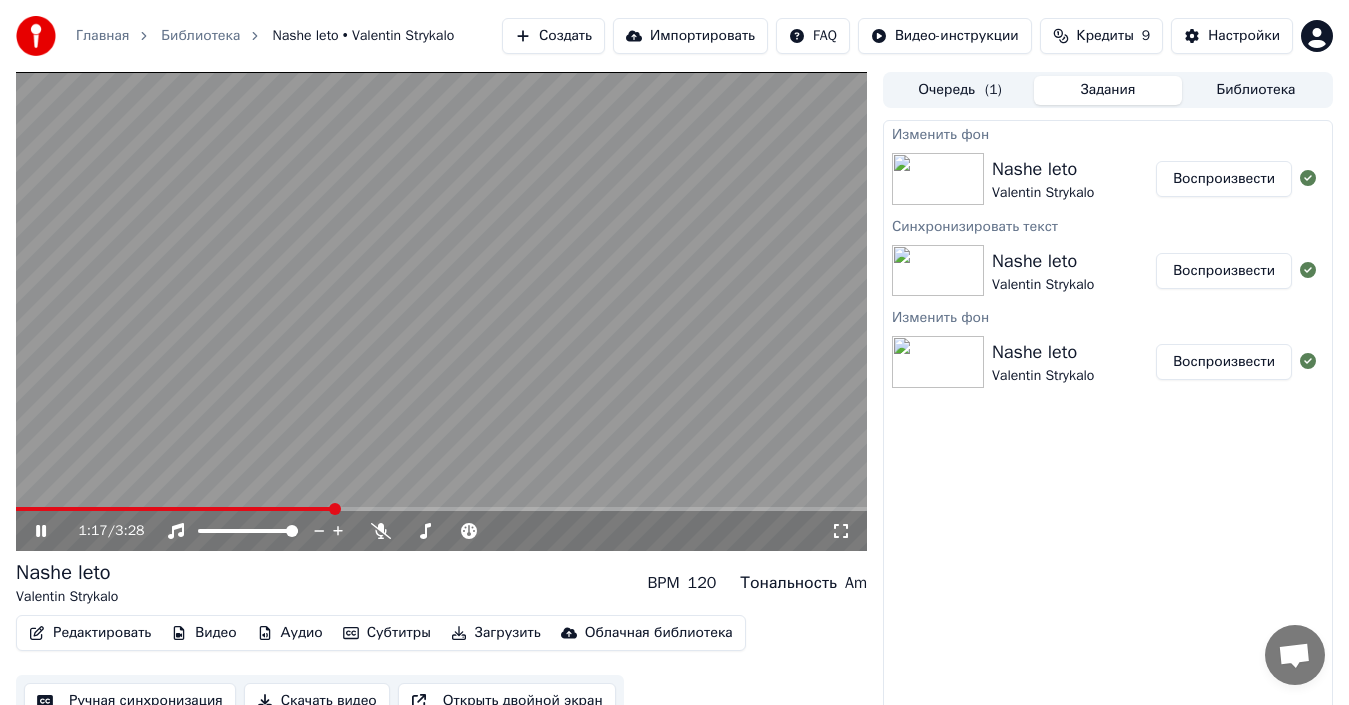 click on "Редактировать" at bounding box center [90, 633] 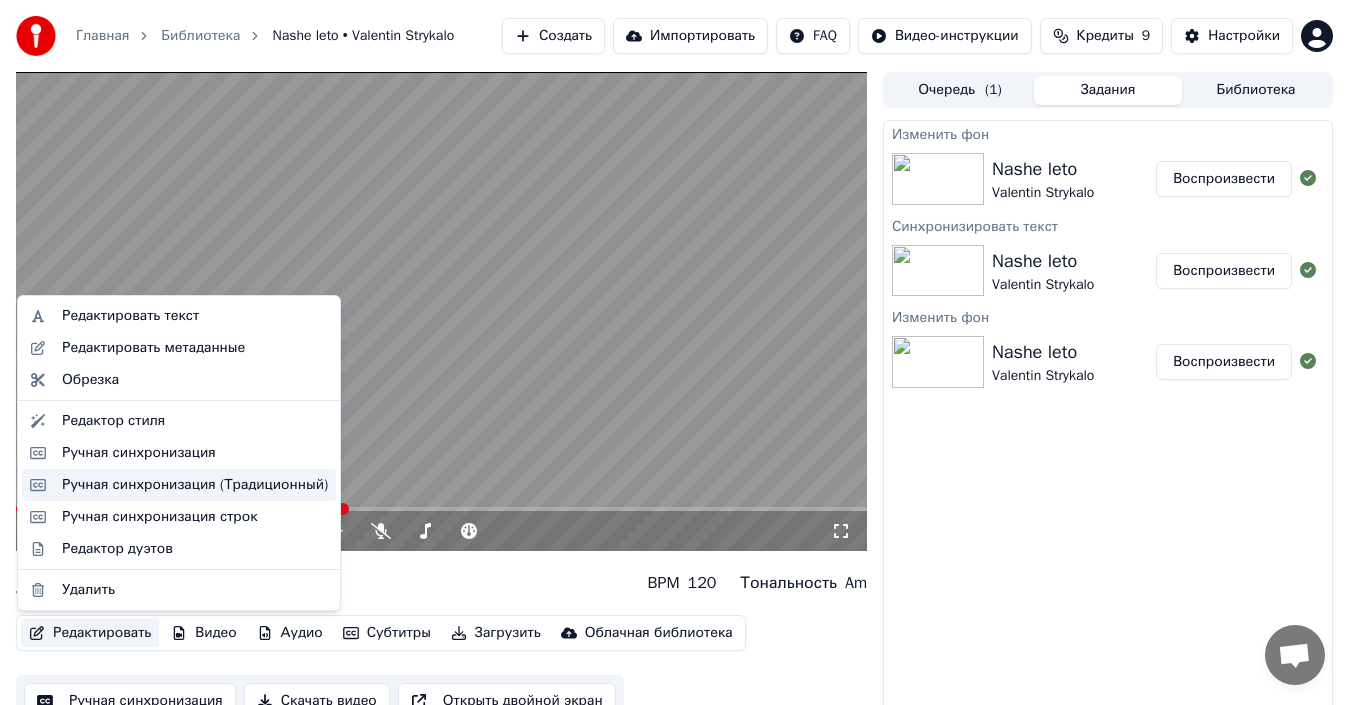 click on "Ручная синхронизация (Традиционный)" at bounding box center [195, 485] 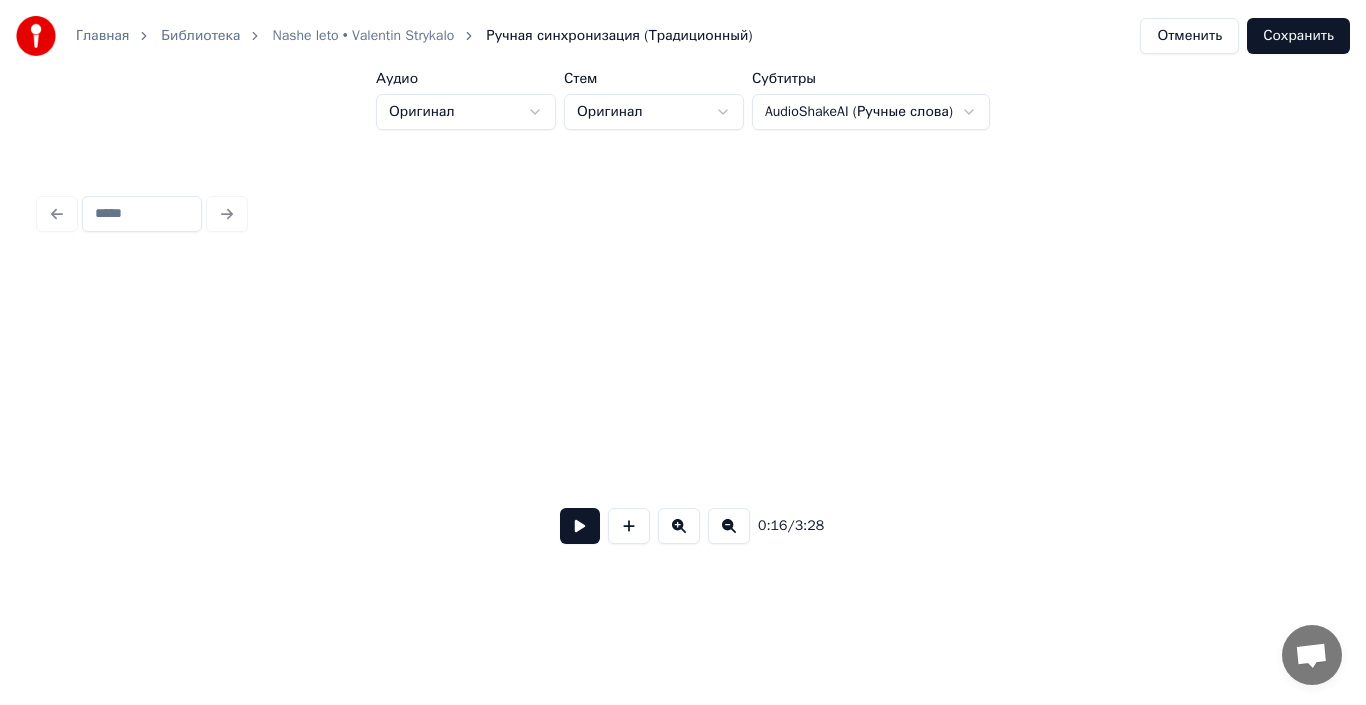 scroll, scrollTop: 0, scrollLeft: 3323, axis: horizontal 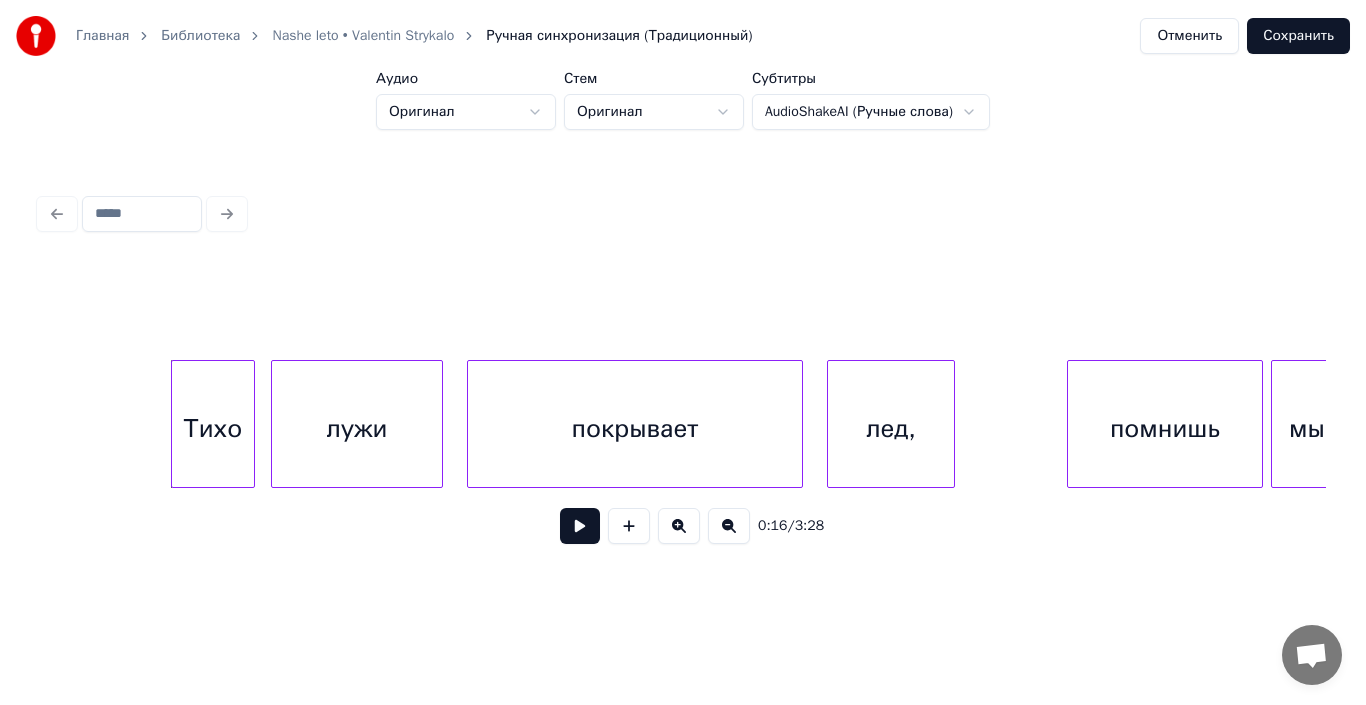 click on "Отменить" at bounding box center [1189, 36] 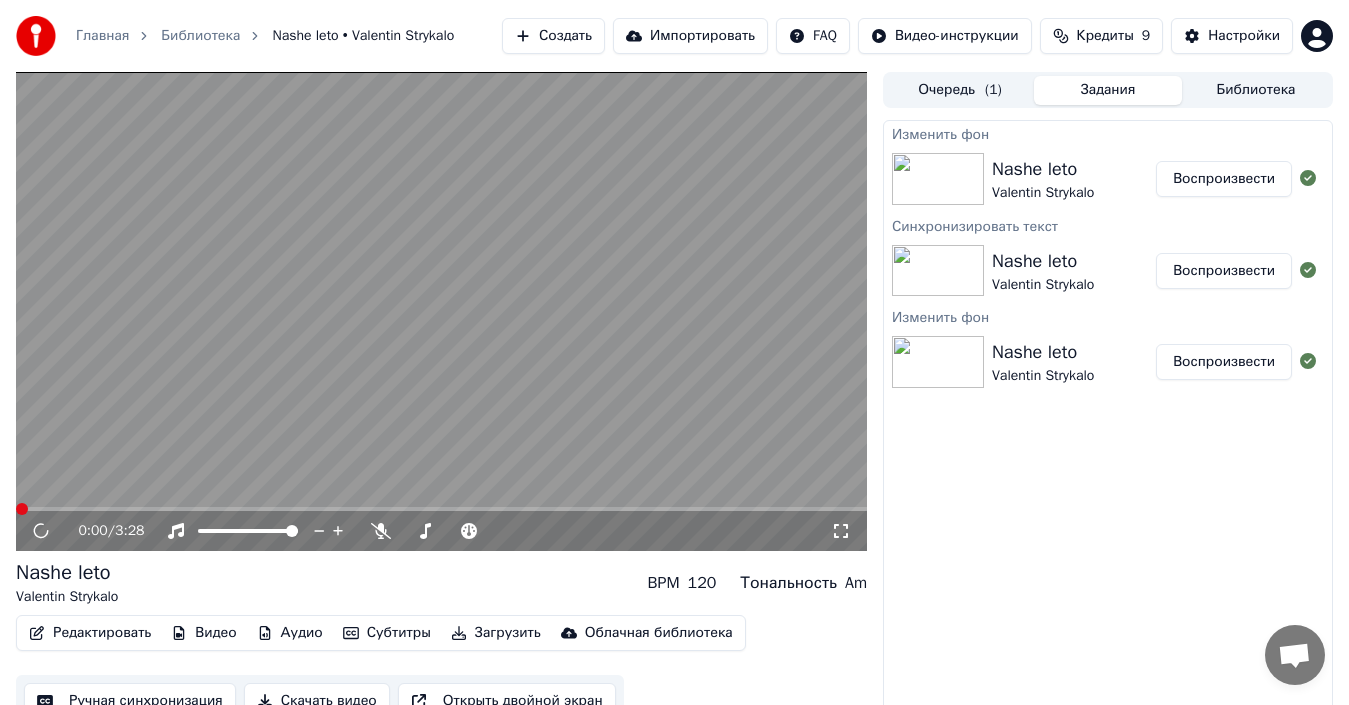 click on "Редактировать" at bounding box center (90, 633) 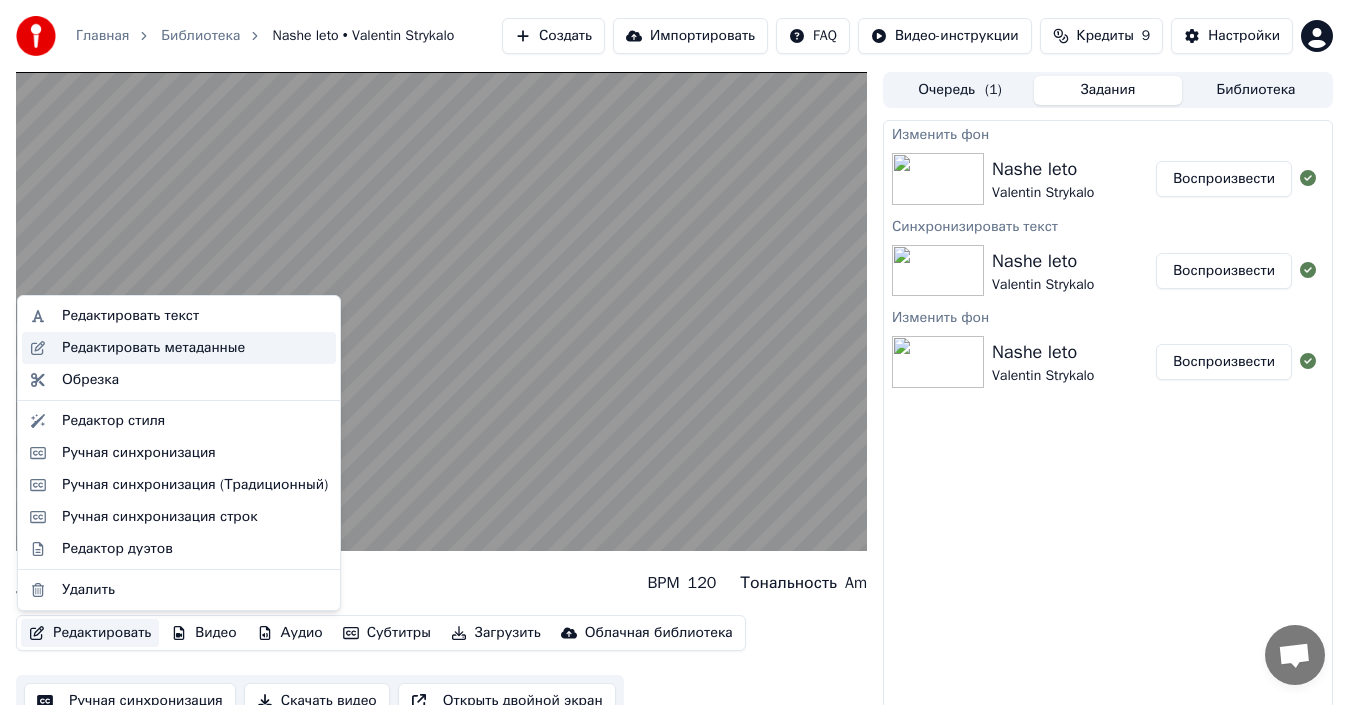 click on "Редактировать метаданные" at bounding box center [153, 348] 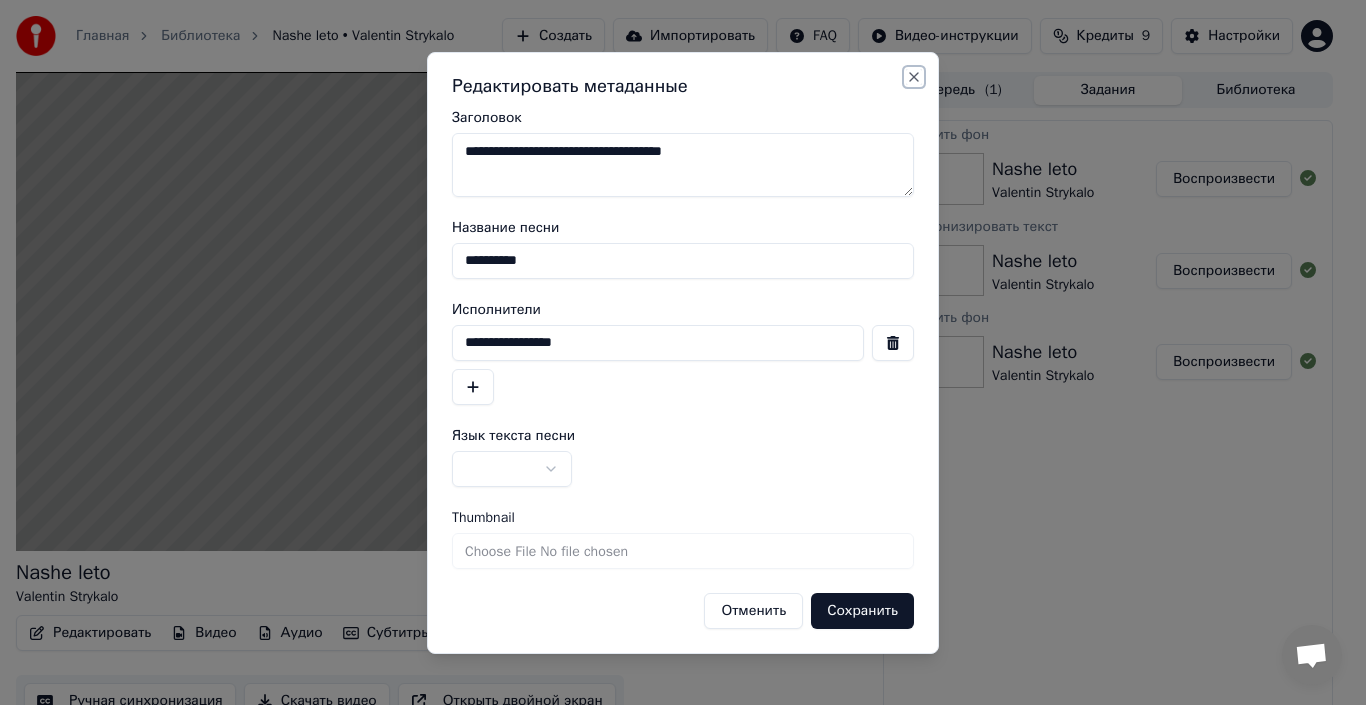 click on "Close" at bounding box center (914, 77) 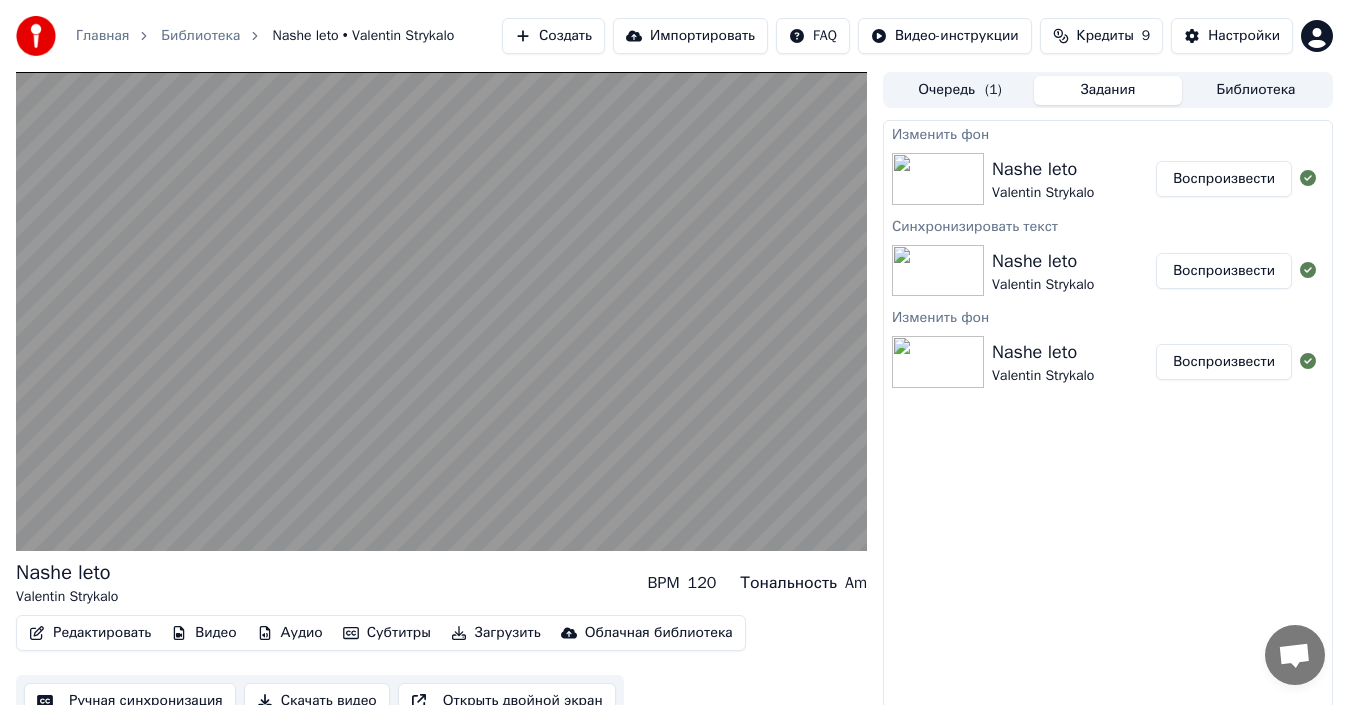 click on "Аудио" at bounding box center (290, 633) 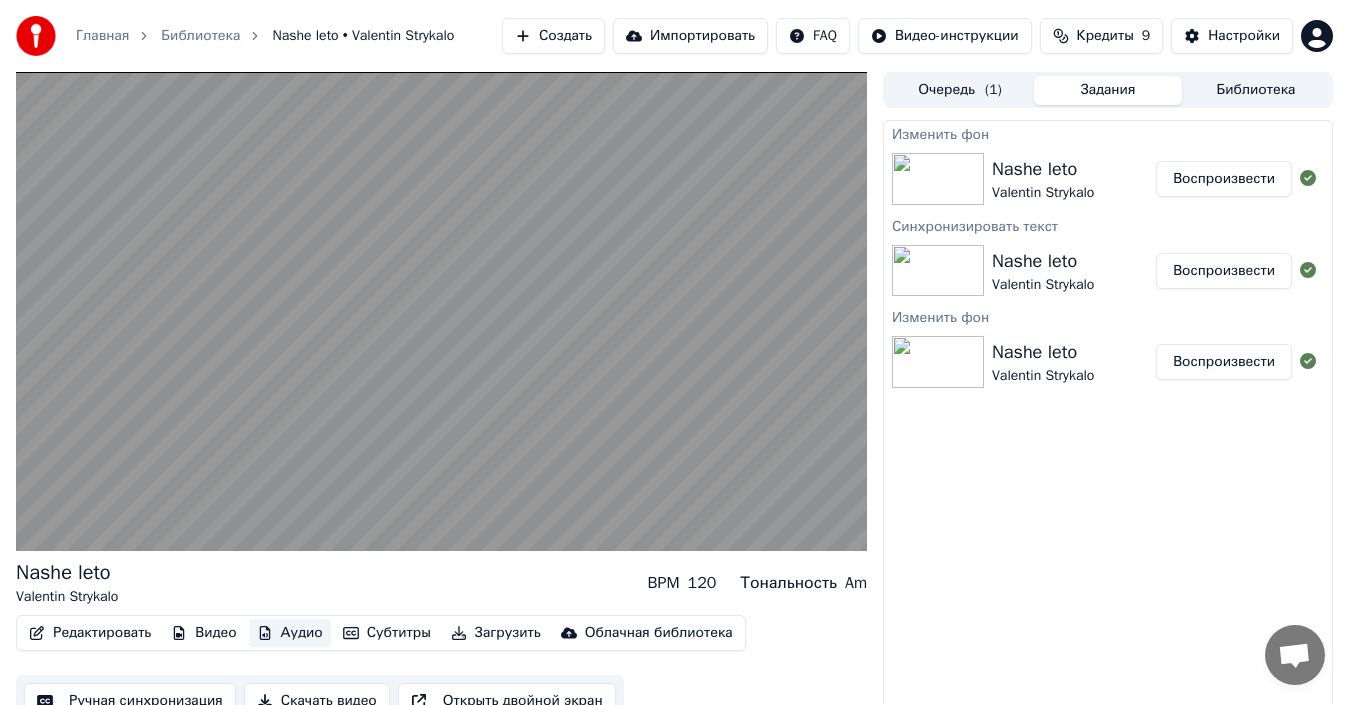 click on "Аудио" at bounding box center (290, 633) 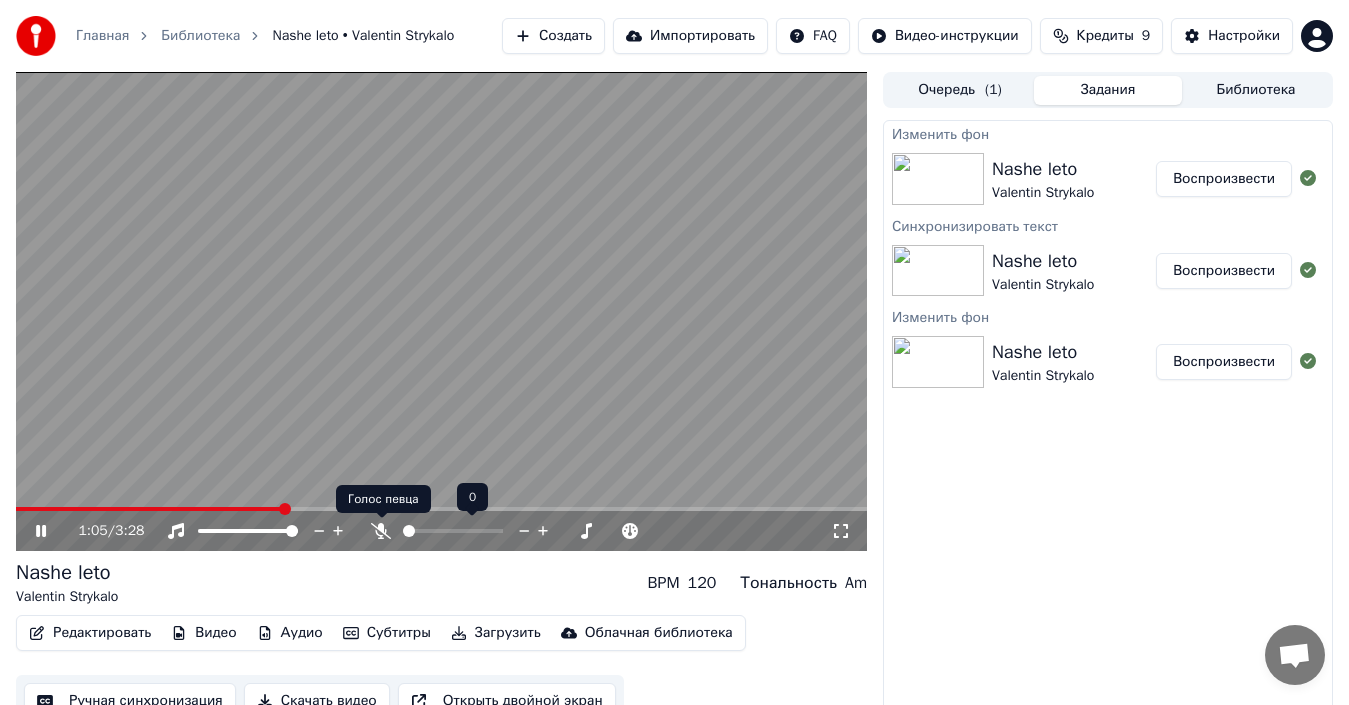 click 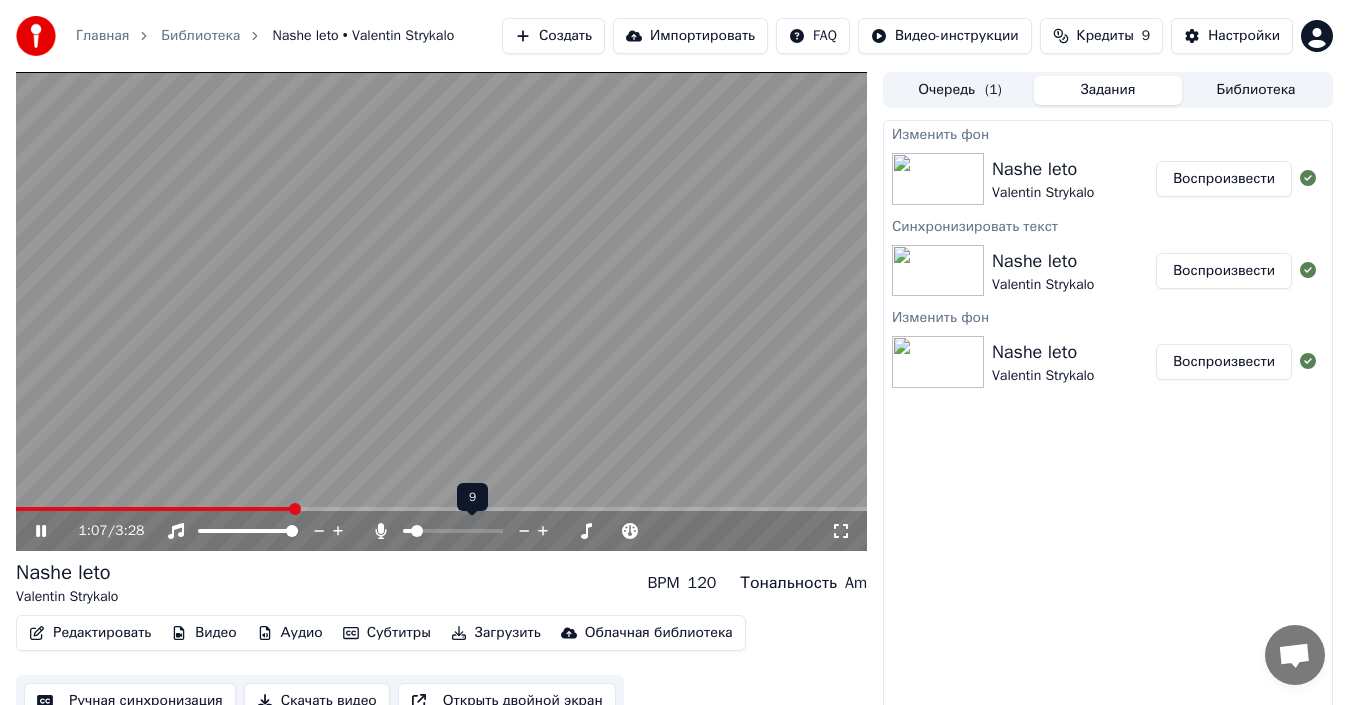 click at bounding box center [407, 531] 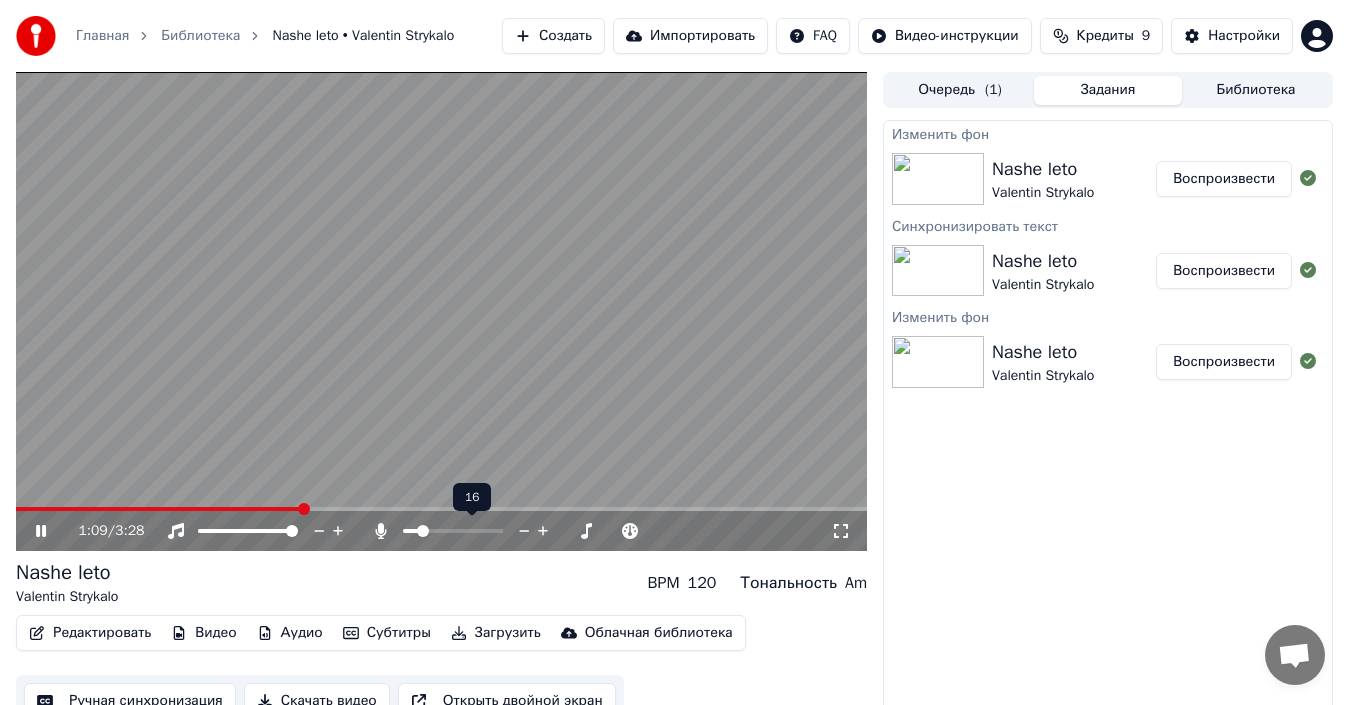 click at bounding box center (423, 531) 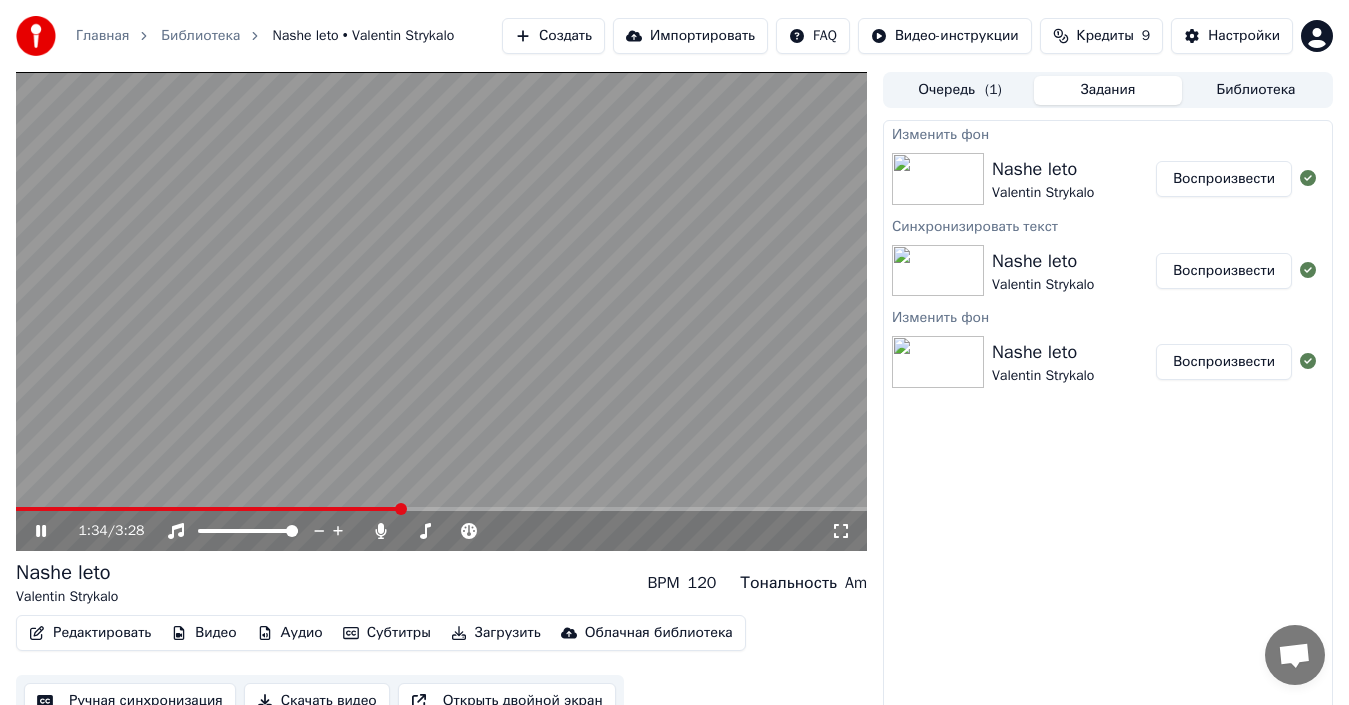 click at bounding box center [441, 509] 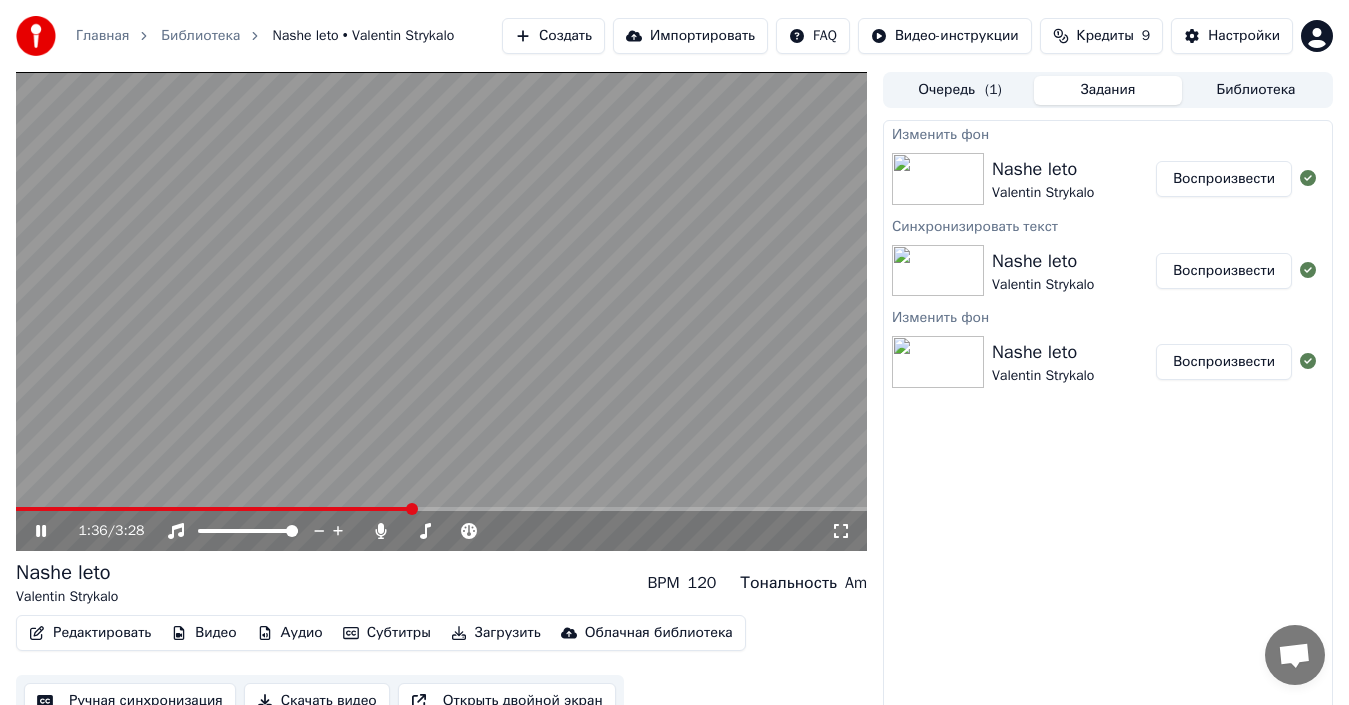 click at bounding box center (441, 509) 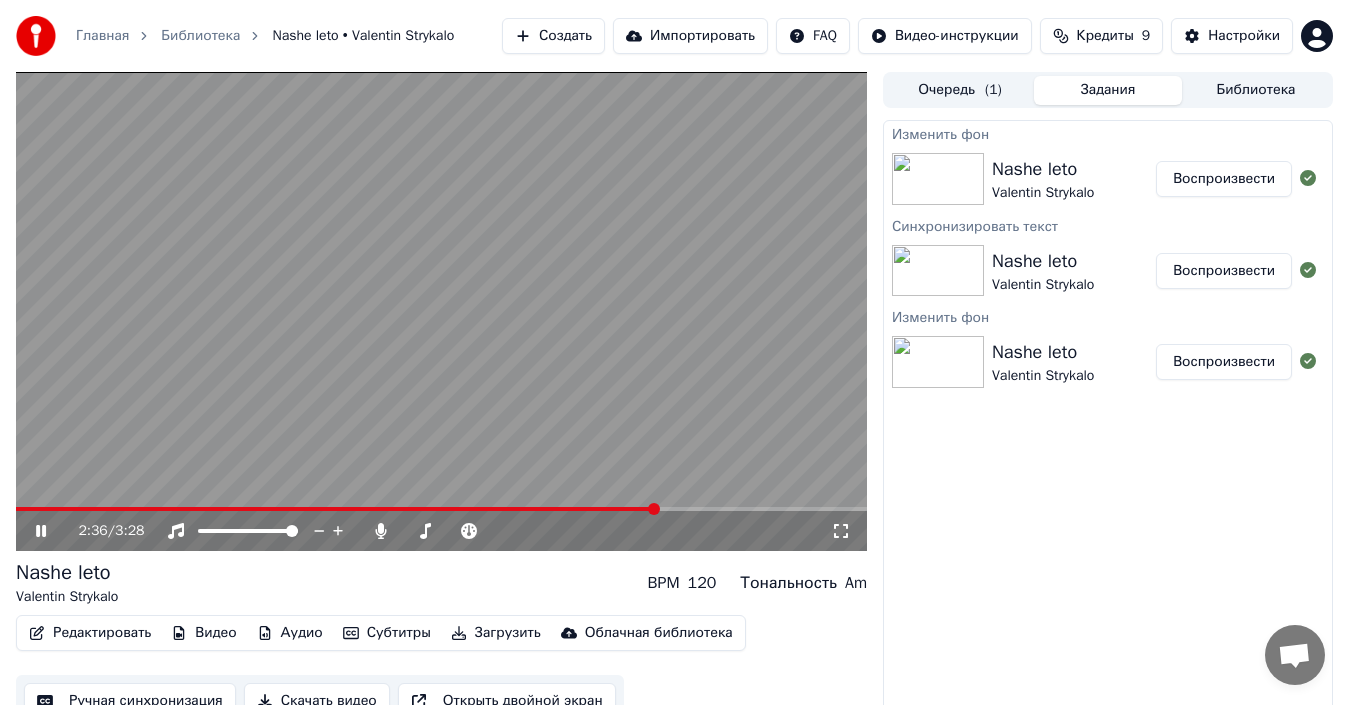 click at bounding box center [441, 311] 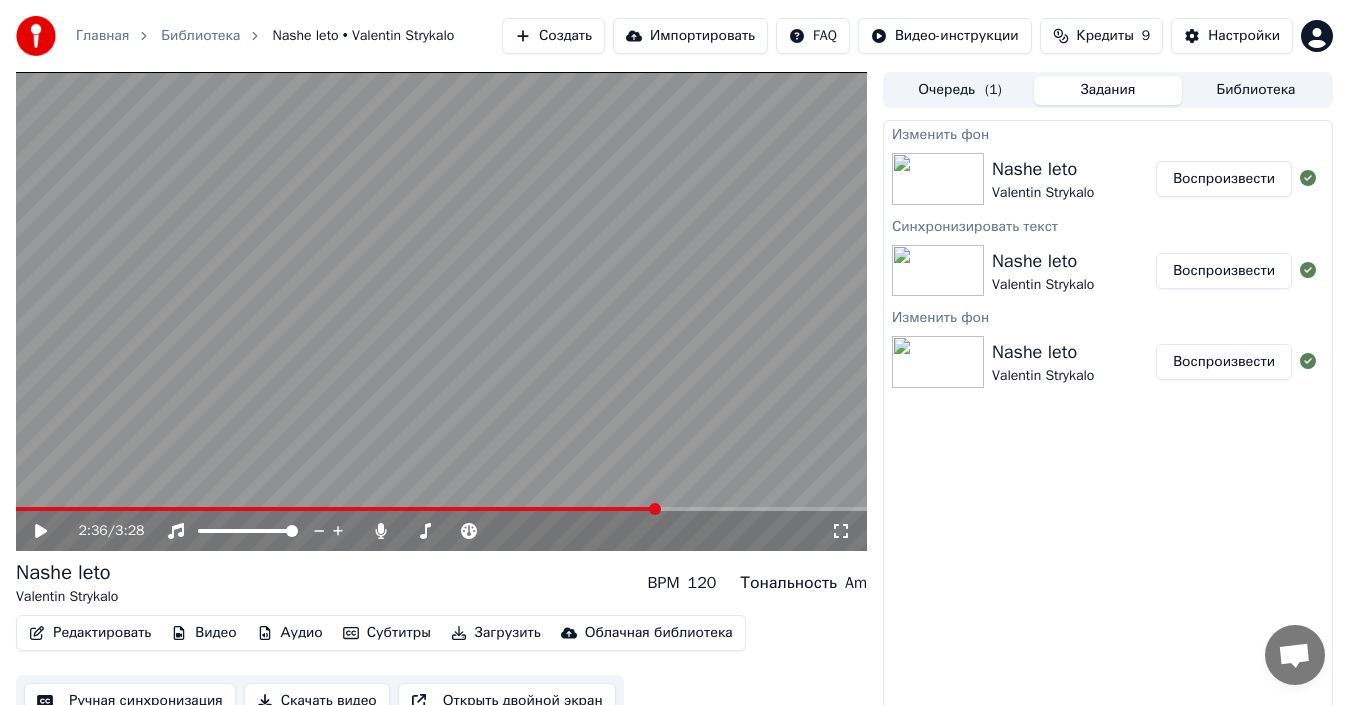 click at bounding box center [441, 311] 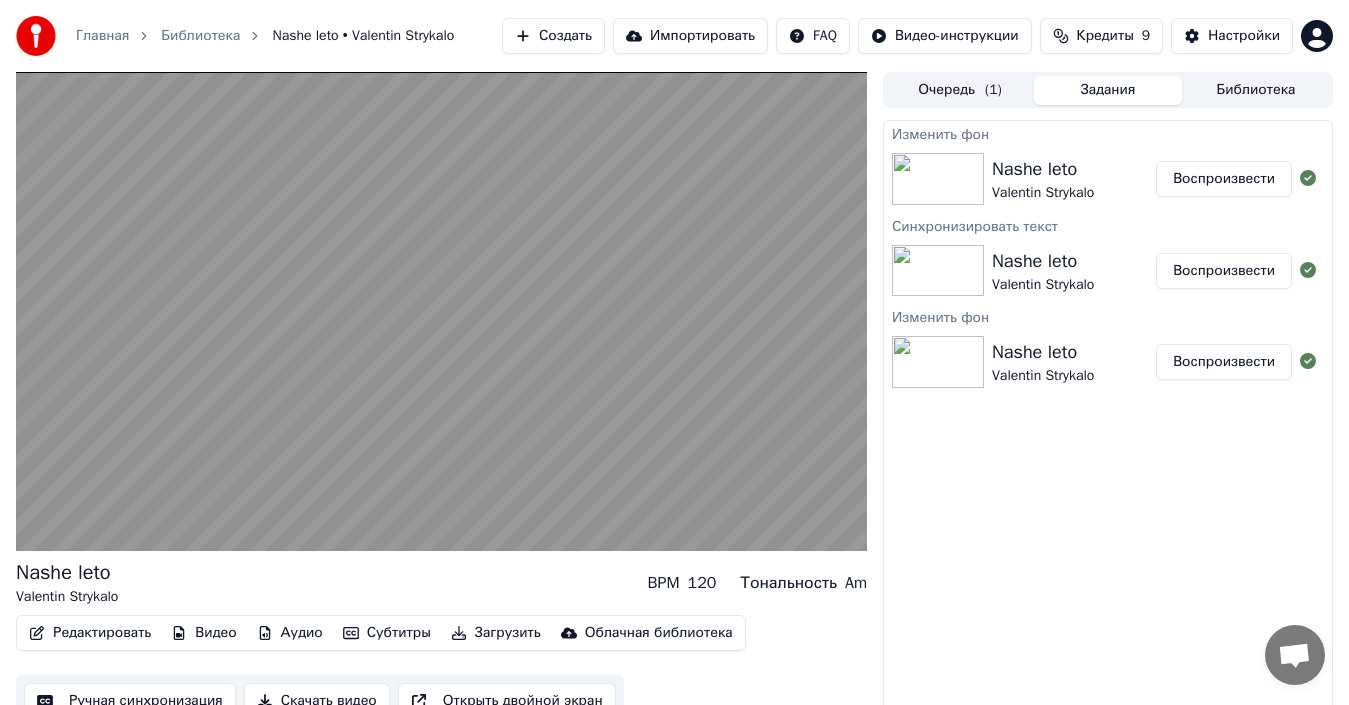 click on "Субтитры" at bounding box center [387, 633] 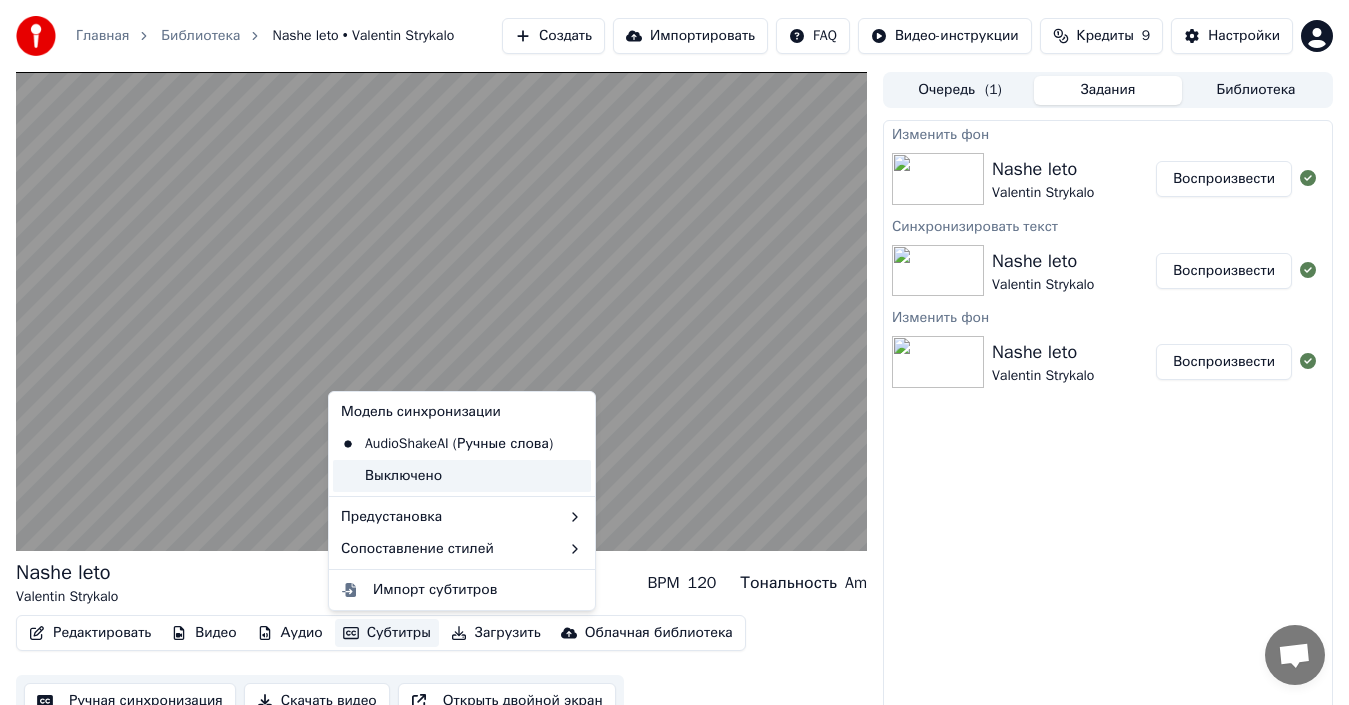click on "Выключено" at bounding box center [462, 476] 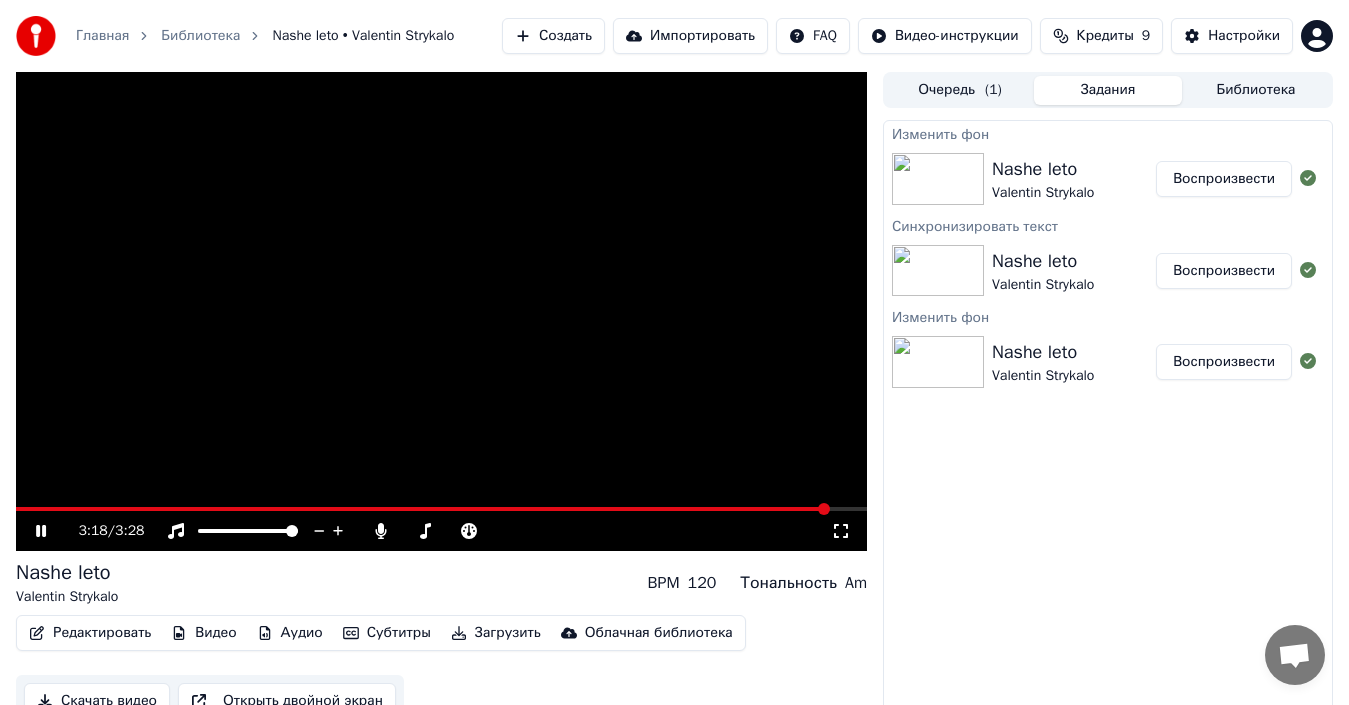click on "Субтитры" at bounding box center (387, 633) 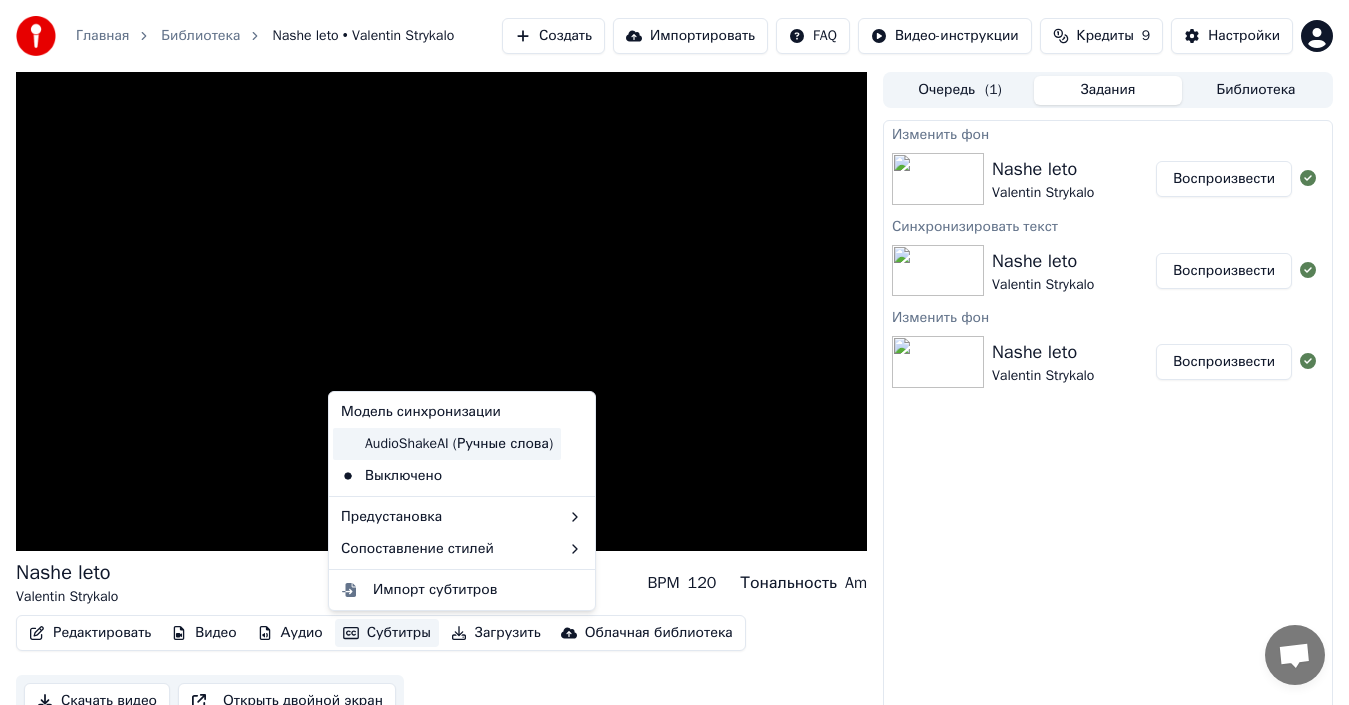click on "AudioShakeAI (Ручные слова)" at bounding box center (447, 444) 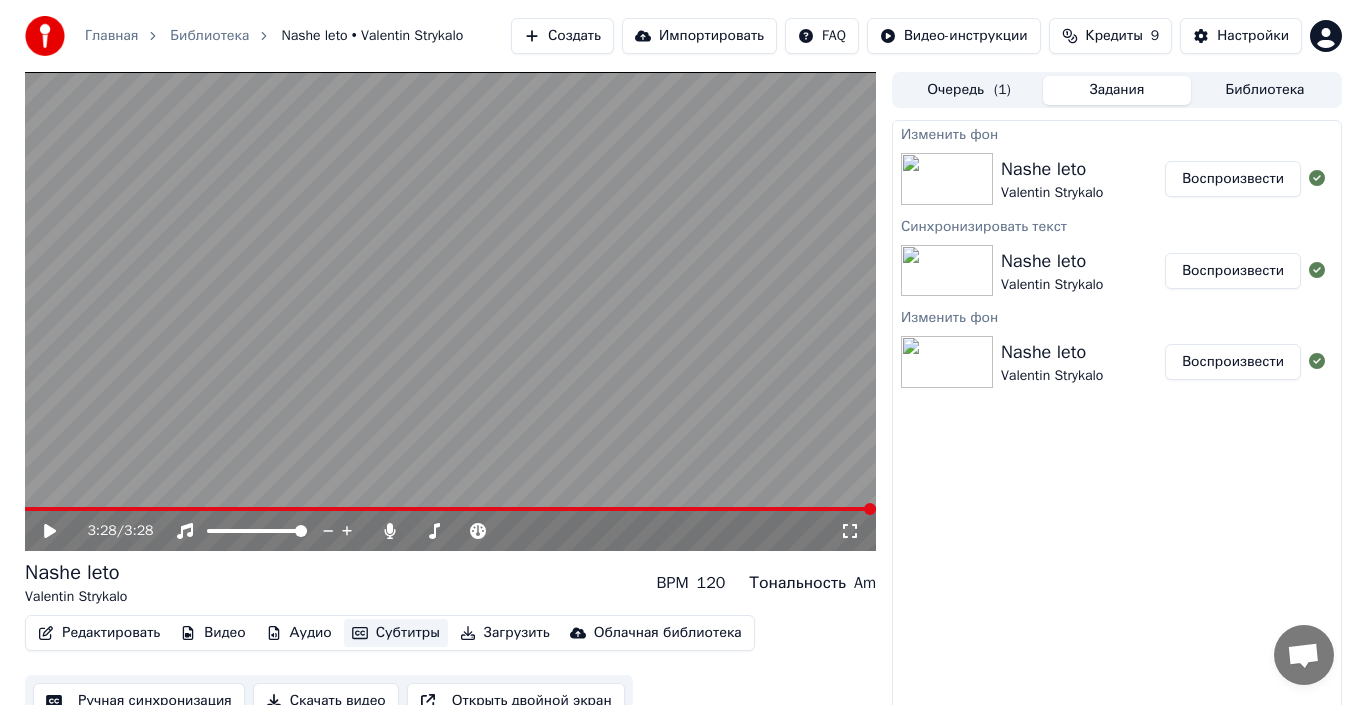 scroll, scrollTop: 22, scrollLeft: 0, axis: vertical 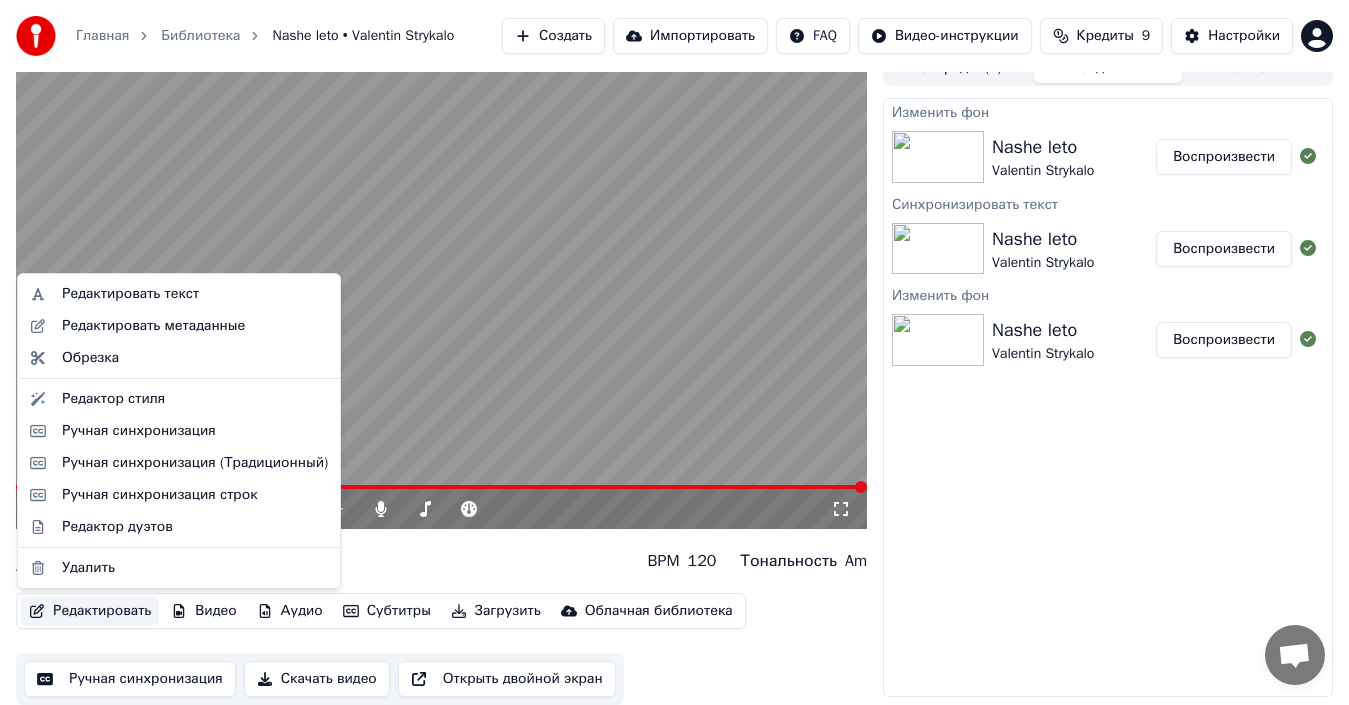 click on "Редактировать" at bounding box center (90, 611) 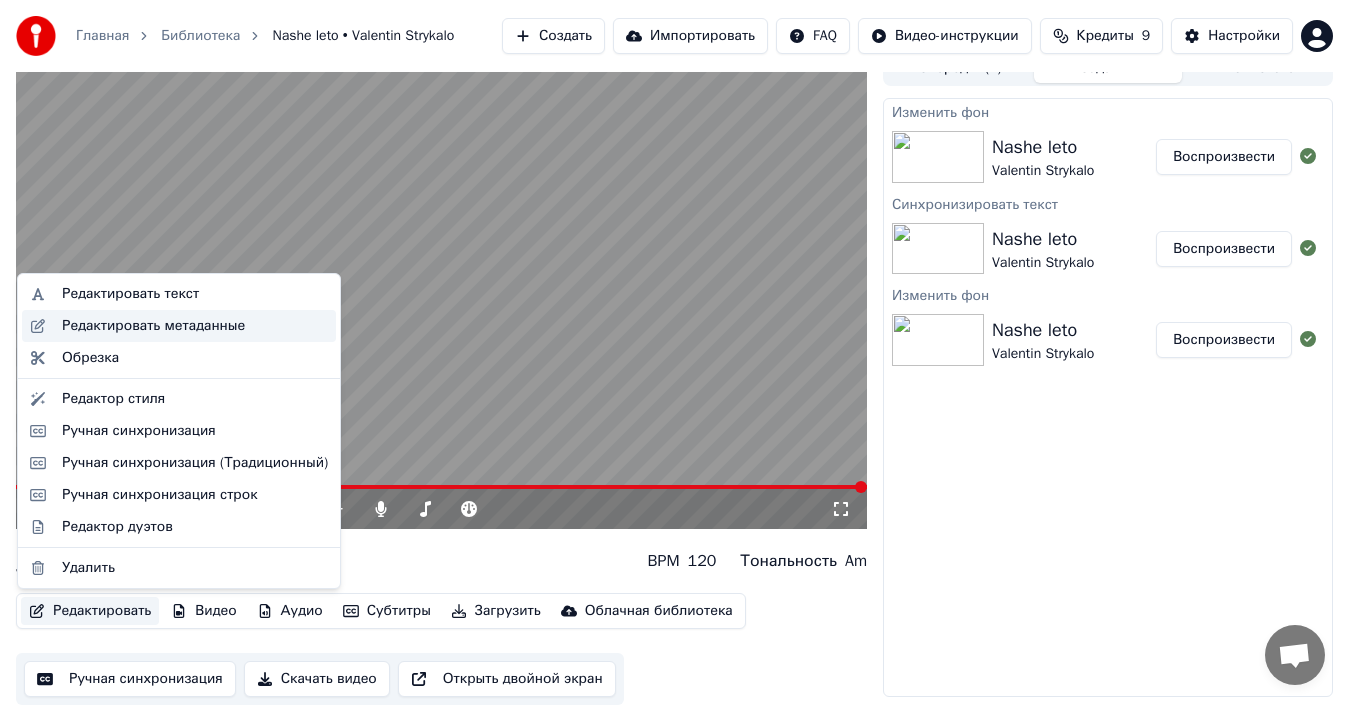 click on "Редактировать метаданные" at bounding box center [153, 326] 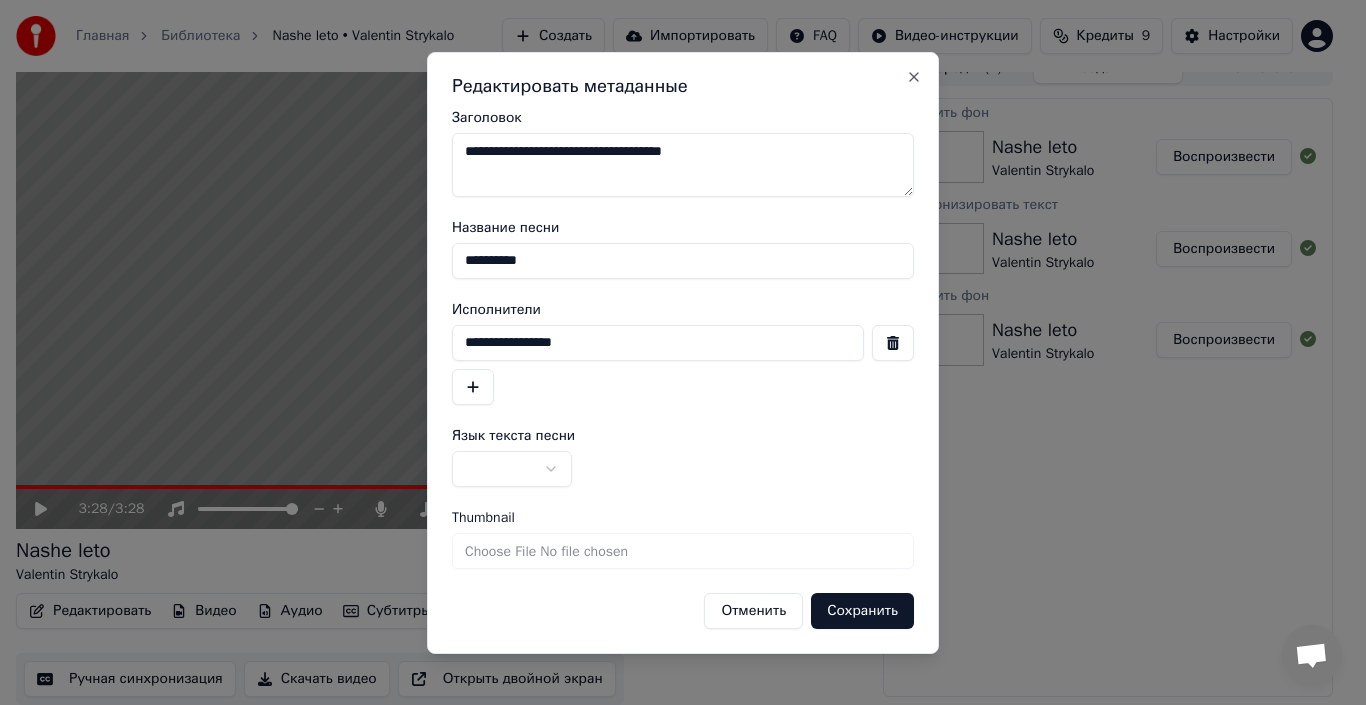 drag, startPoint x: 558, startPoint y: 261, endPoint x: 431, endPoint y: 259, distance: 127.01575 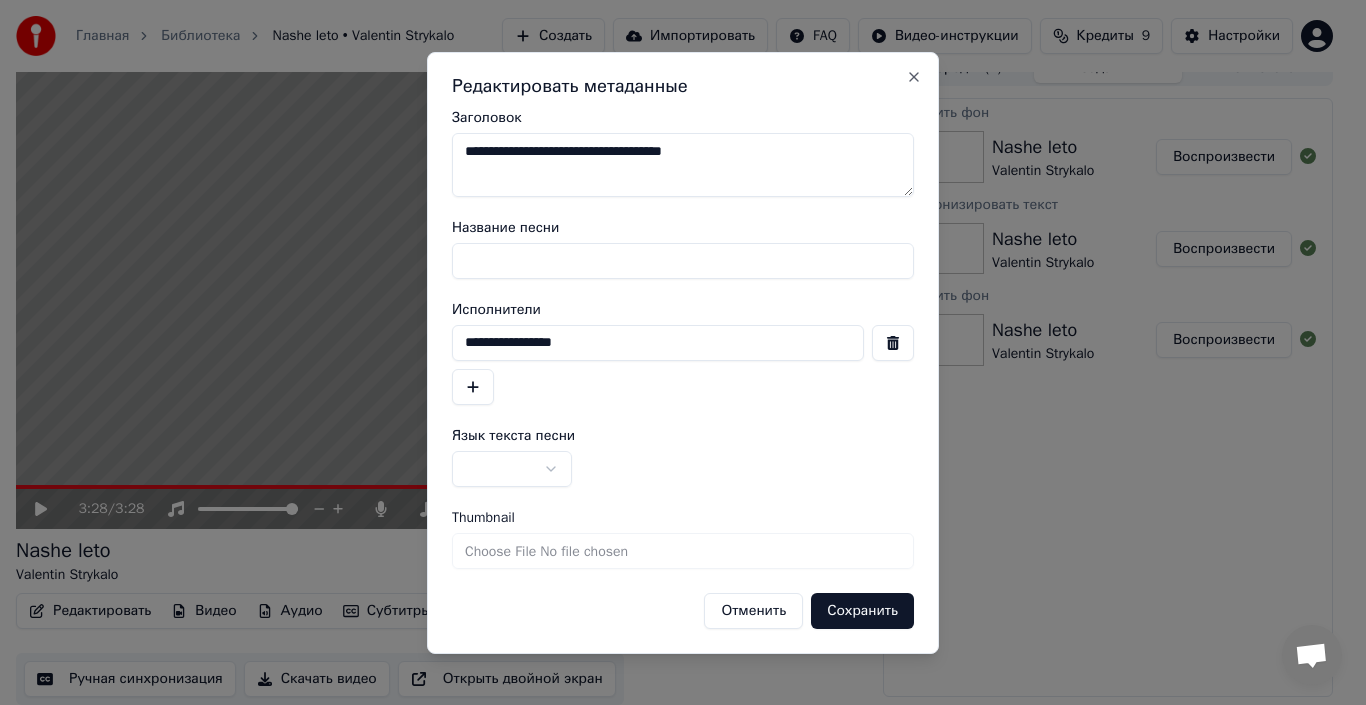 type 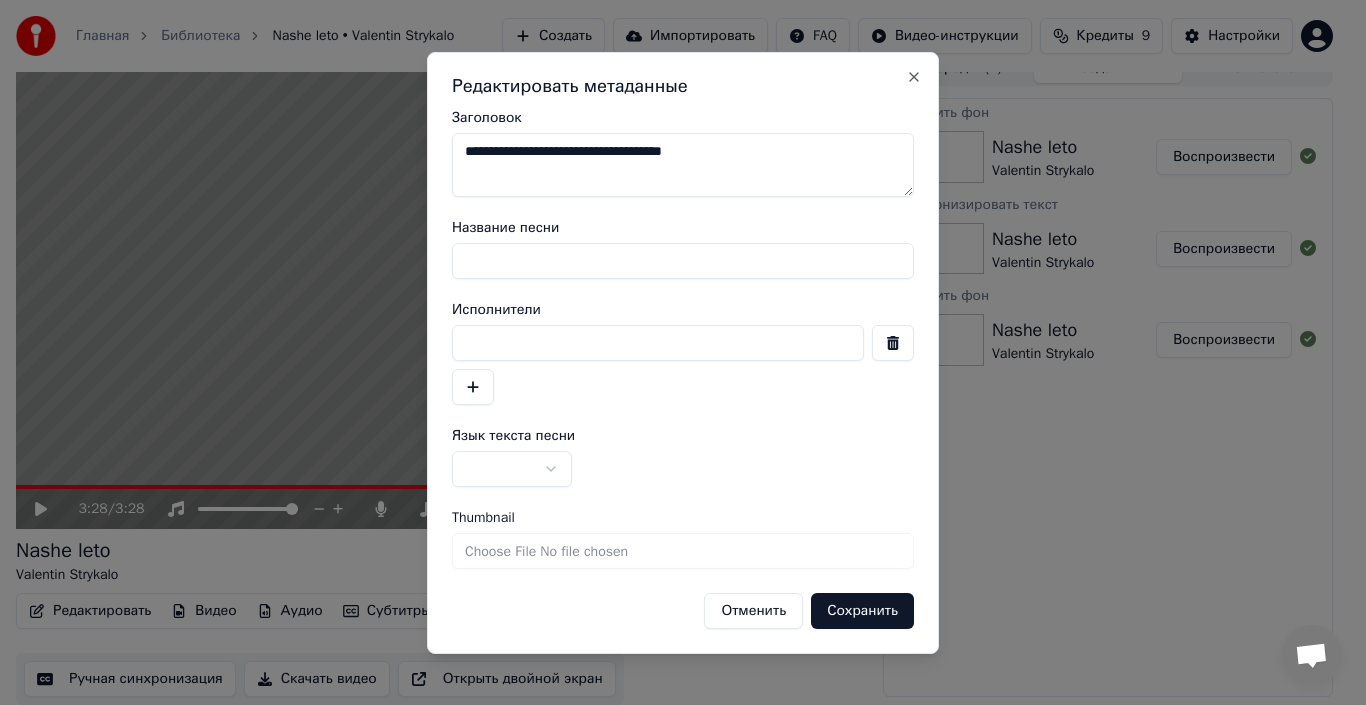 type 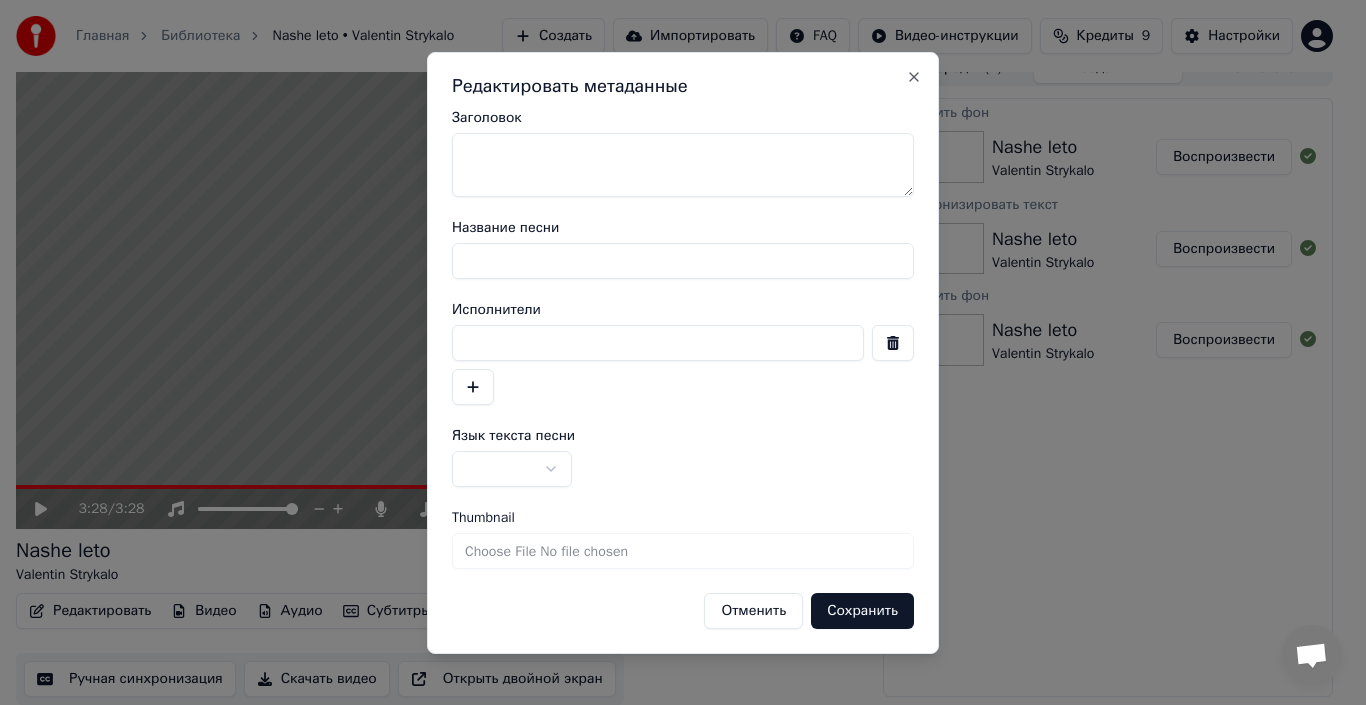 click on "Сохранить" at bounding box center [862, 611] 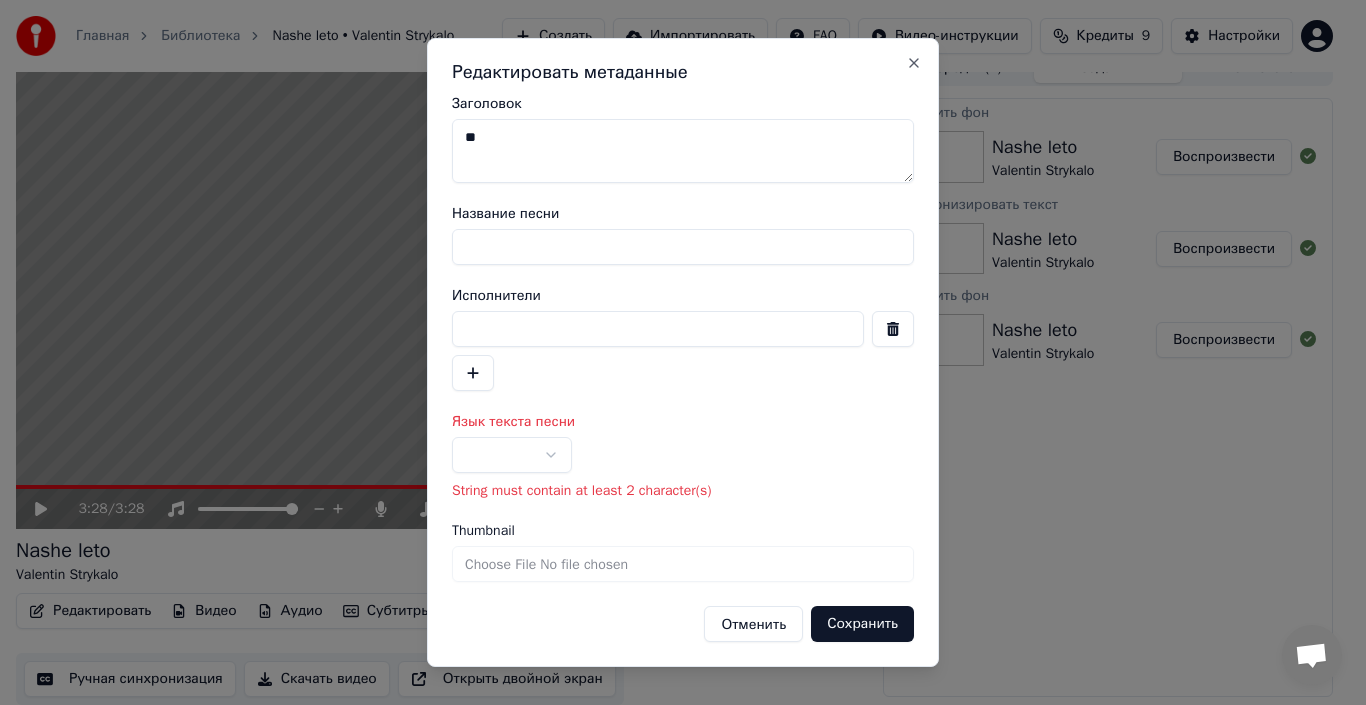 type 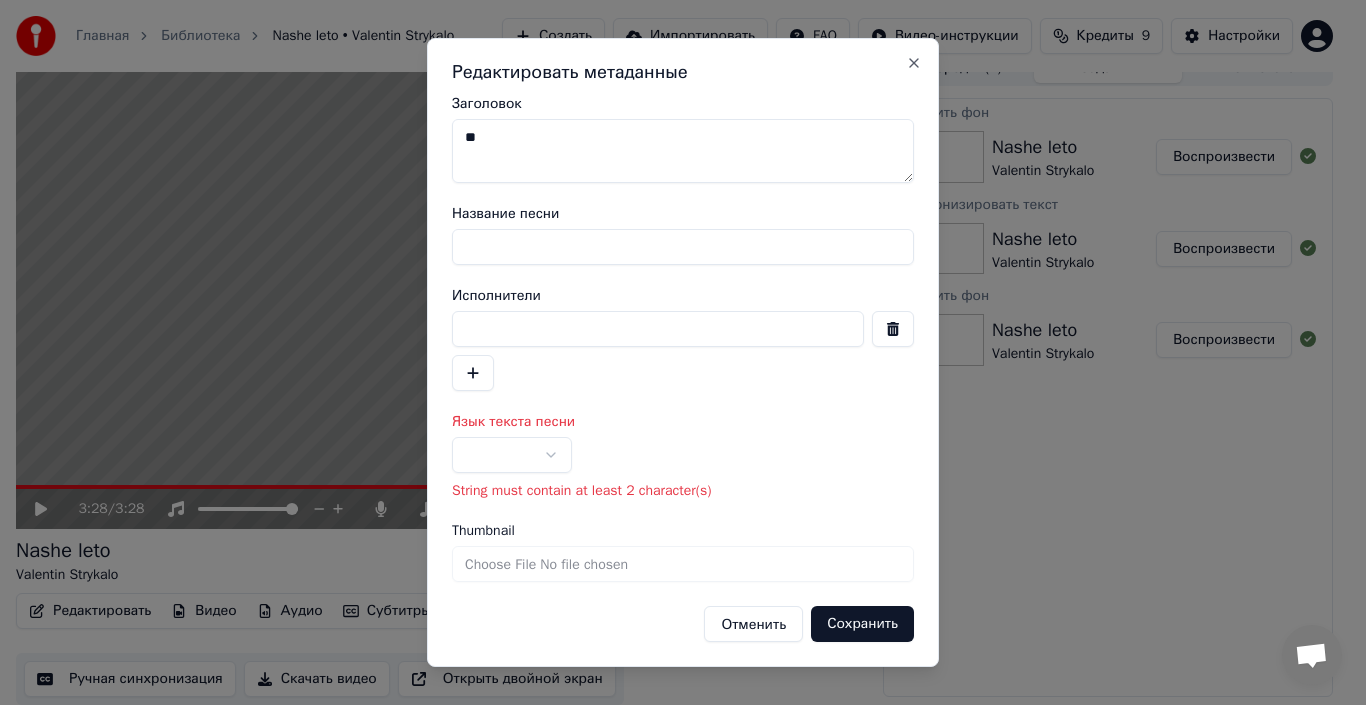 click at bounding box center (512, 455) 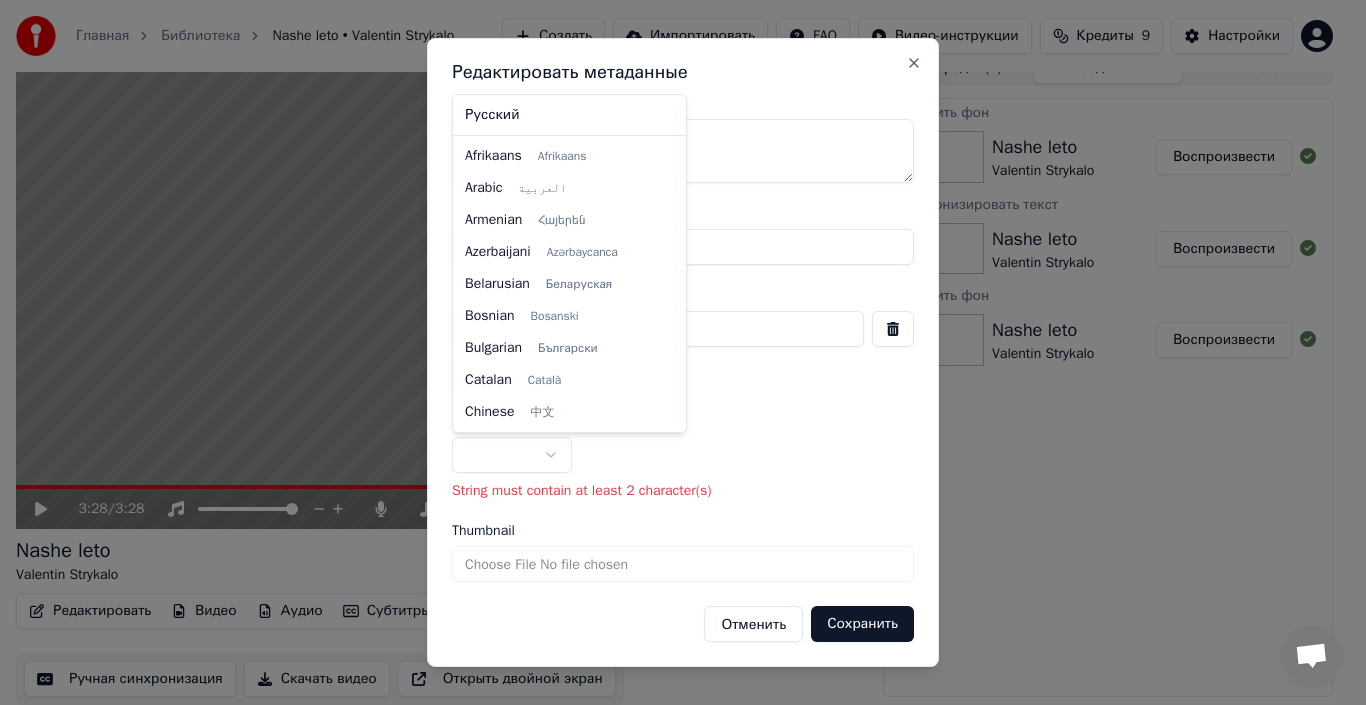 click on "**********" at bounding box center (674, 330) 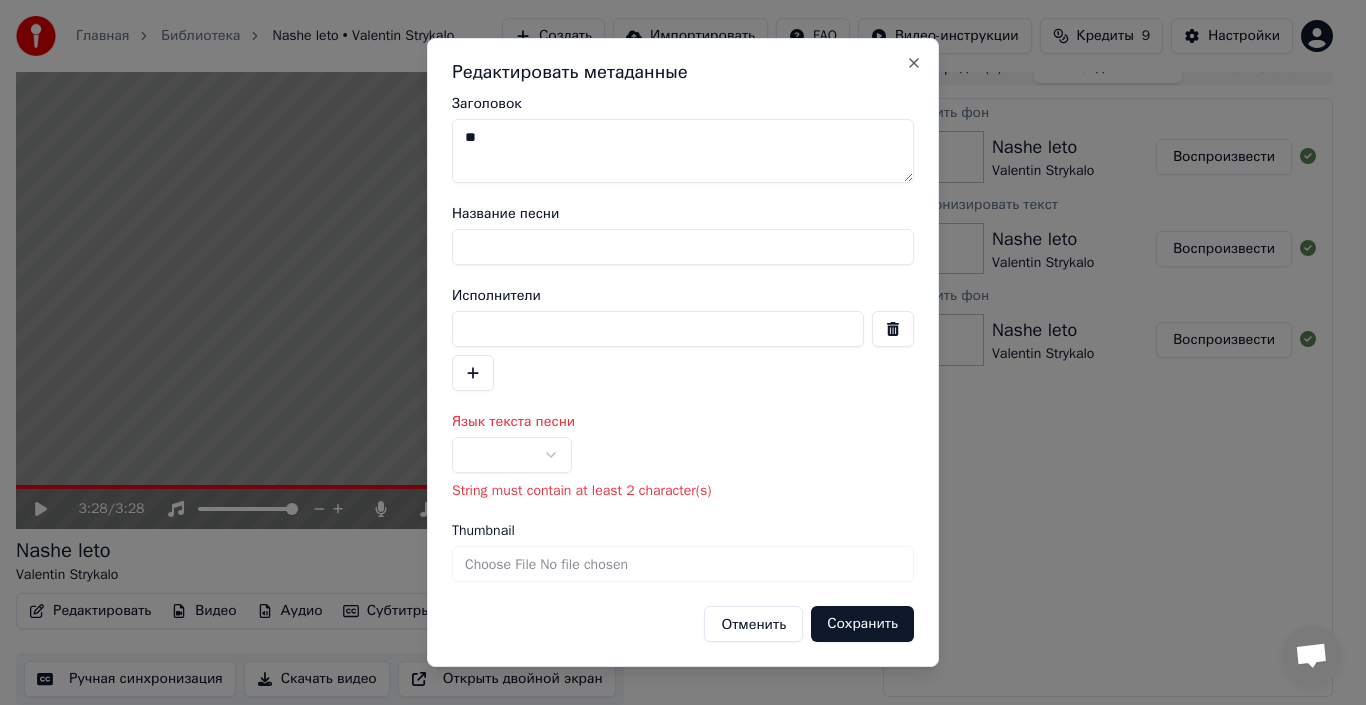 click on "Название песни" at bounding box center (683, 247) 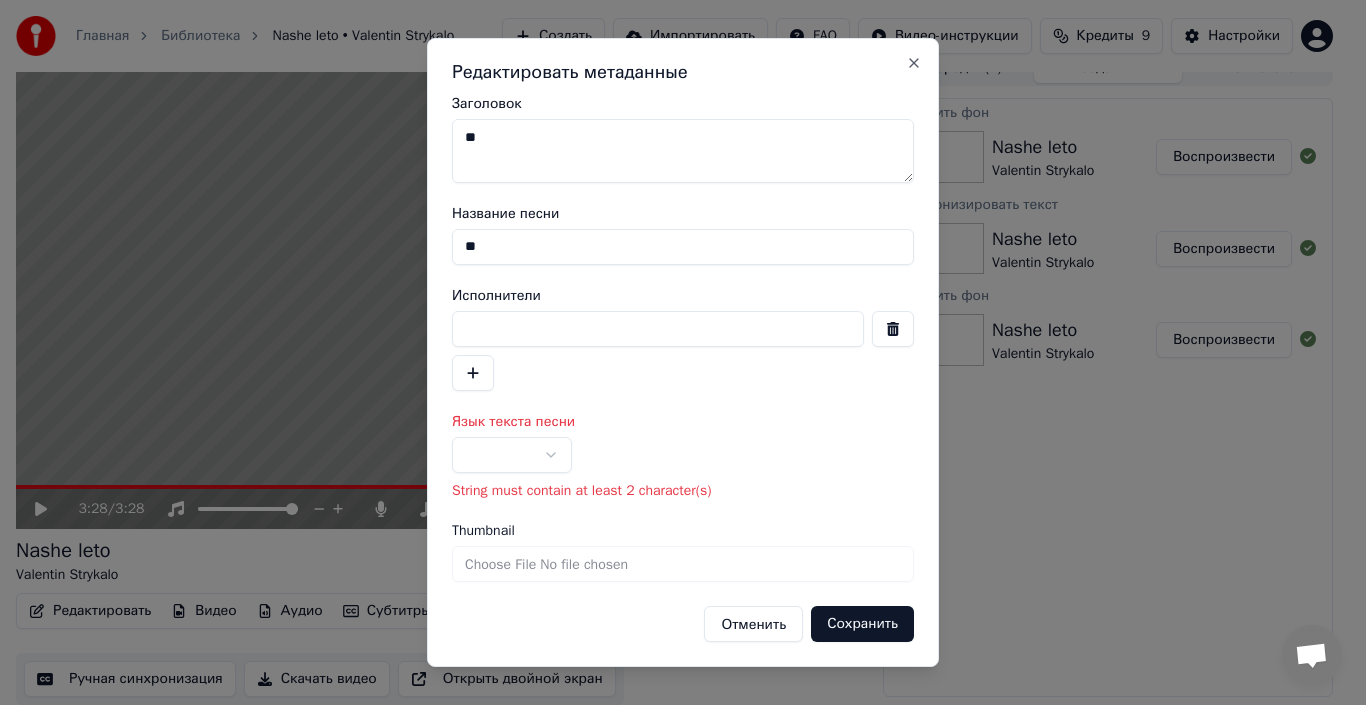 type 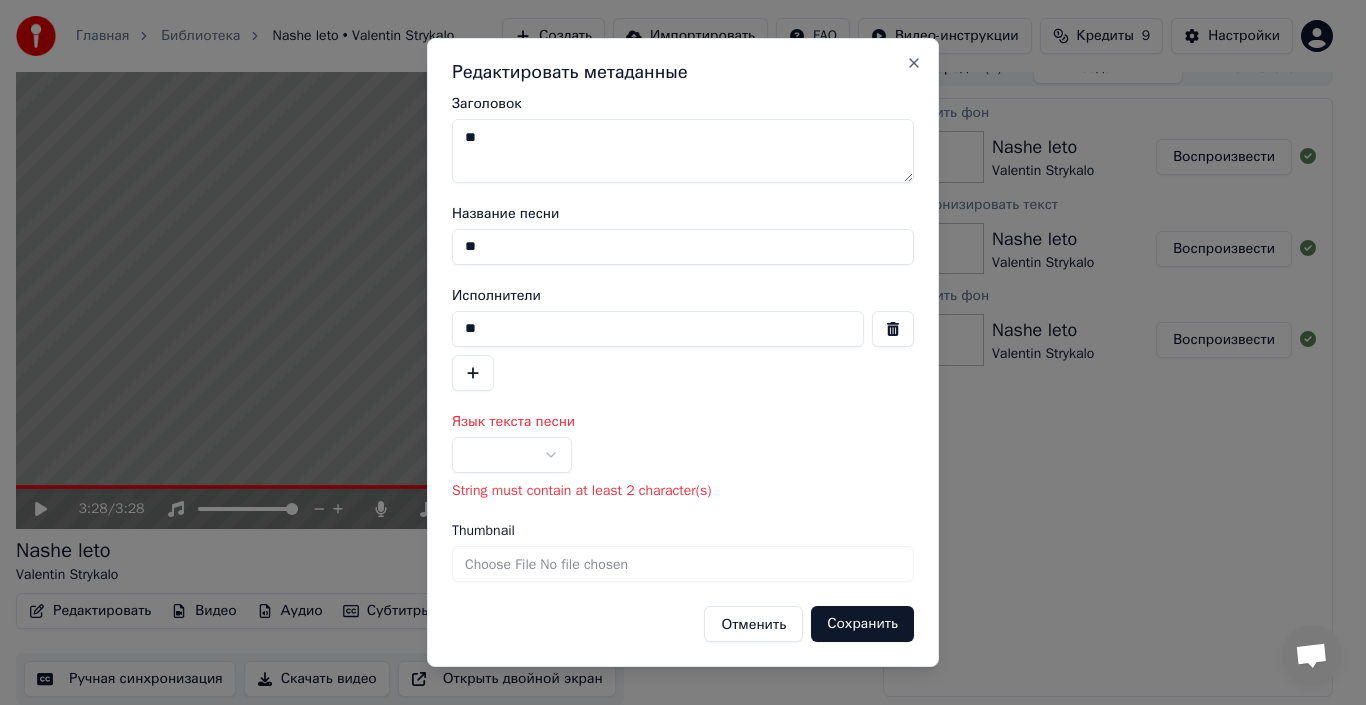 type 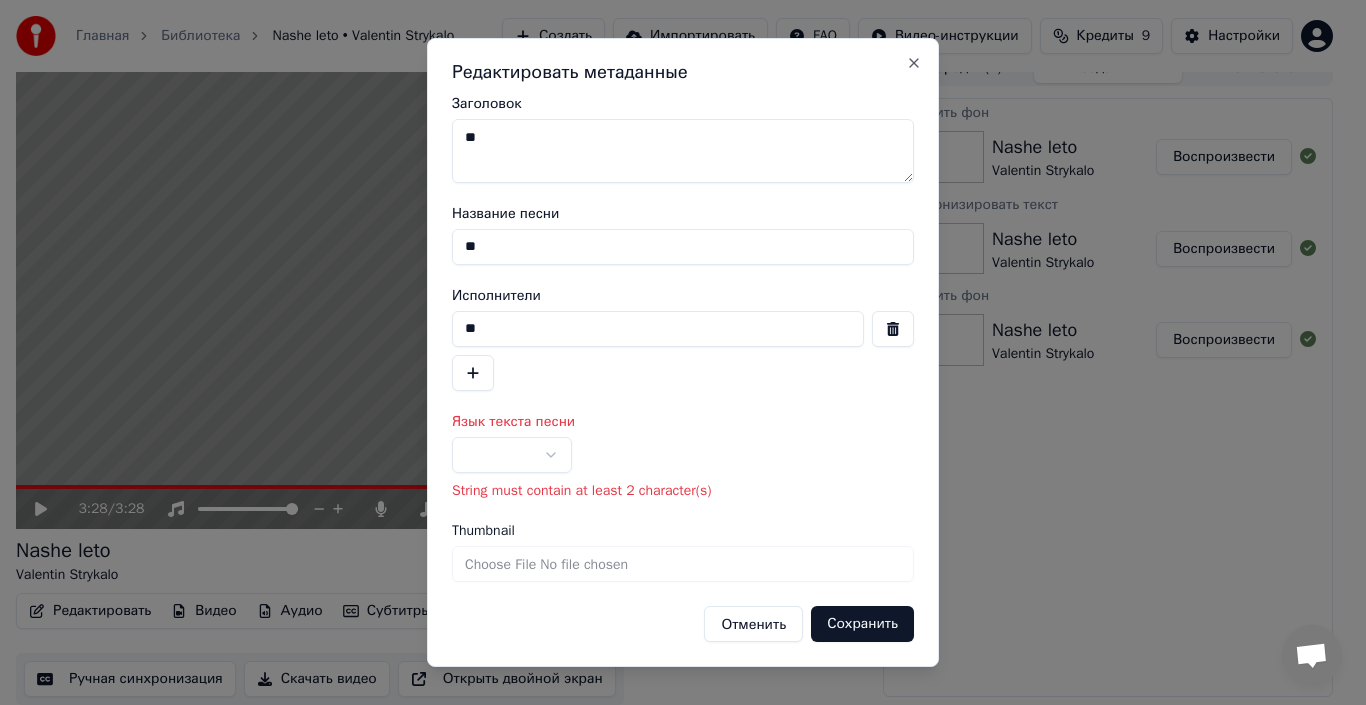 click at bounding box center (512, 455) 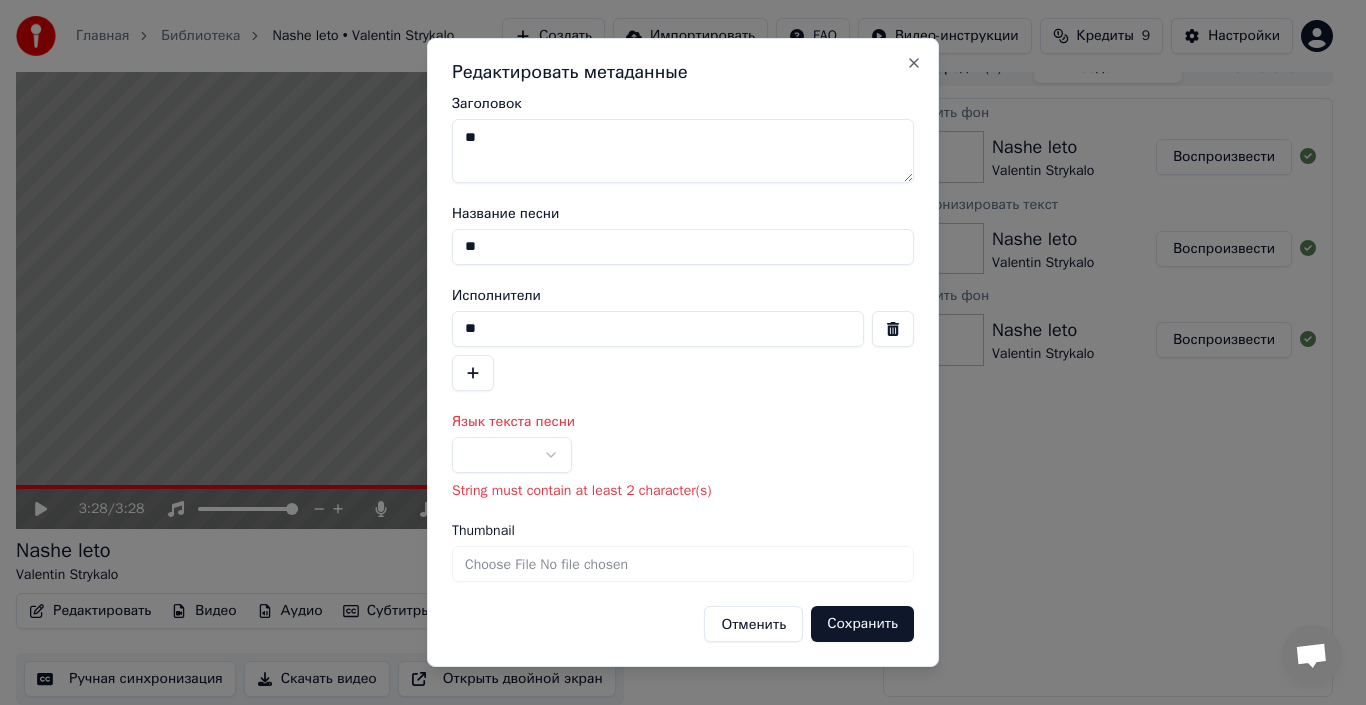 click on "**********" at bounding box center (674, 330) 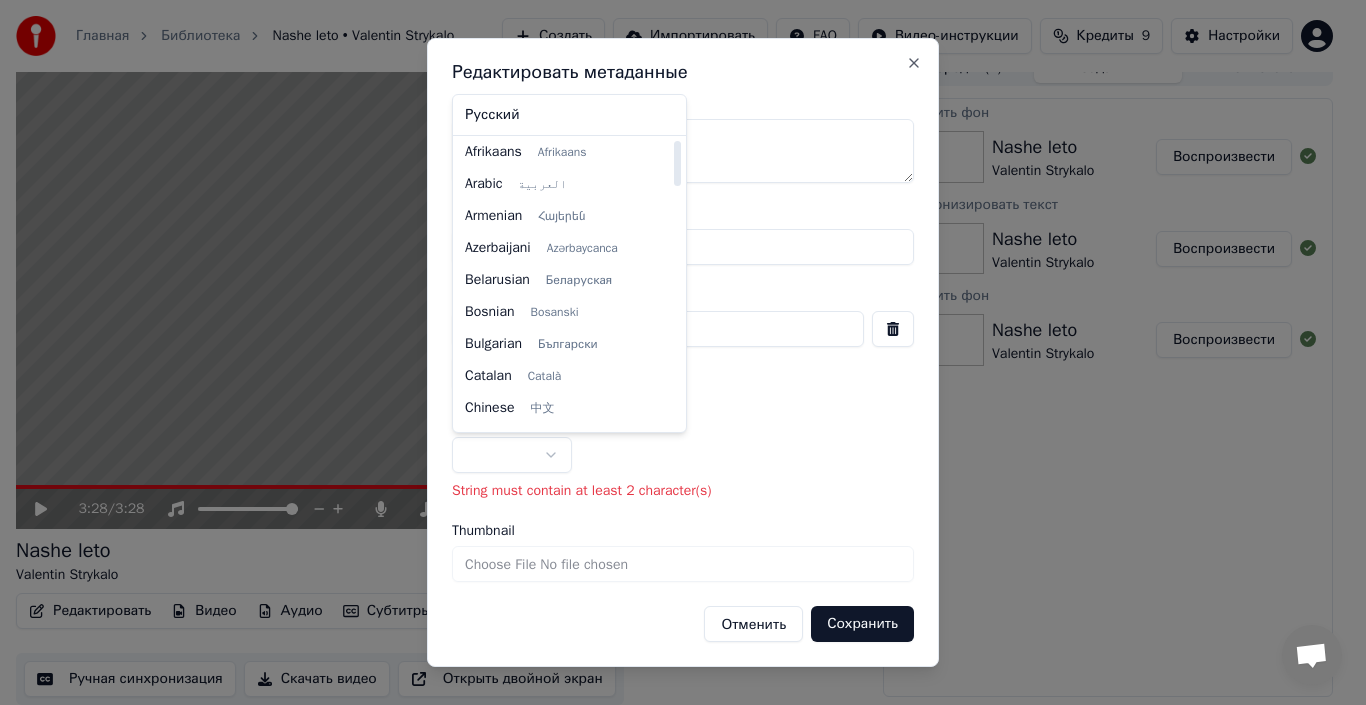 scroll, scrollTop: 0, scrollLeft: 0, axis: both 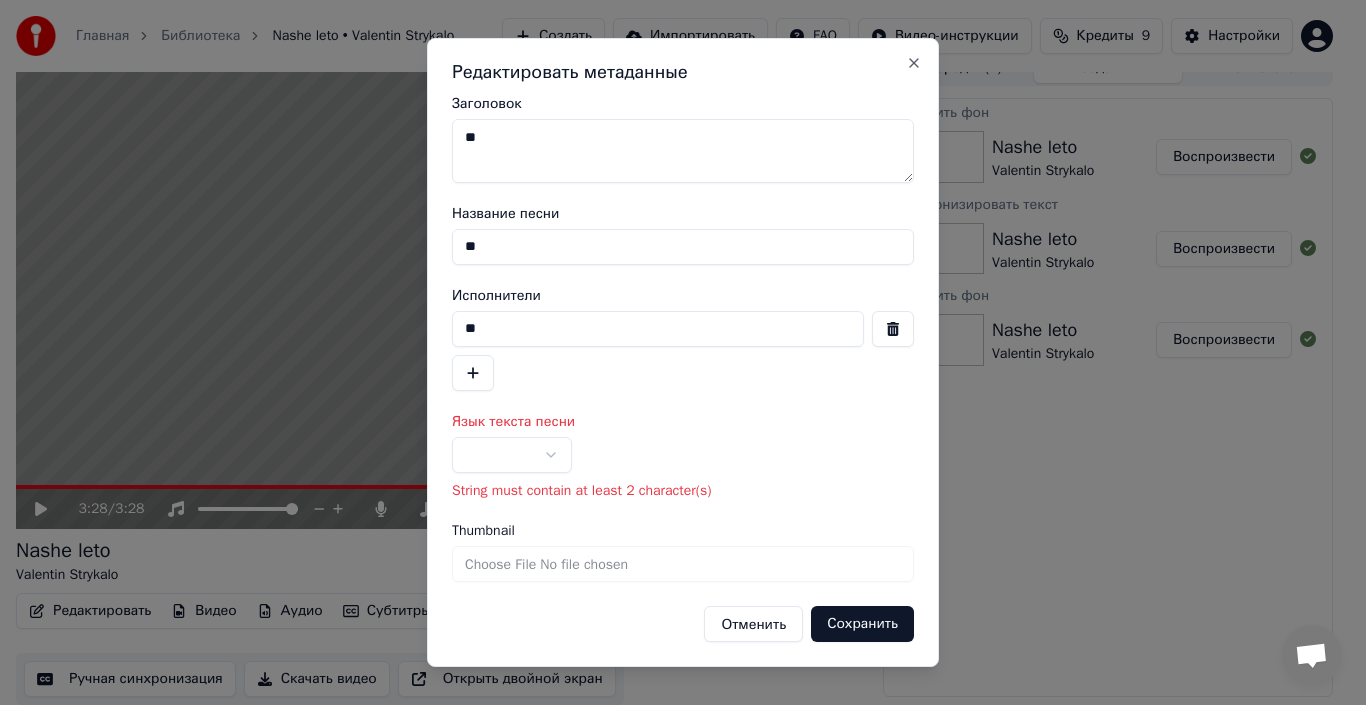 click on "**********" at bounding box center [674, 330] 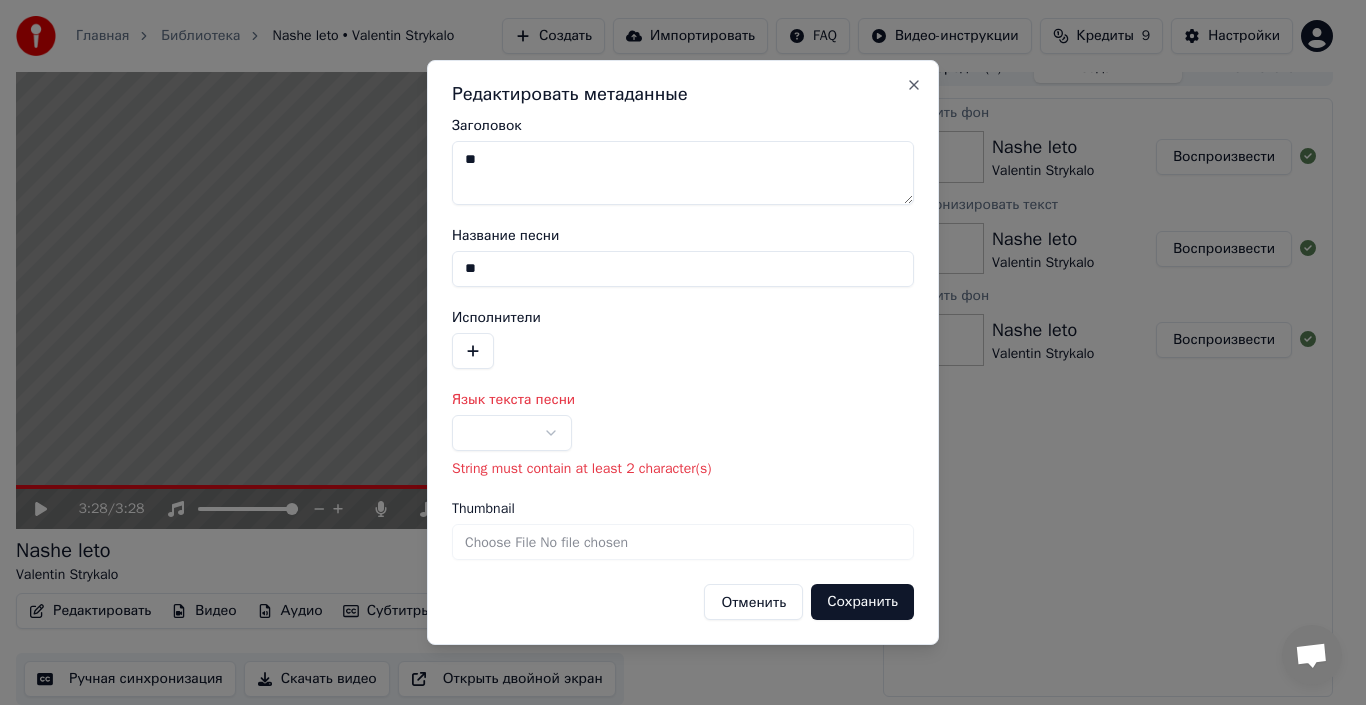 click on "Заголовок" at bounding box center (683, 173) 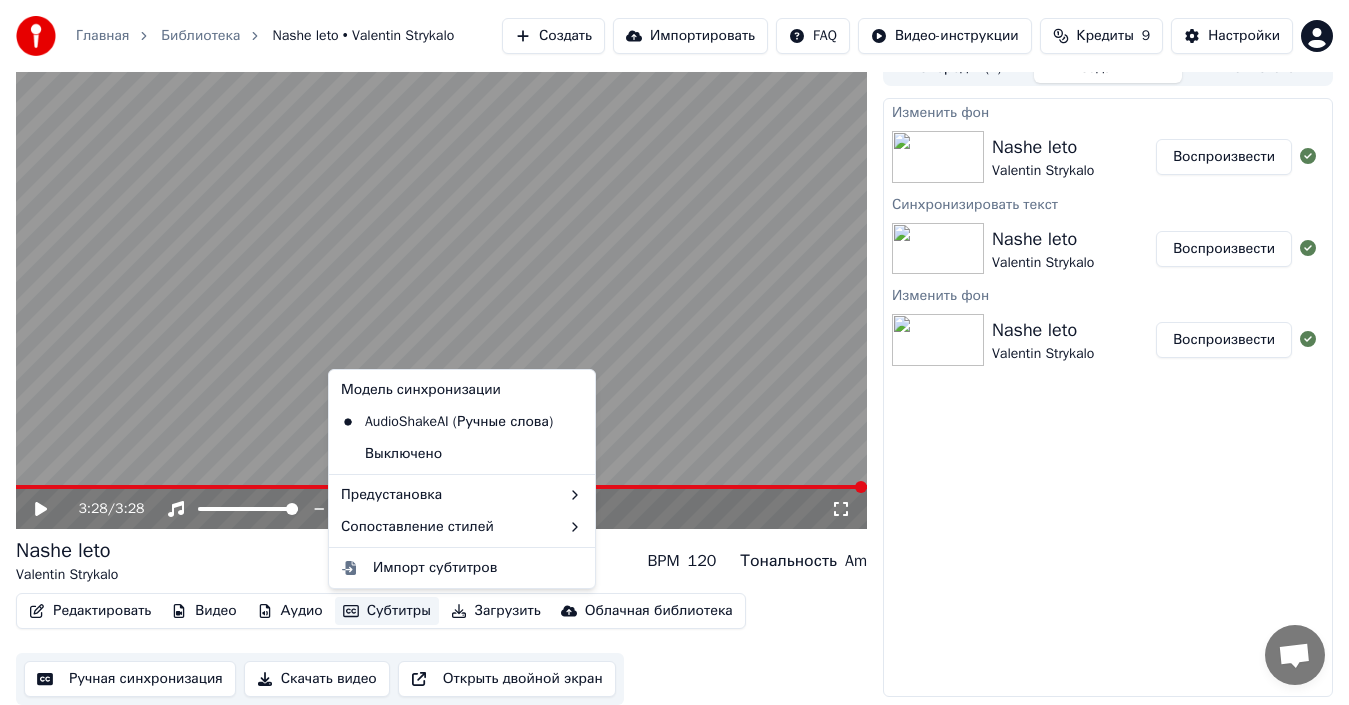 click on "Субтитры" at bounding box center [387, 611] 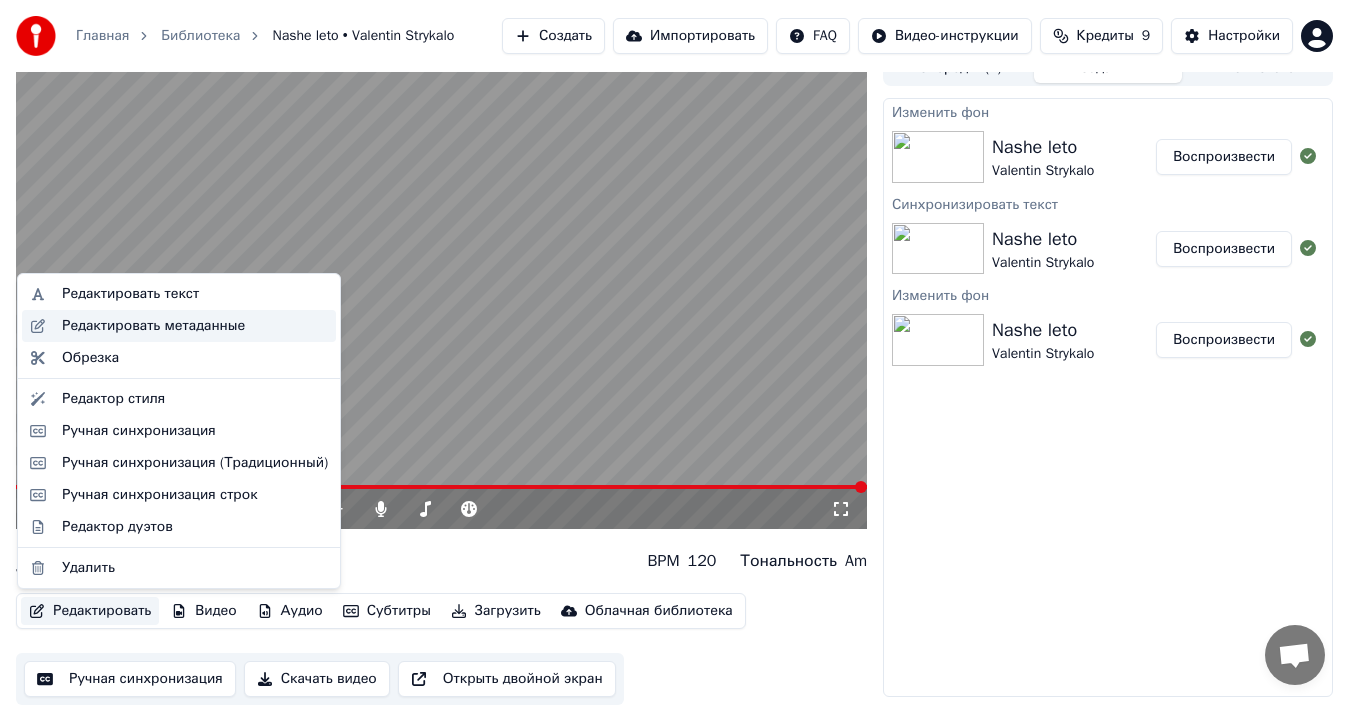 click on "Редактировать метаданные" at bounding box center [153, 326] 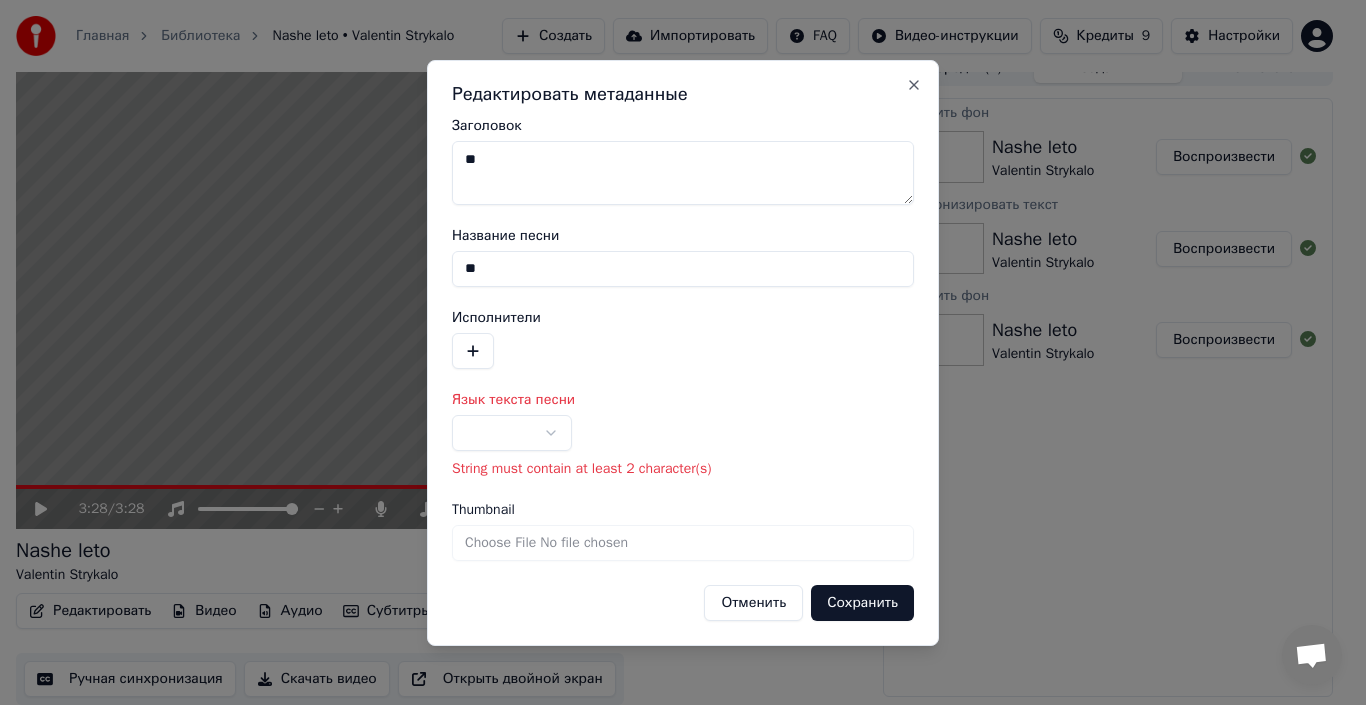click on "Сохранить" at bounding box center [862, 602] 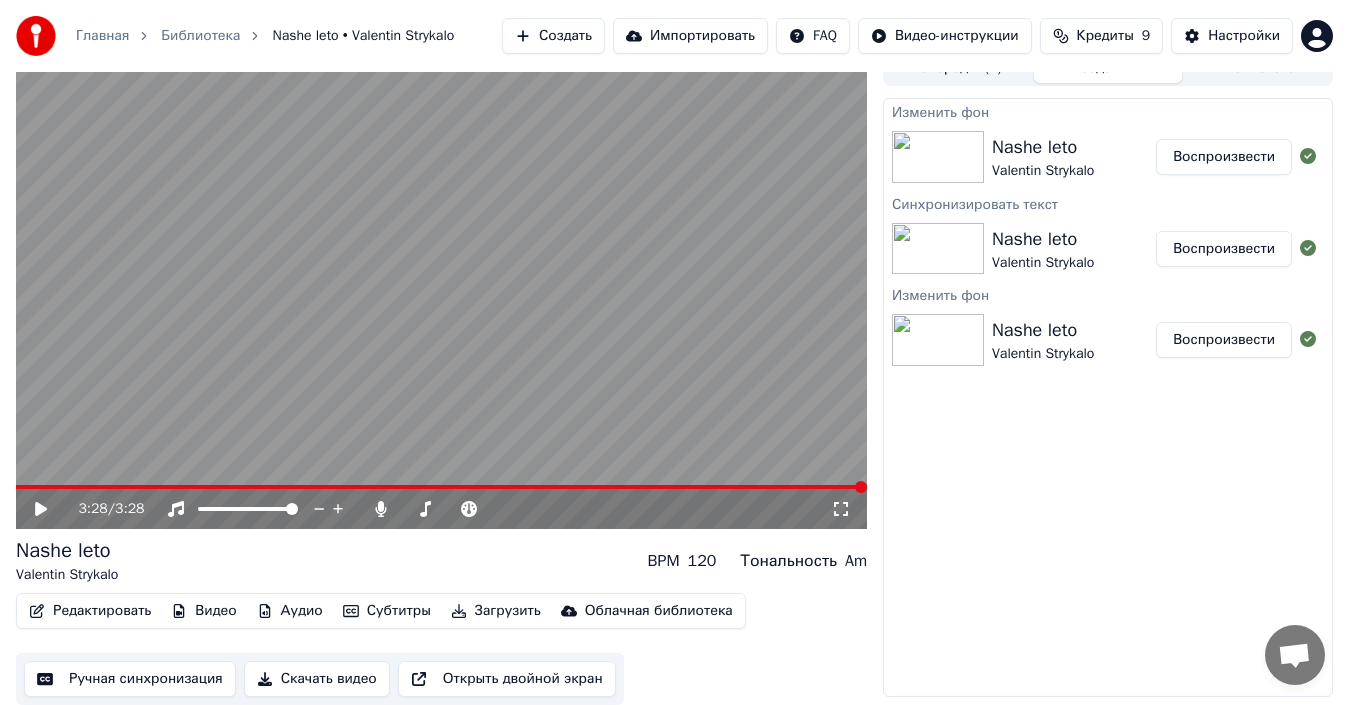 click on "Воспроизвести" at bounding box center [1224, 157] 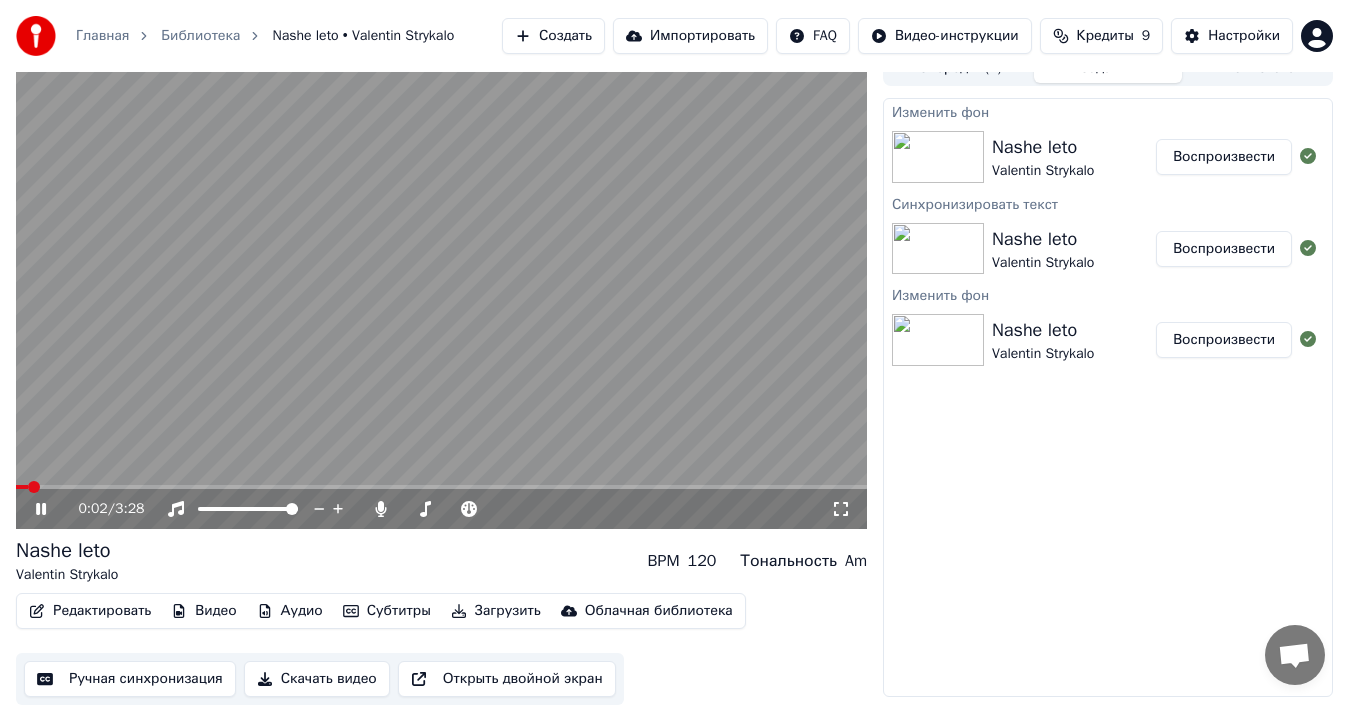 click 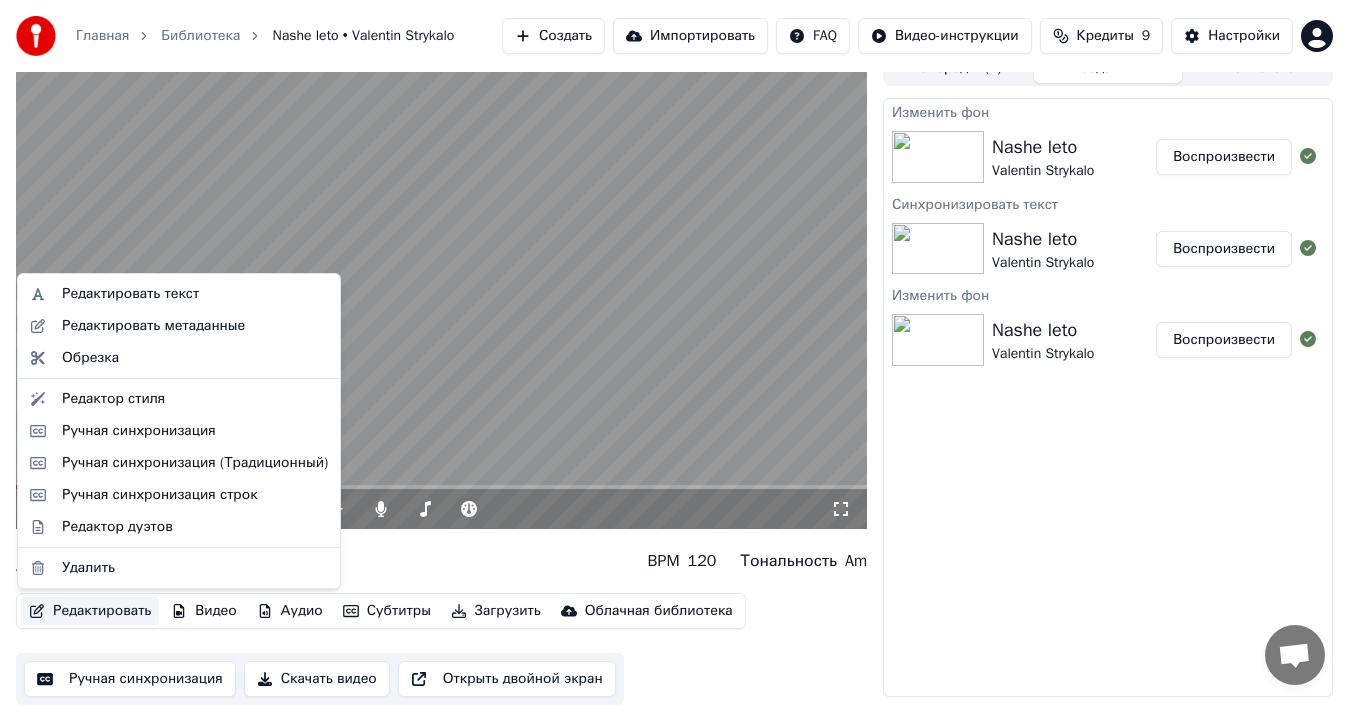 click on "Редактировать" at bounding box center (90, 611) 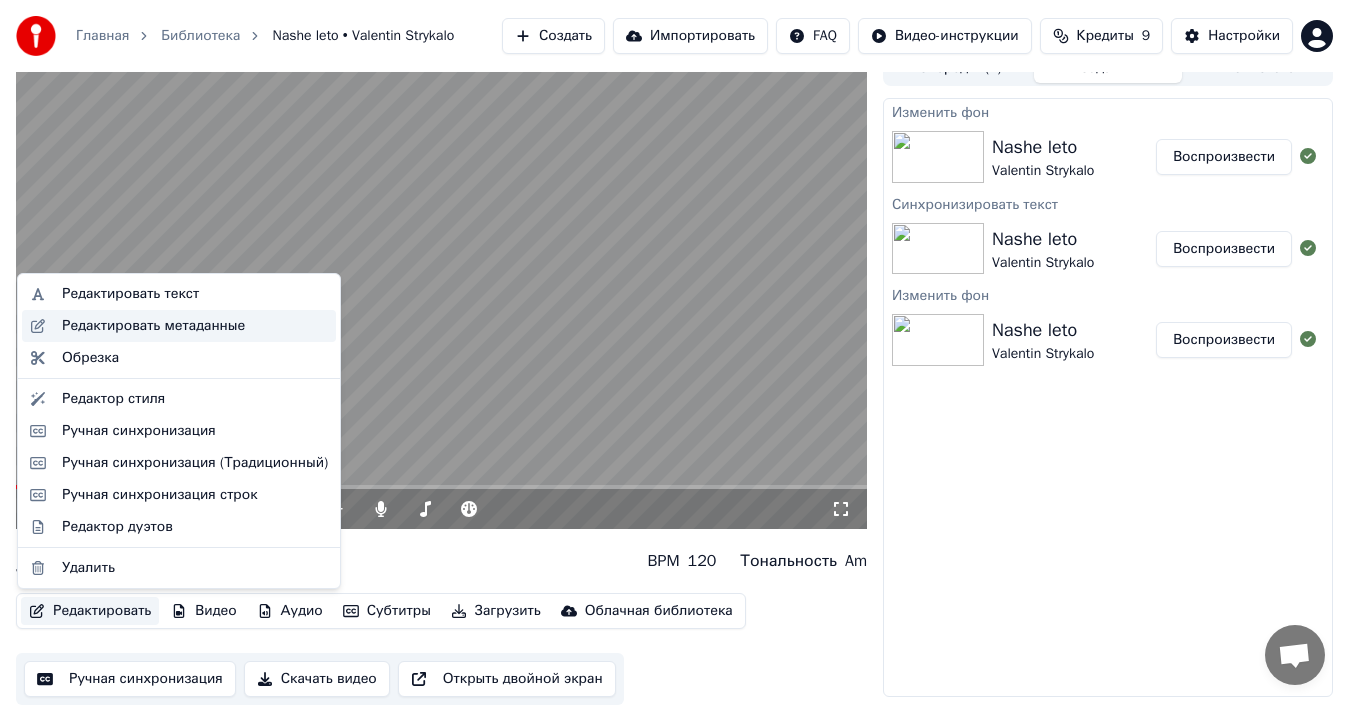 click on "Редактировать метаданные" at bounding box center (153, 326) 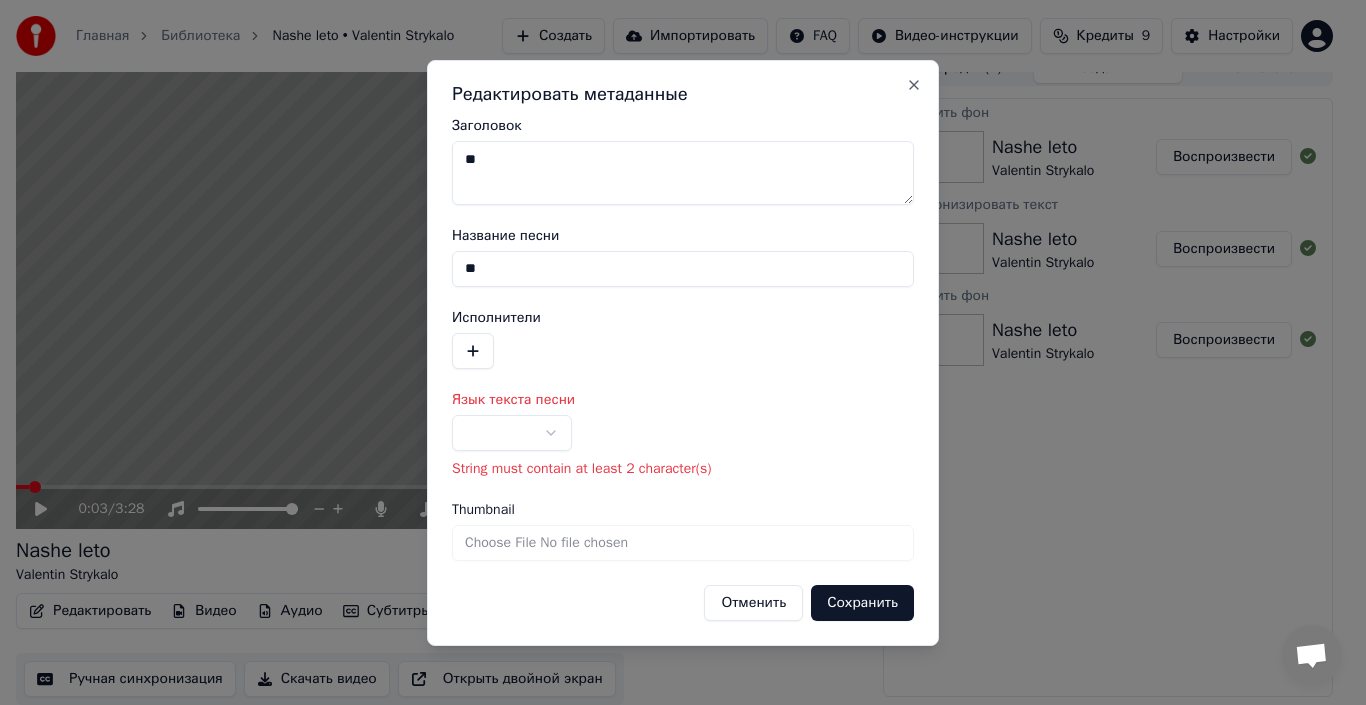 click on "Заголовок" at bounding box center (683, 173) 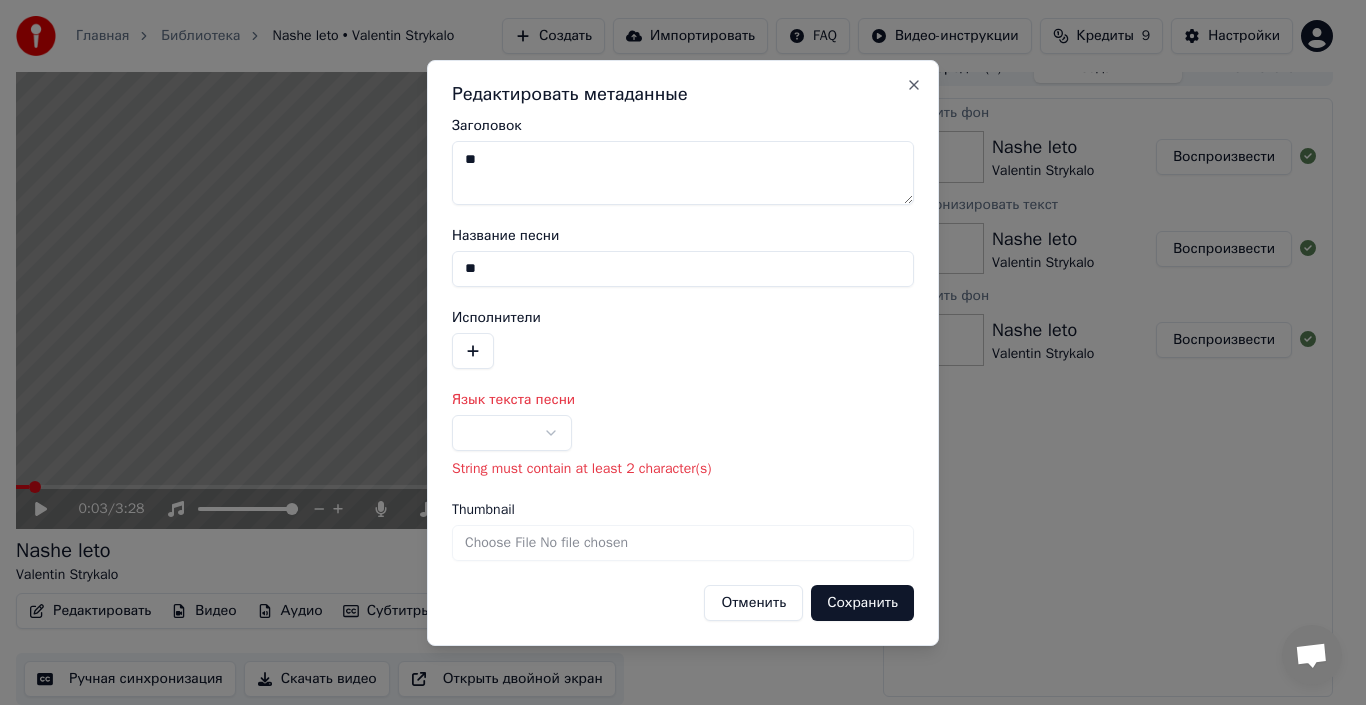 click on "Заголовок" at bounding box center (683, 173) 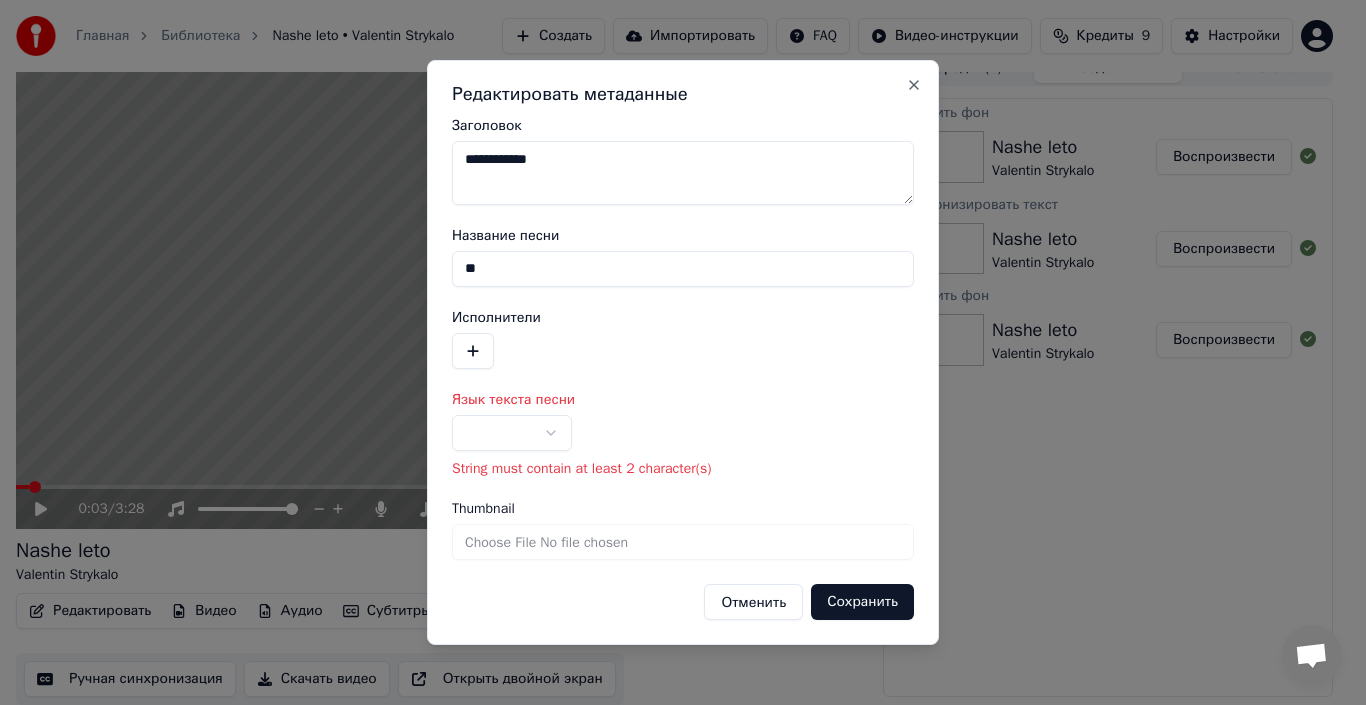 type 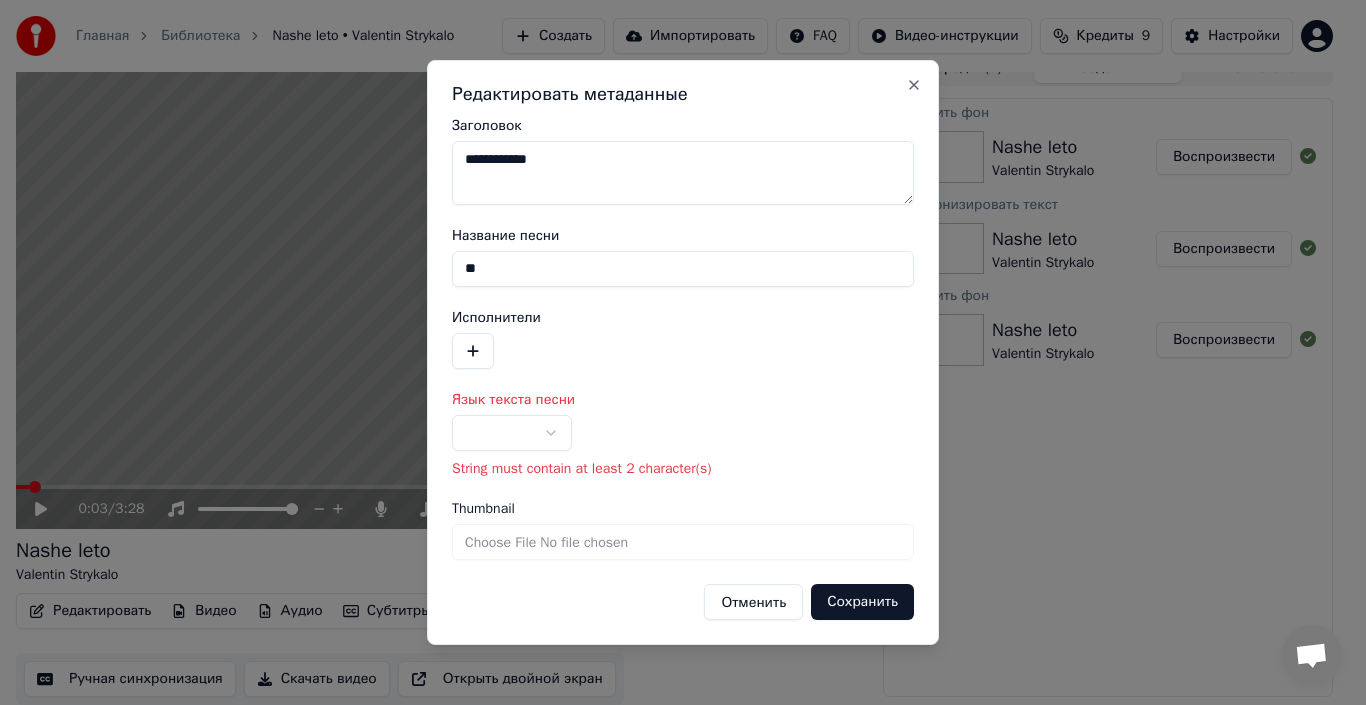click on "Название песни" at bounding box center (683, 269) 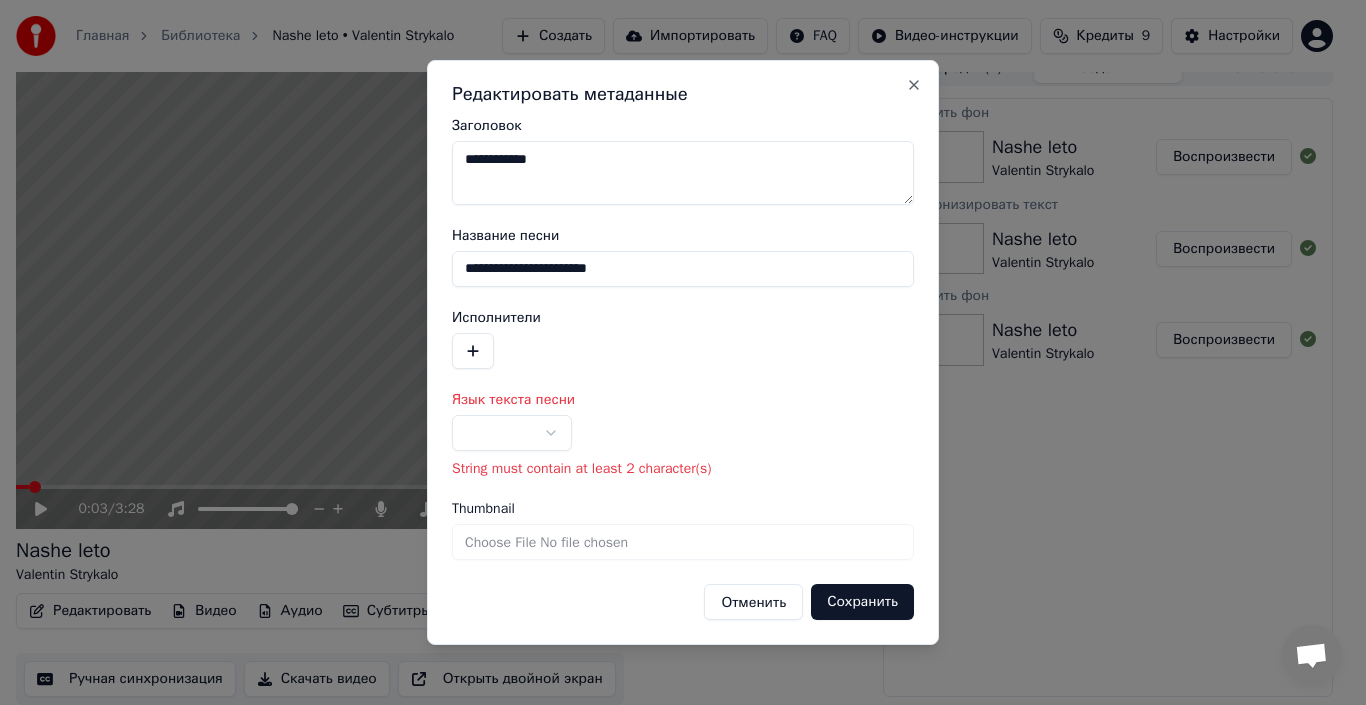 type 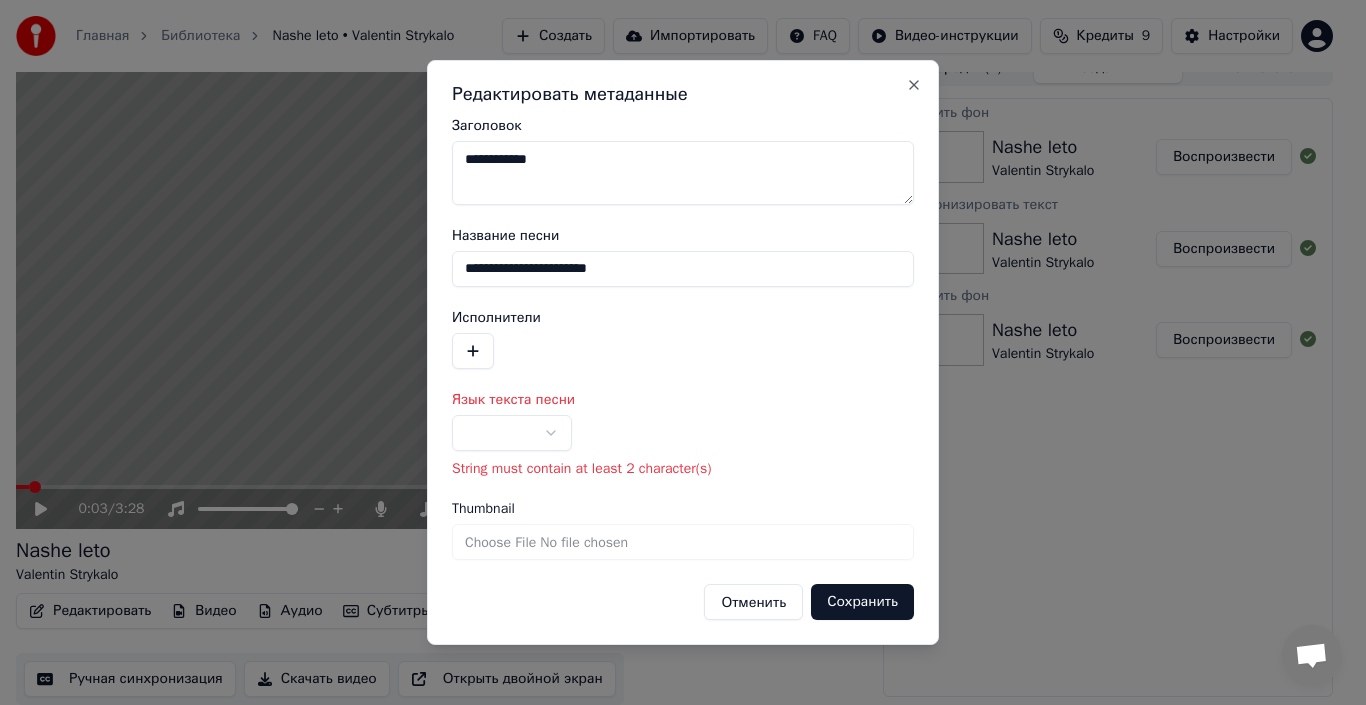 click at bounding box center [473, 351] 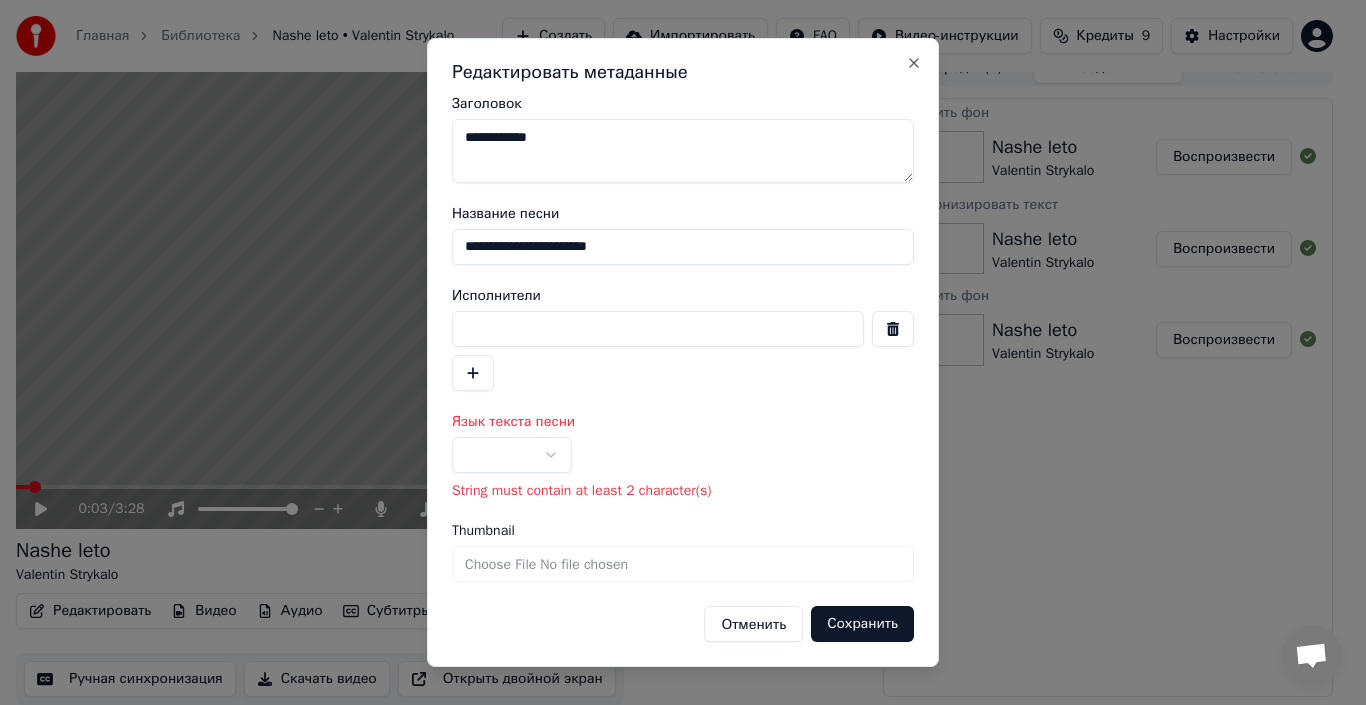 click at bounding box center [658, 329] 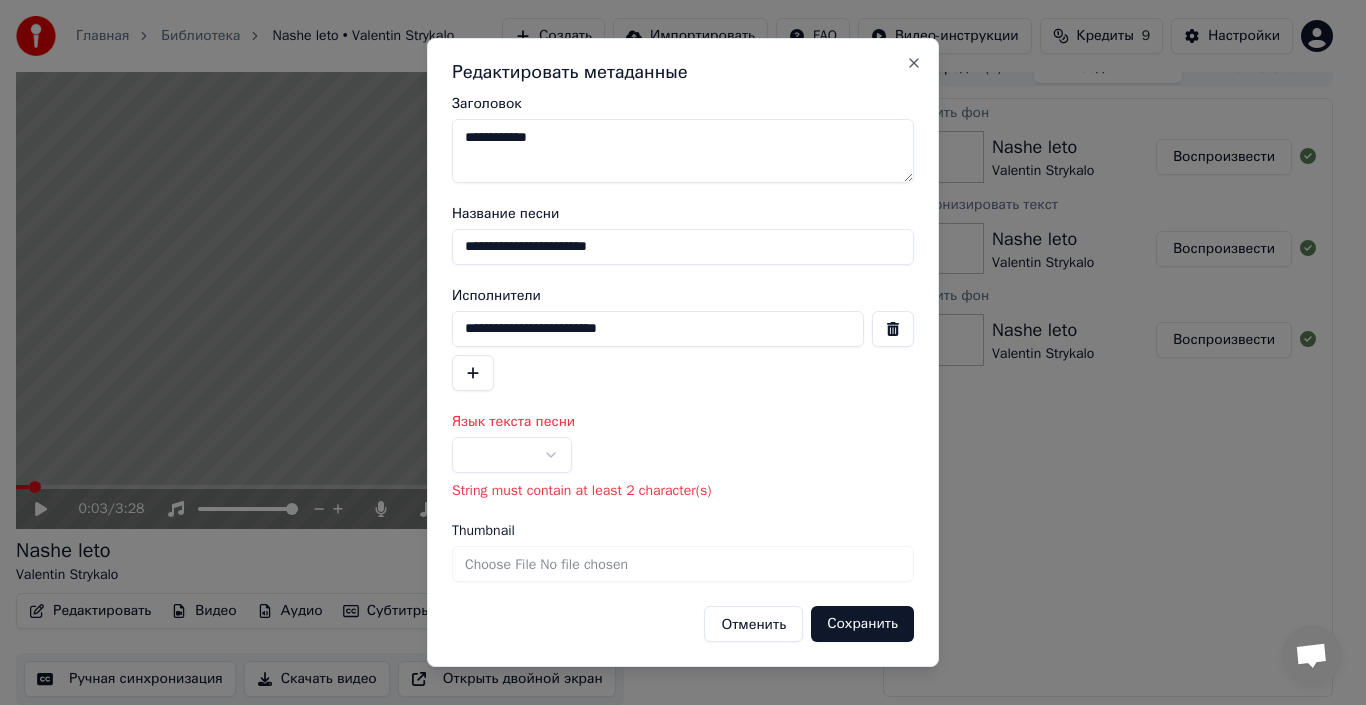 type 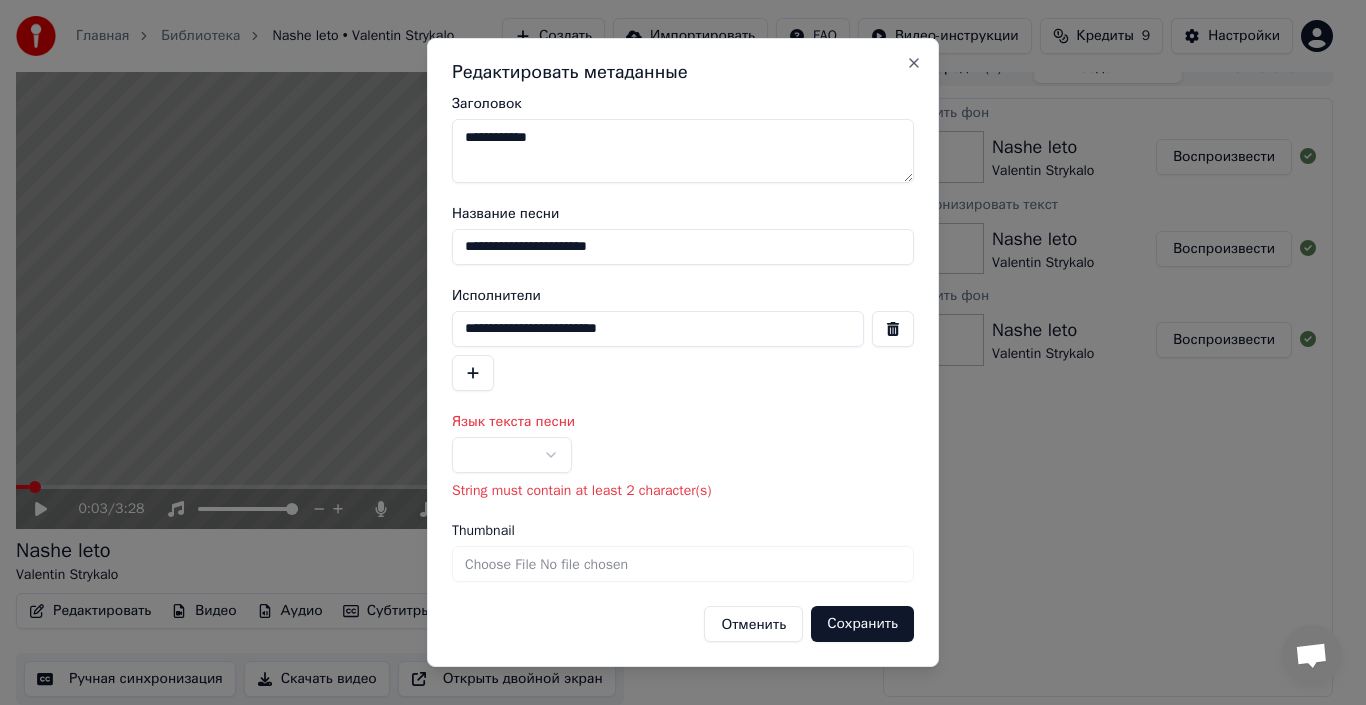 click at bounding box center [683, 351] 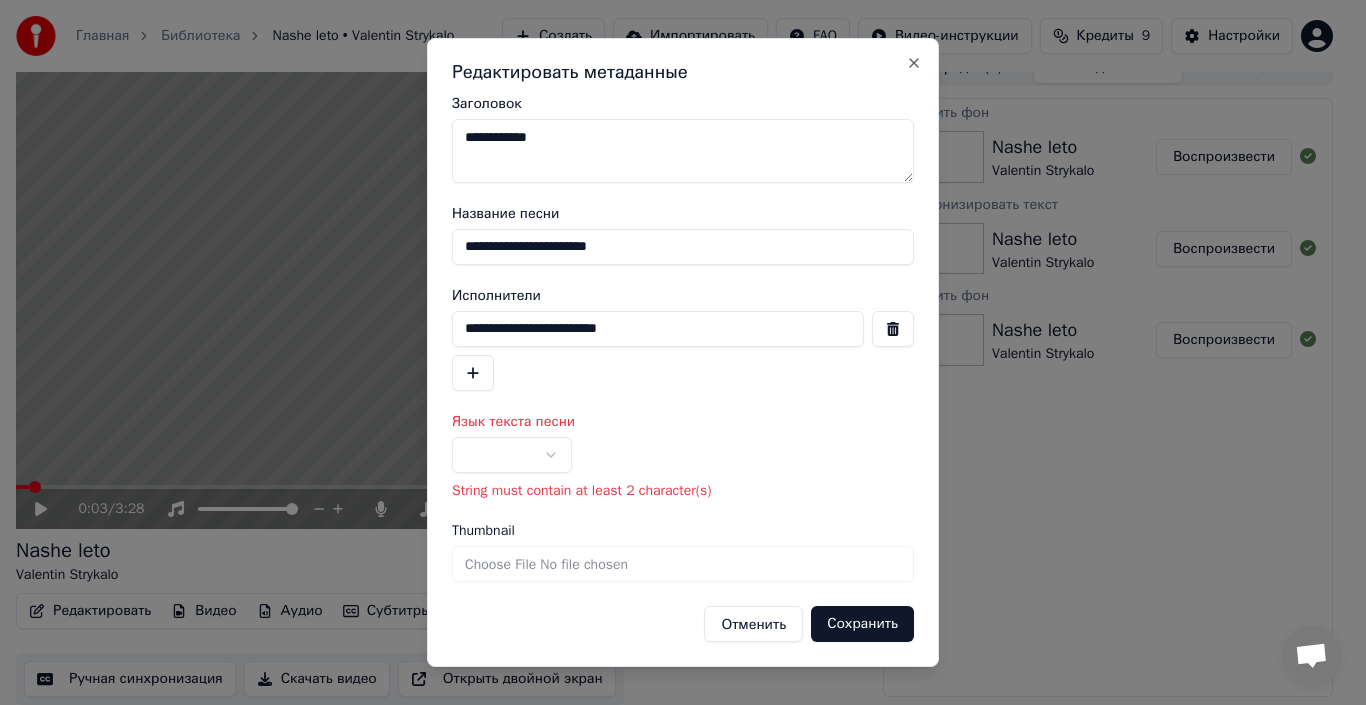 click at bounding box center [512, 455] 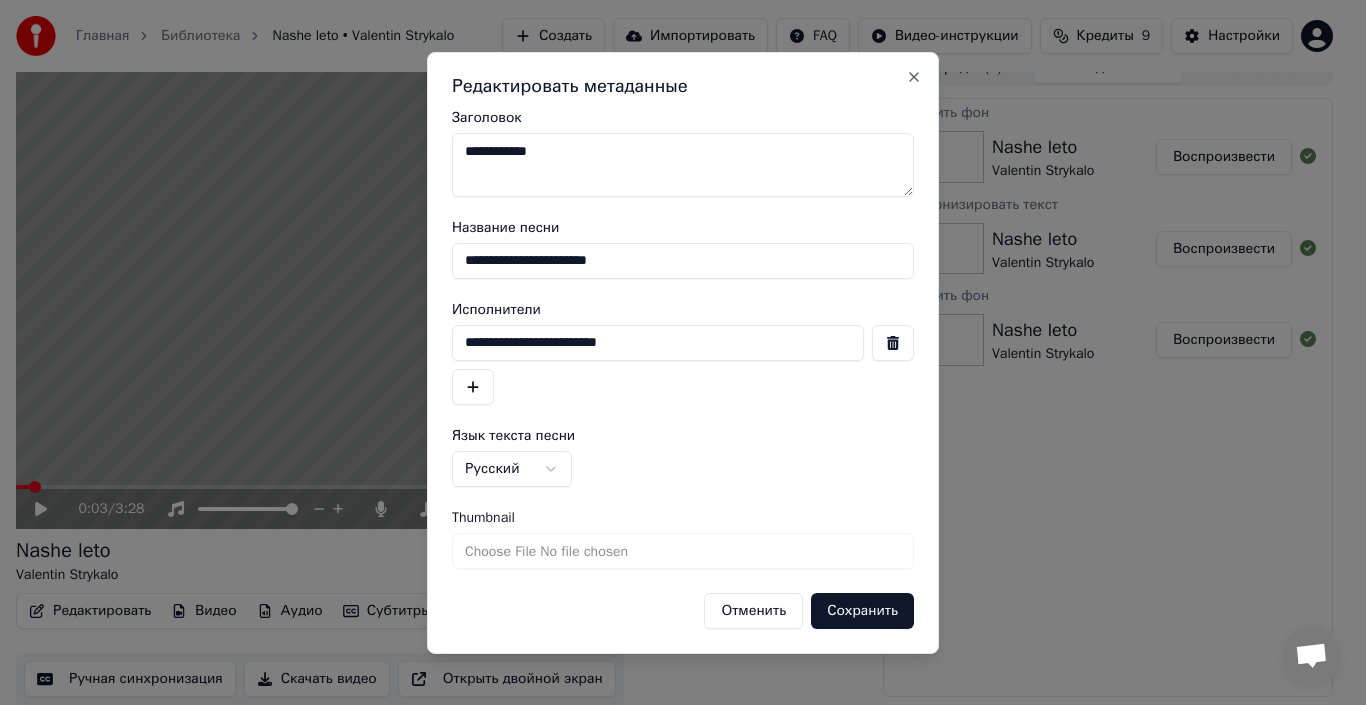 click on "Сохранить" at bounding box center [862, 611] 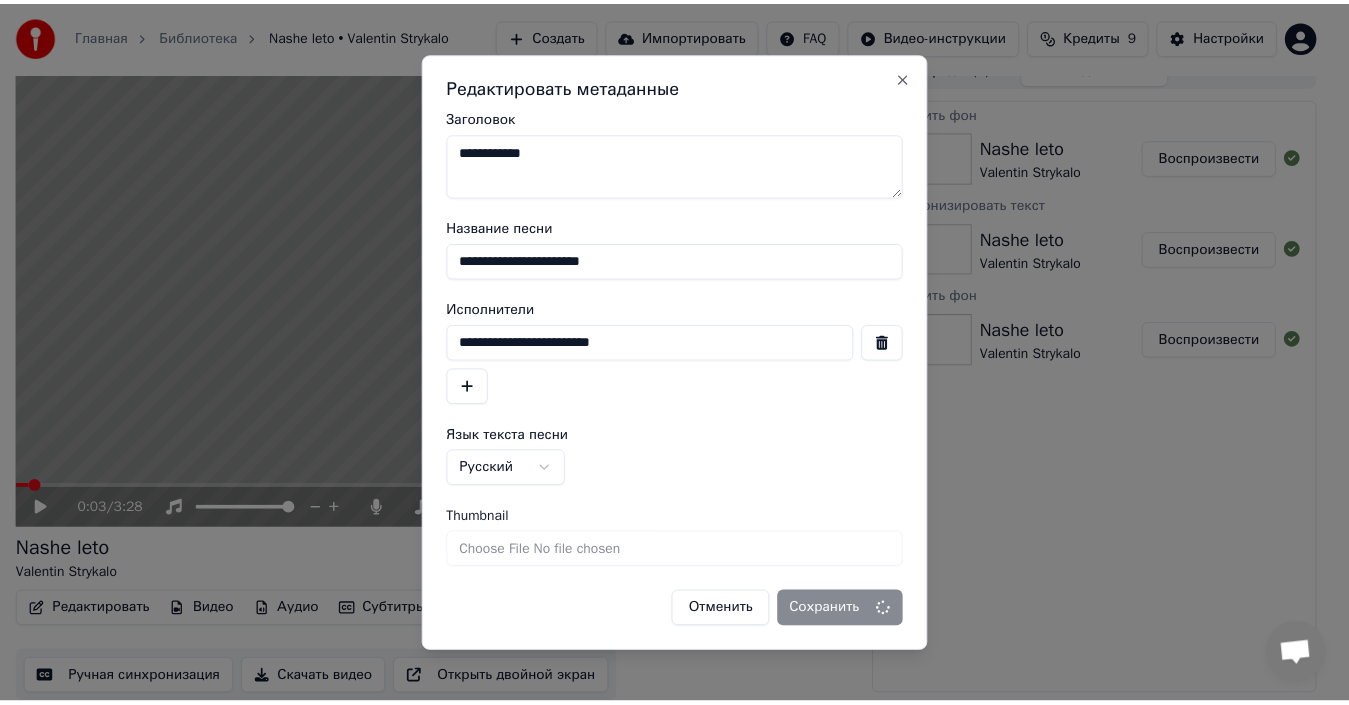 scroll, scrollTop: 14, scrollLeft: 0, axis: vertical 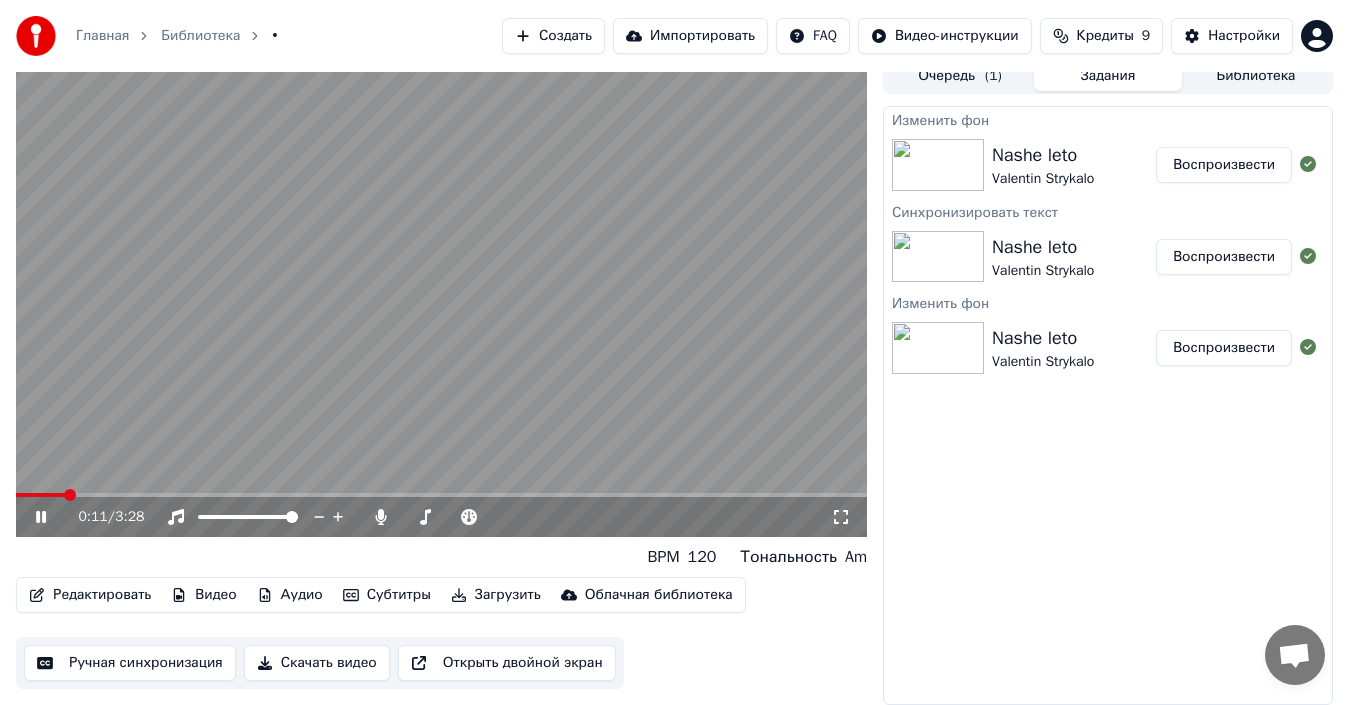 click at bounding box center (441, 297) 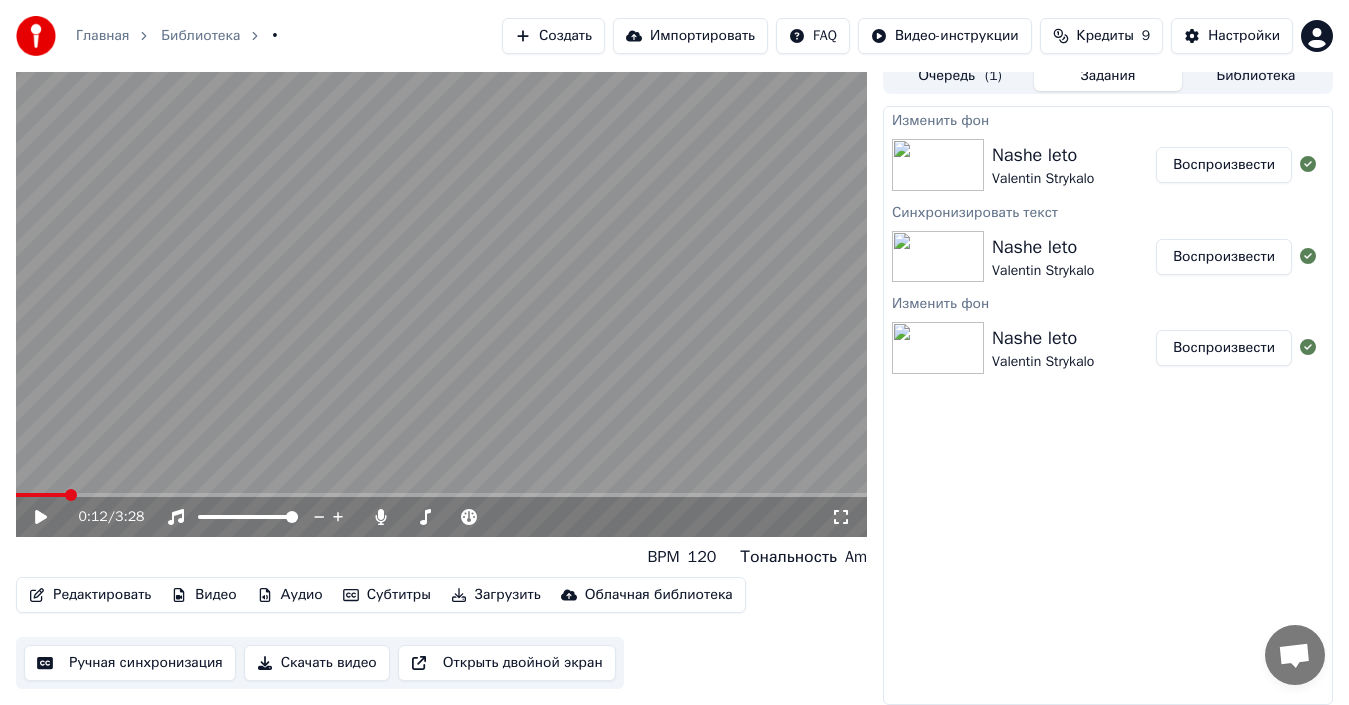 click at bounding box center (441, 297) 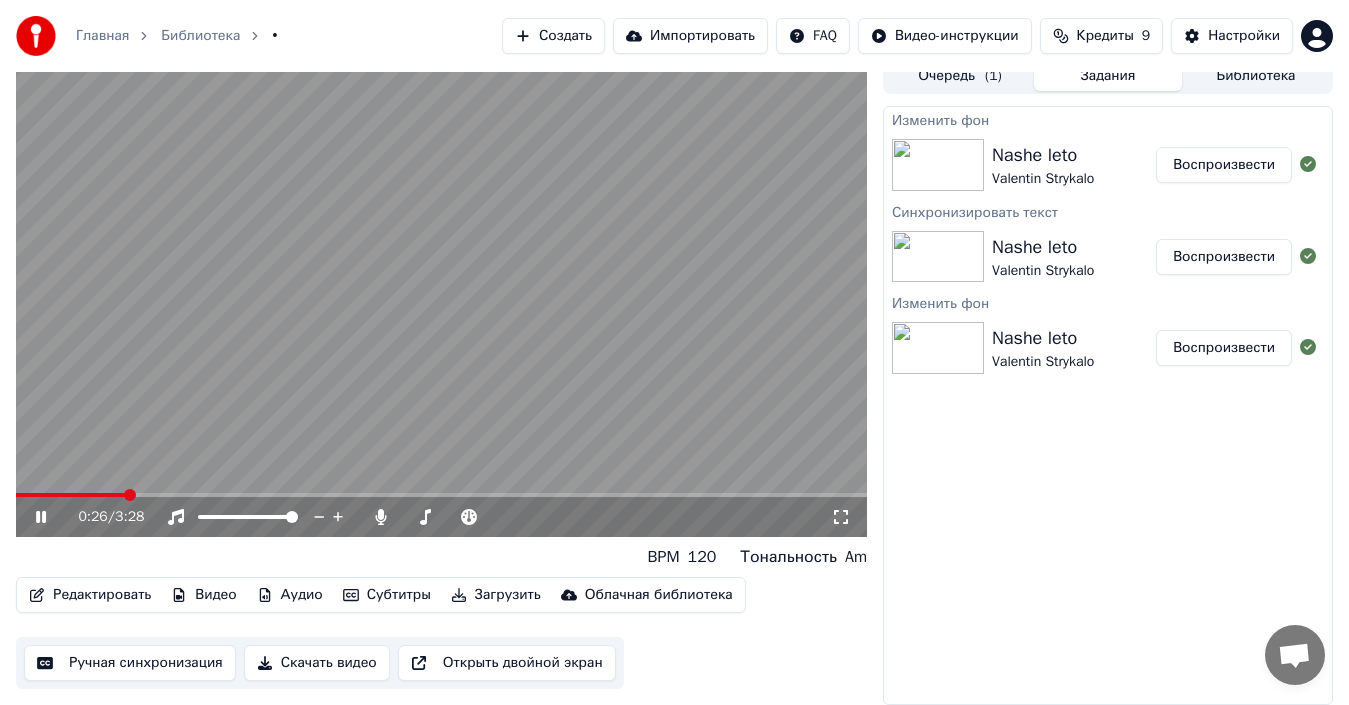 click on "Редактировать" at bounding box center [90, 595] 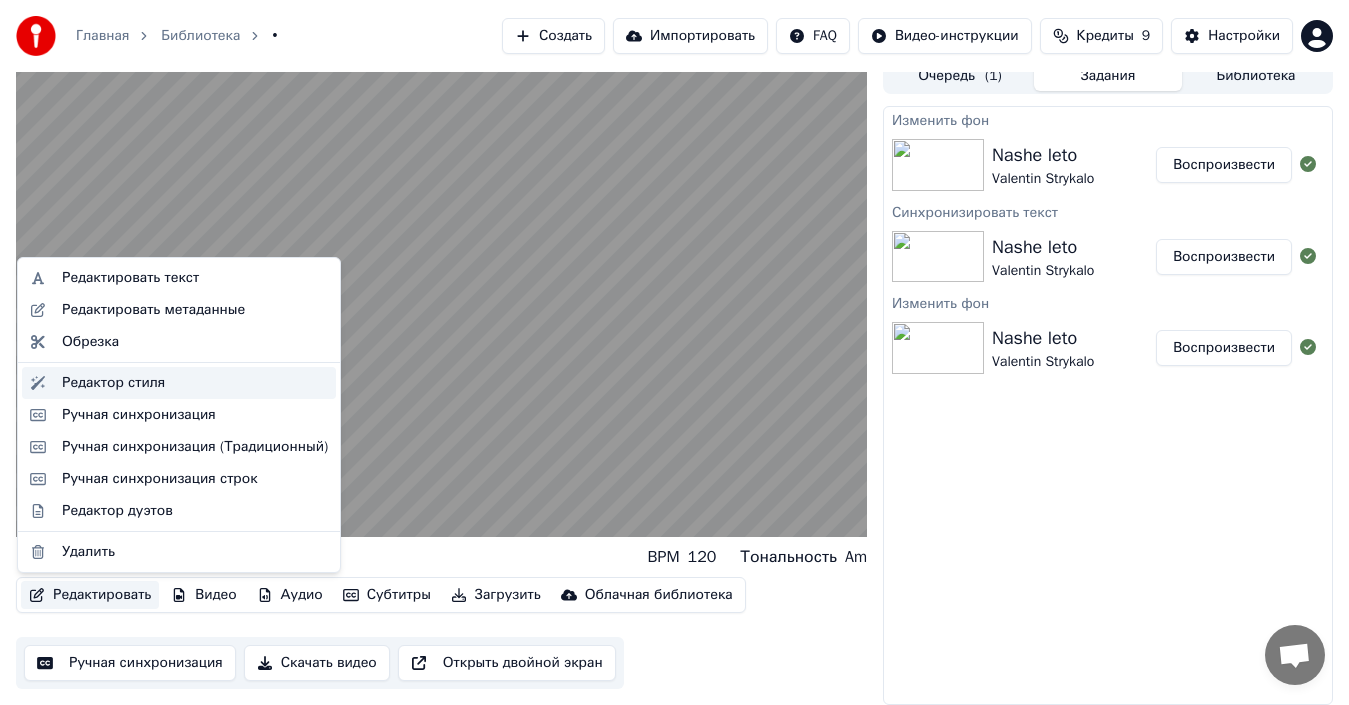 click on "Редактор стиля" at bounding box center [113, 383] 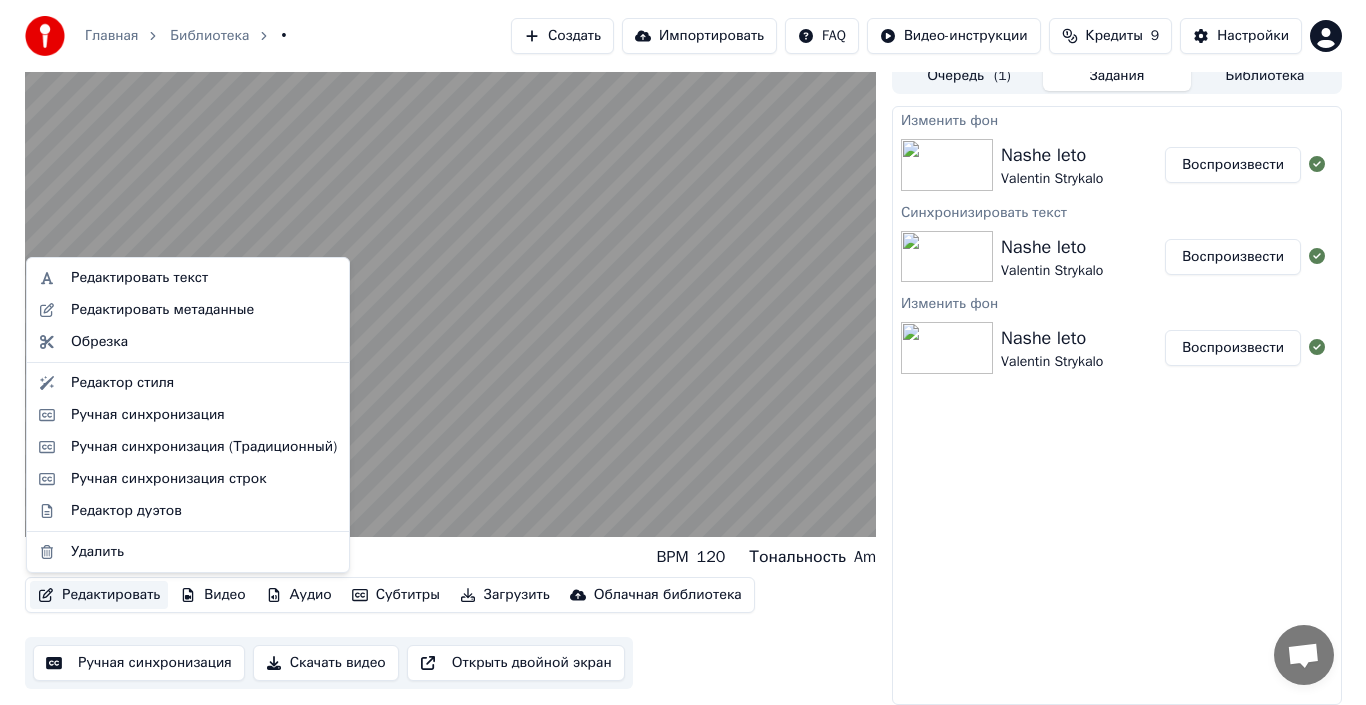 scroll, scrollTop: 0, scrollLeft: 0, axis: both 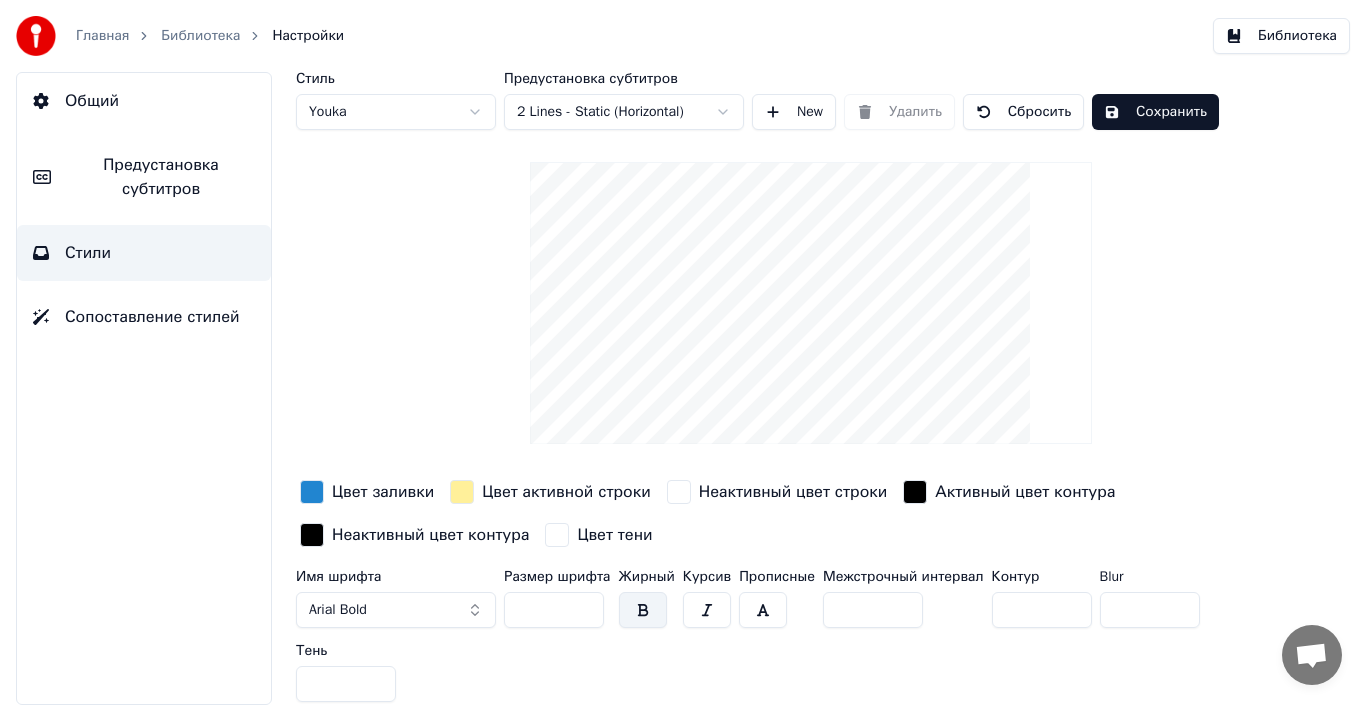 click on "Цвет заливки" at bounding box center (383, 492) 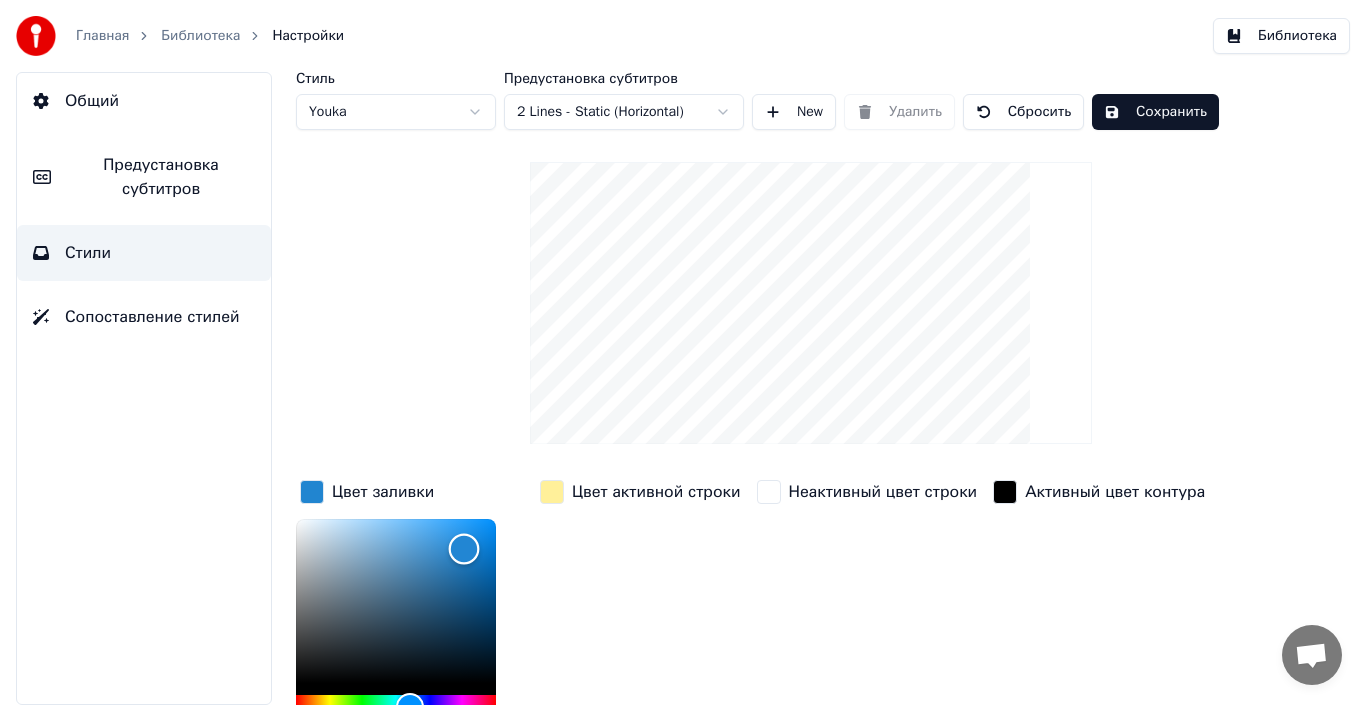type on "*******" 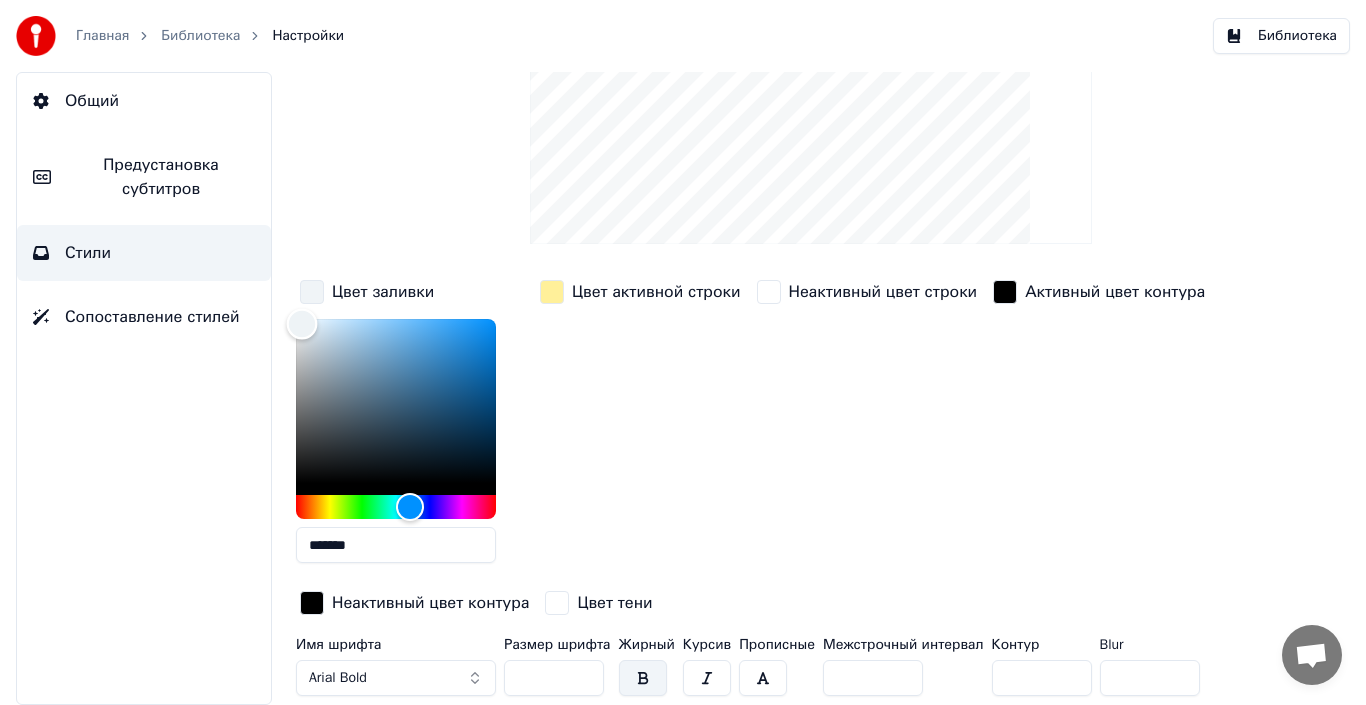 scroll, scrollTop: 271, scrollLeft: 0, axis: vertical 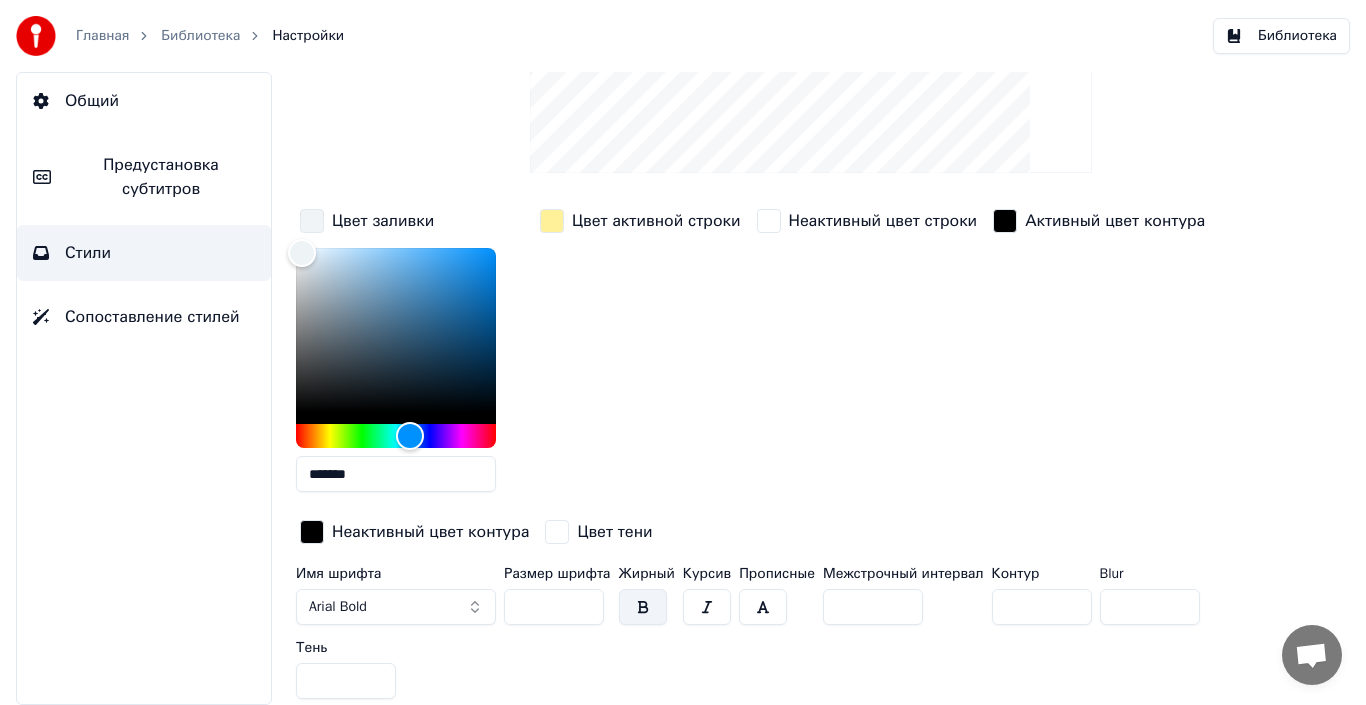 click on "Предустановка субтитров" at bounding box center [161, 177] 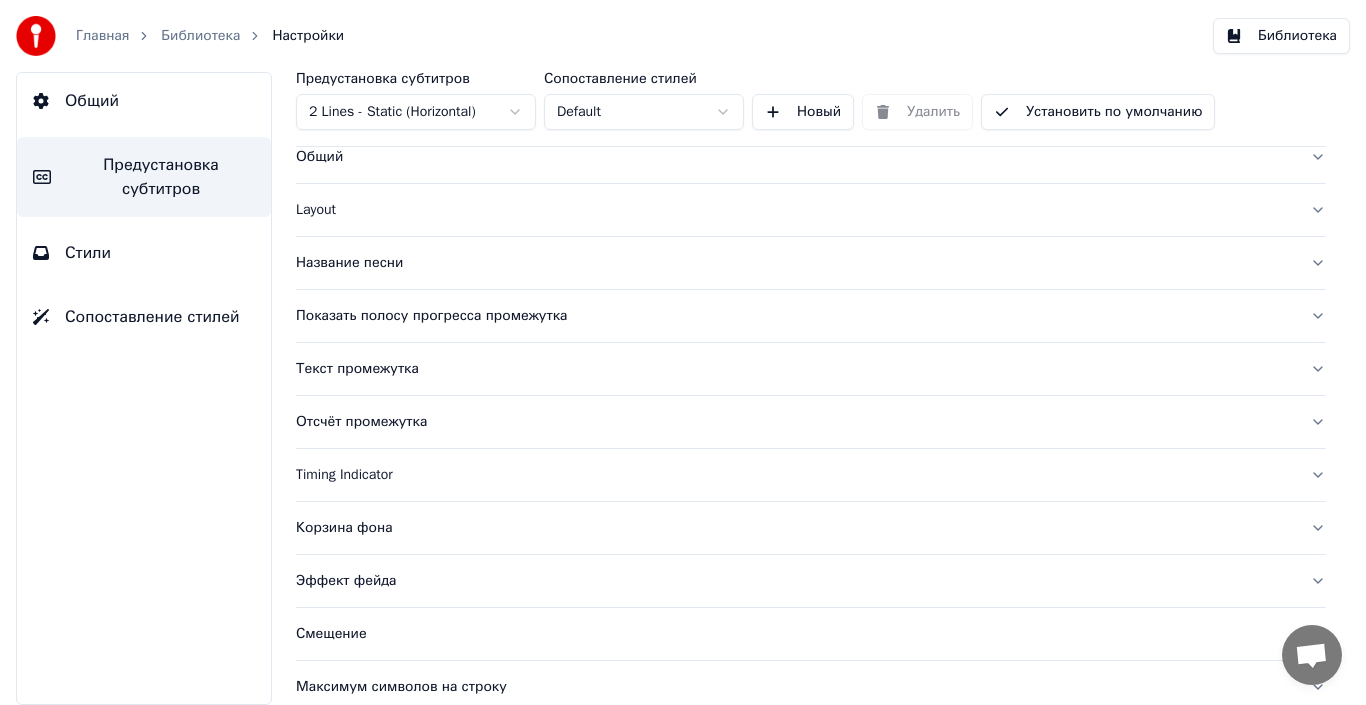 scroll, scrollTop: 0, scrollLeft: 0, axis: both 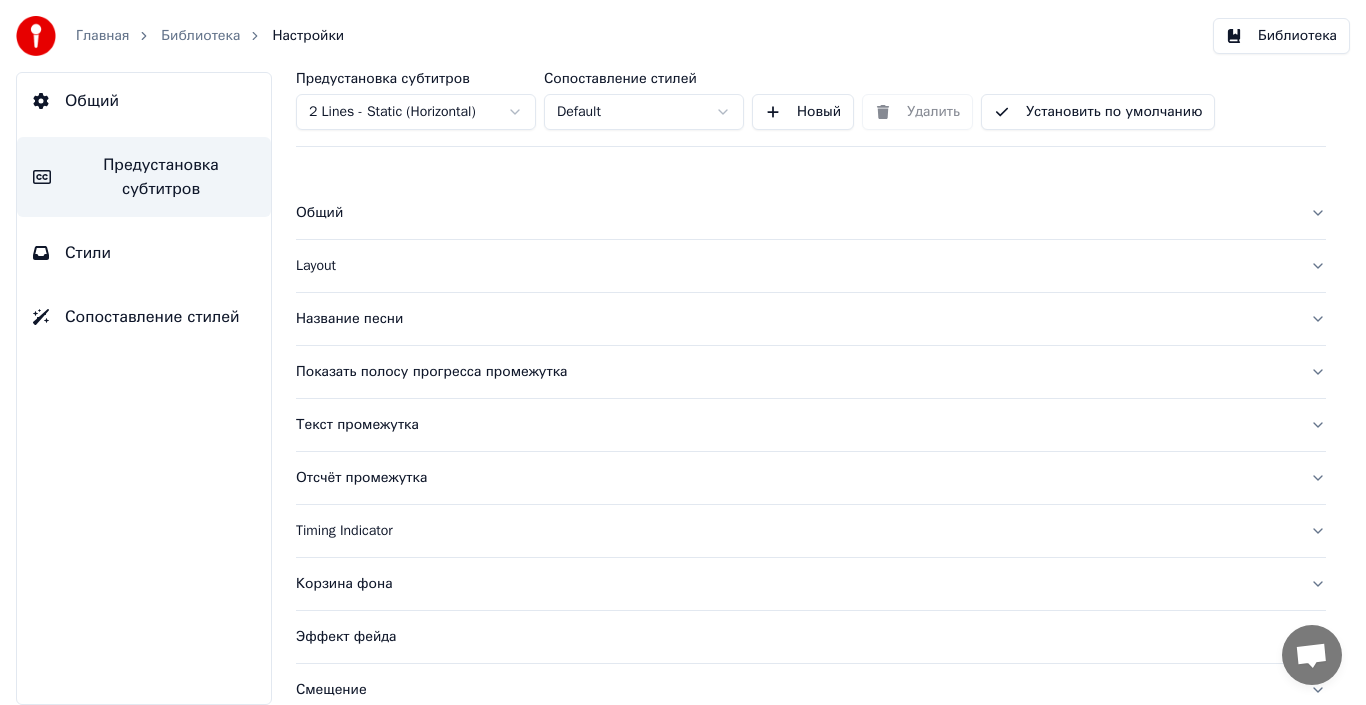 click on "Общий" at bounding box center (92, 101) 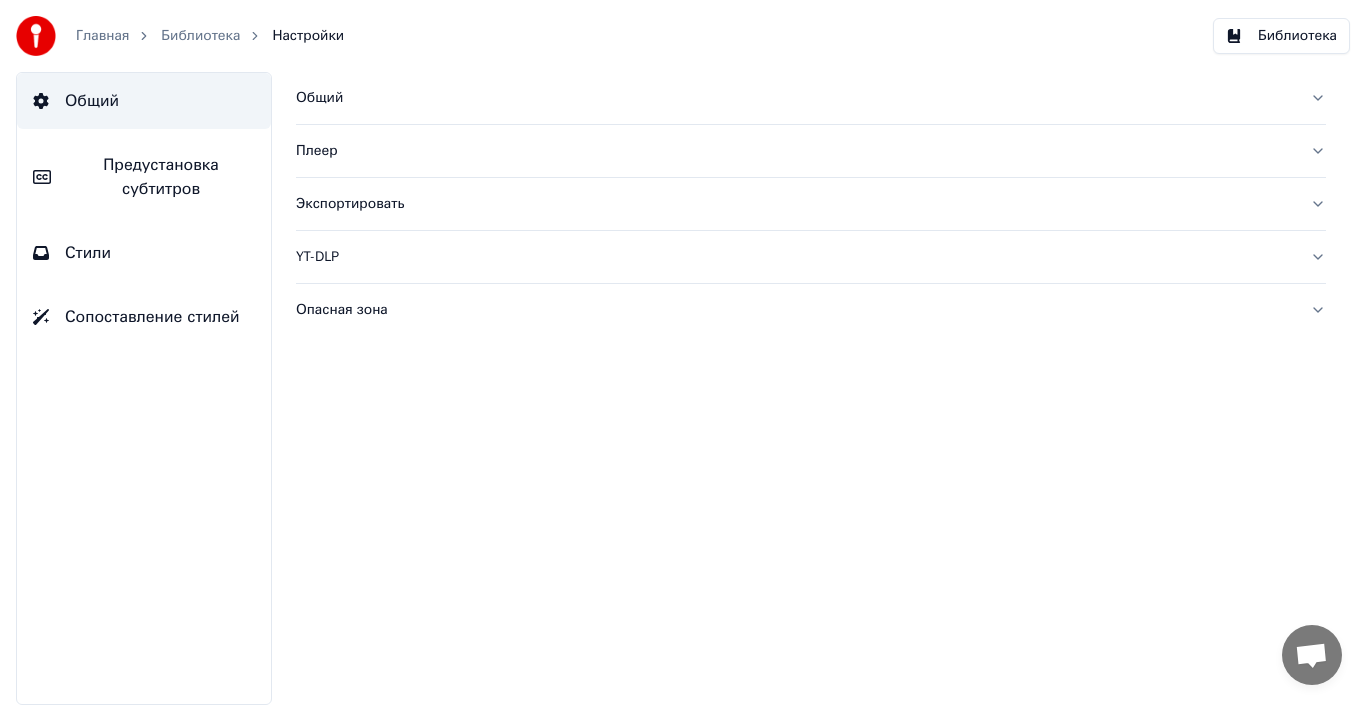 click on "Общий" at bounding box center (795, 98) 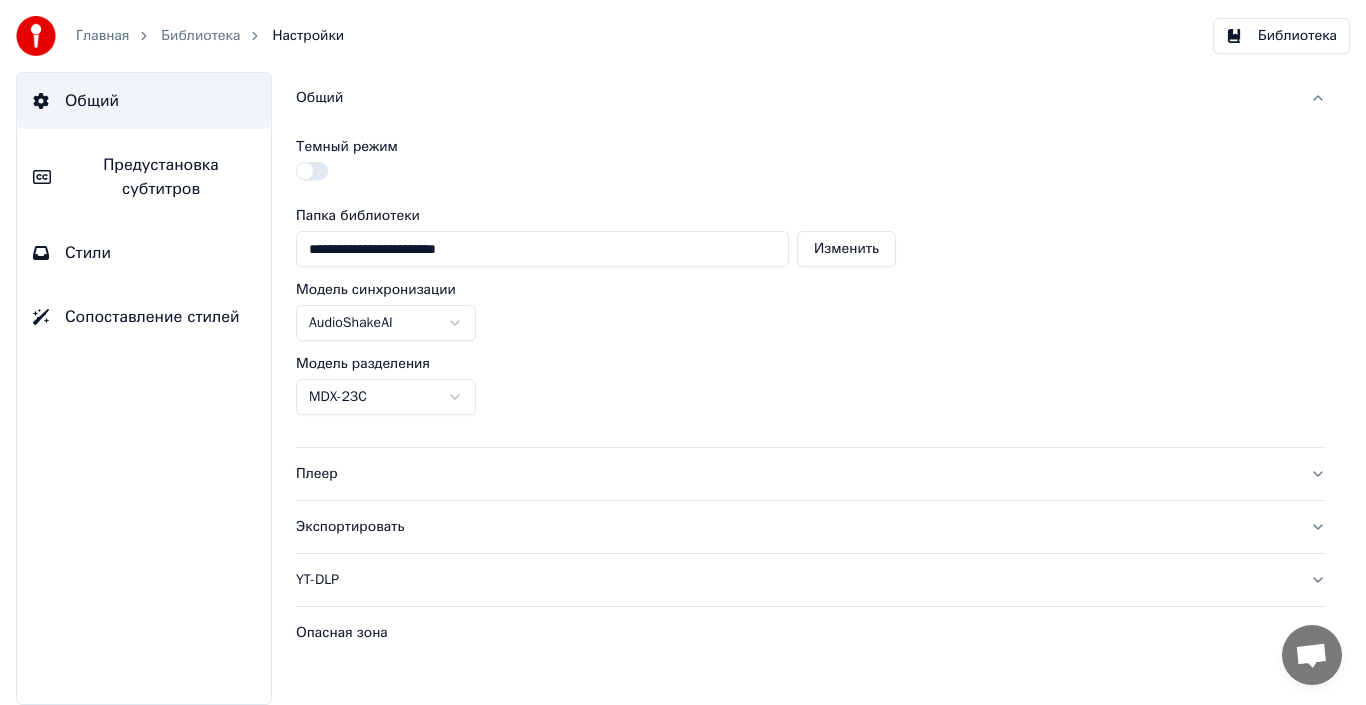 click on "Предустановка субтитров" at bounding box center (161, 177) 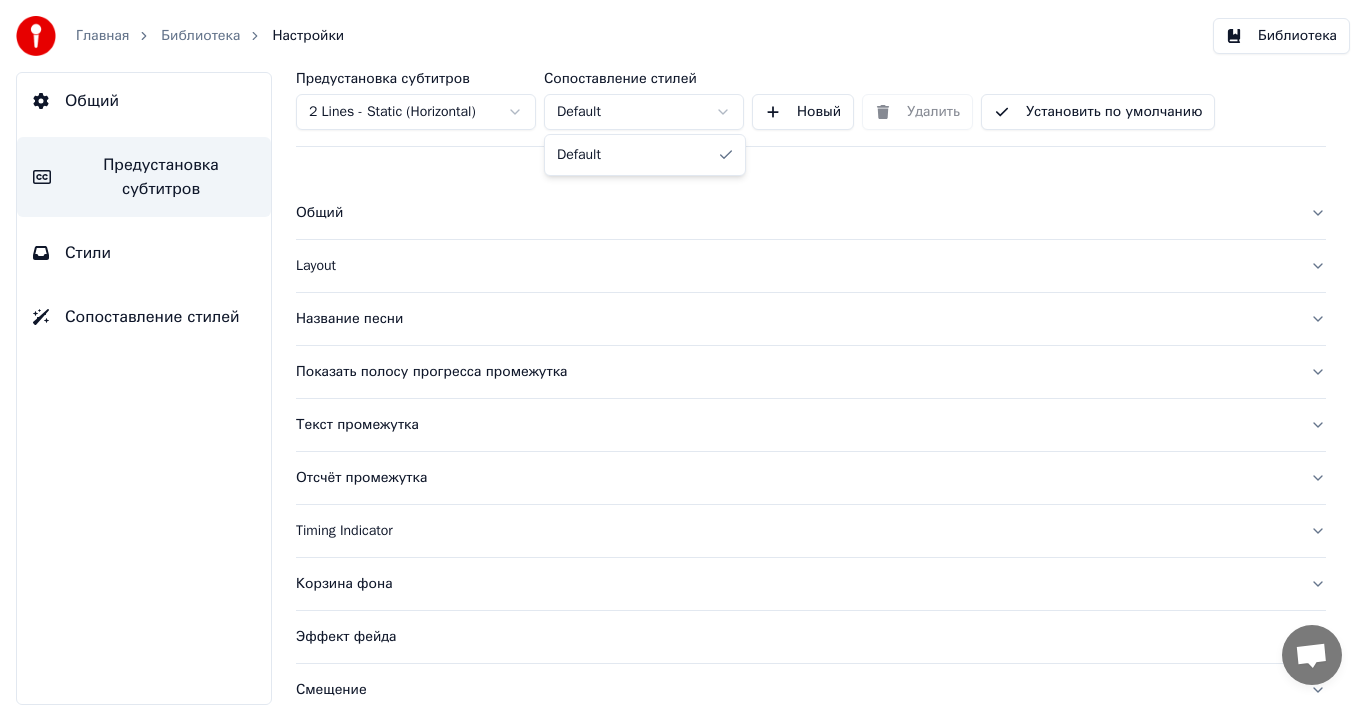 click on "Главная Библиотека Настройки Библиотека Общий Предустановка субтитров Стили Сопоставление стилей Предустановка субтитров 2 Lines - Static (Horizontal) Сопоставление стилей Default Новый Удалить Установить по умолчанию Общий Layout Название песни Показать полосу прогресса промежутка Текст промежутка Отсчёт промежутка Timing Indicator Корзина фона Эффект фейда Смещение Максимум символов на строку Автоматическое разделение строки Advanced Settings Default" at bounding box center (683, 352) 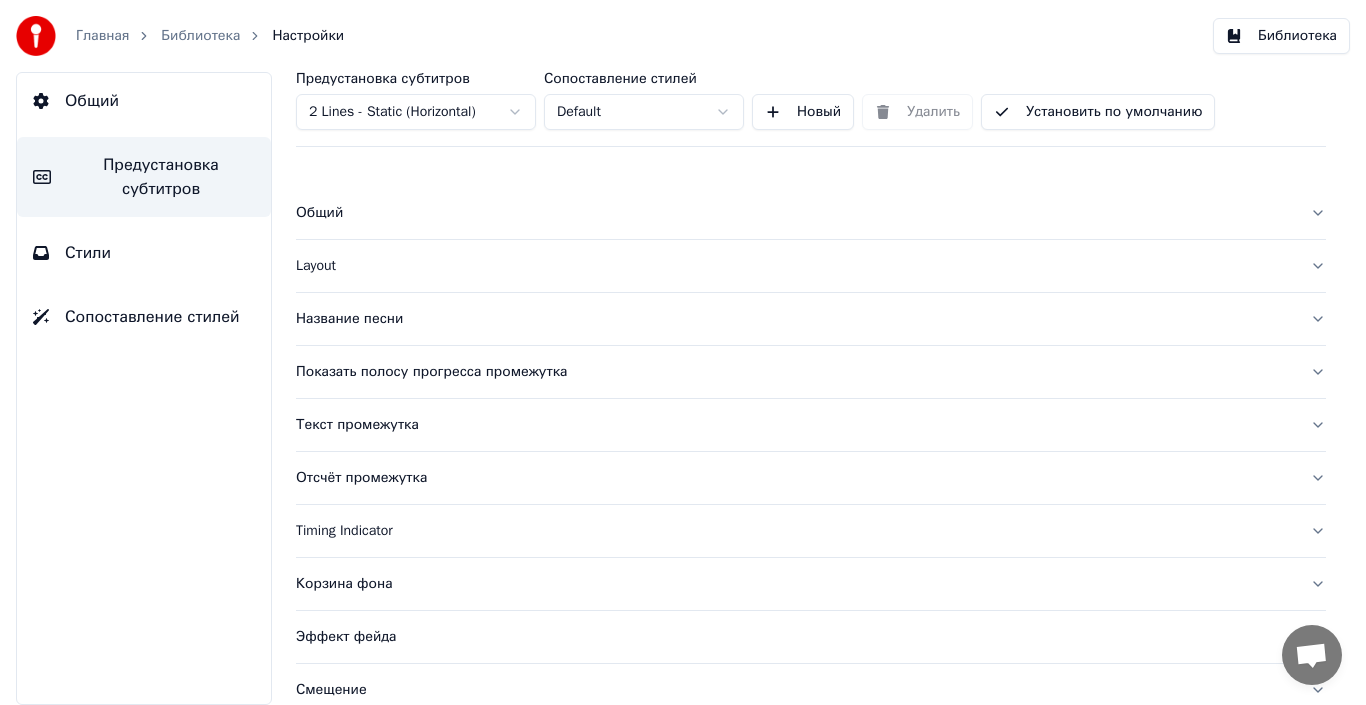 click on "Общий" at bounding box center [795, 213] 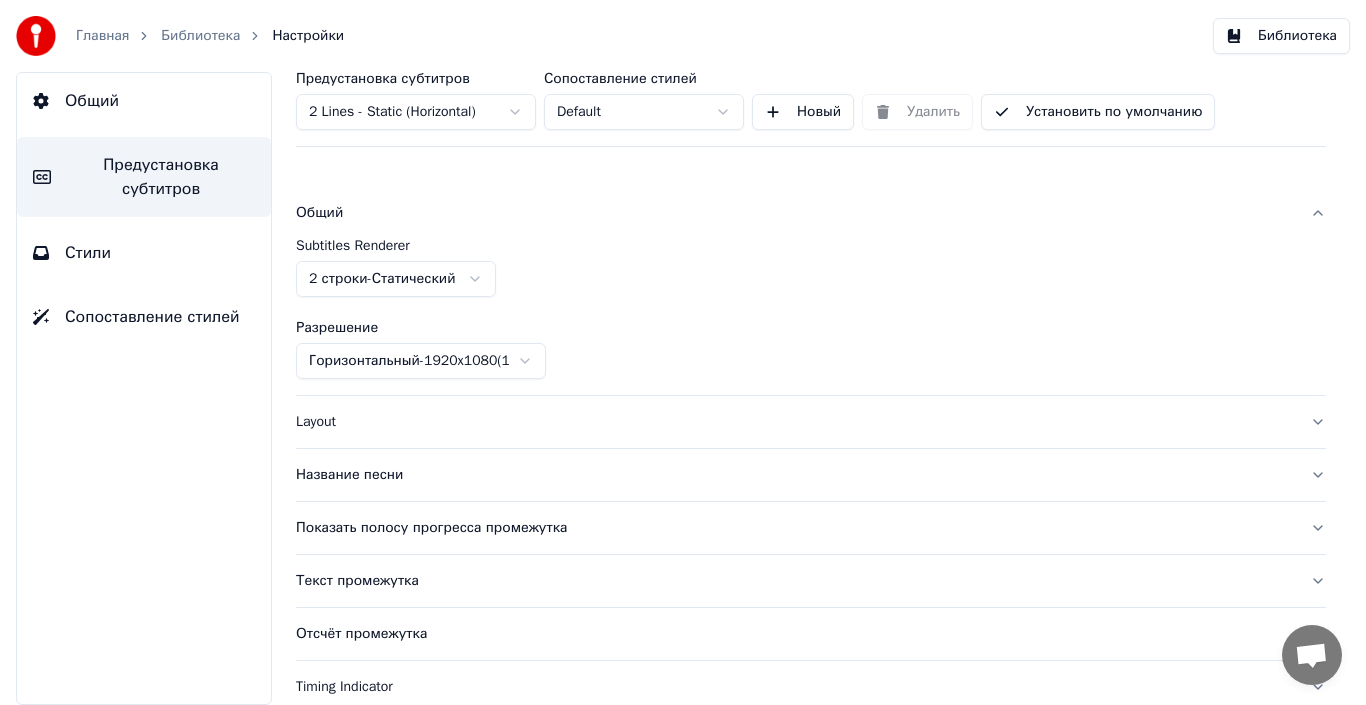 click on "Layout" at bounding box center [795, 422] 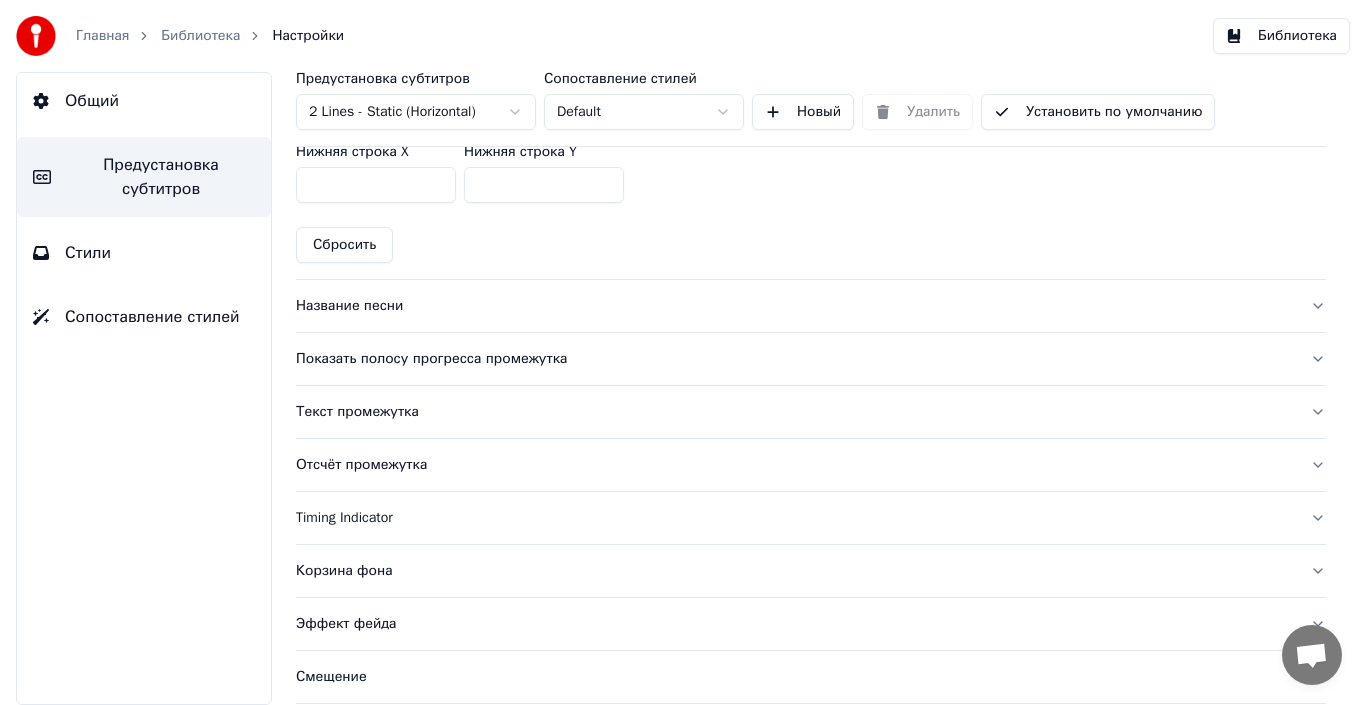 scroll, scrollTop: 700, scrollLeft: 0, axis: vertical 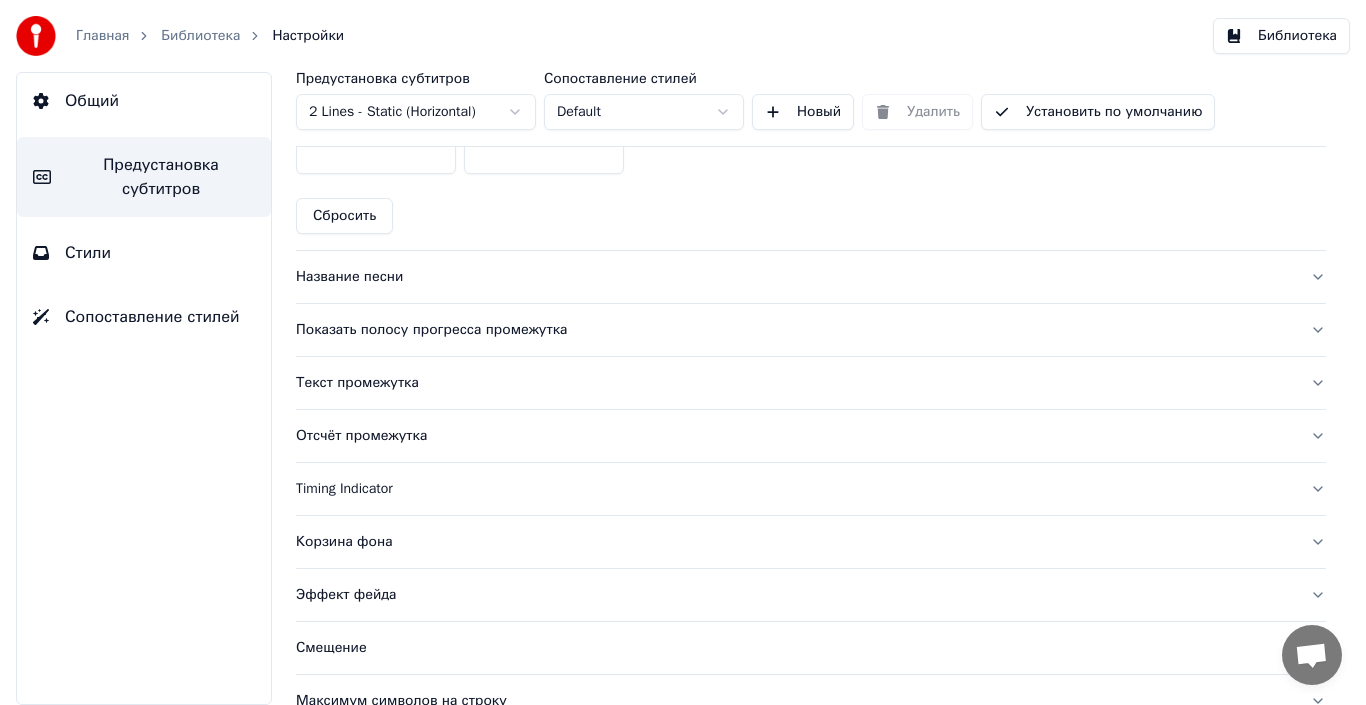 click on "Показать полосу прогресса промежутка" at bounding box center [795, 330] 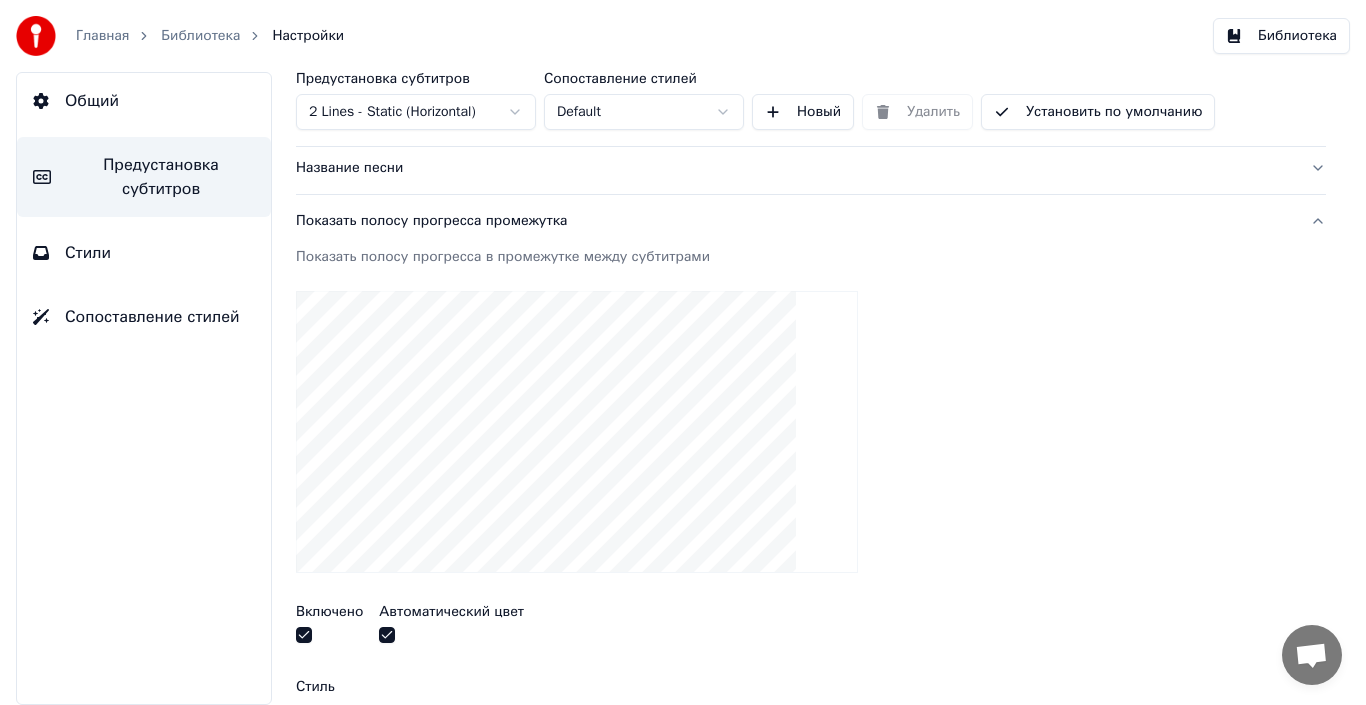 scroll, scrollTop: 300, scrollLeft: 0, axis: vertical 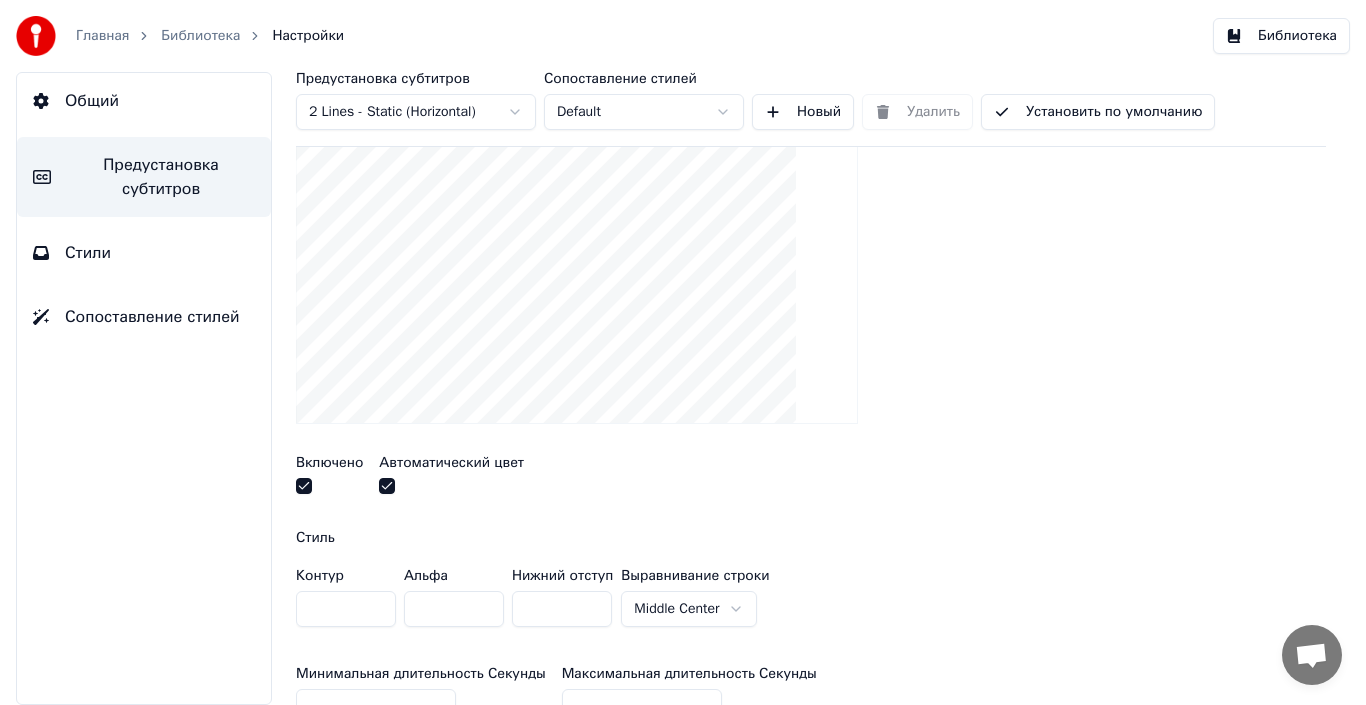 click at bounding box center (304, 486) 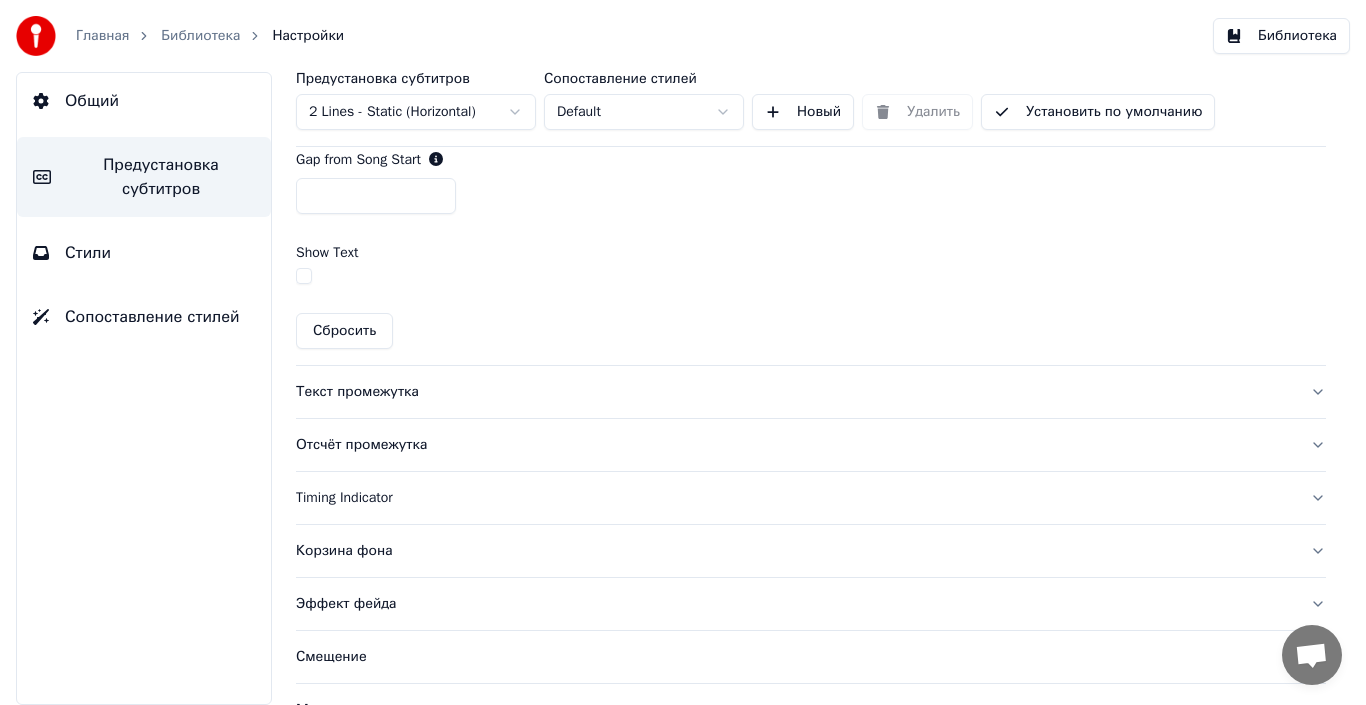 scroll, scrollTop: 1200, scrollLeft: 0, axis: vertical 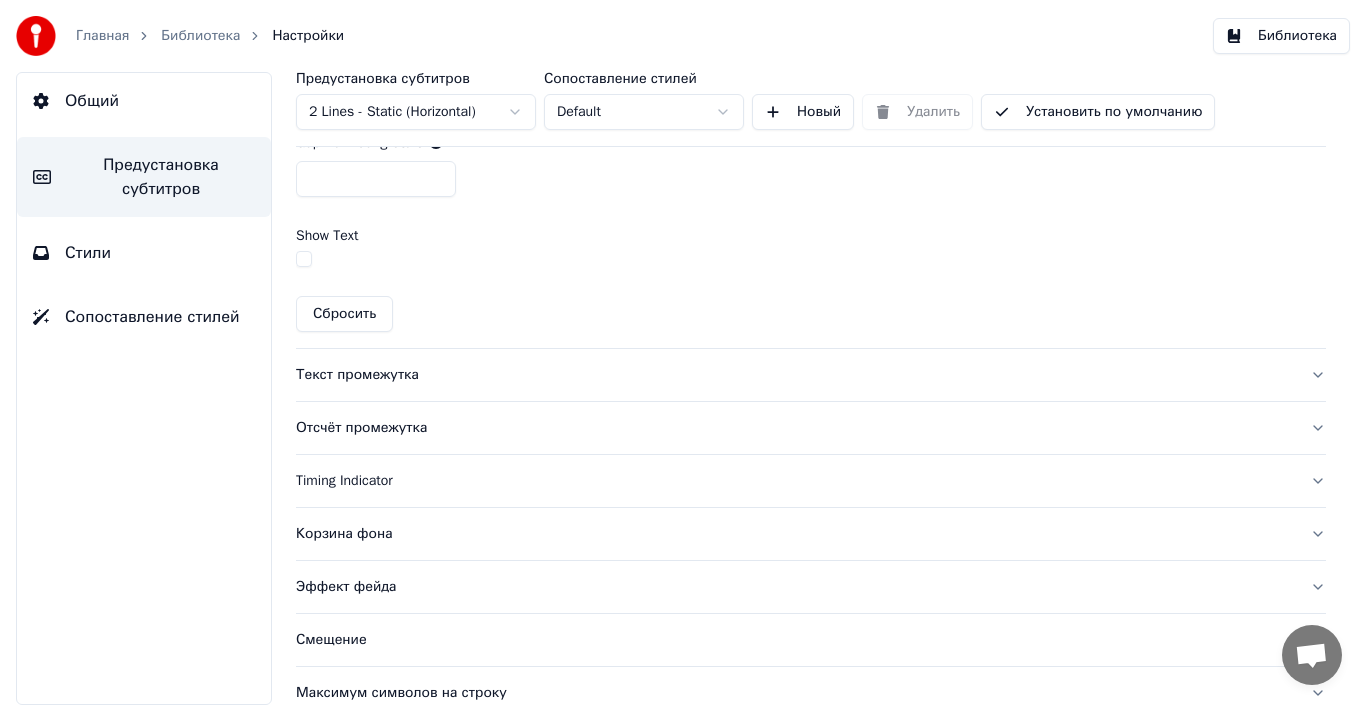 click on "Отсчёт промежутка" at bounding box center [795, 428] 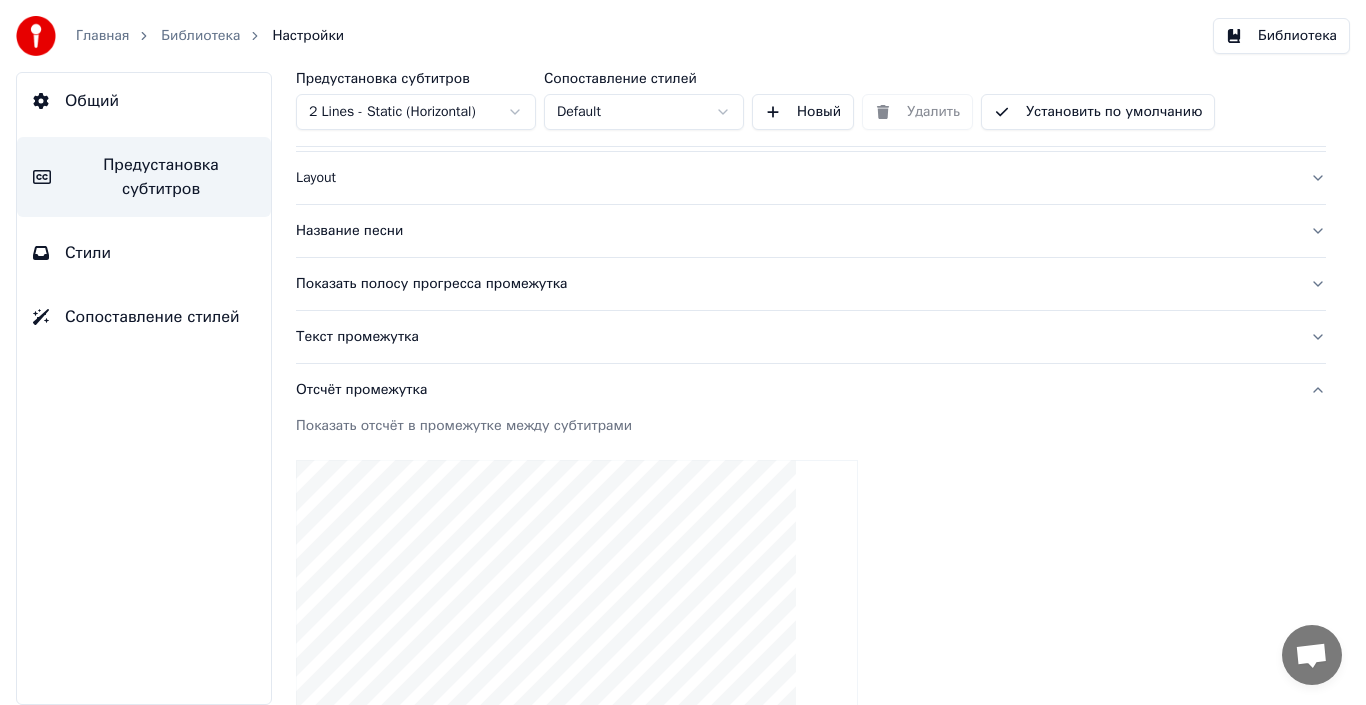 scroll, scrollTop: 0, scrollLeft: 0, axis: both 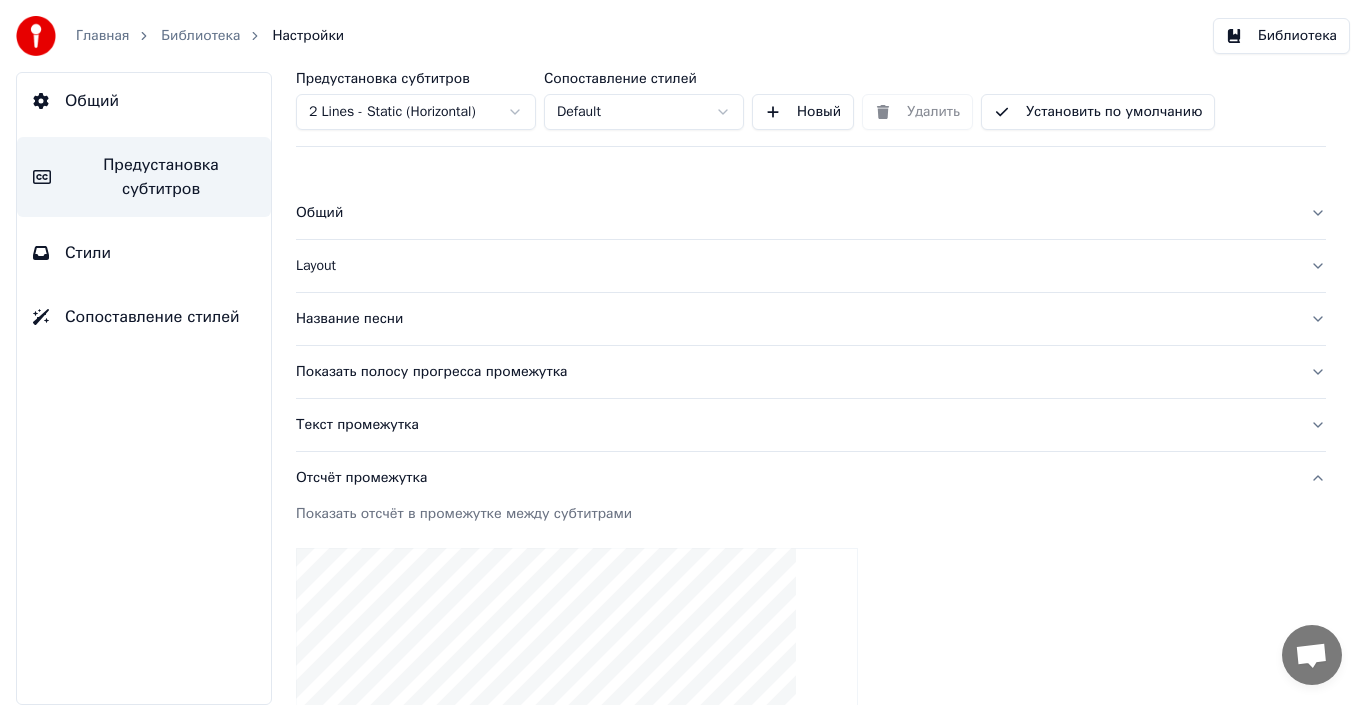 click on "Стили" at bounding box center [144, 253] 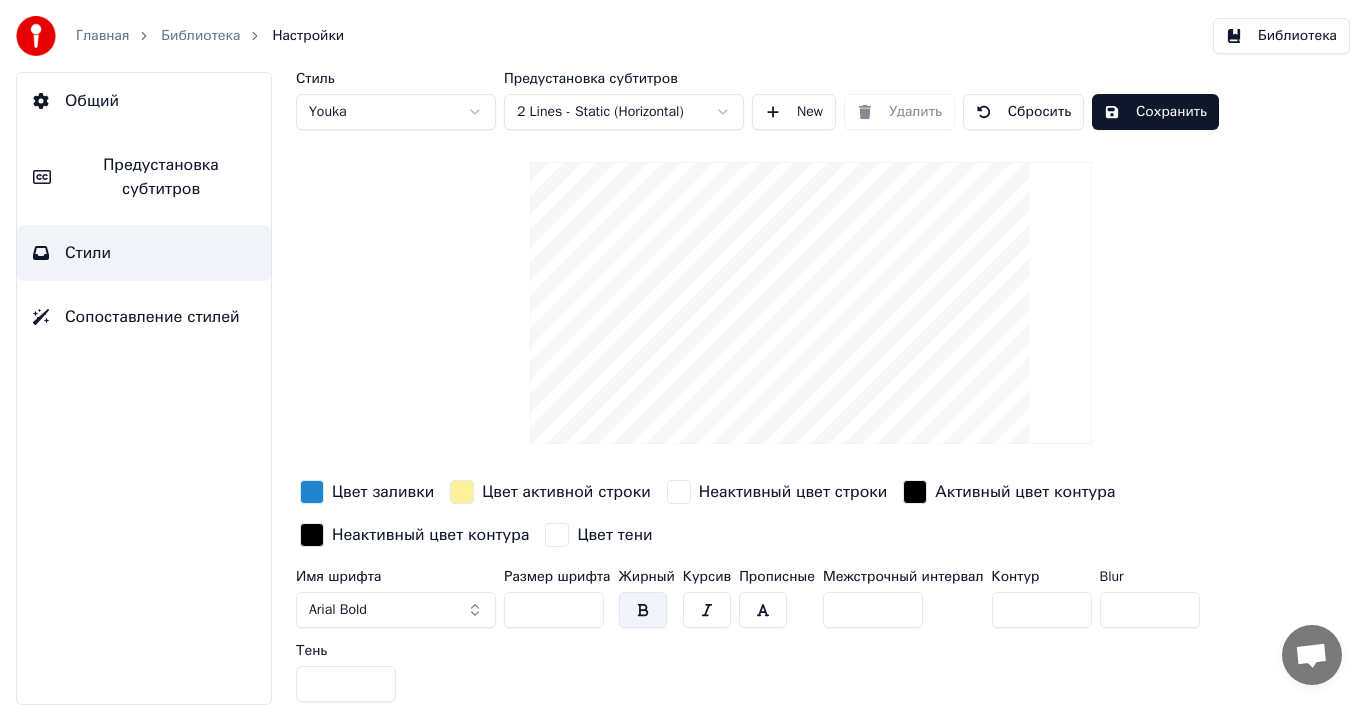 scroll, scrollTop: 3, scrollLeft: 0, axis: vertical 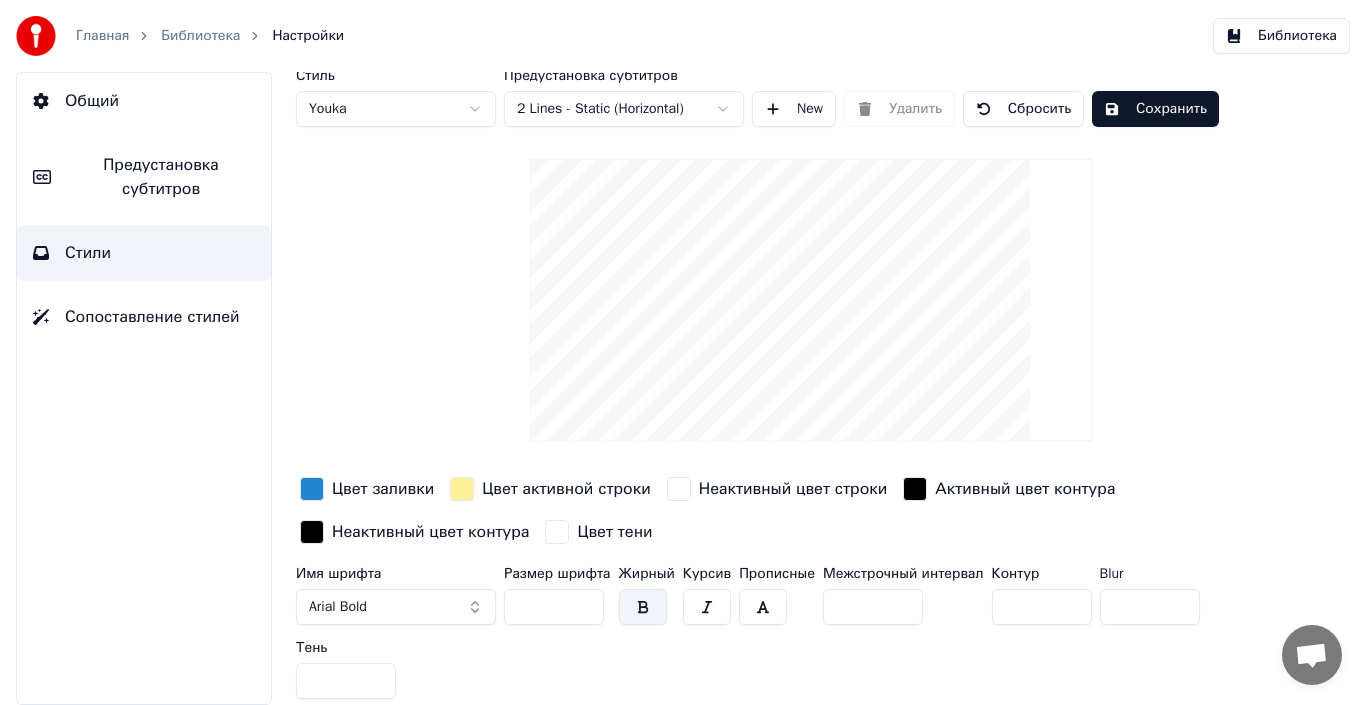 click on "Arial Bold" at bounding box center [396, 607] 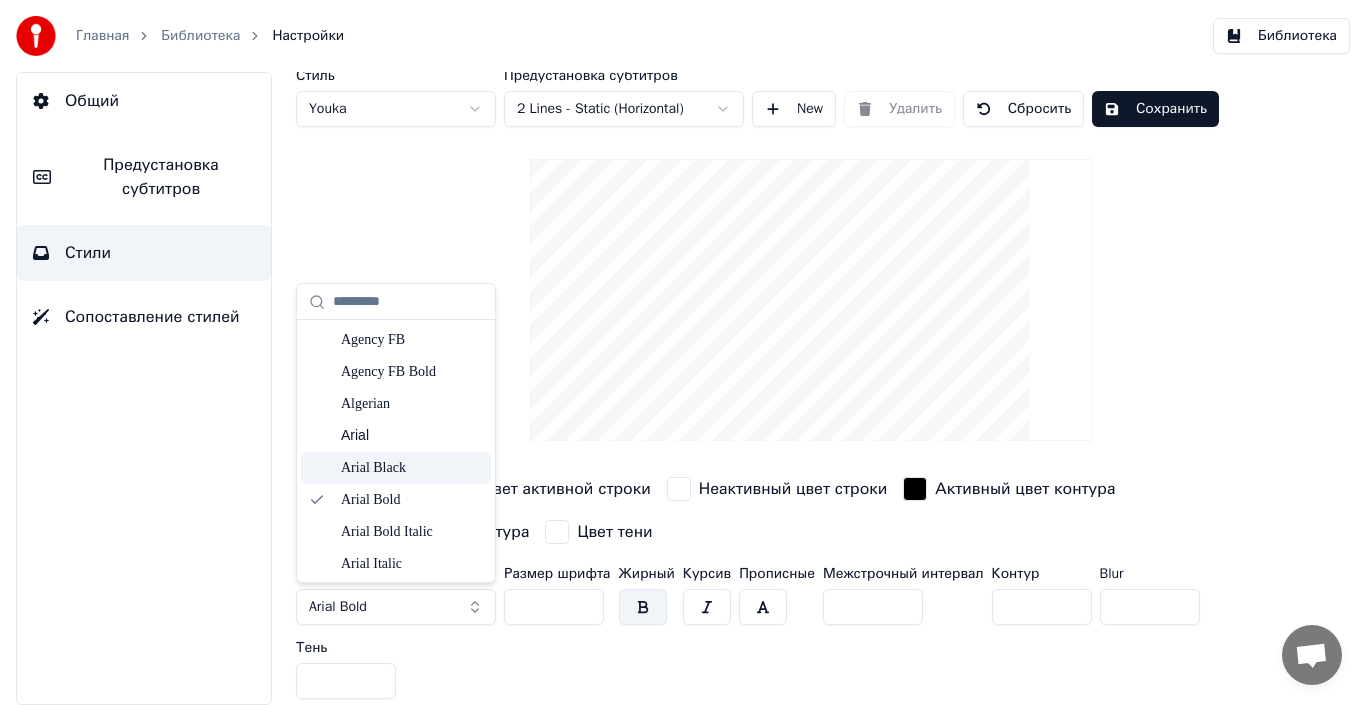 click on "Arial Black" at bounding box center (412, 468) 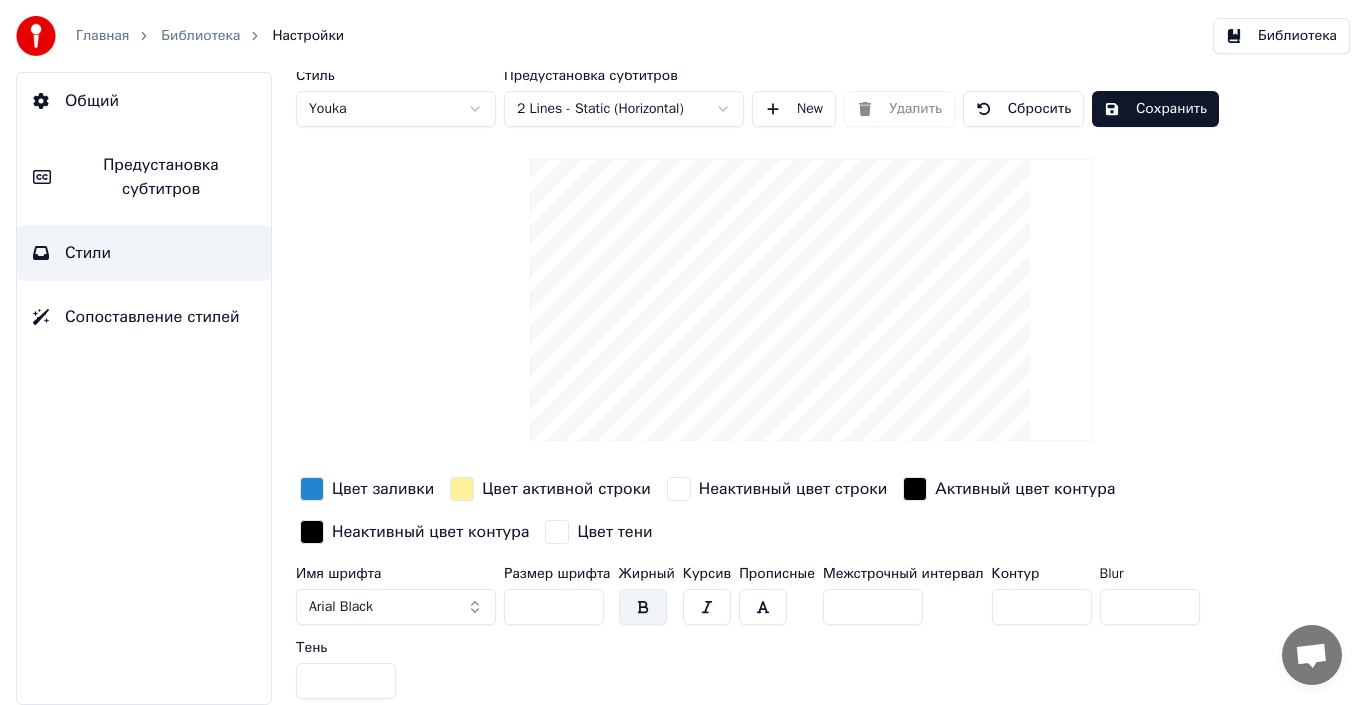 click on "Arial Black" at bounding box center [396, 607] 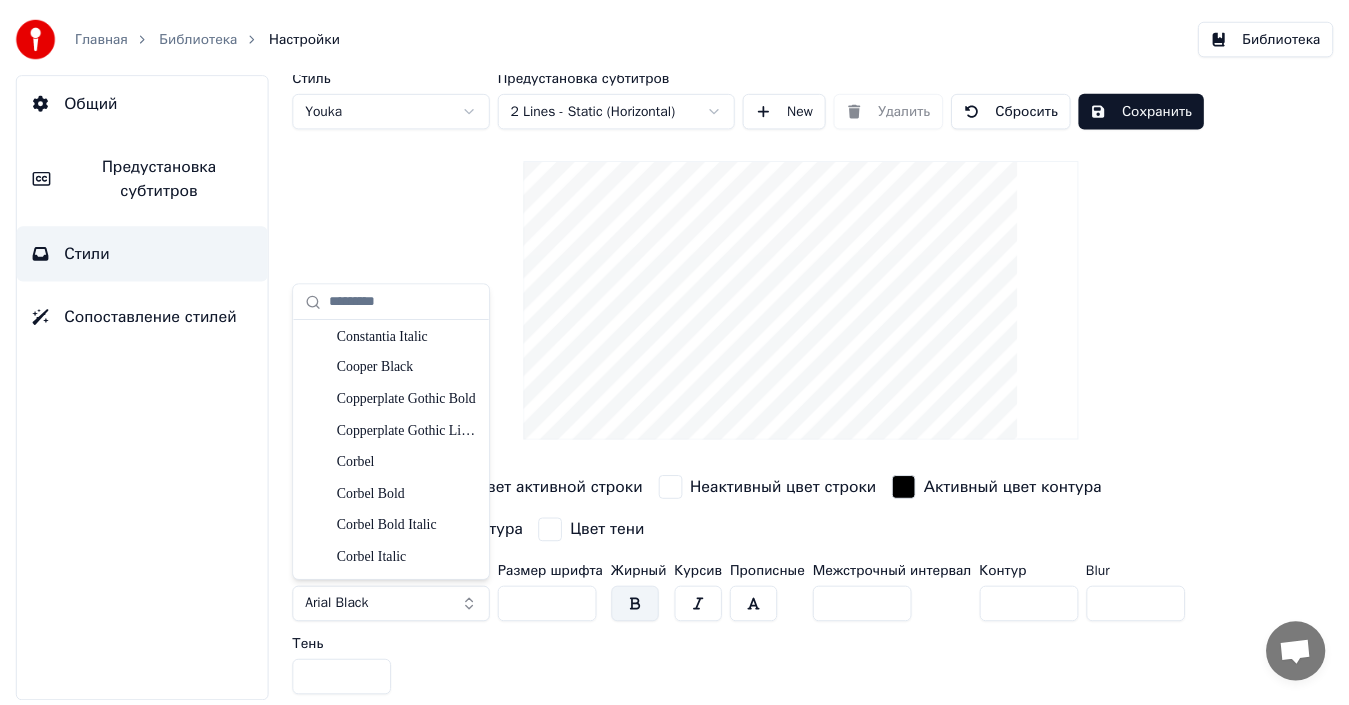 scroll, scrollTop: 3000, scrollLeft: 0, axis: vertical 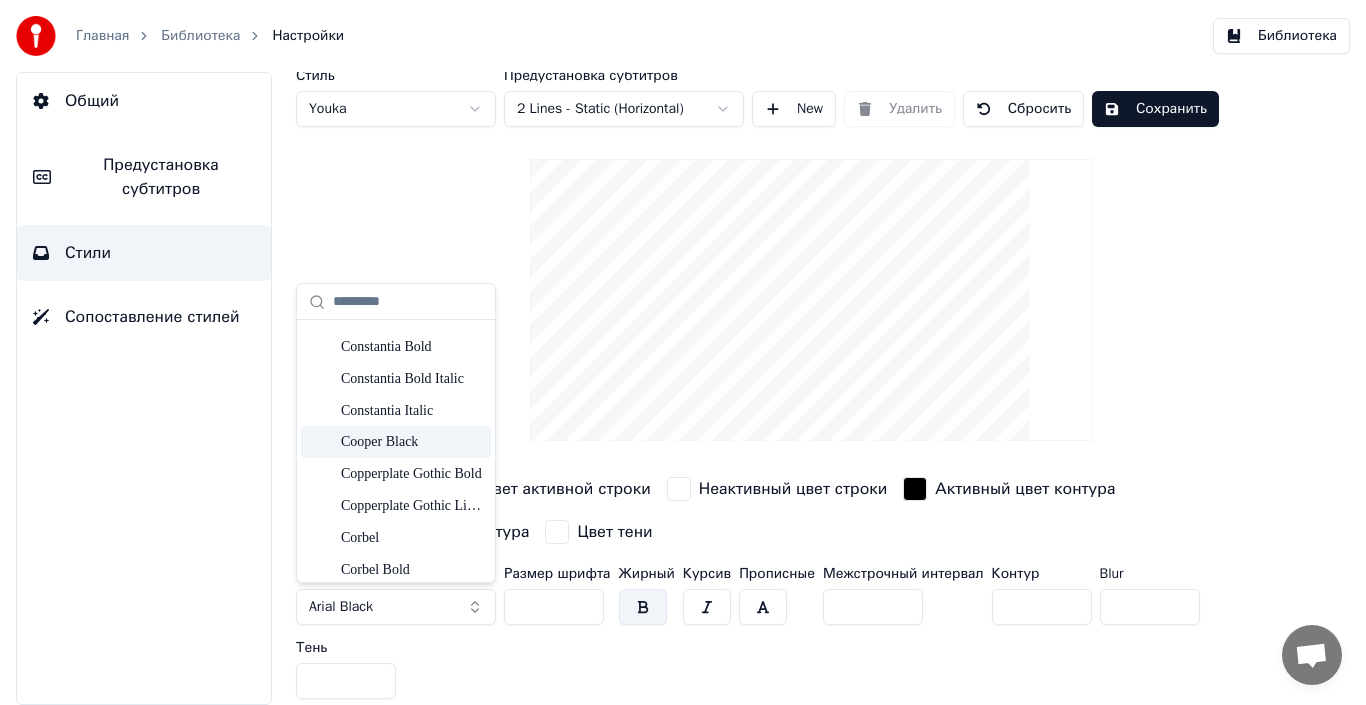 click on "Cooper Black" at bounding box center (412, 442) 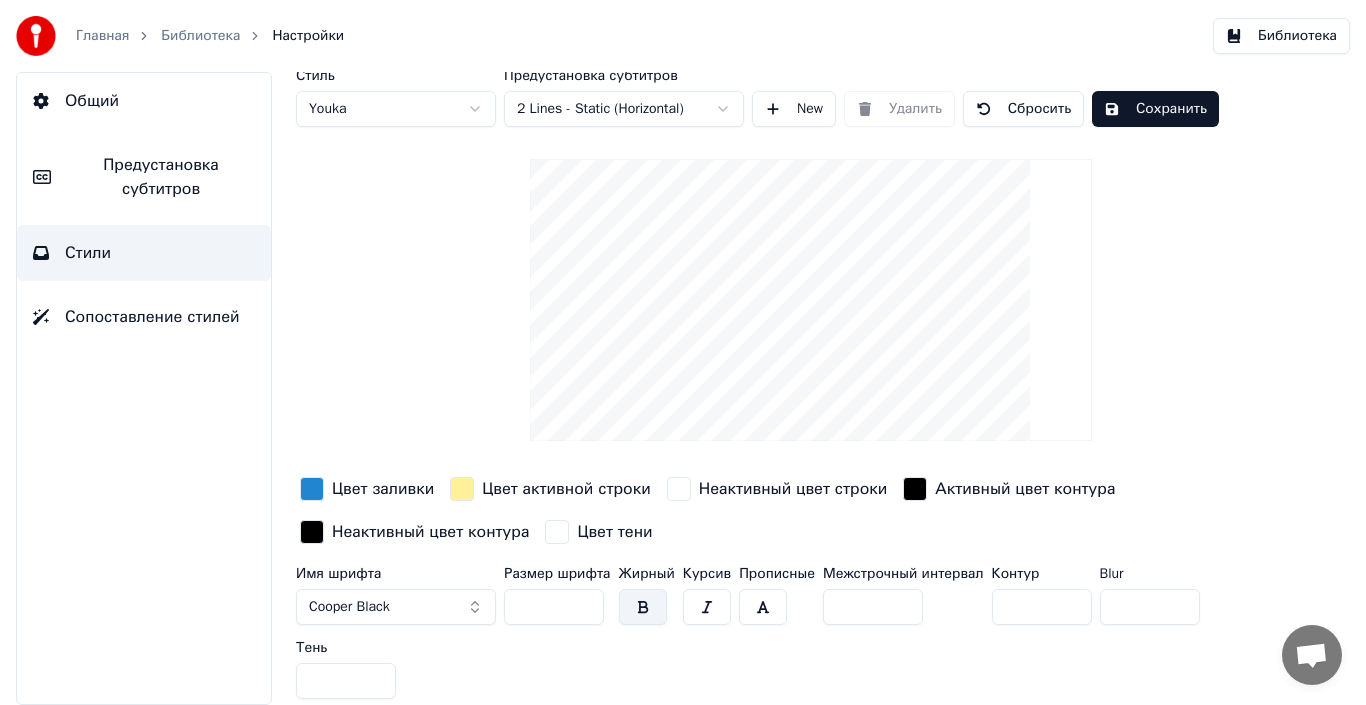 click on "Сохранить" at bounding box center [1155, 109] 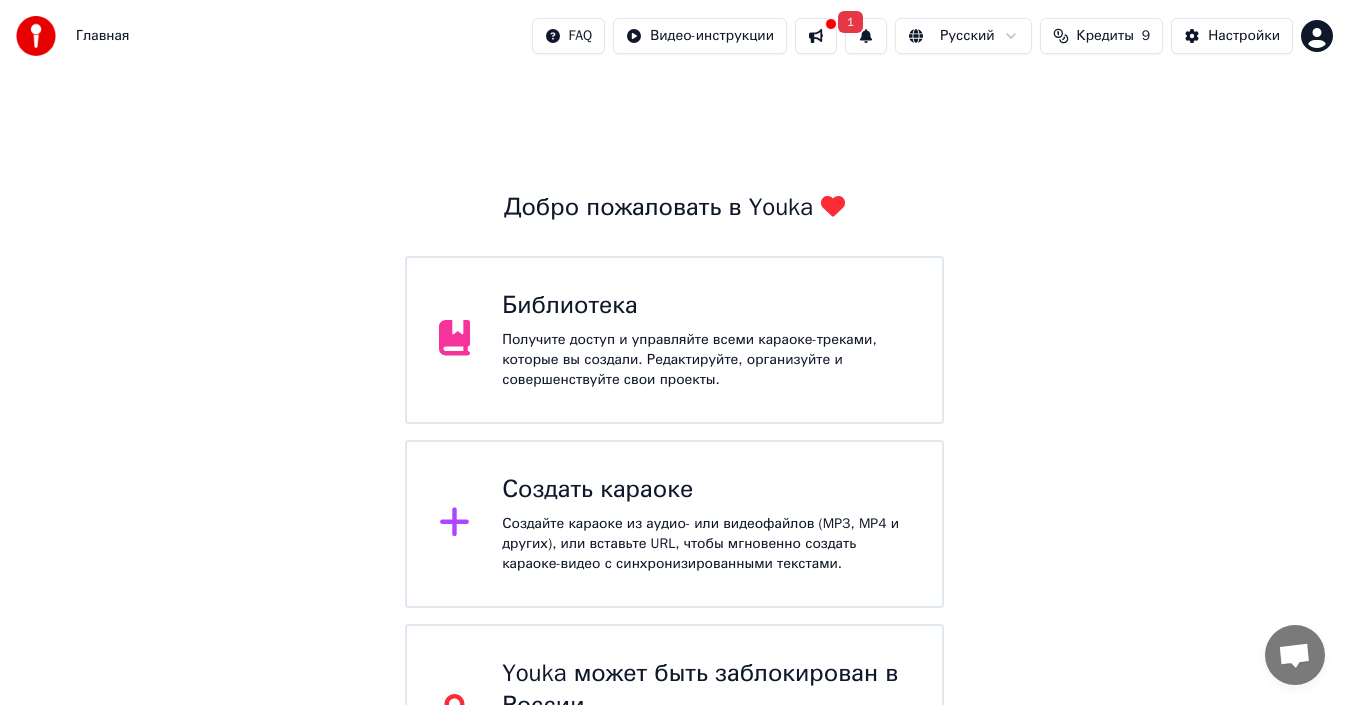 click on "Библиотека" at bounding box center [706, 306] 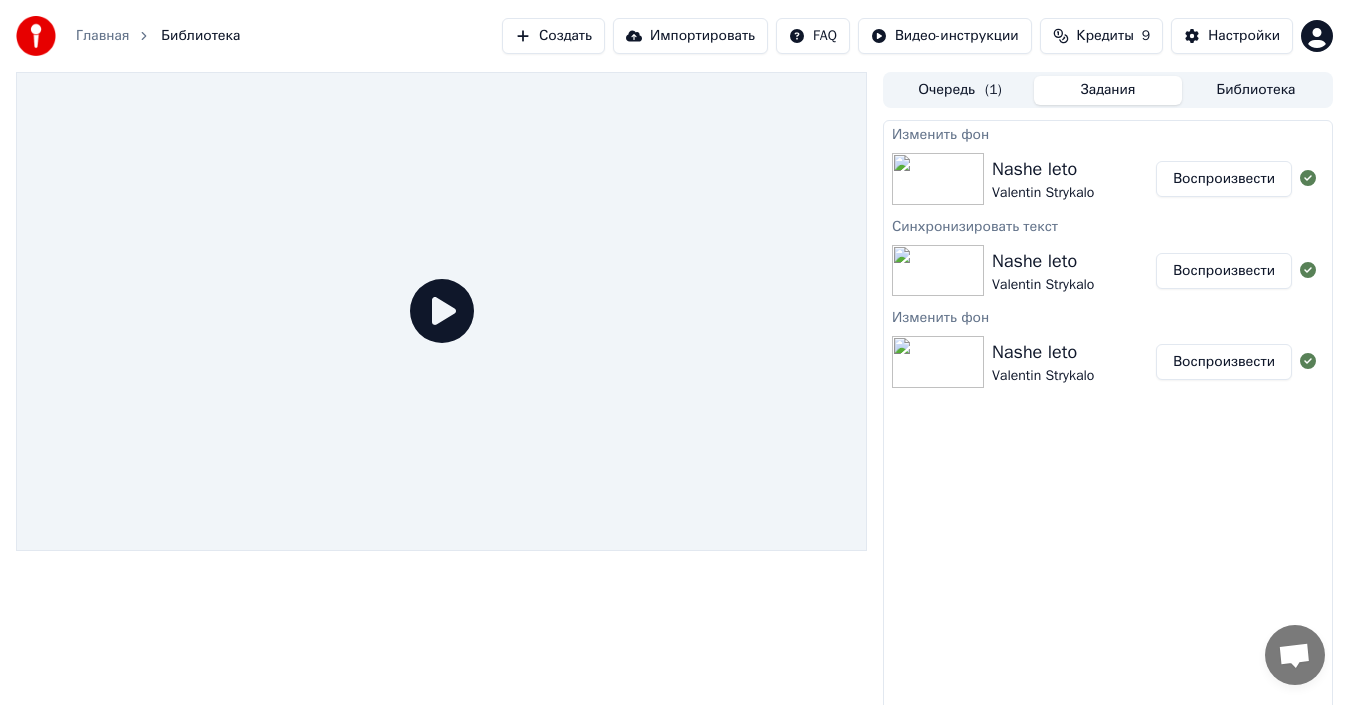 click on "Воспроизвести" at bounding box center (1224, 179) 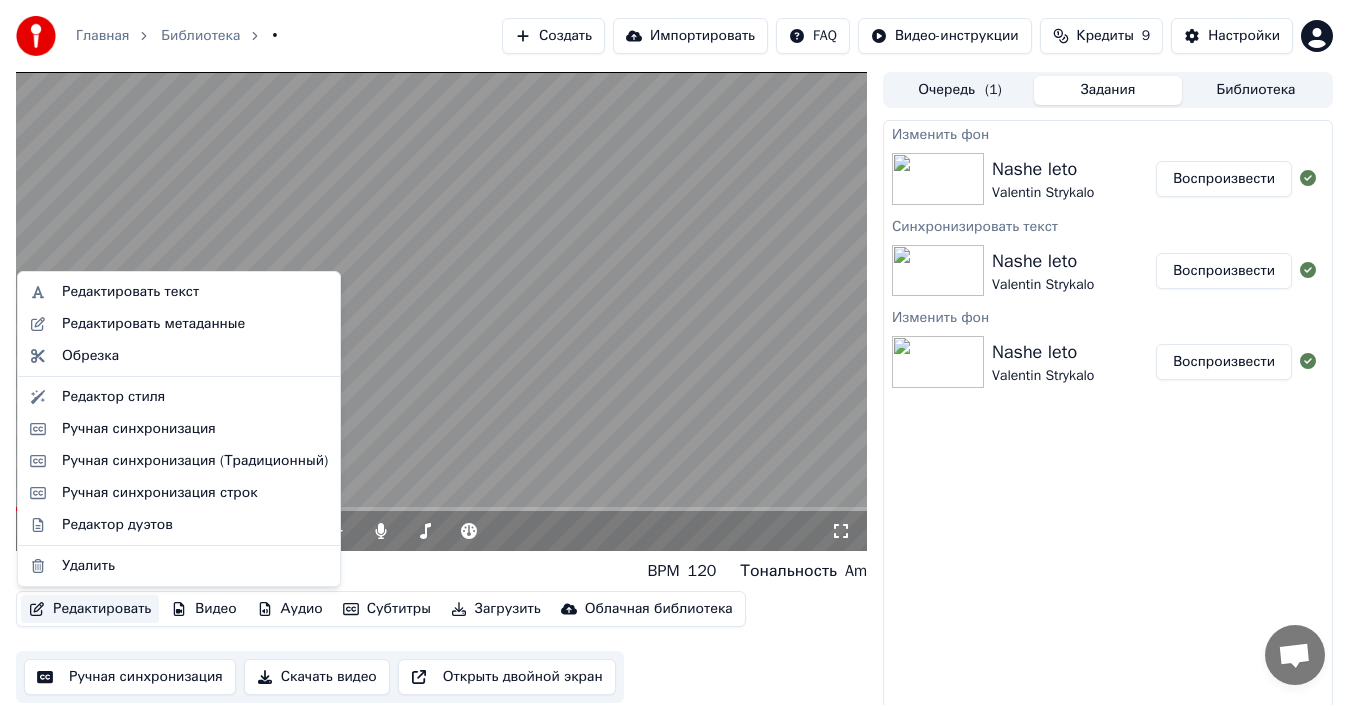 click on "Редактировать" at bounding box center (90, 609) 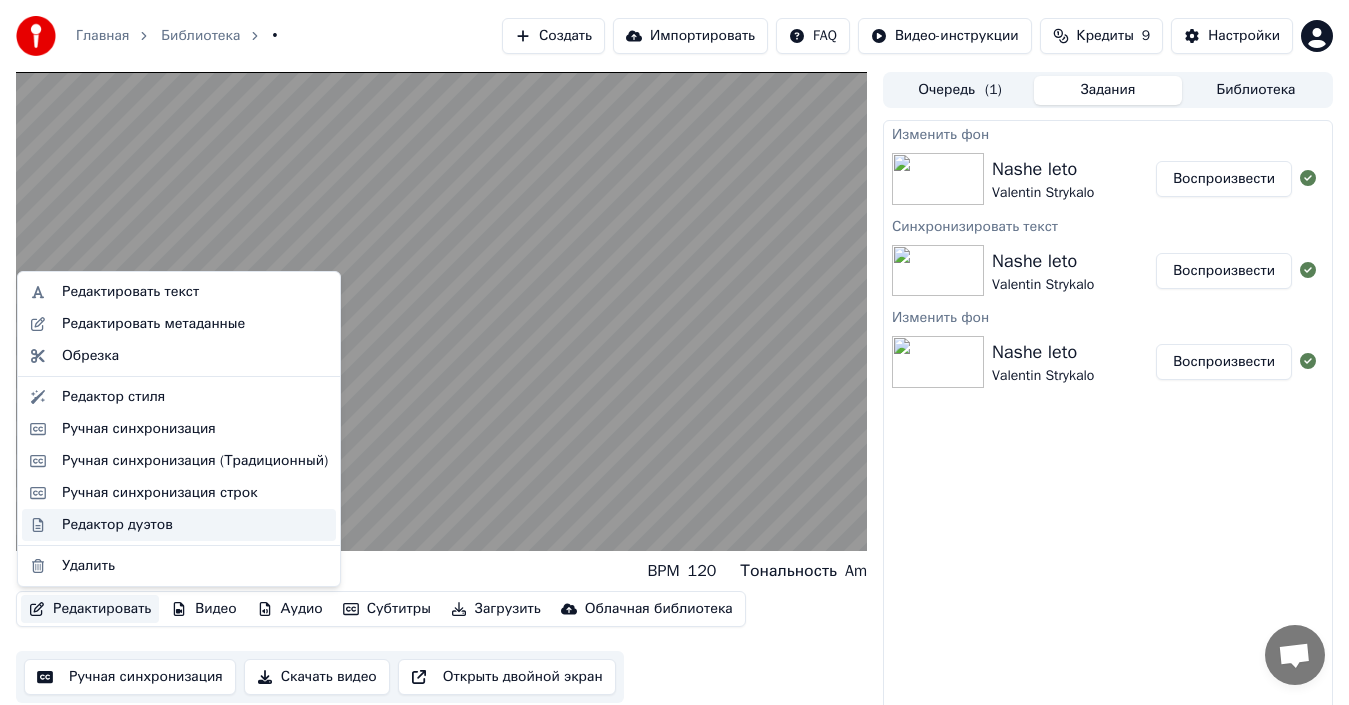 click on "Редактор дуэтов" at bounding box center [117, 525] 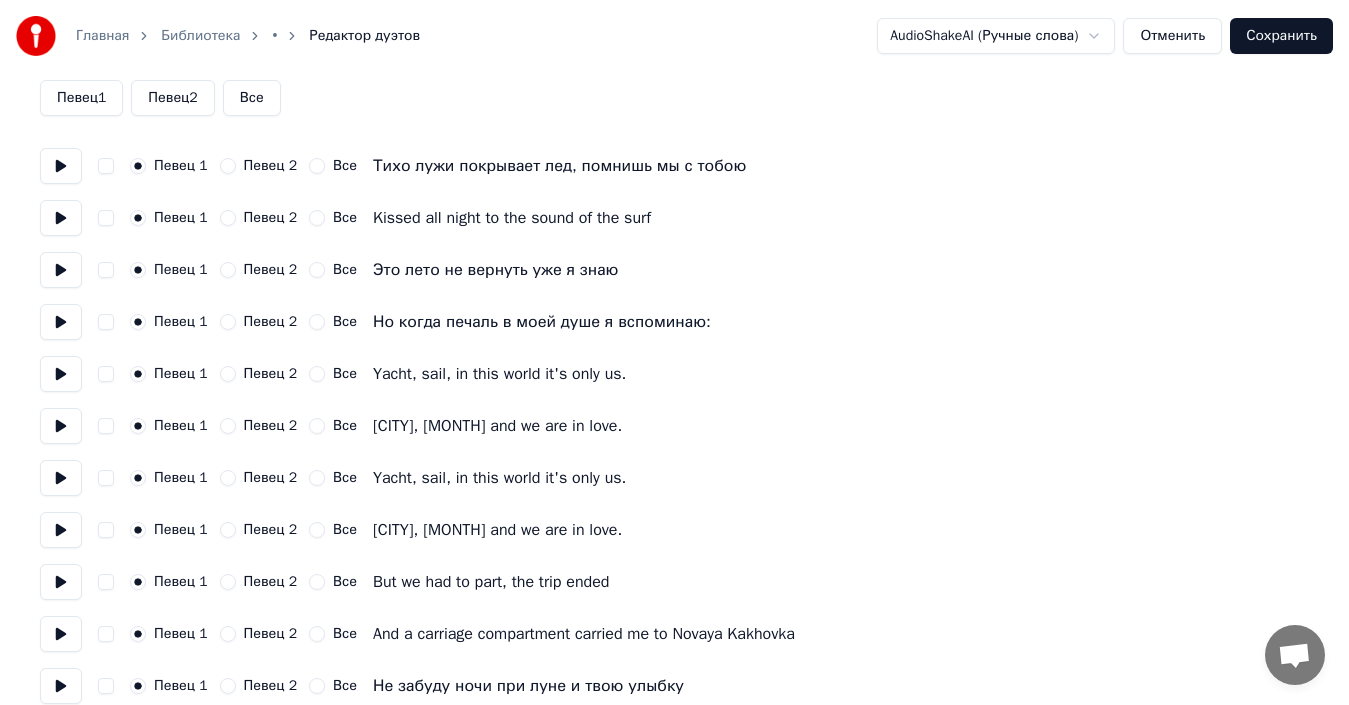 scroll, scrollTop: 200, scrollLeft: 0, axis: vertical 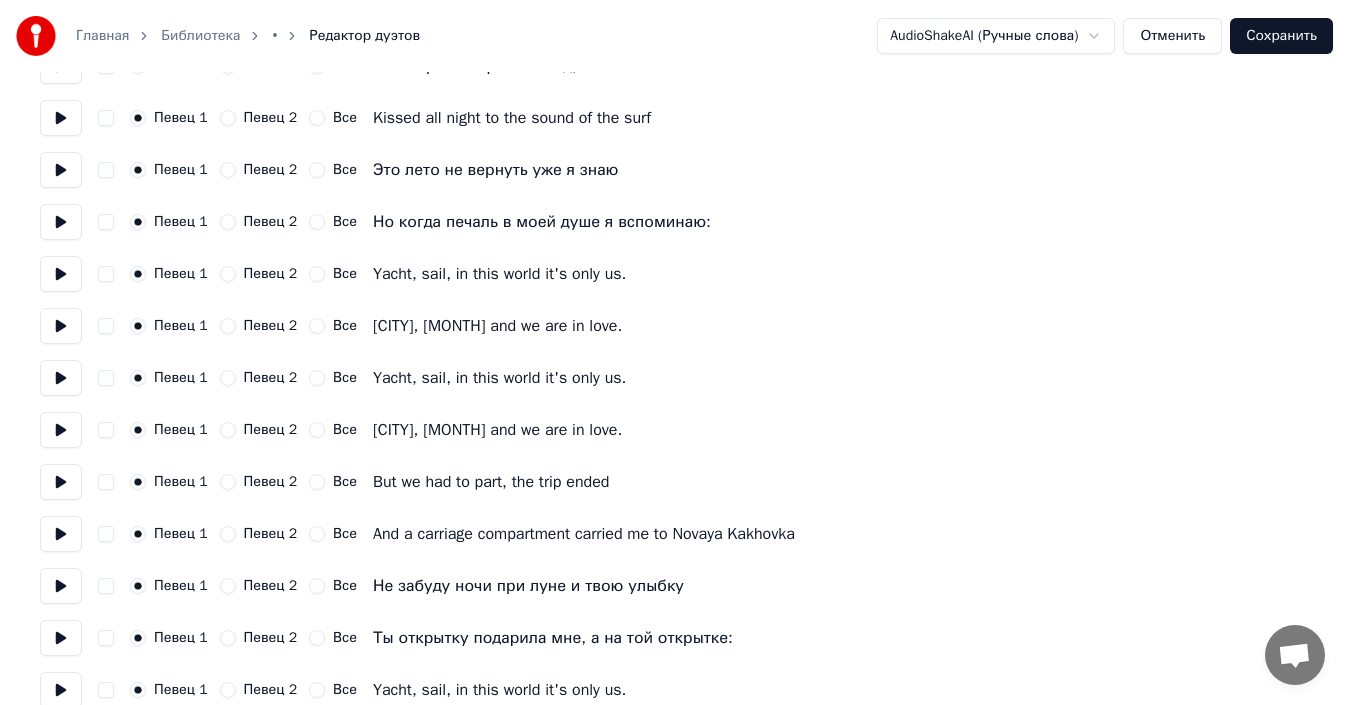 click on "Все" at bounding box center [317, 274] 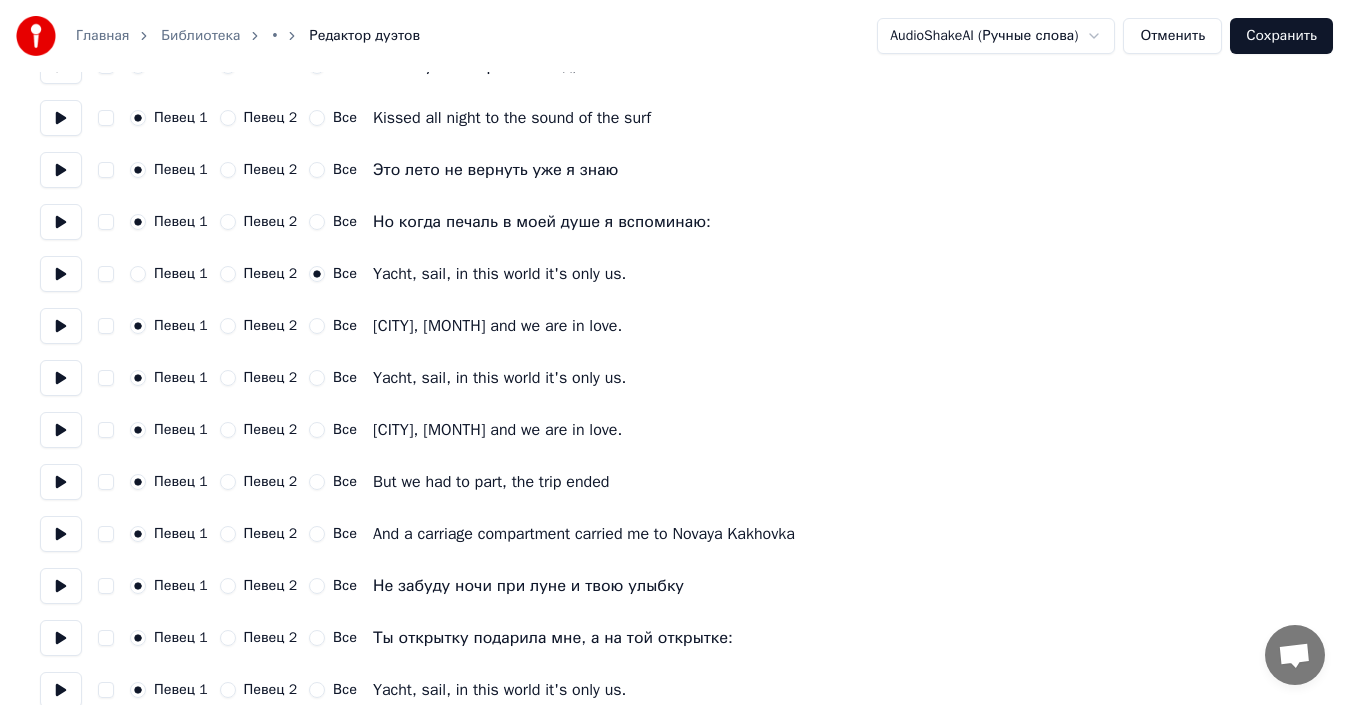 click on "Все" at bounding box center (317, 326) 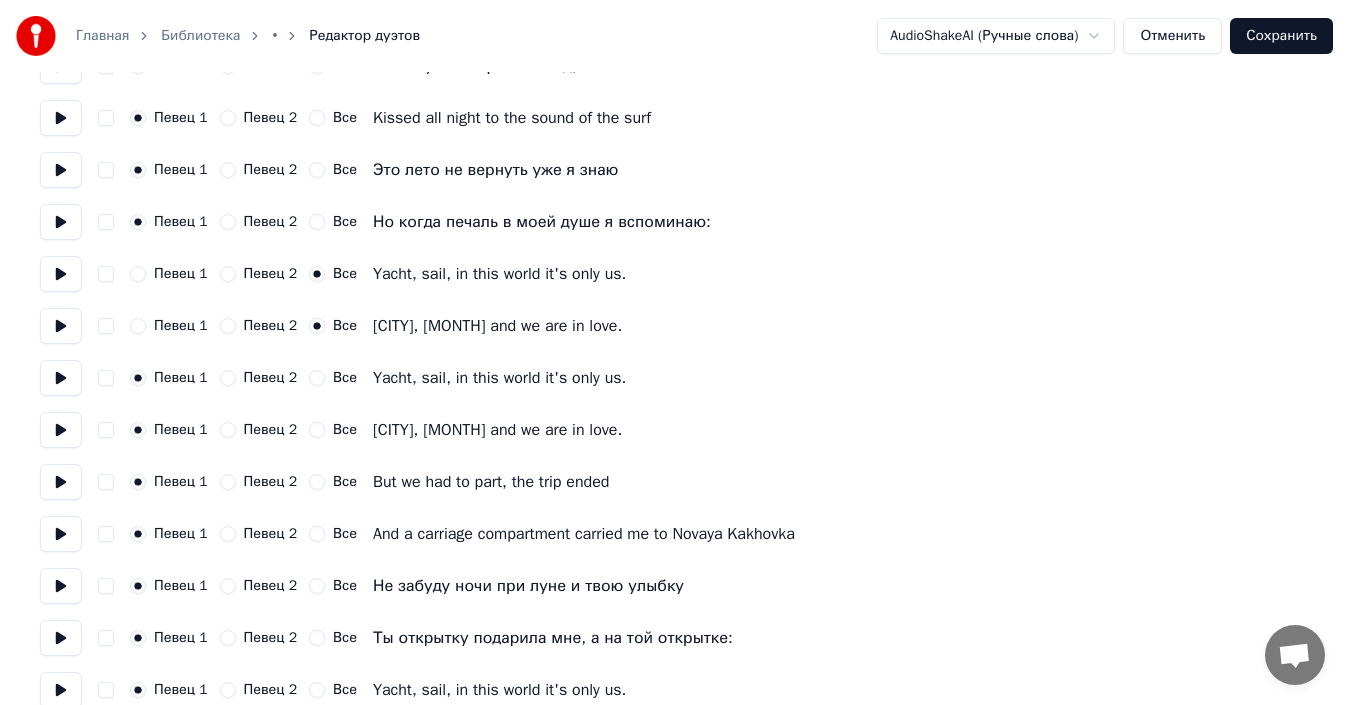 click on "Все" at bounding box center (317, 378) 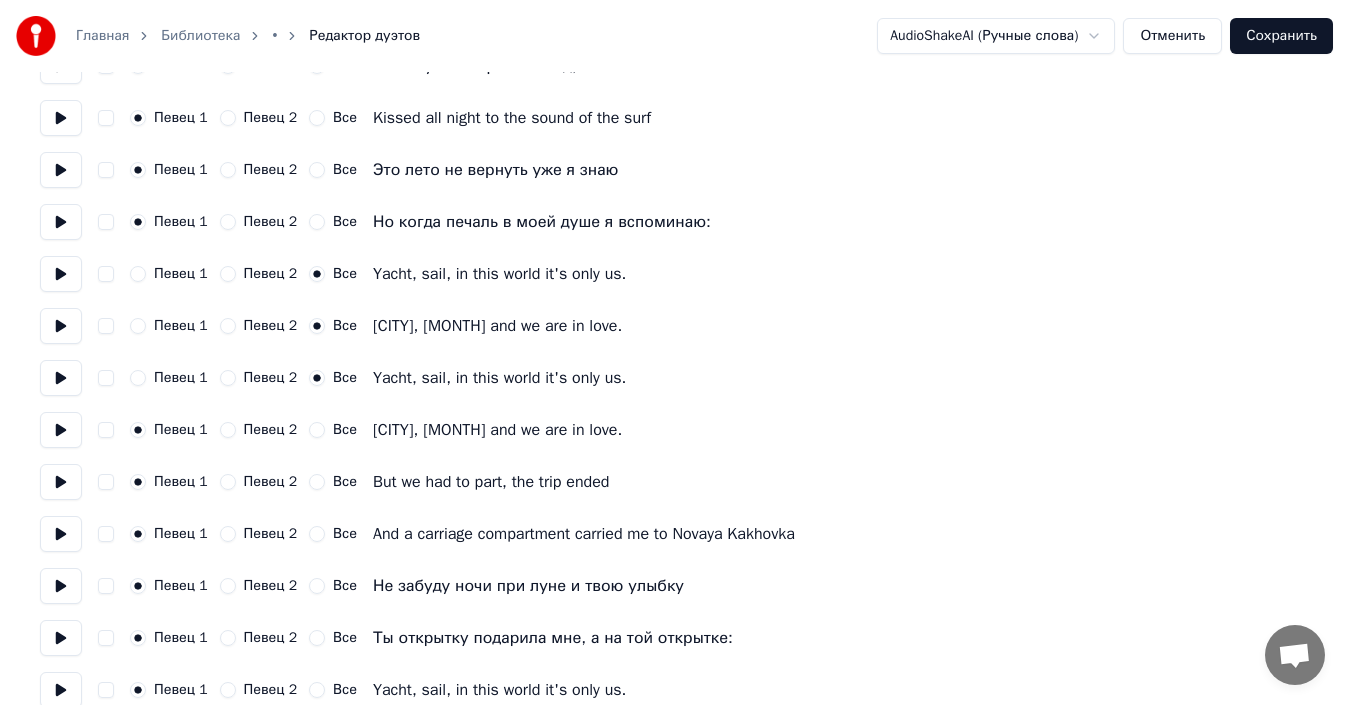 click on "Все" at bounding box center (317, 430) 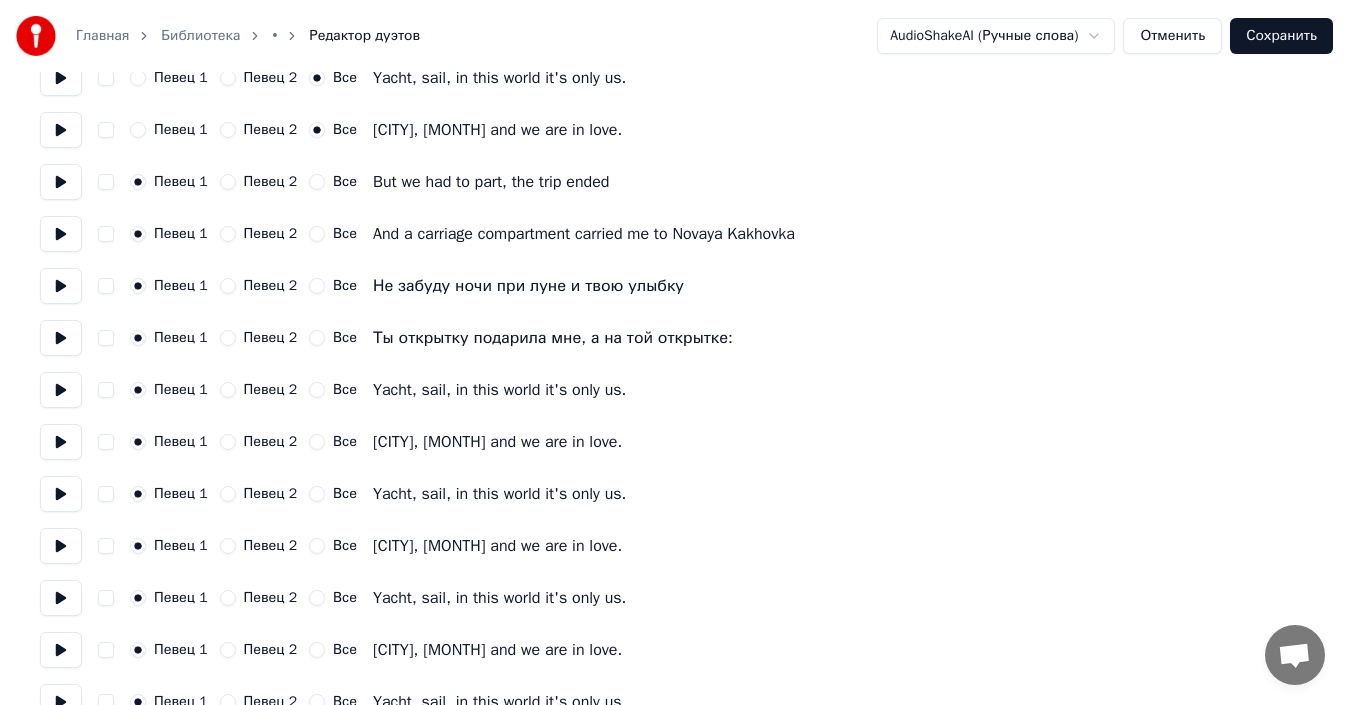 scroll, scrollTop: 587, scrollLeft: 0, axis: vertical 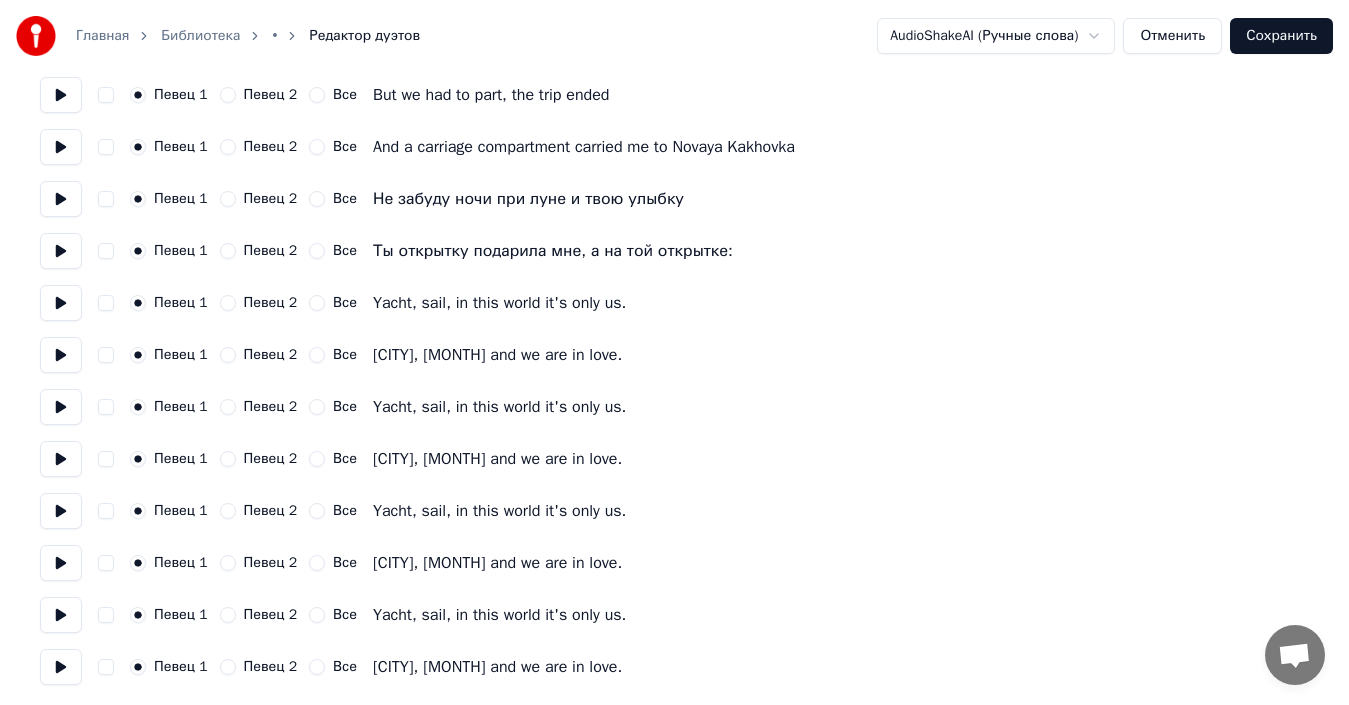 click on "Все" at bounding box center (317, 303) 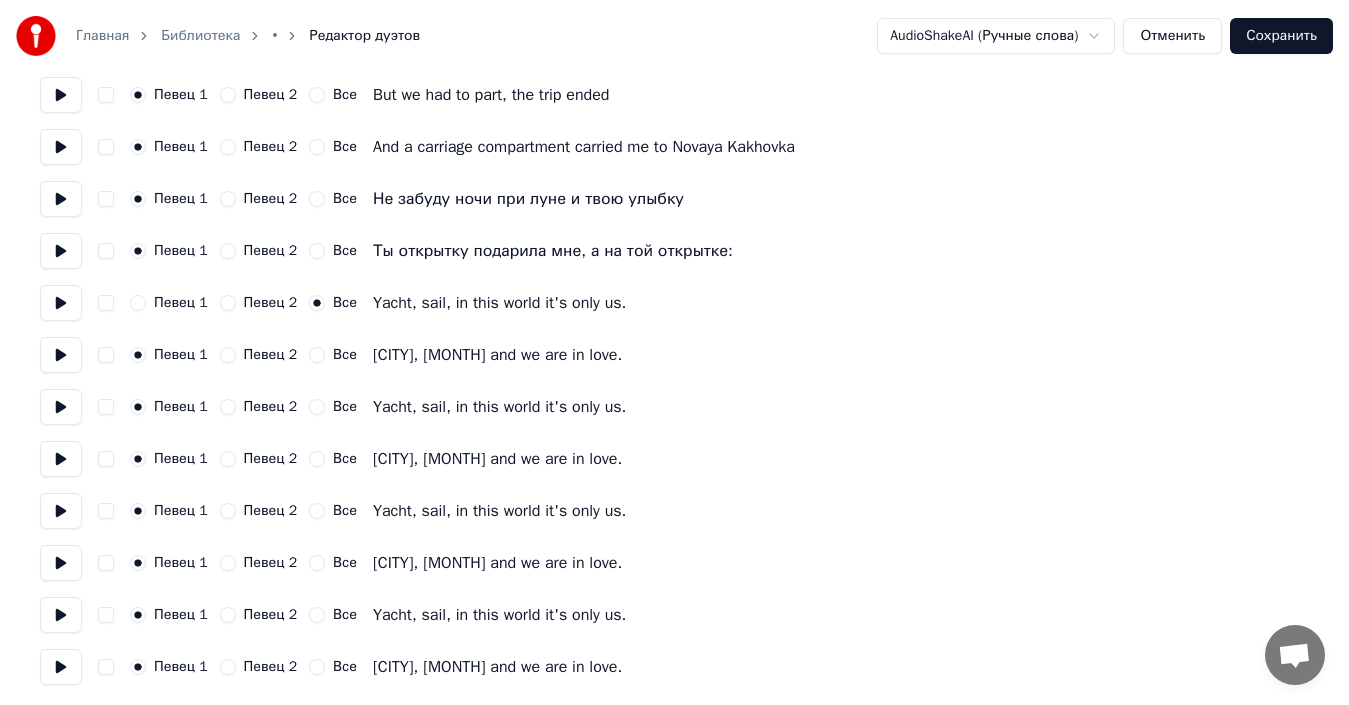 click on "Все" at bounding box center (317, 355) 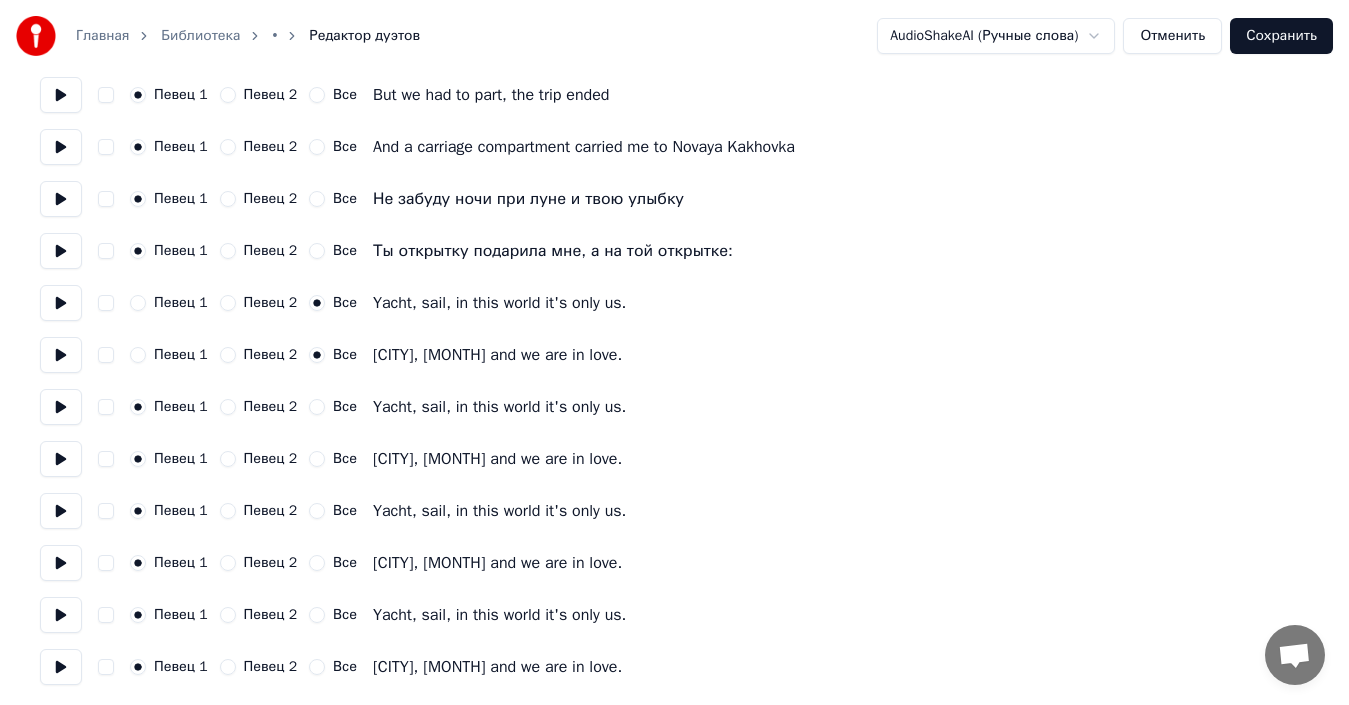 click on "Все" at bounding box center [317, 407] 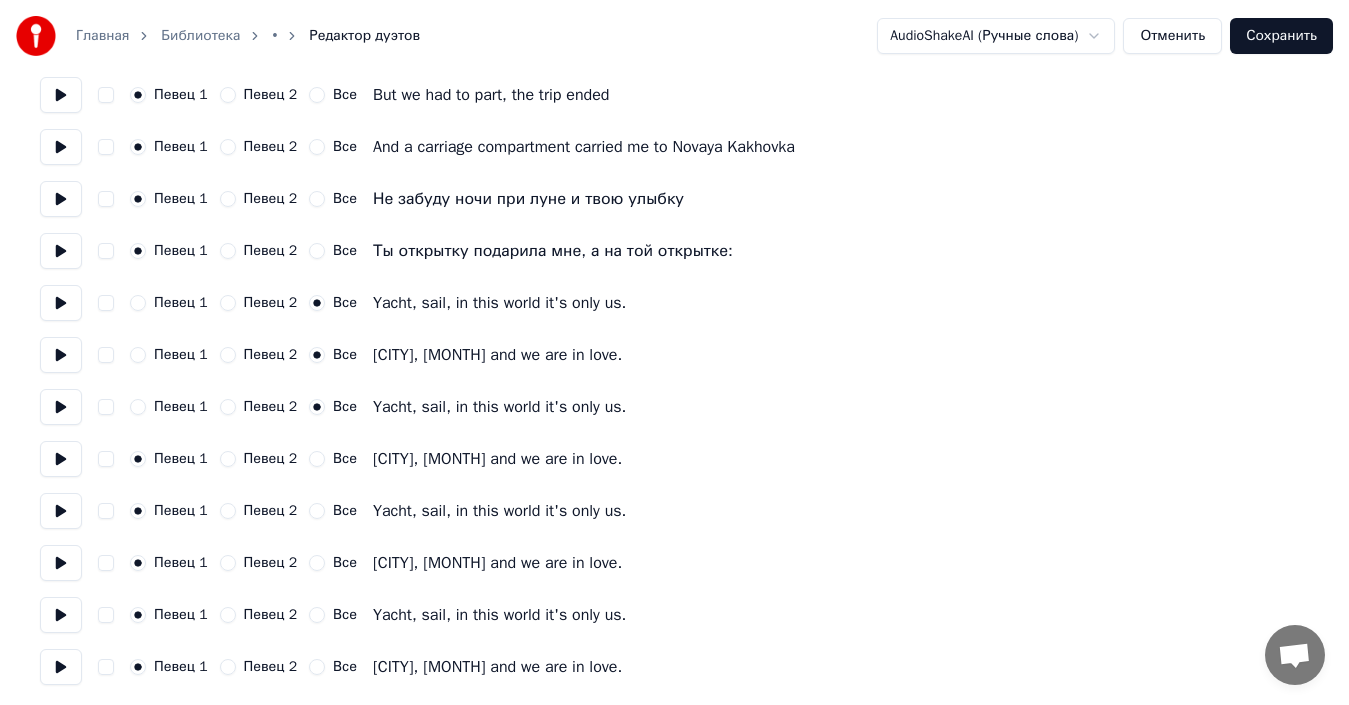 click on "Все" at bounding box center [317, 459] 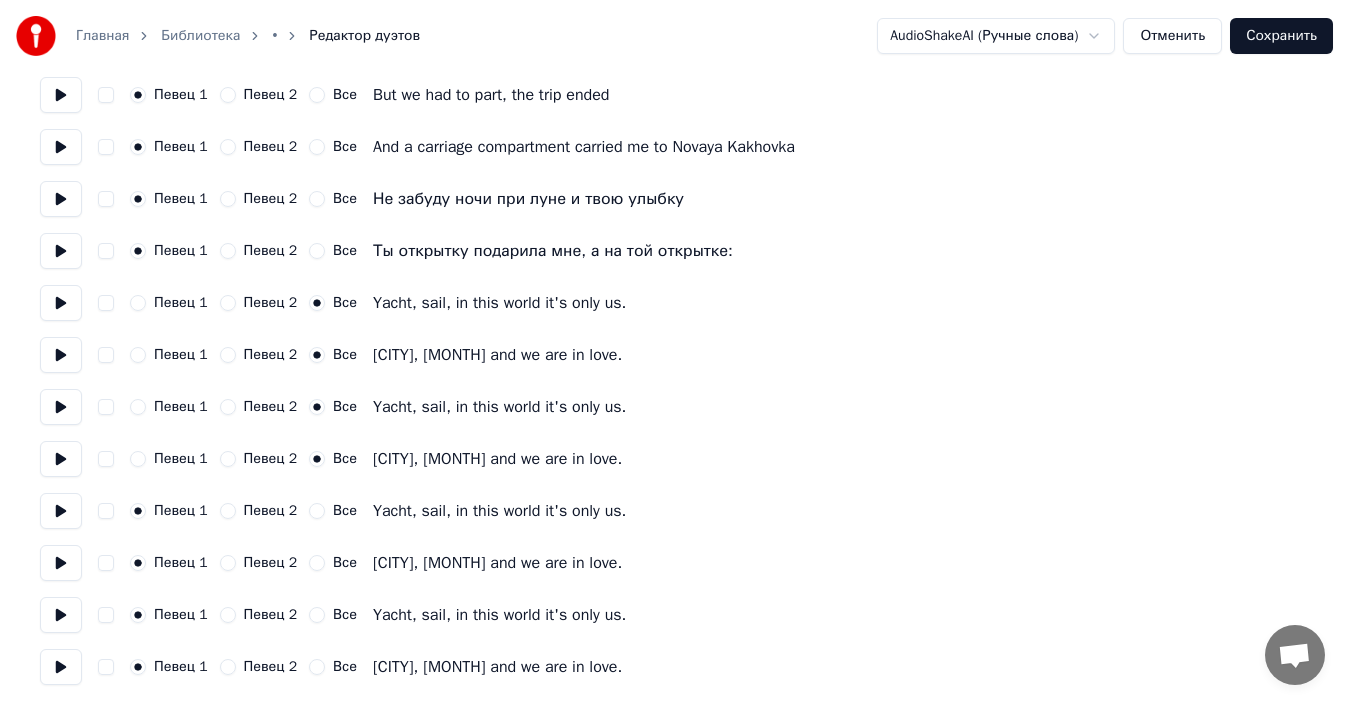 click on "Все" at bounding box center [317, 511] 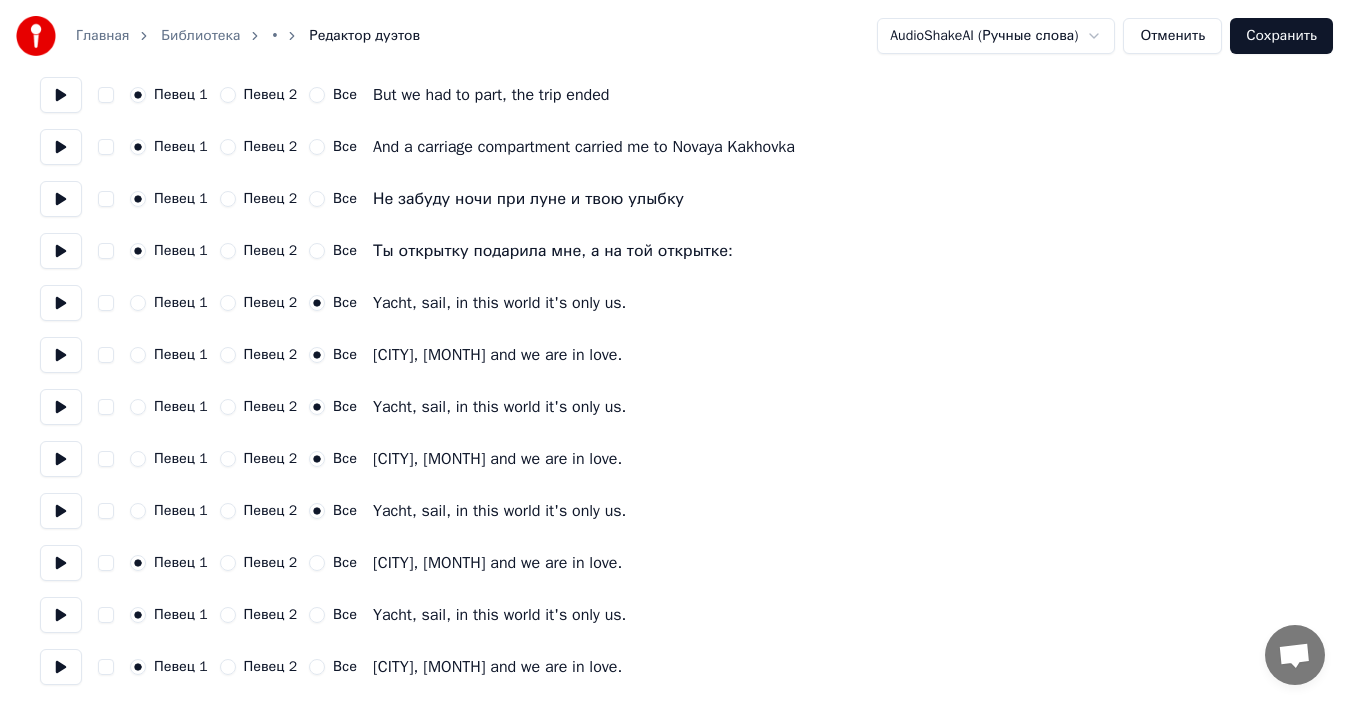 click on "Все" at bounding box center (317, 563) 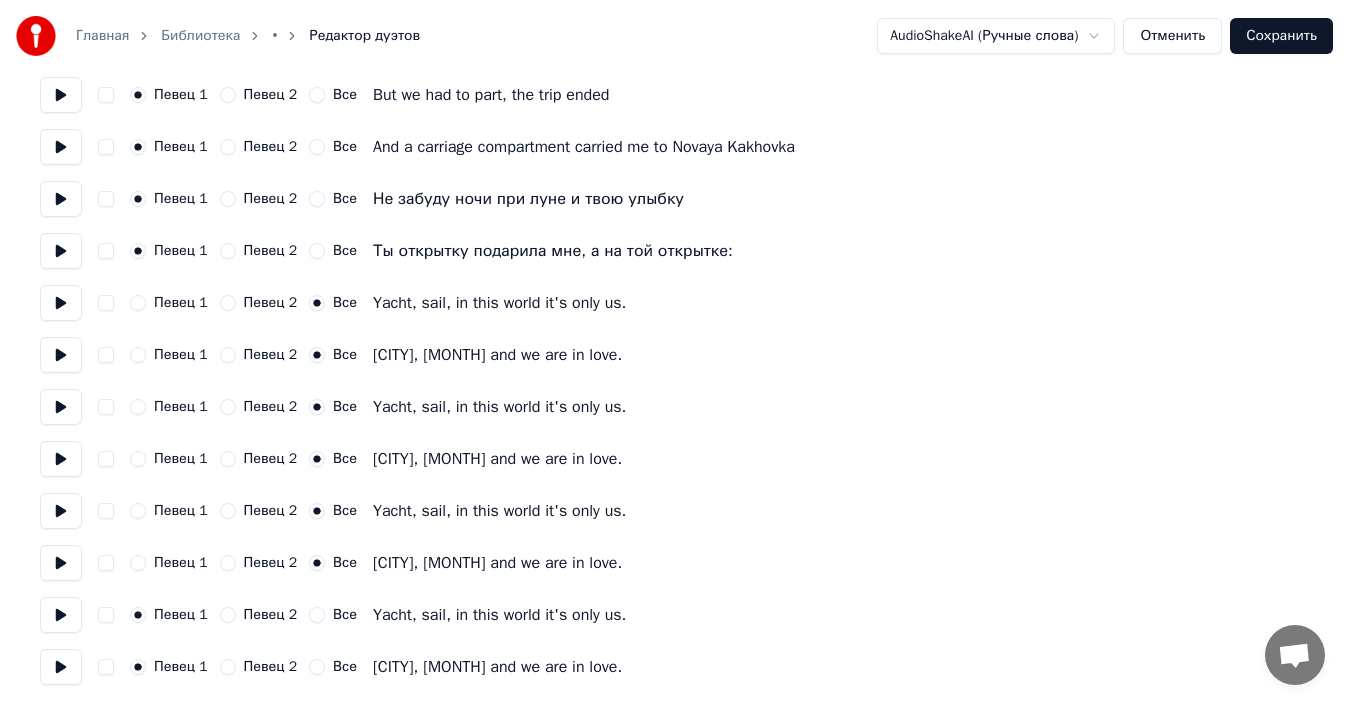 click on "Все" at bounding box center (317, 615) 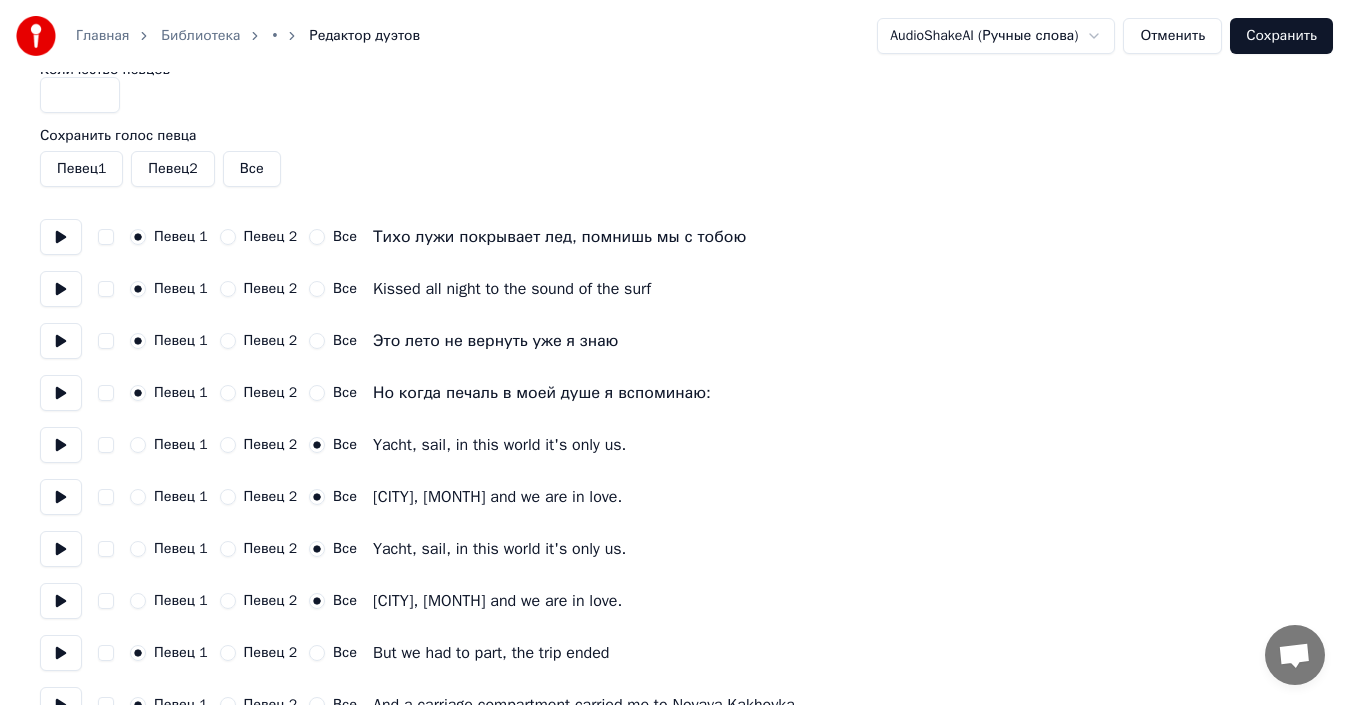 scroll, scrollTop: 0, scrollLeft: 0, axis: both 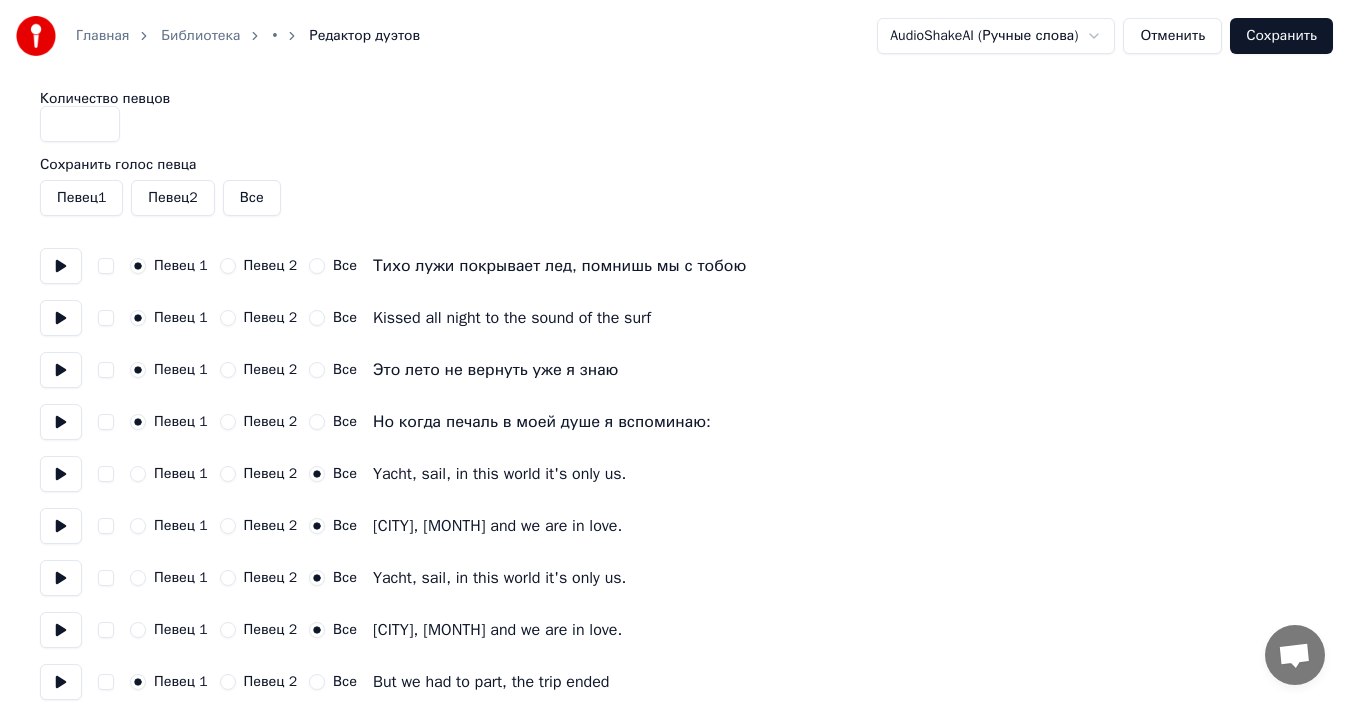 click on "Сохранить" at bounding box center [1281, 36] 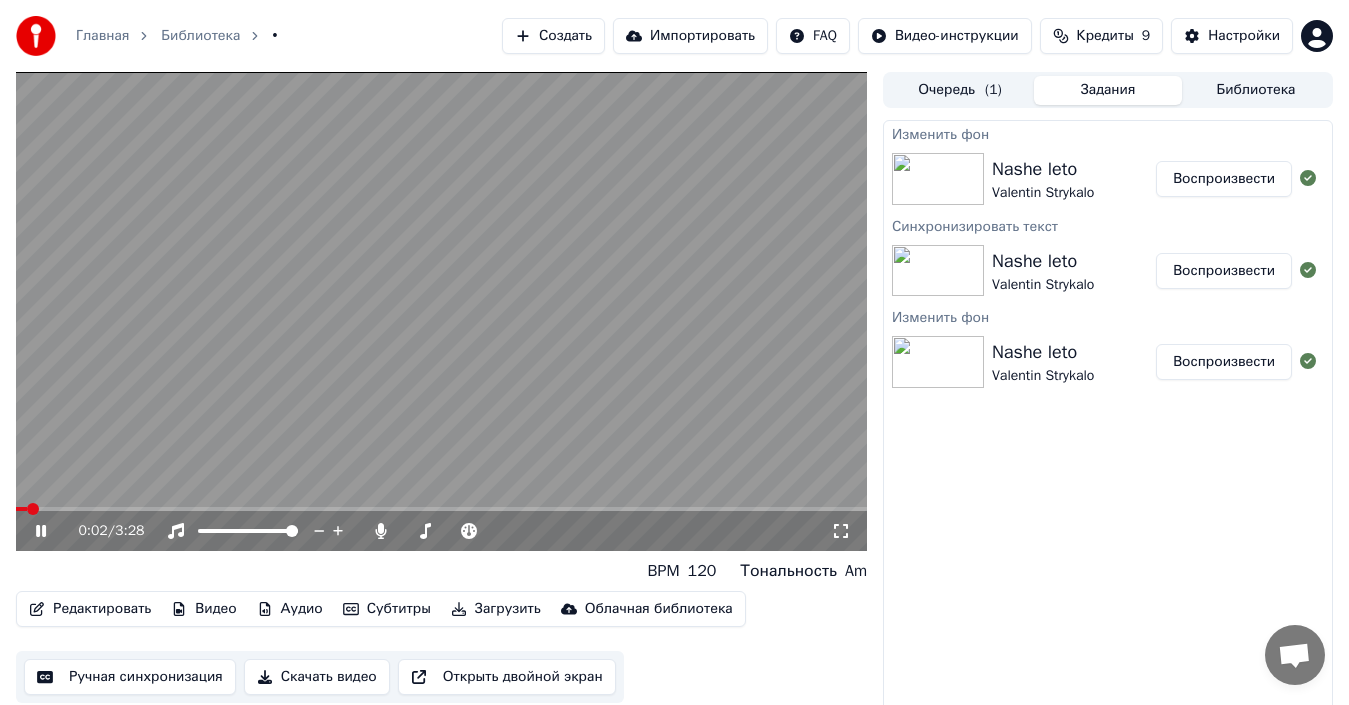 click at bounding box center [441, 509] 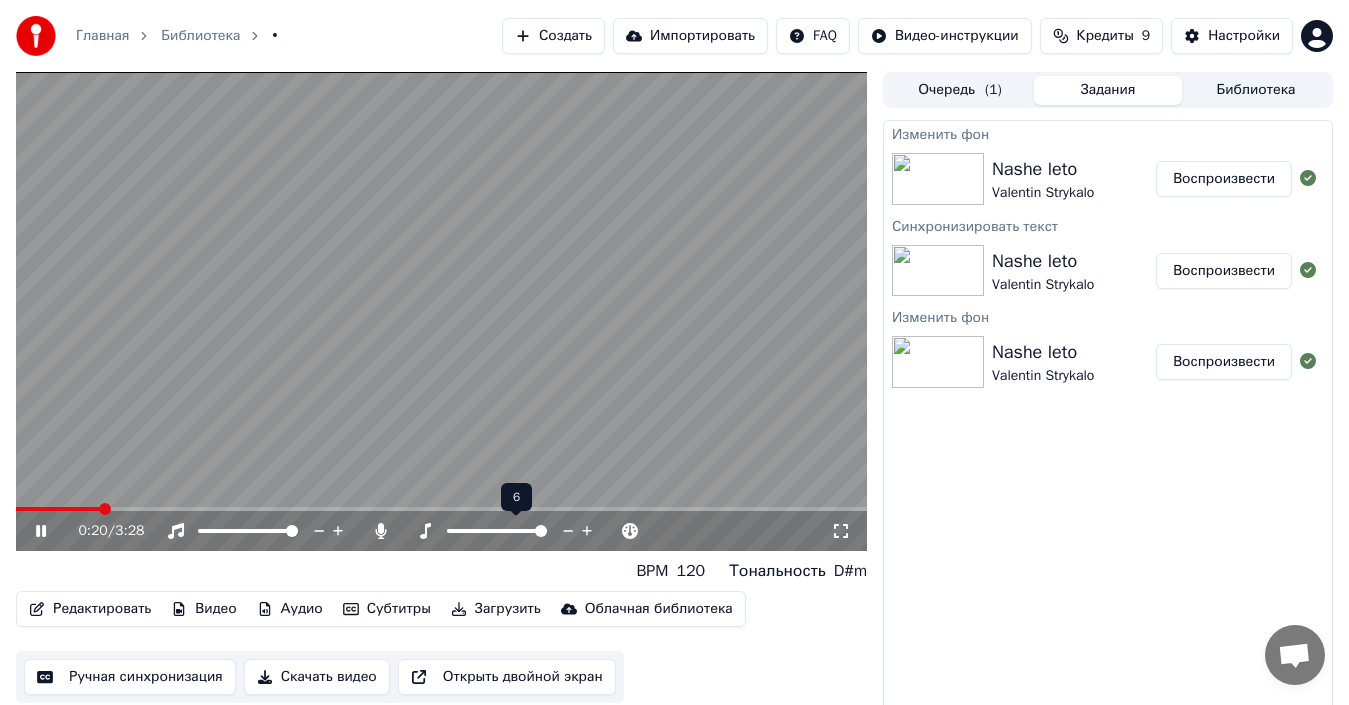 click at bounding box center (541, 531) 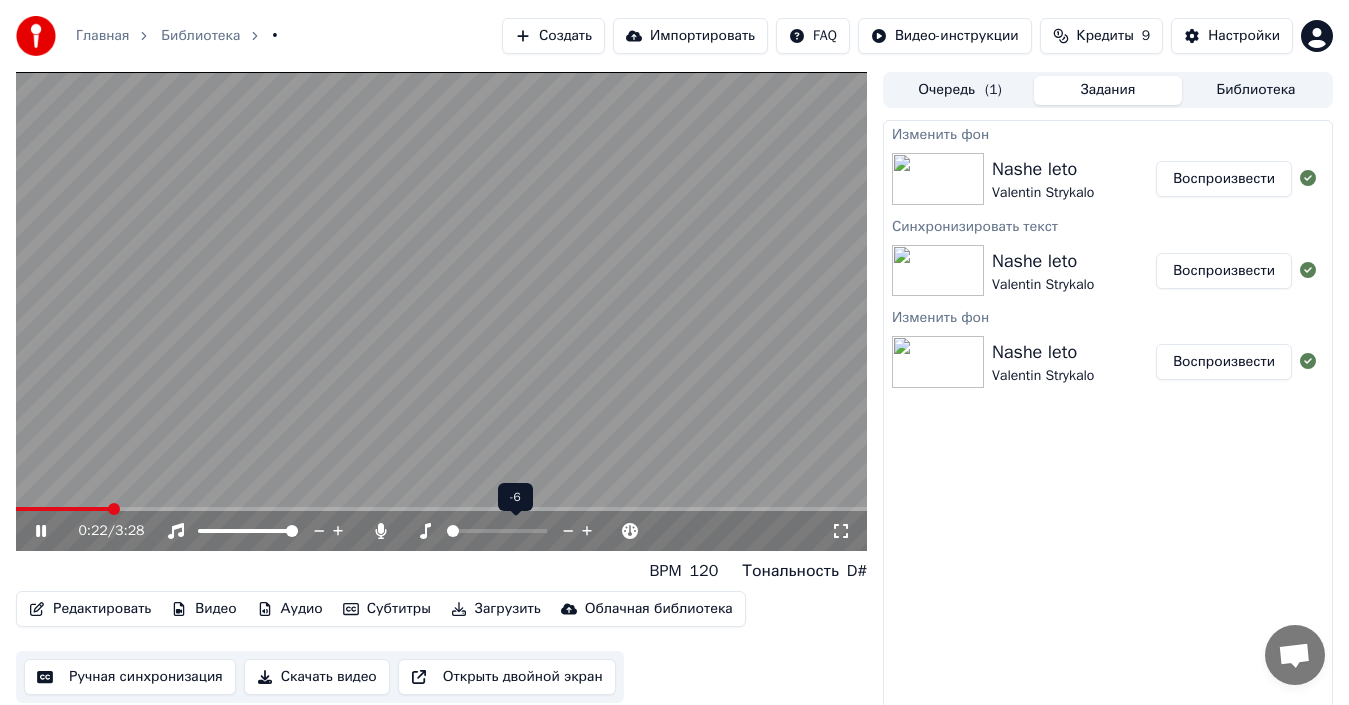 click at bounding box center (453, 531) 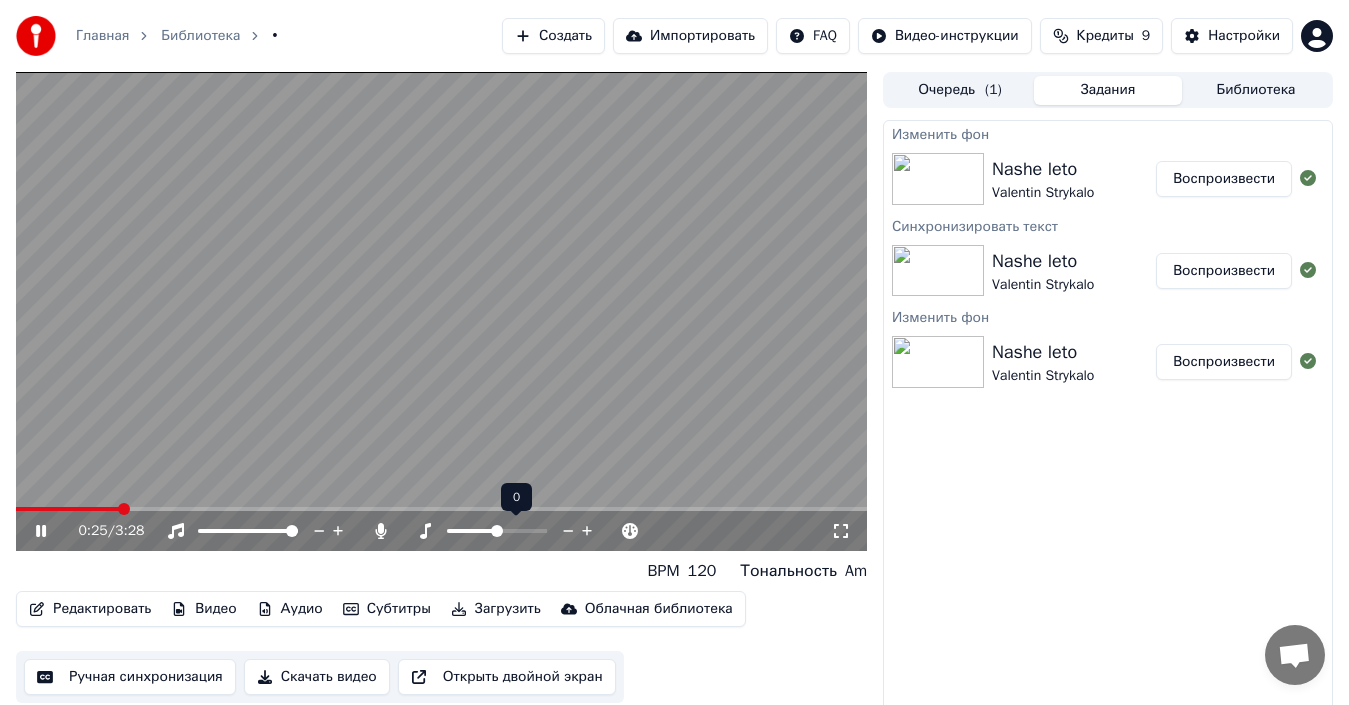 click at bounding box center (497, 531) 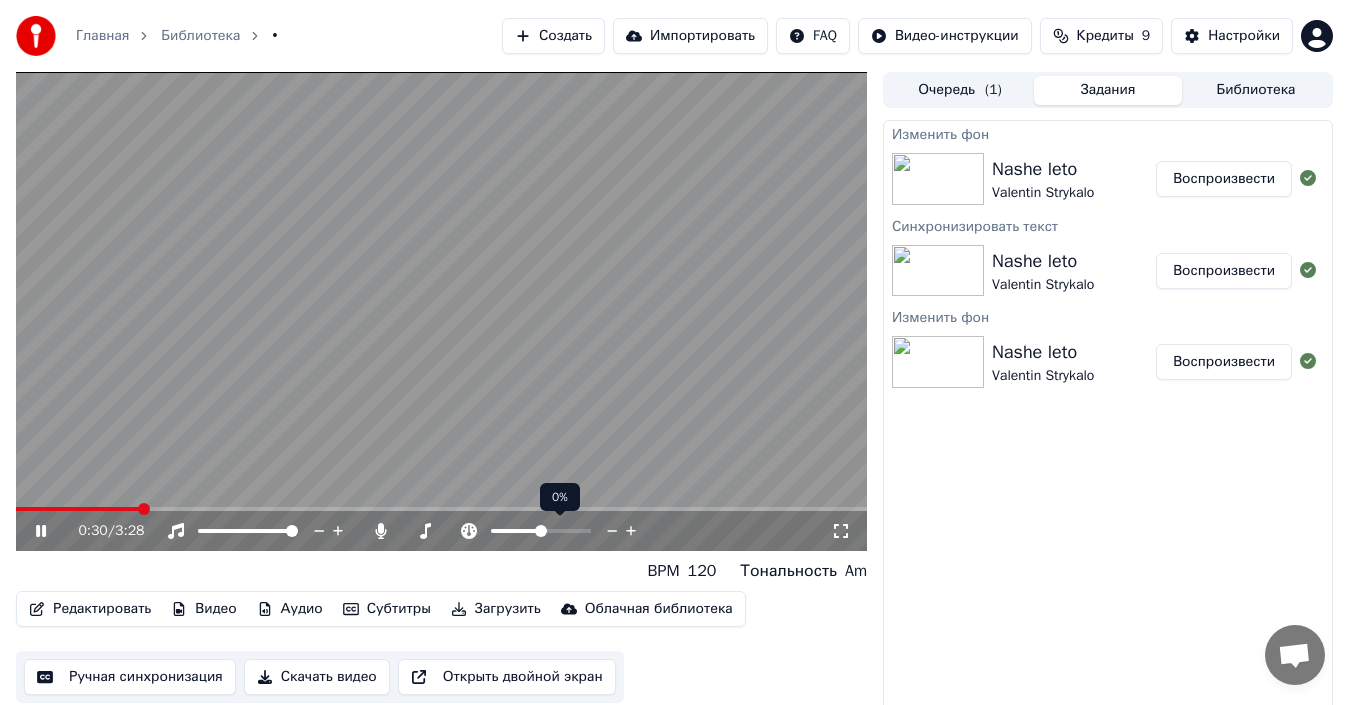 click 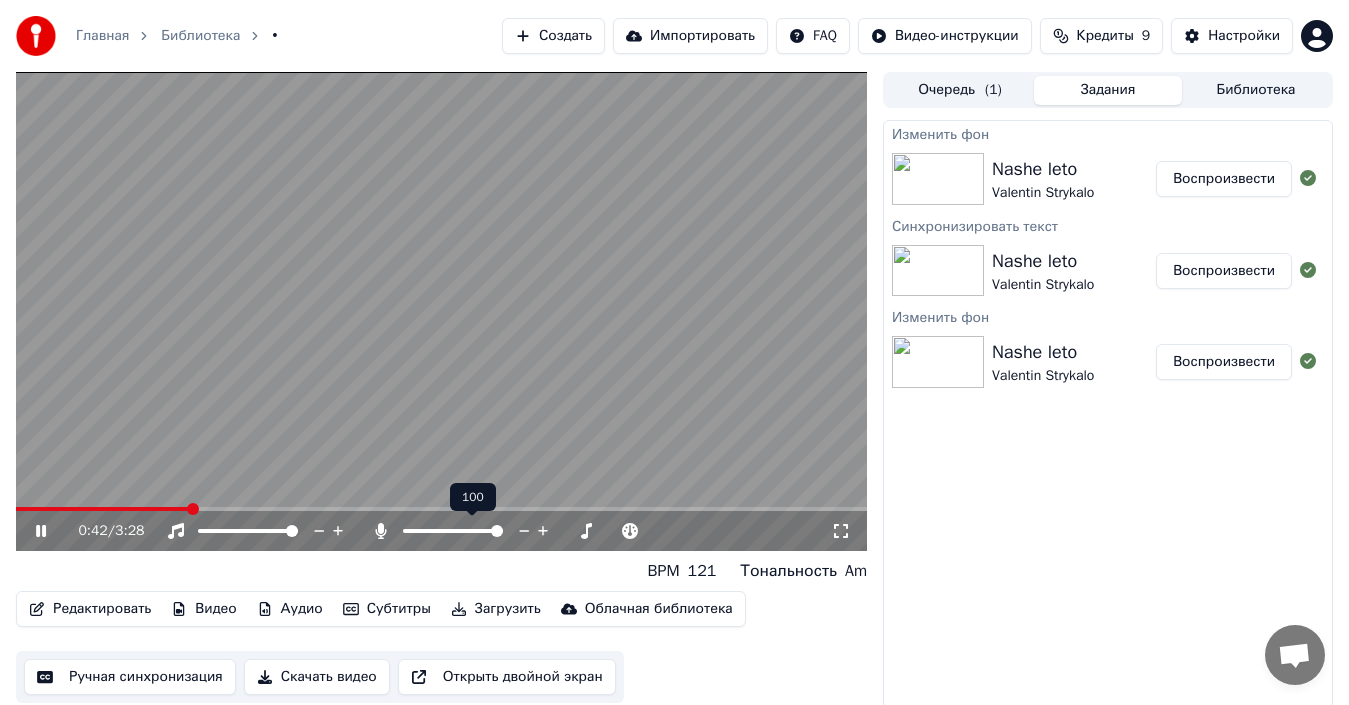 click at bounding box center [497, 531] 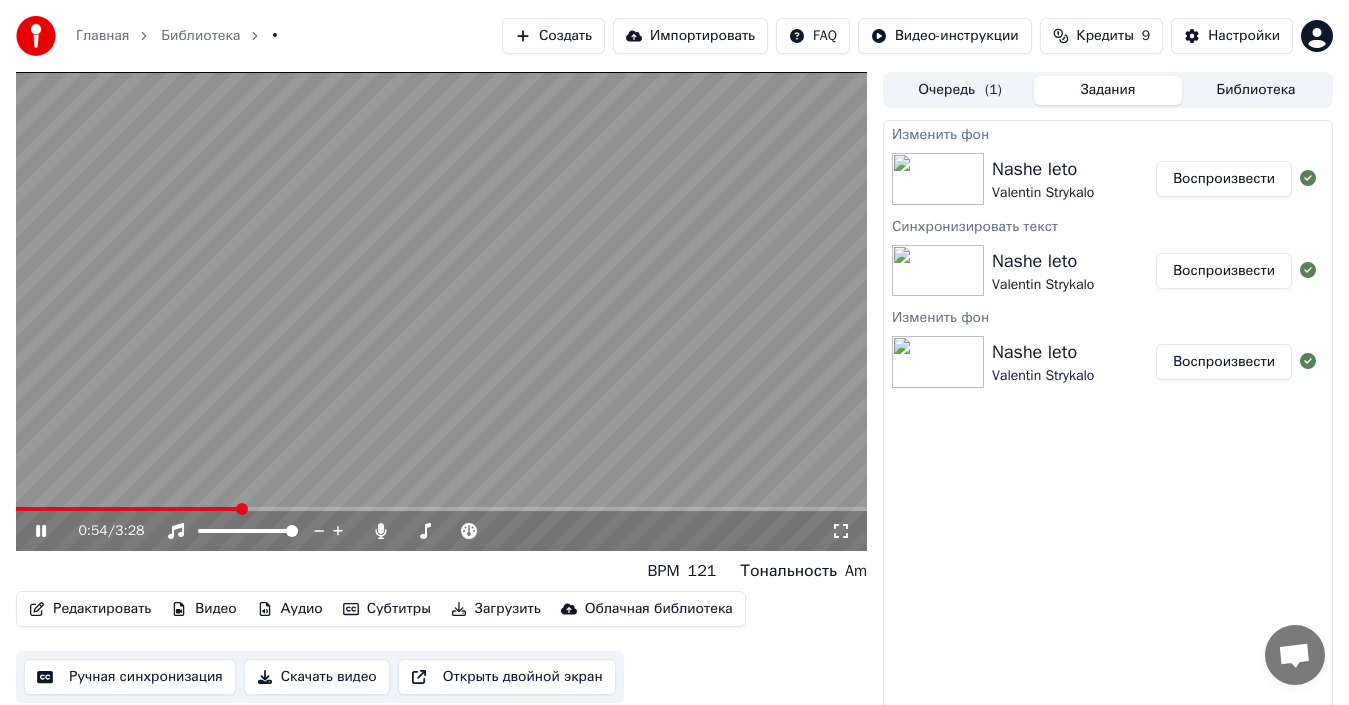 click on "Редактировать" at bounding box center [90, 609] 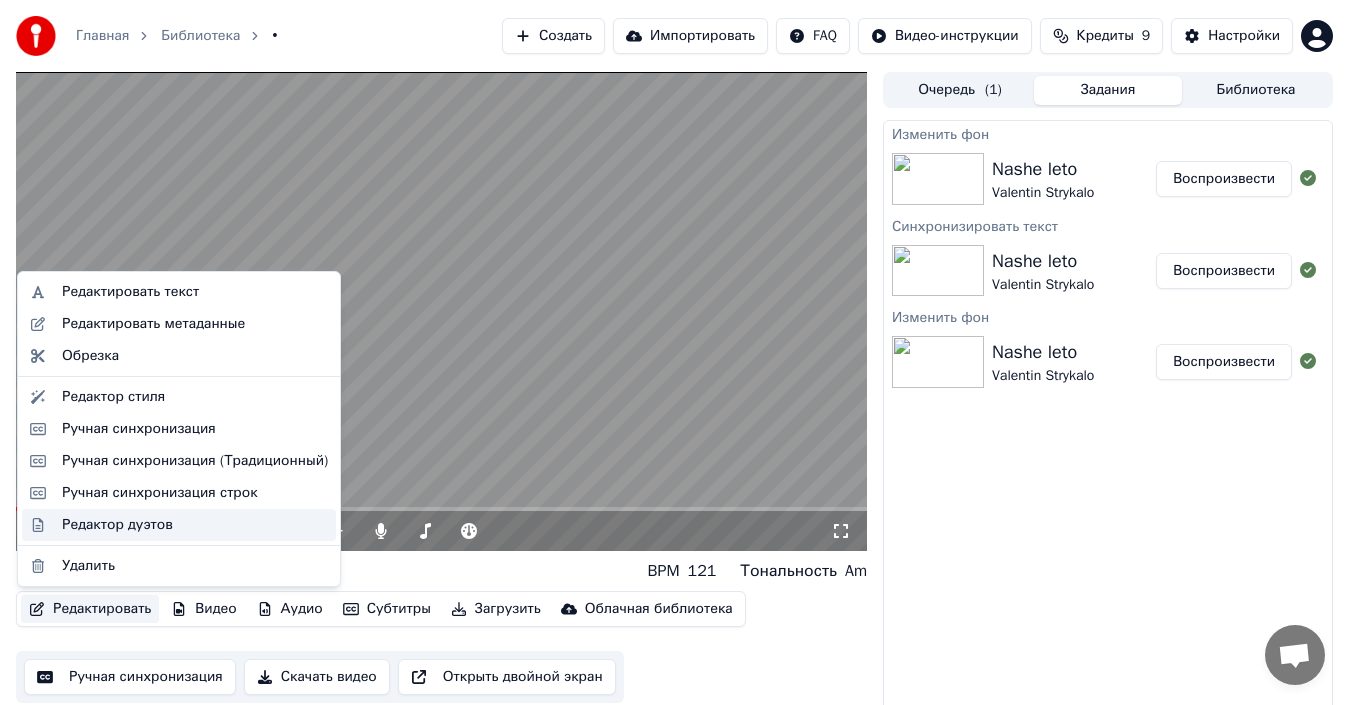 click on "Редактор дуэтов" at bounding box center (117, 525) 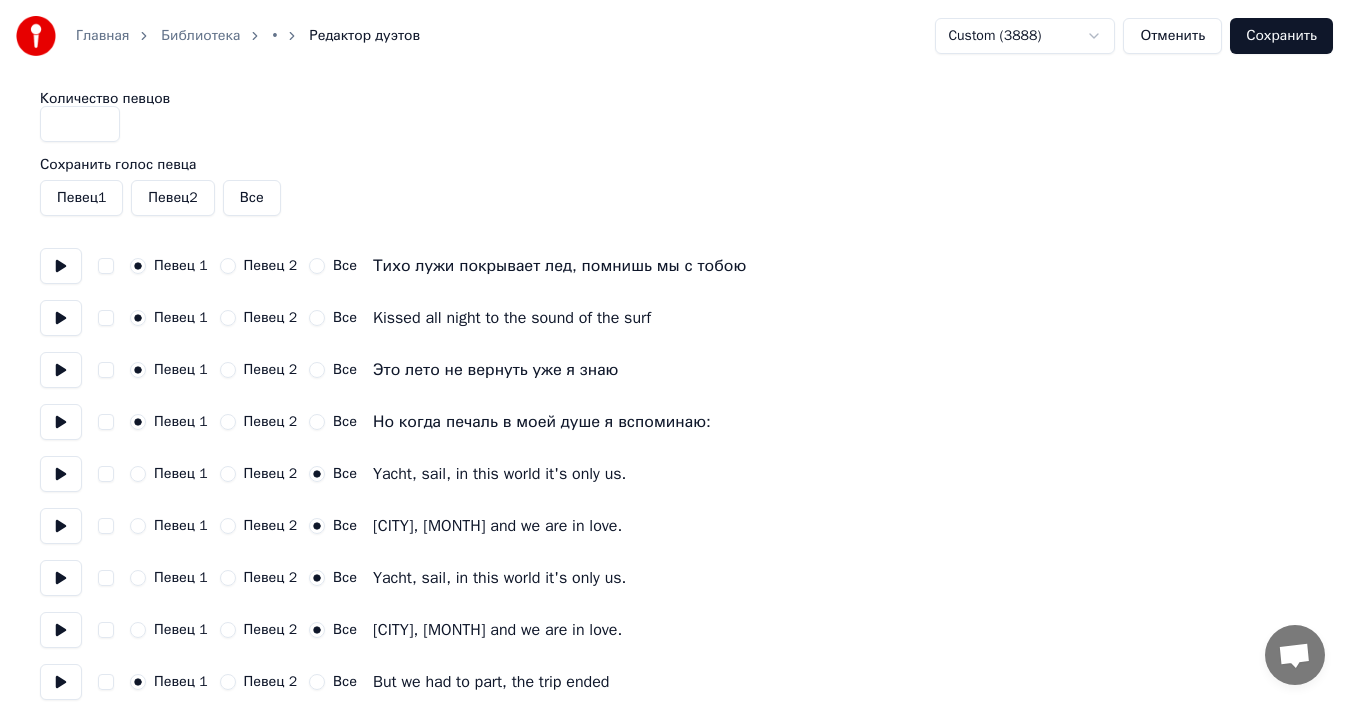 click on "Певец 1" at bounding box center (138, 474) 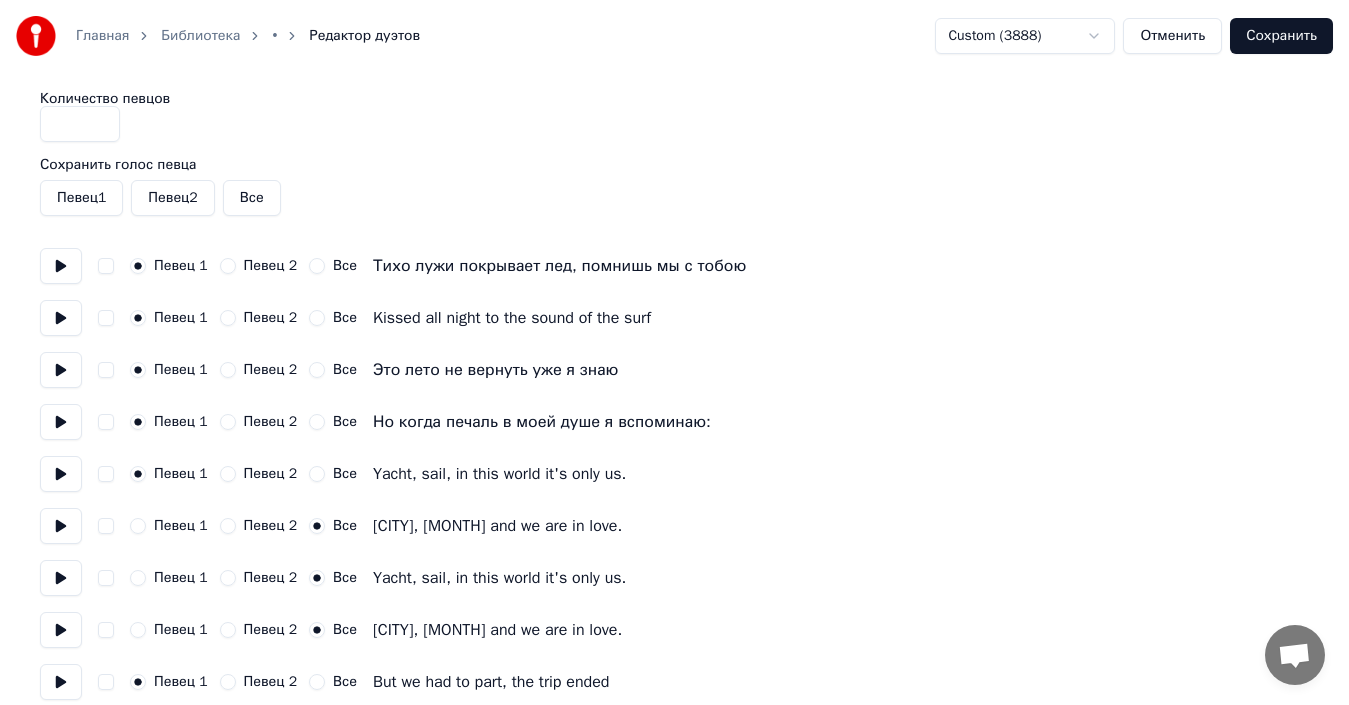 click on "Певец 1" at bounding box center [138, 526] 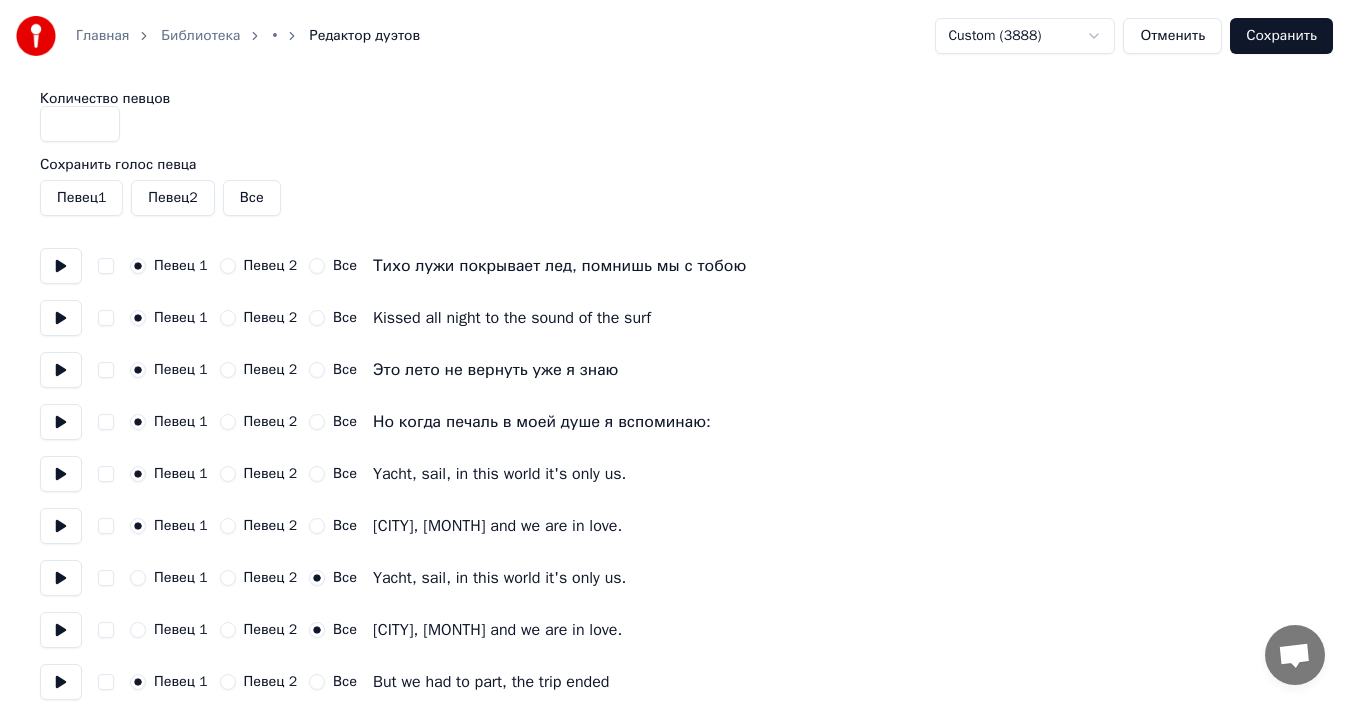 click on "Певец 1" at bounding box center (138, 578) 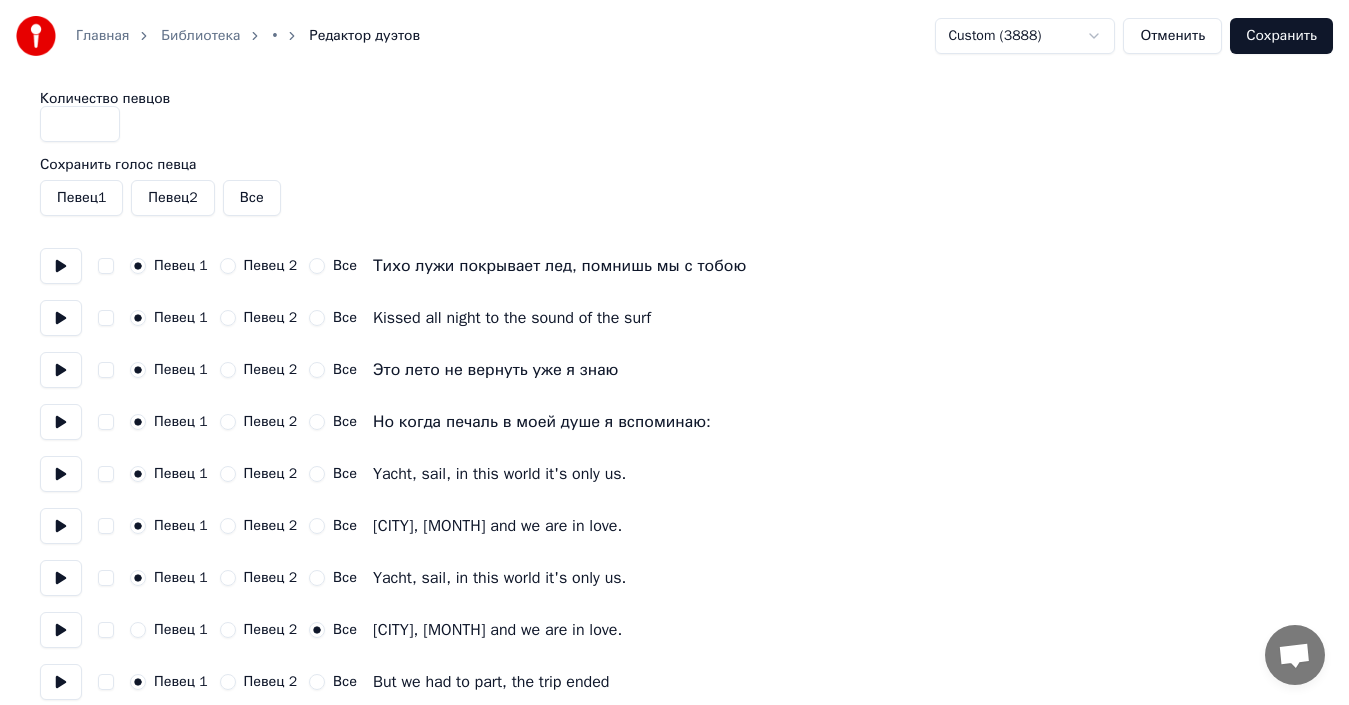click on "Певец 1" at bounding box center [138, 630] 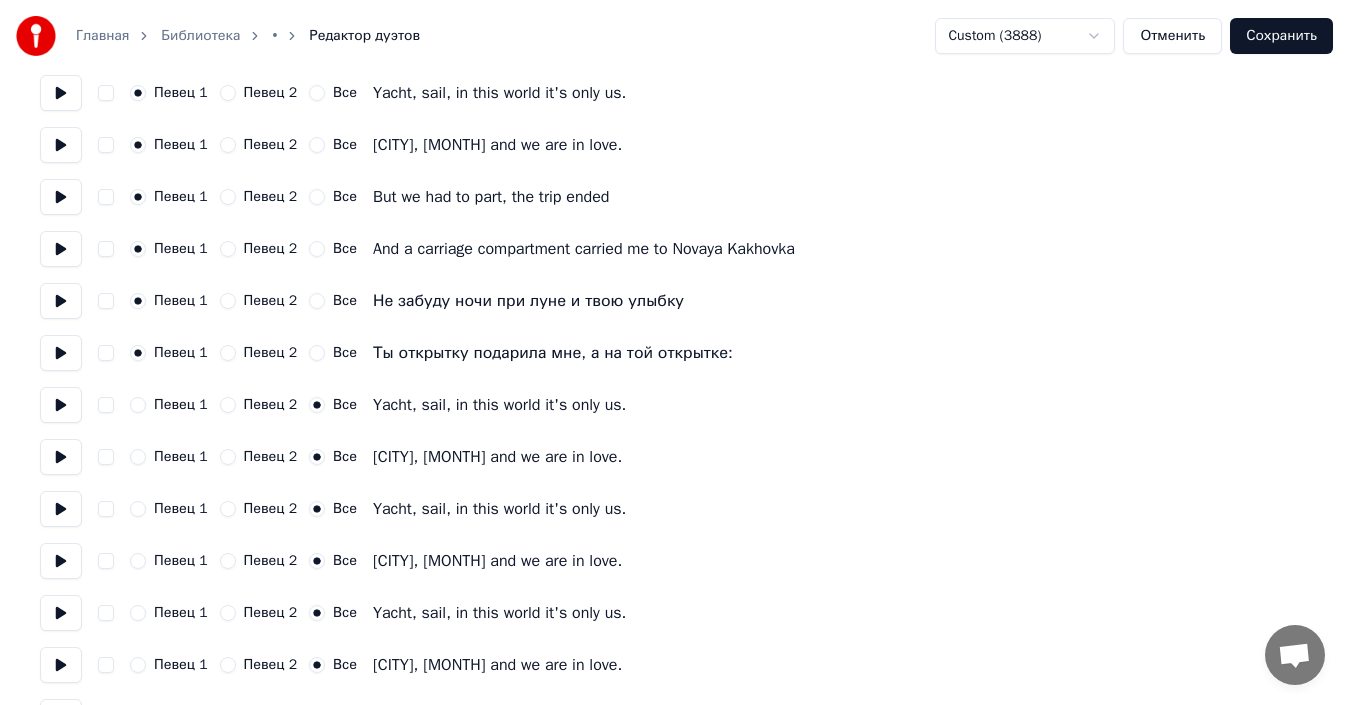 scroll, scrollTop: 500, scrollLeft: 0, axis: vertical 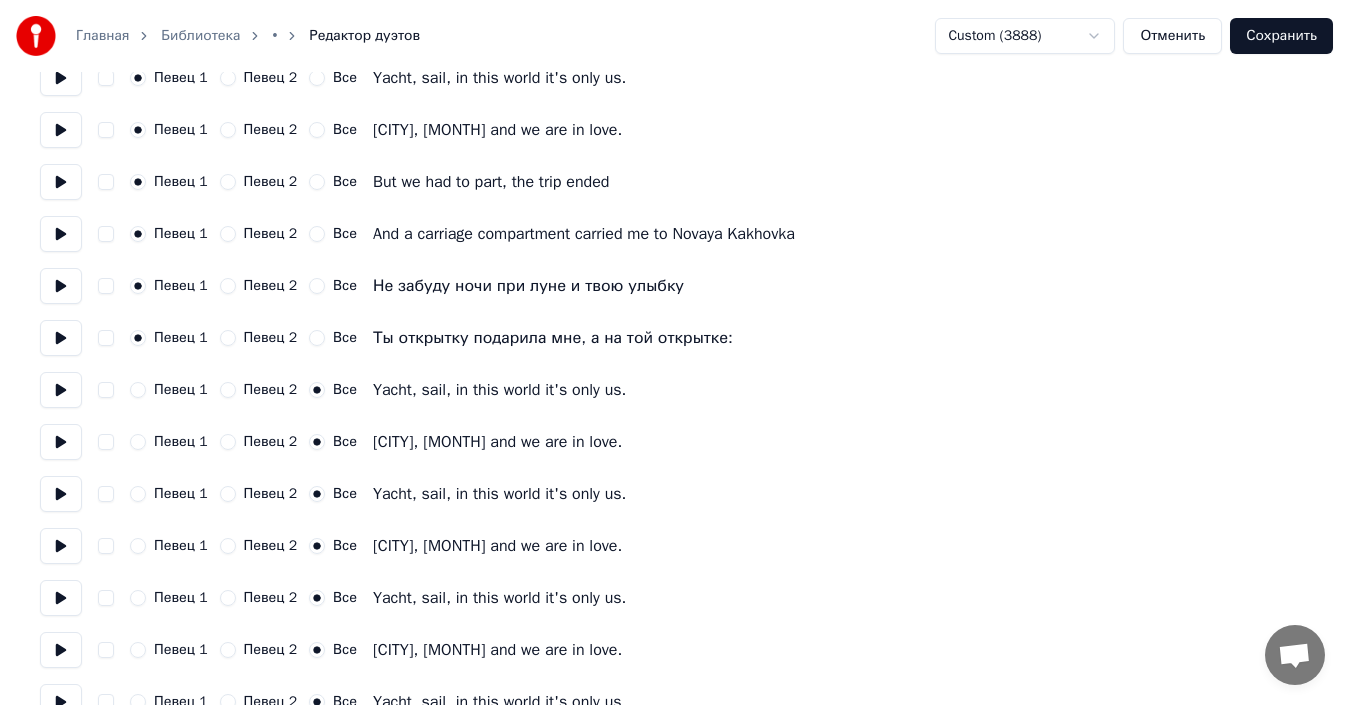click on "Певец 1" at bounding box center (138, 390) 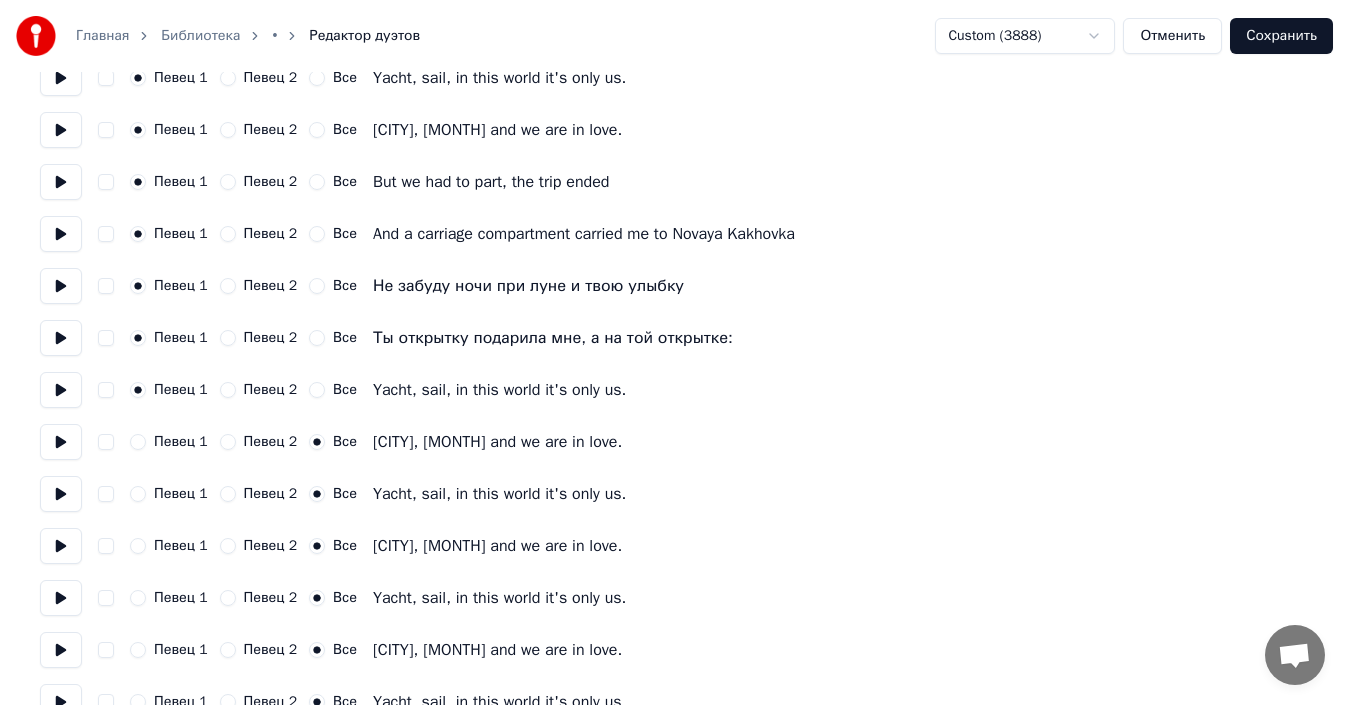 click on "Певец 1" at bounding box center (138, 442) 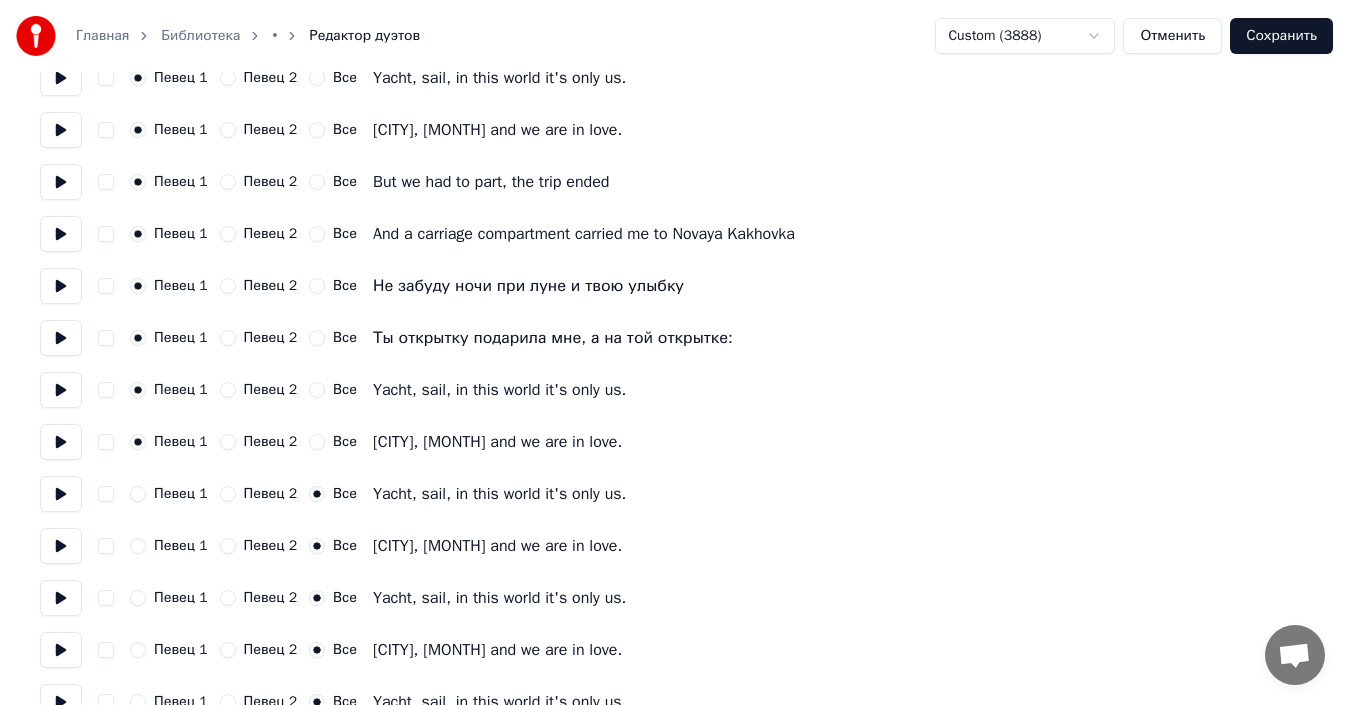 click on "Певец 1" at bounding box center (138, 494) 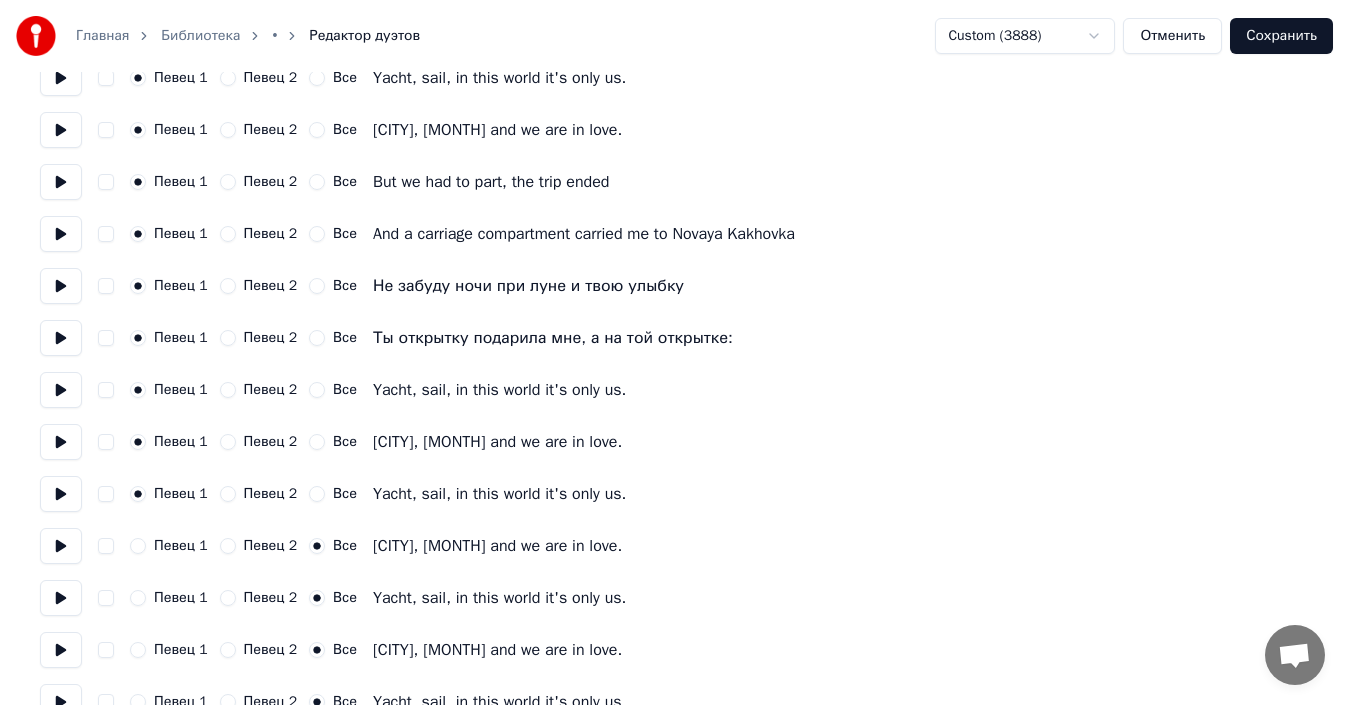 click on "Певец 1" at bounding box center (138, 546) 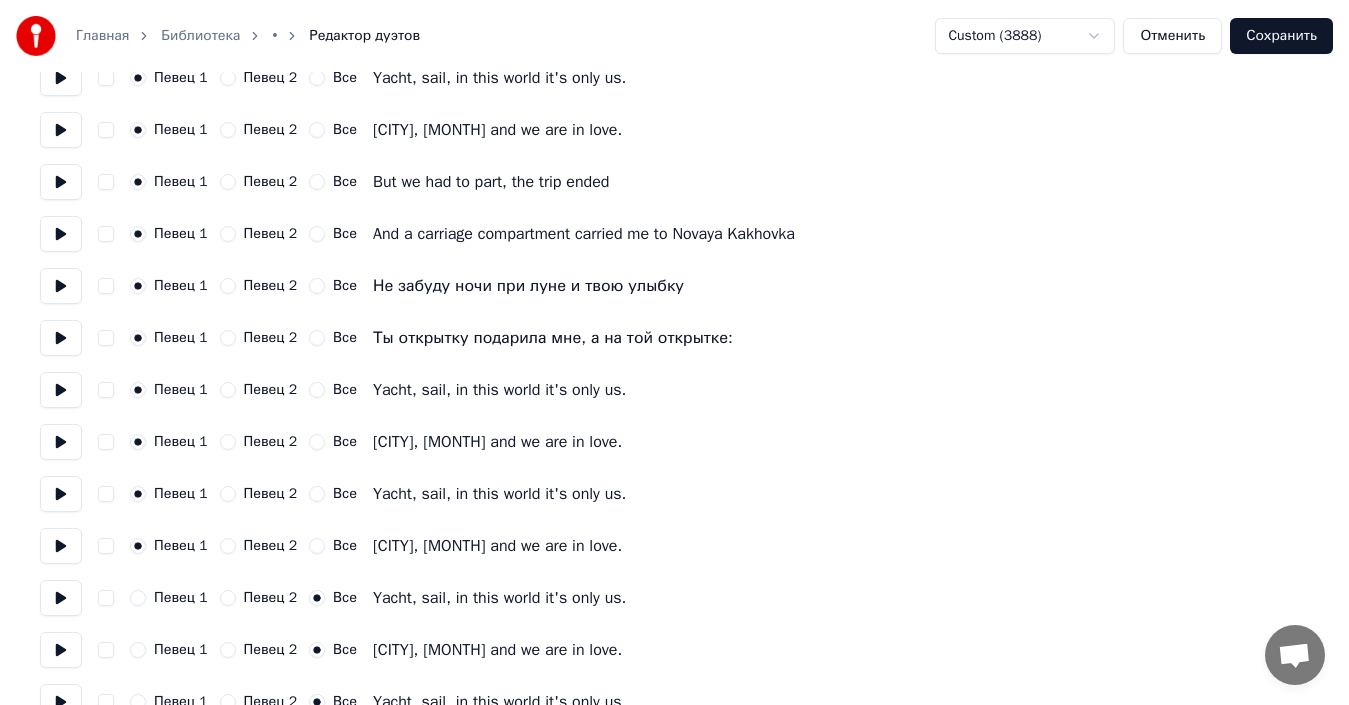 click on "Певец 1" at bounding box center [138, 598] 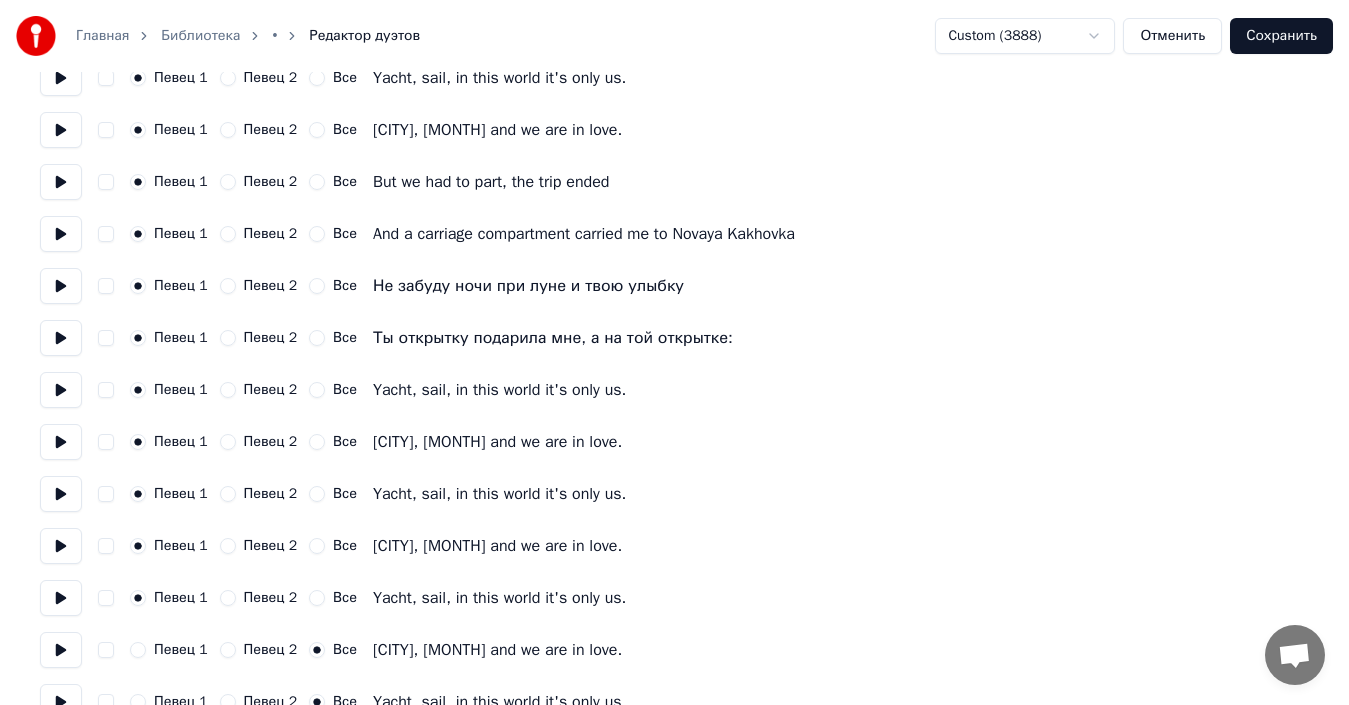 scroll, scrollTop: 587, scrollLeft: 0, axis: vertical 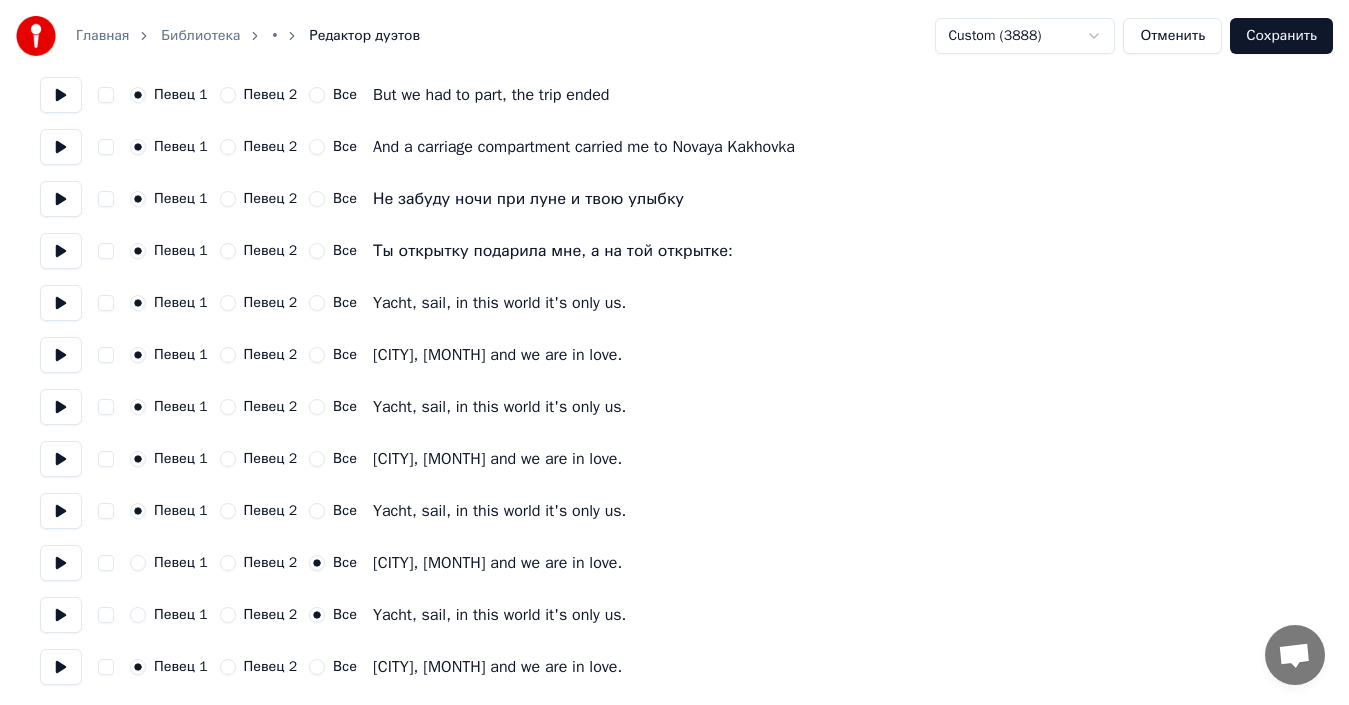 click on "Певец 1" at bounding box center [138, 563] 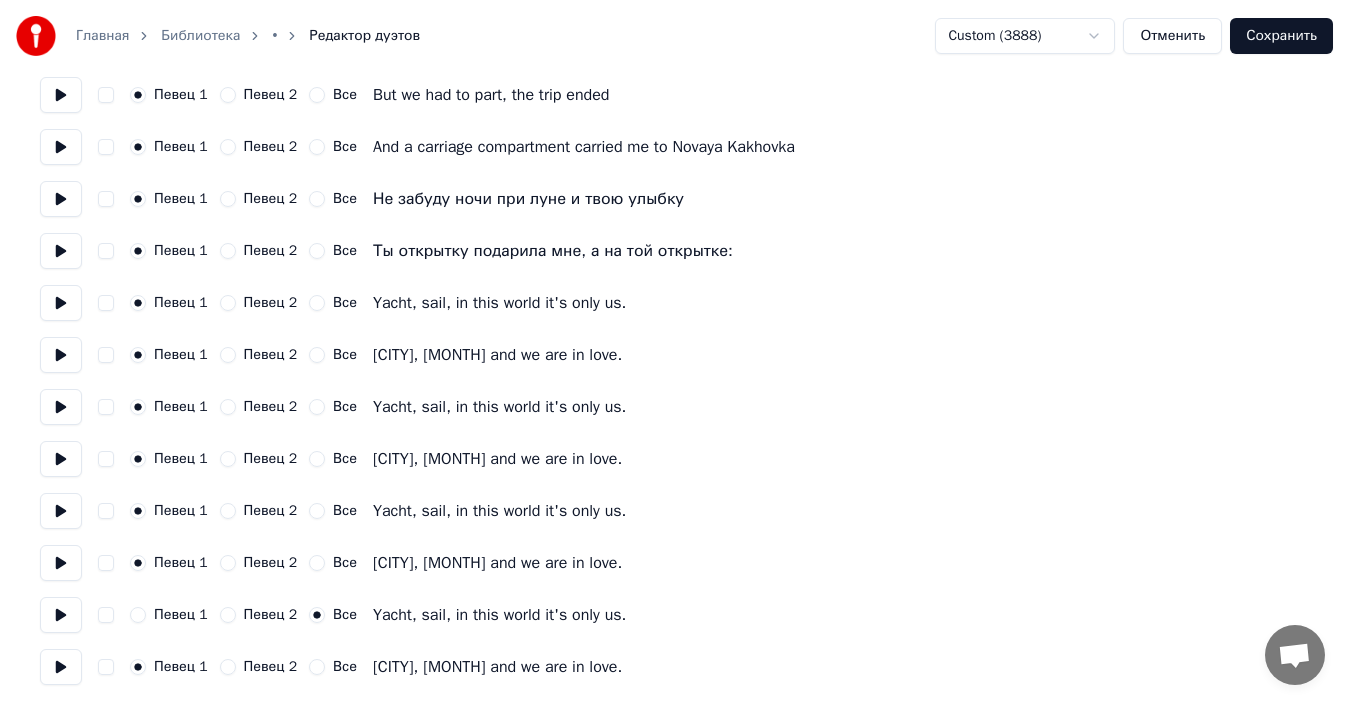 click on "Певец 1" at bounding box center [169, 615] 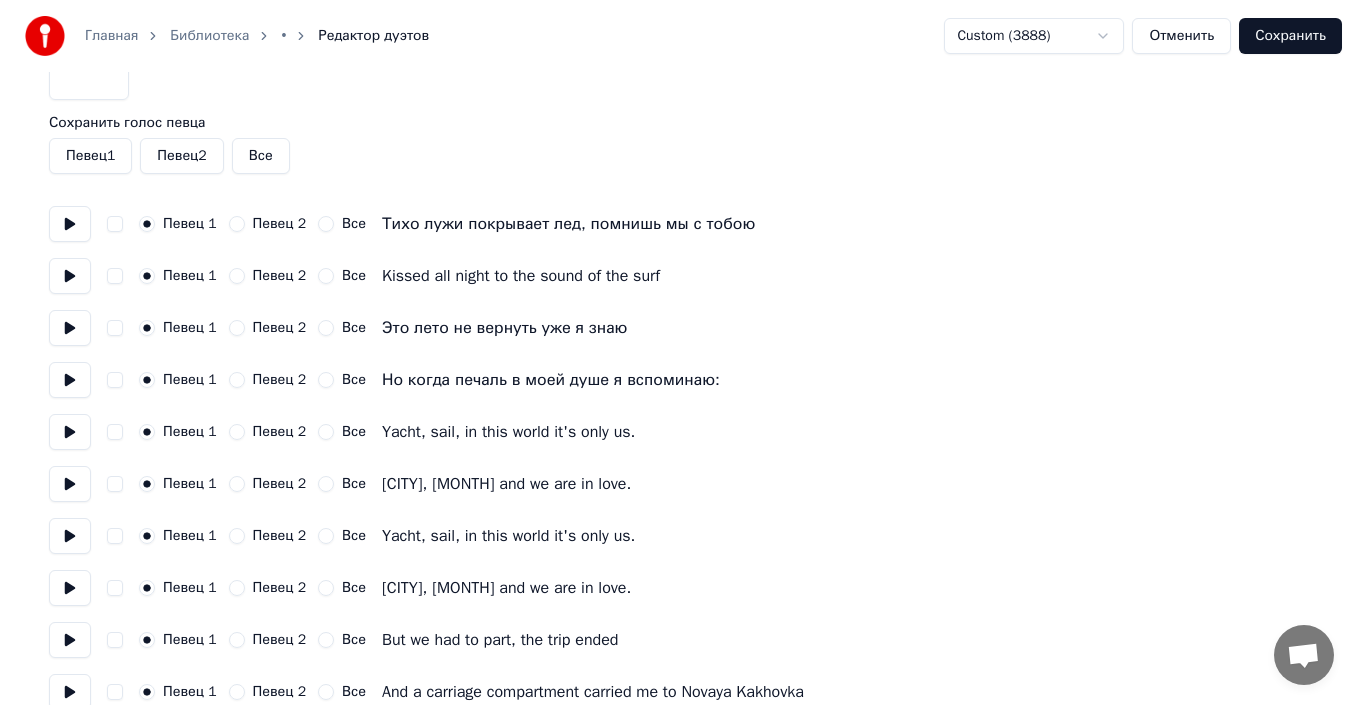 scroll, scrollTop: 0, scrollLeft: 0, axis: both 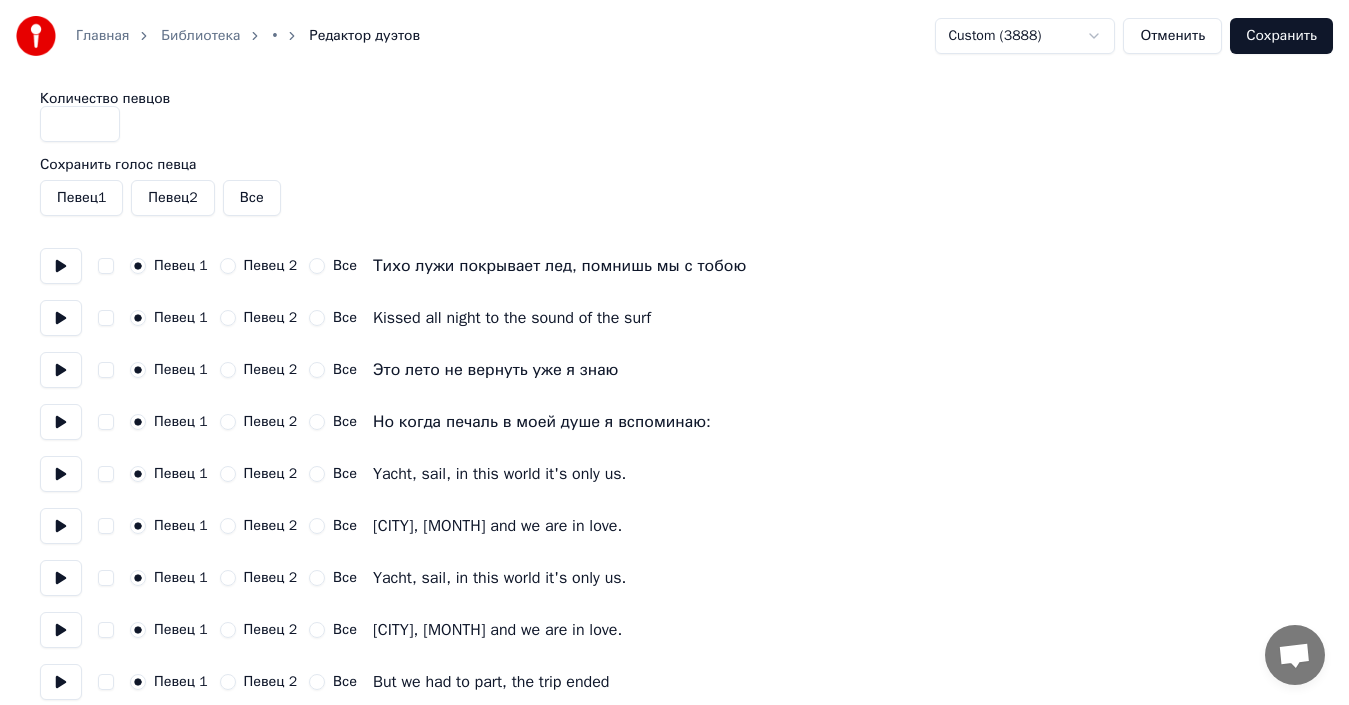 click on "Сохранить" at bounding box center (1281, 36) 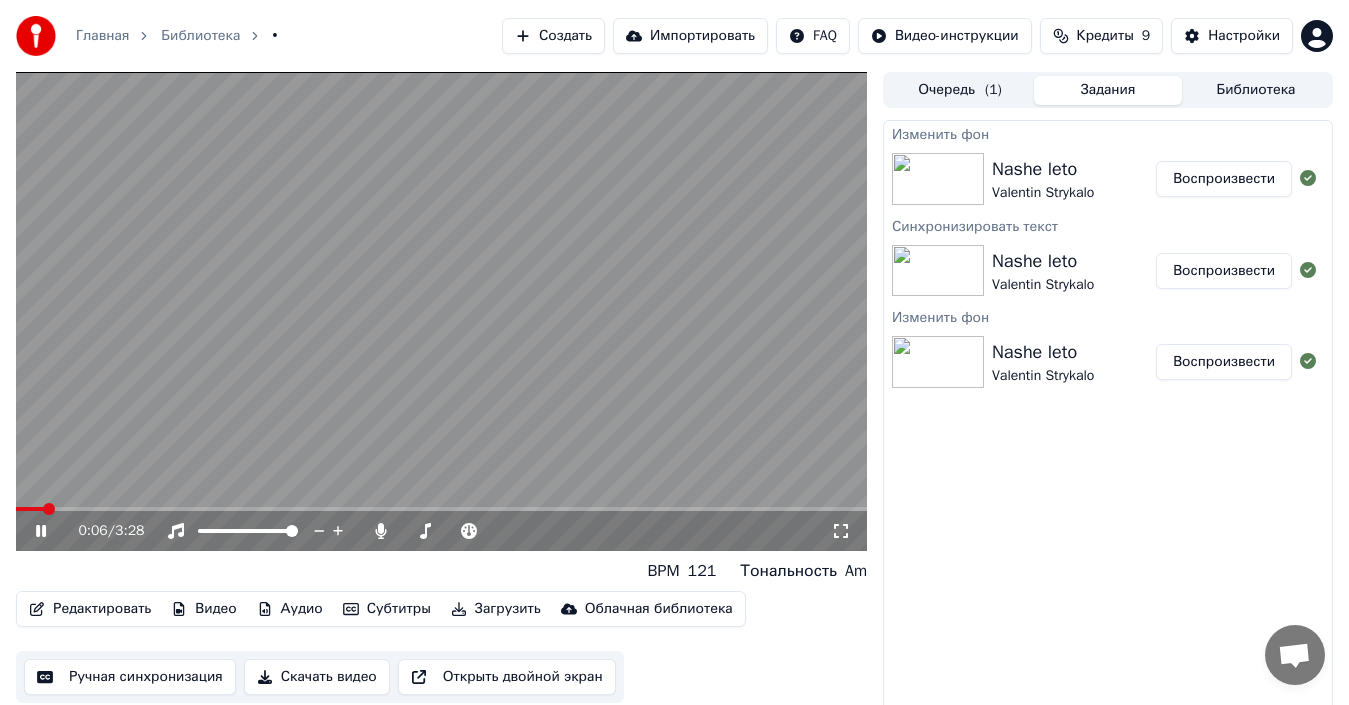 click on "Редактировать" at bounding box center (90, 609) 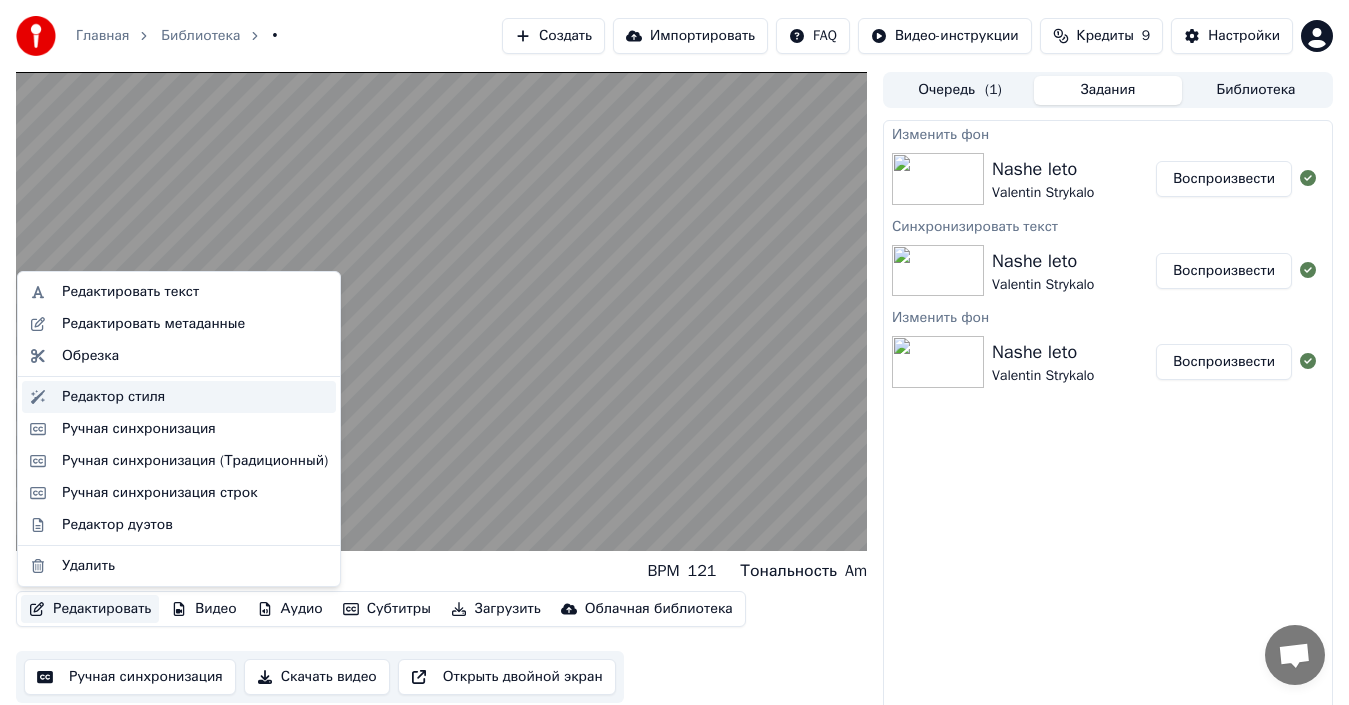 click on "Редактор стиля" at bounding box center (113, 397) 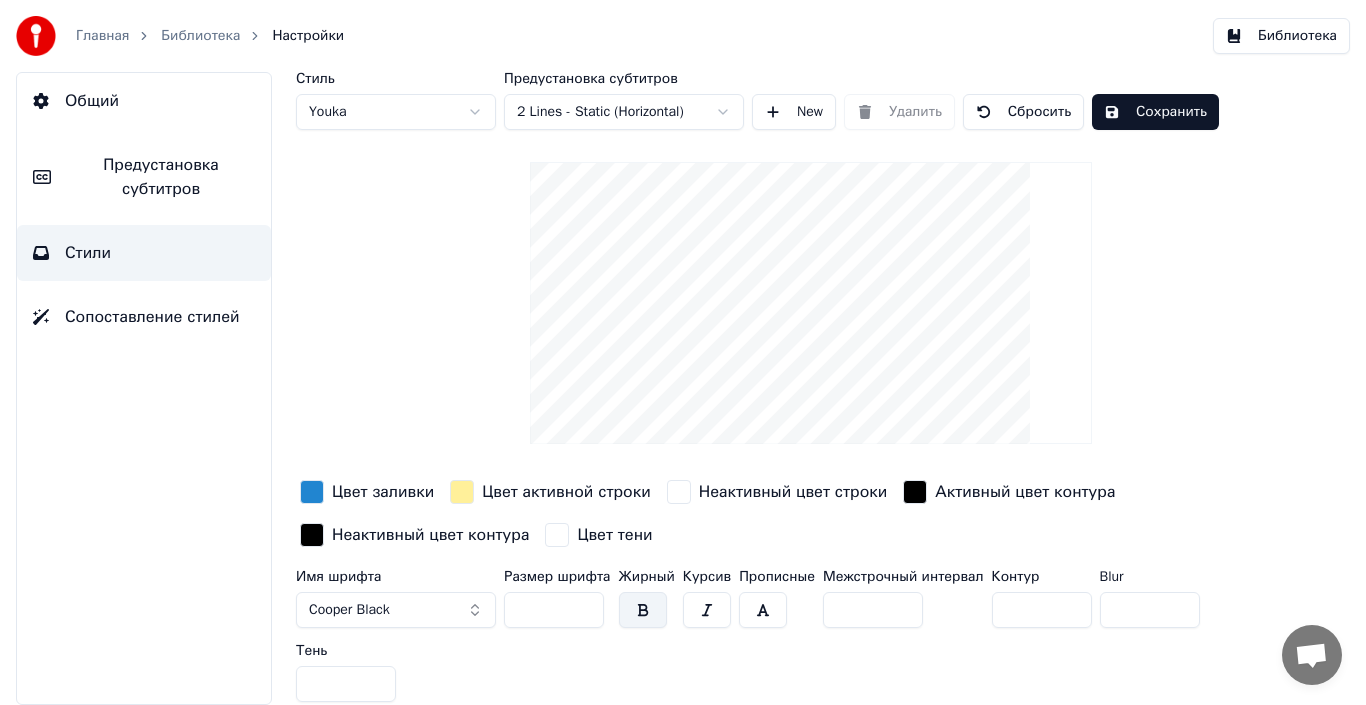 click on "Общий" at bounding box center (92, 101) 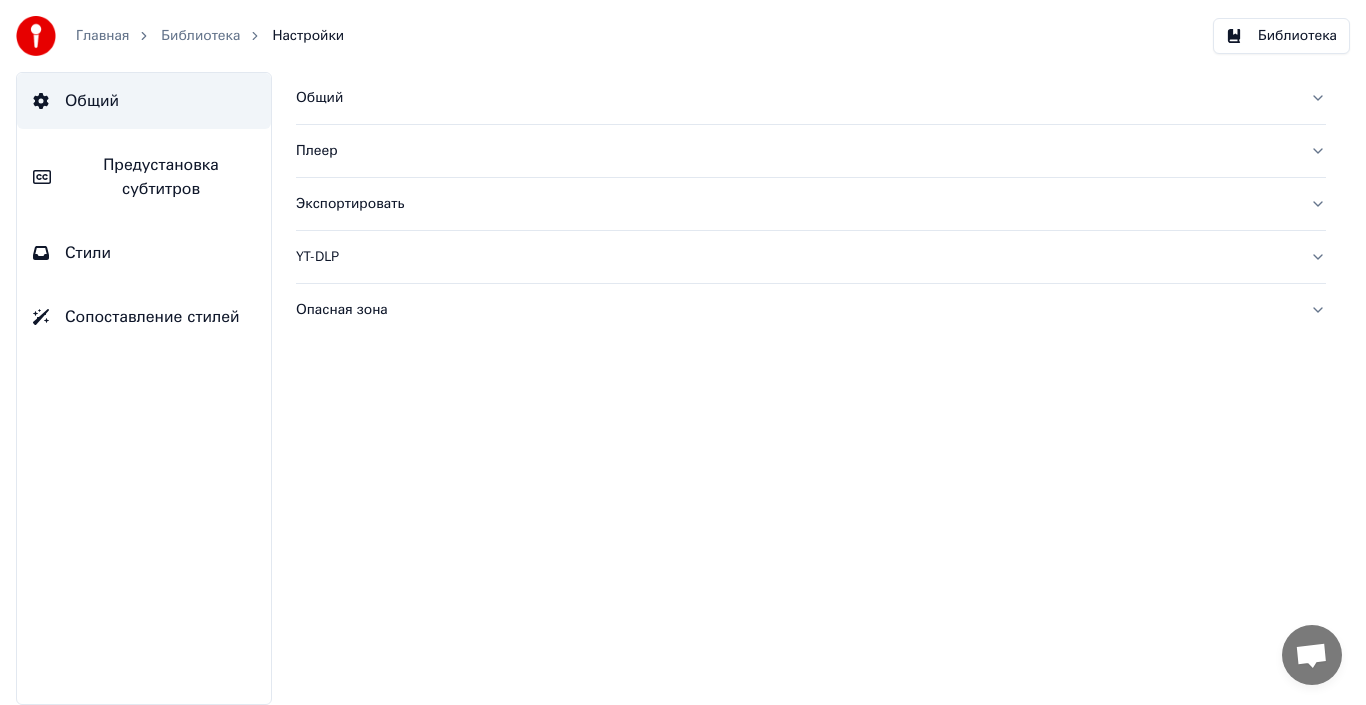 click on "Плеер" at bounding box center (795, 151) 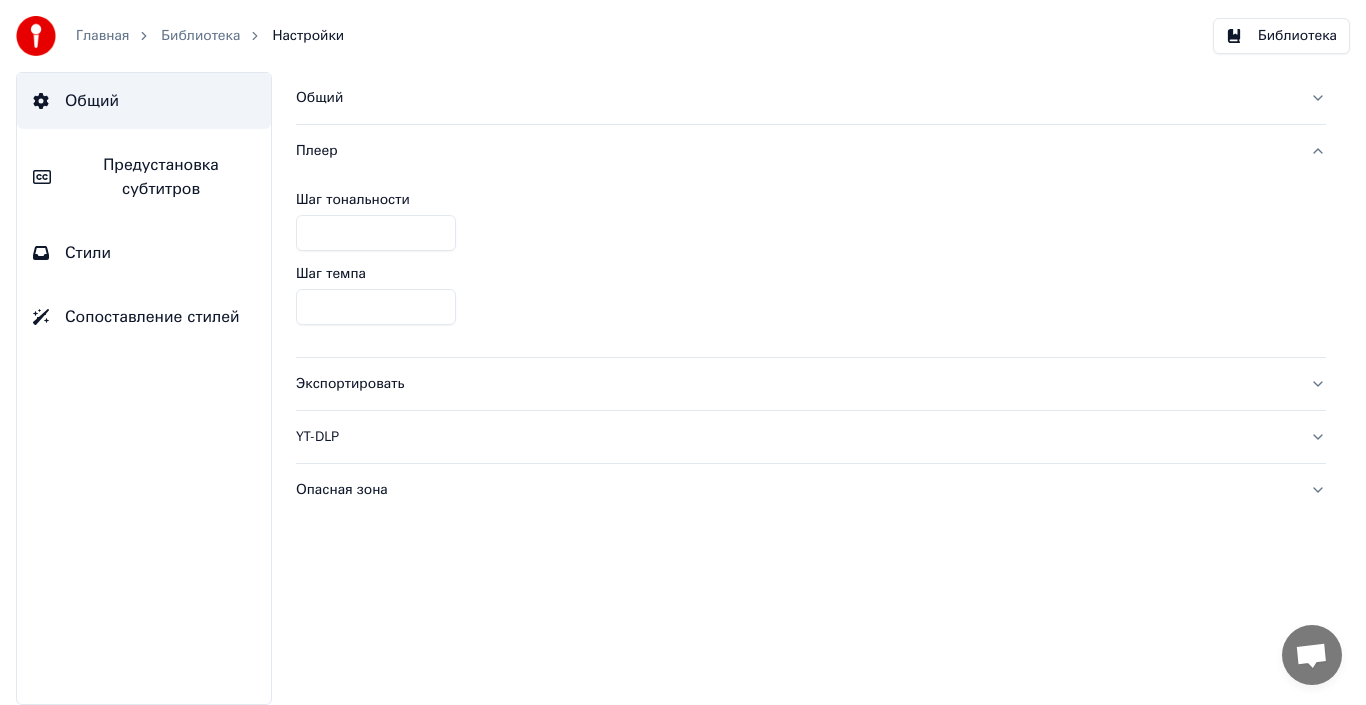 click on "Общий" at bounding box center [795, 98] 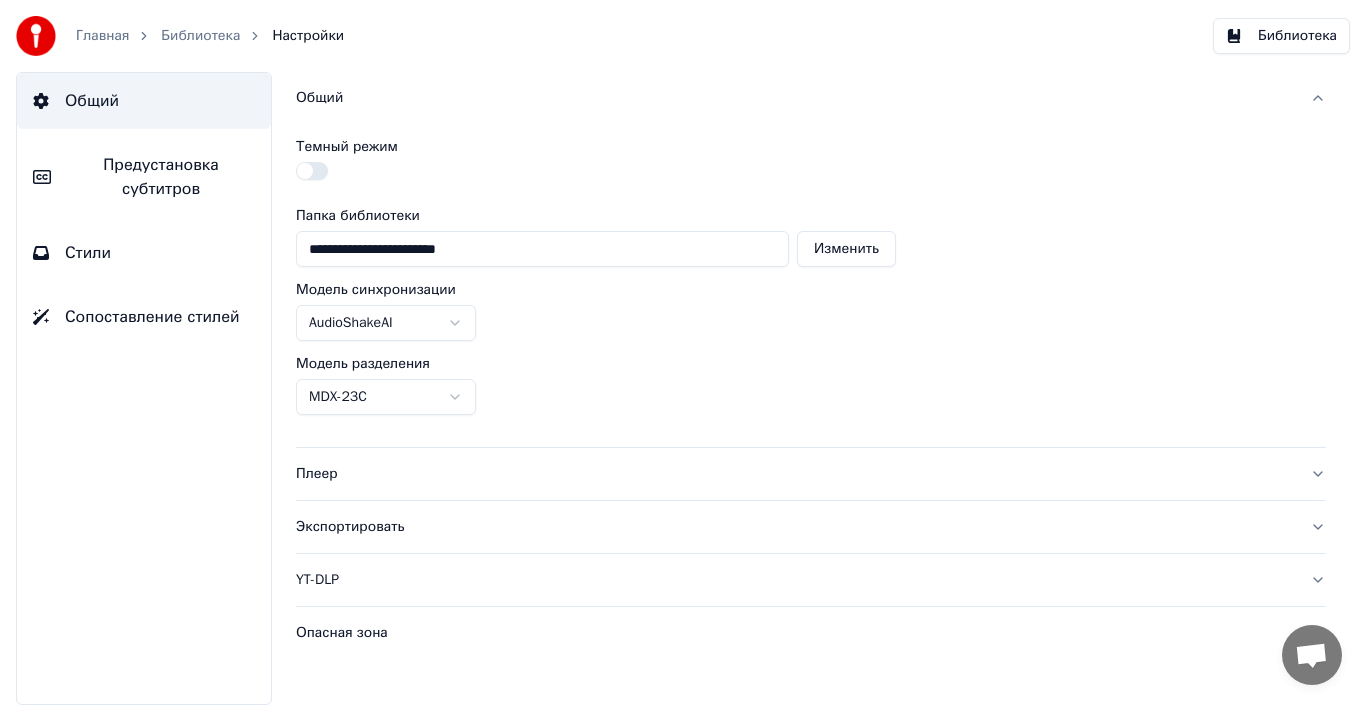 click on "Предустановка субтитров" at bounding box center [161, 177] 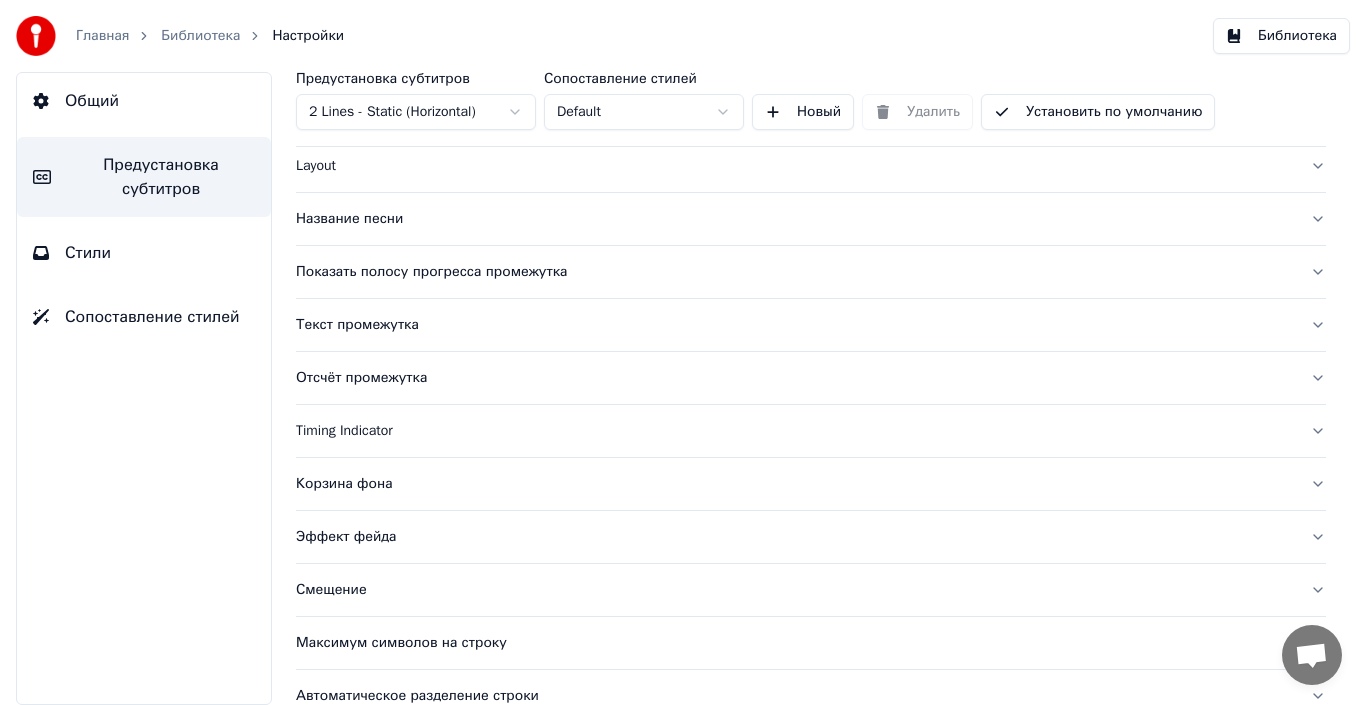 scroll, scrollTop: 186, scrollLeft: 0, axis: vertical 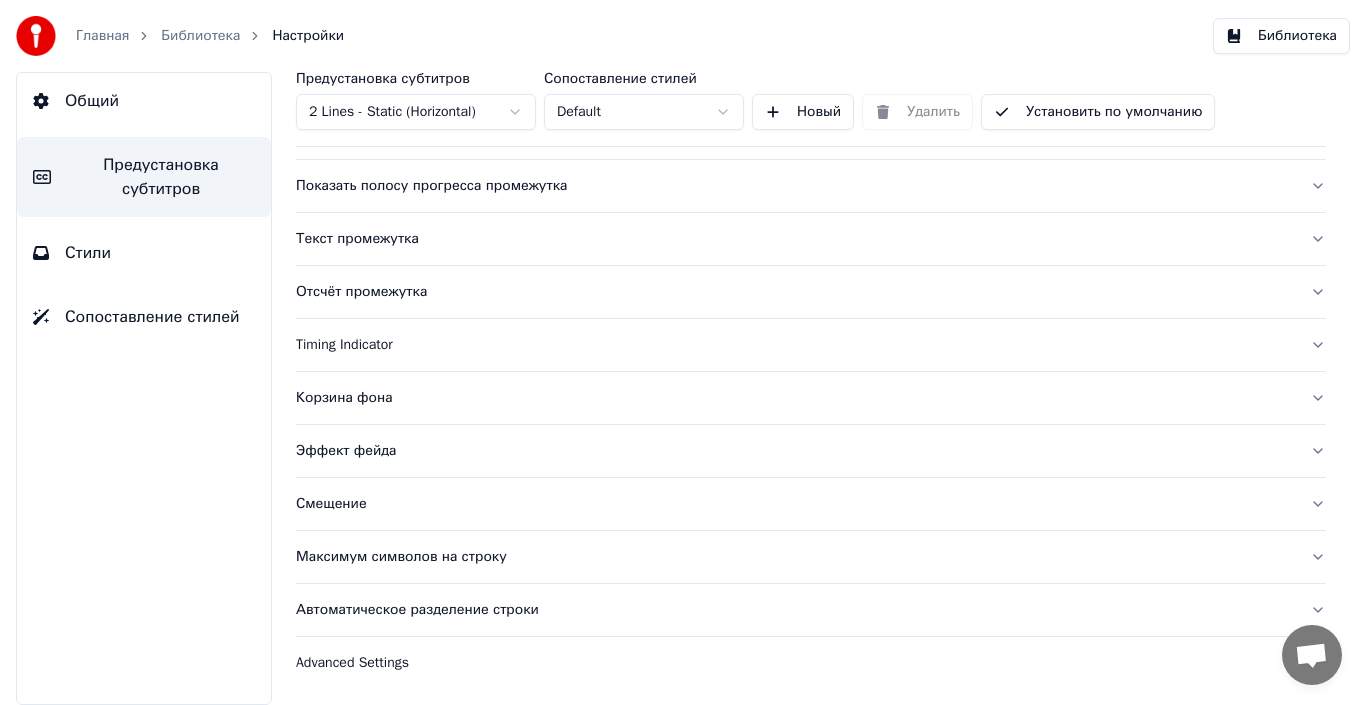 click on "Корзина фона" at bounding box center (795, 398) 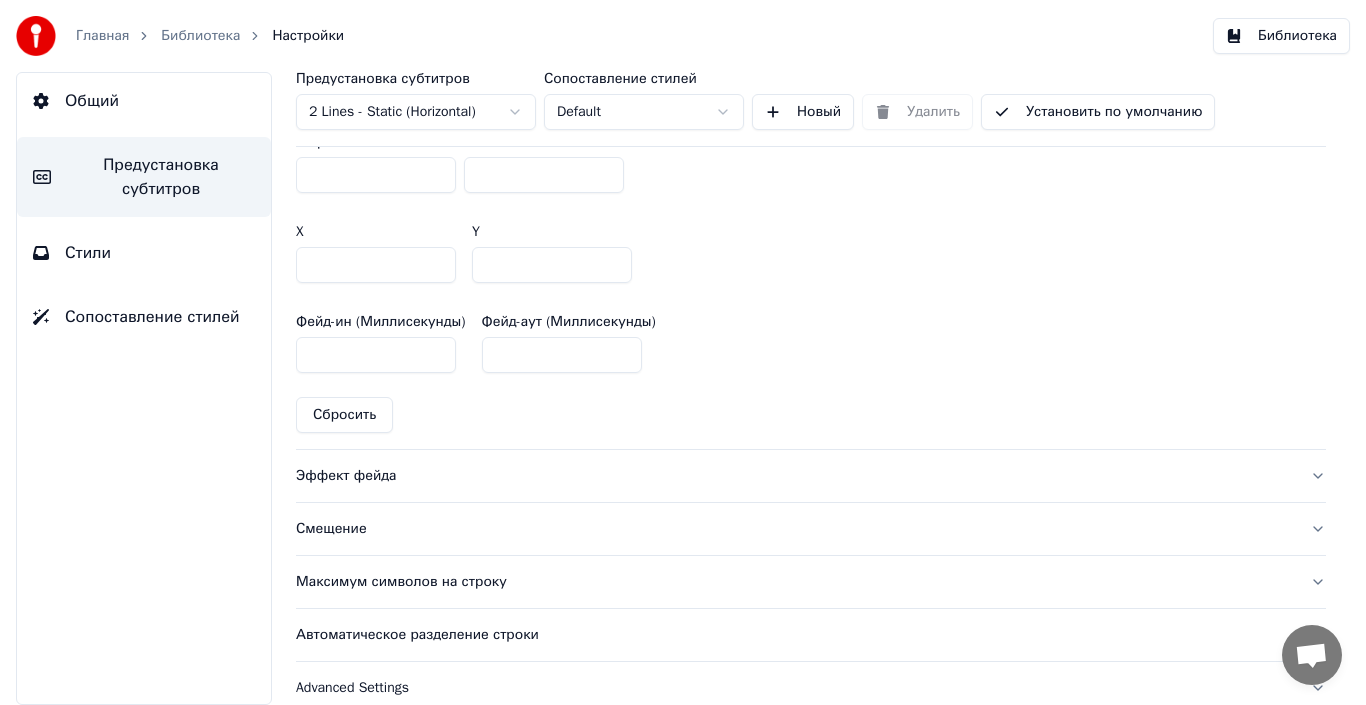 scroll, scrollTop: 1259, scrollLeft: 0, axis: vertical 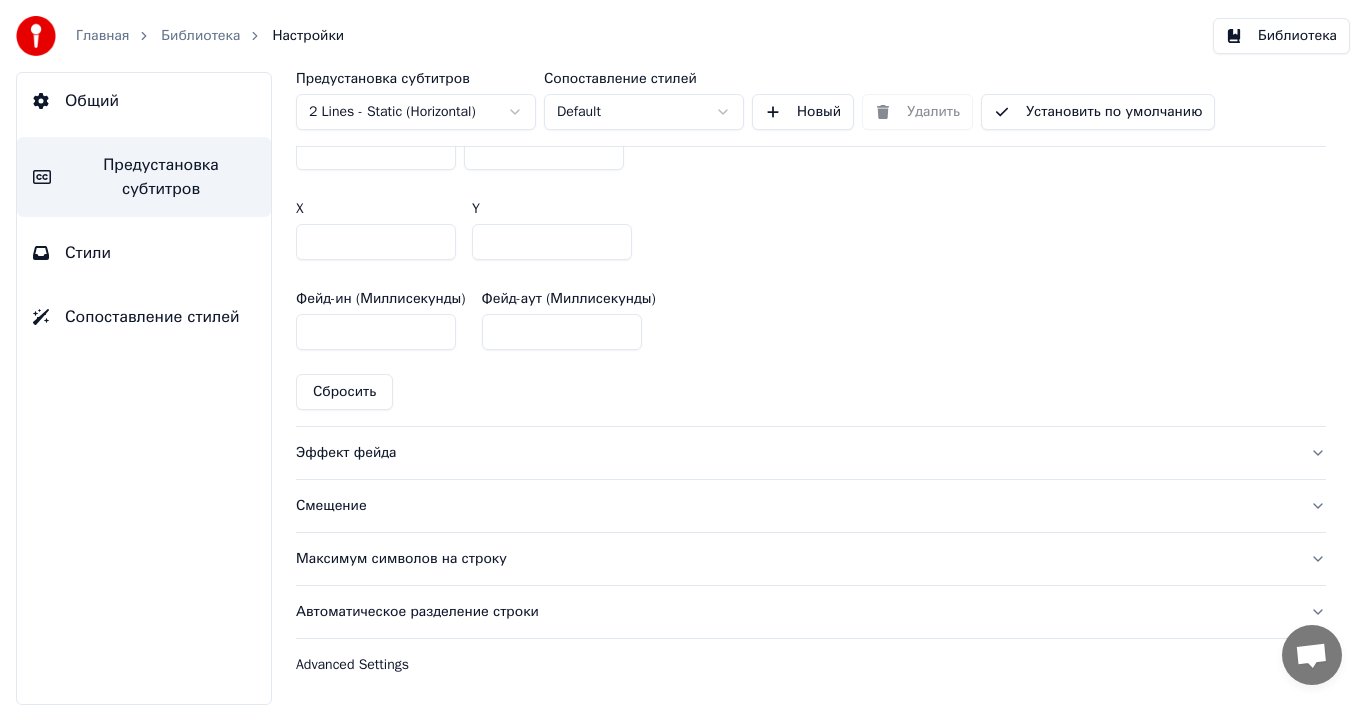 click on "Смещение" at bounding box center (795, 506) 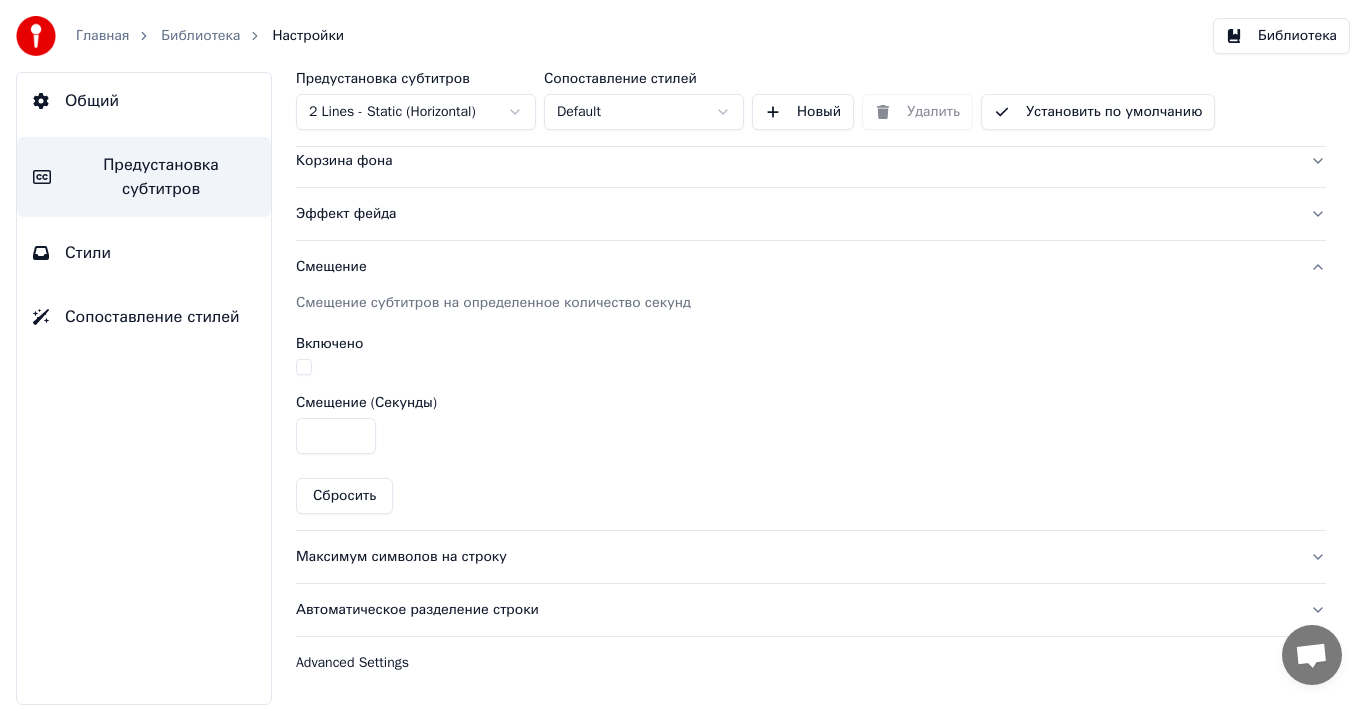 scroll, scrollTop: 422, scrollLeft: 0, axis: vertical 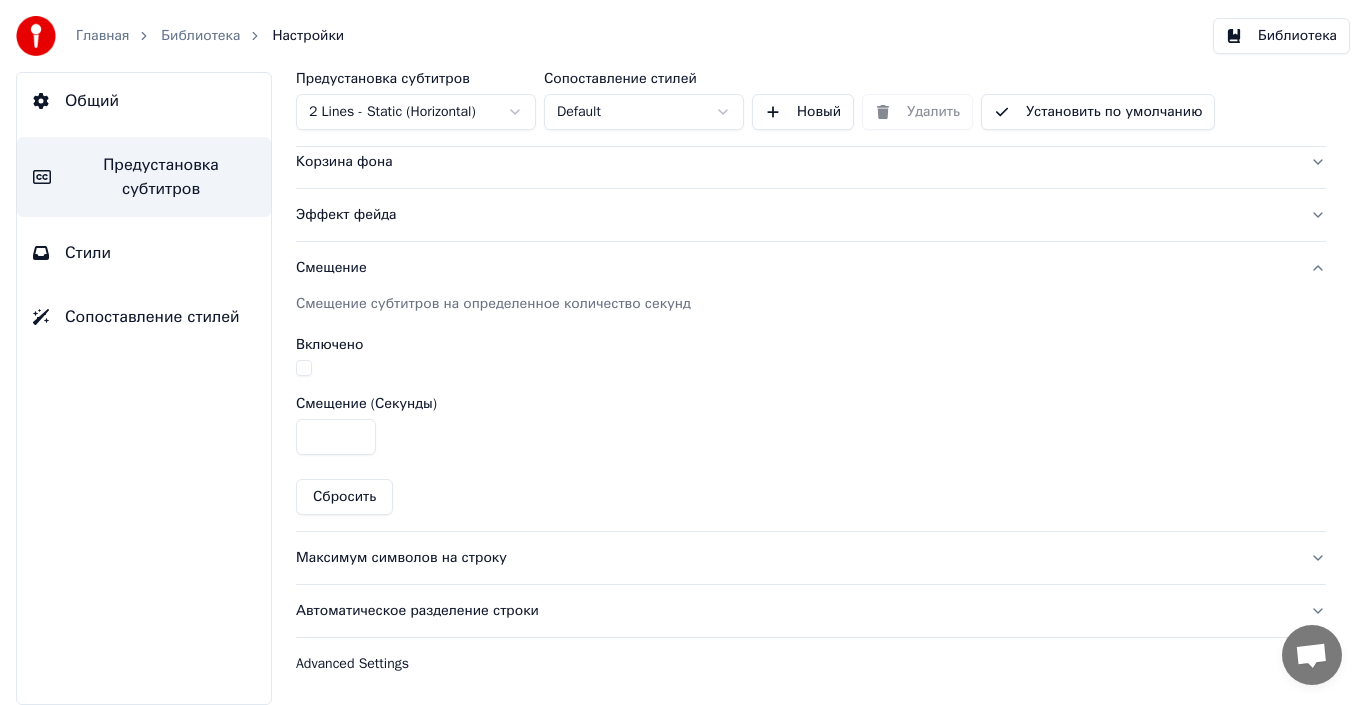 click on "Максимум символов на строку" at bounding box center (795, 558) 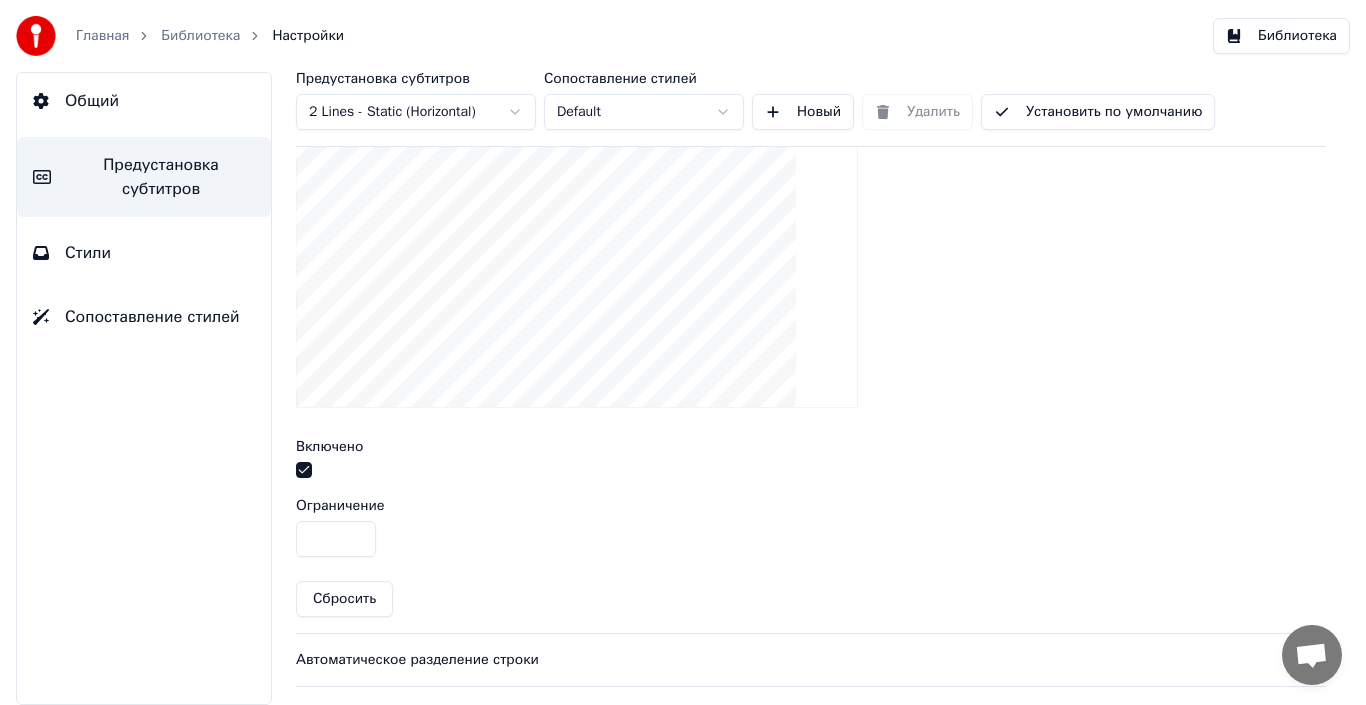 scroll, scrollTop: 736, scrollLeft: 0, axis: vertical 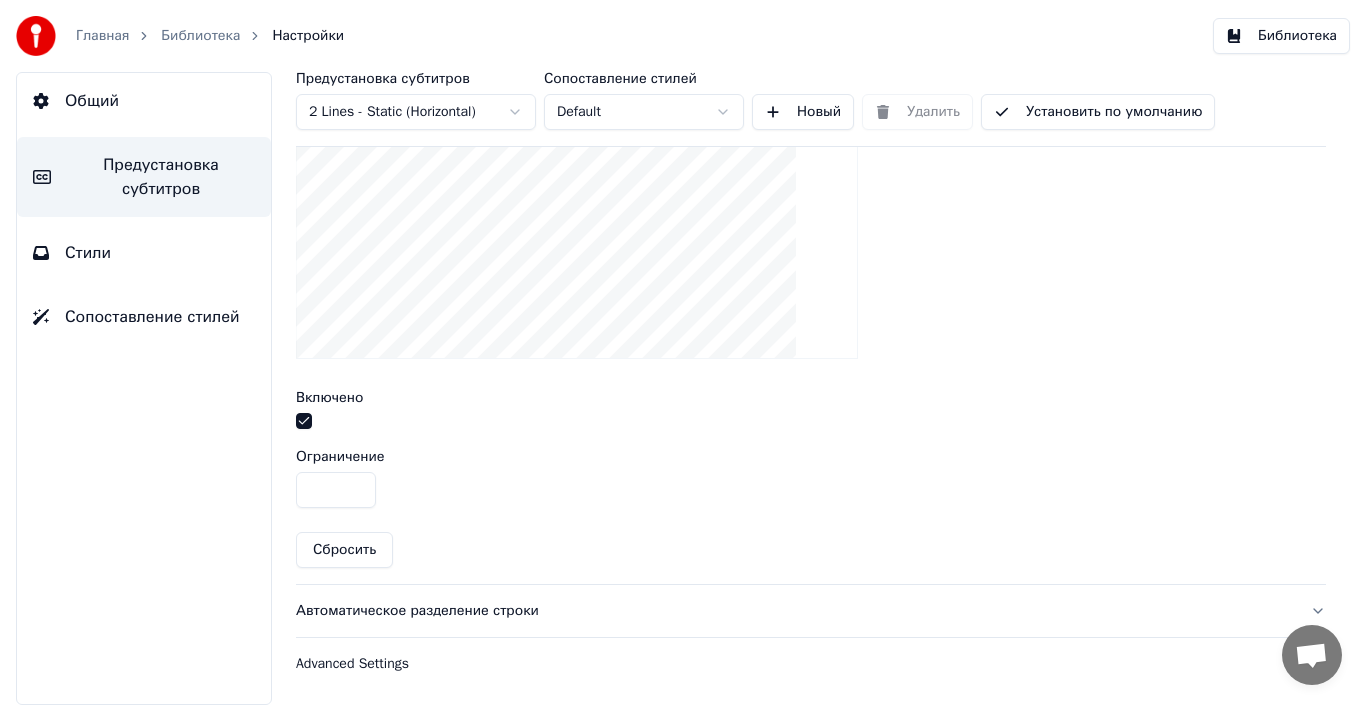 click on "Advanced Settings" at bounding box center [795, 664] 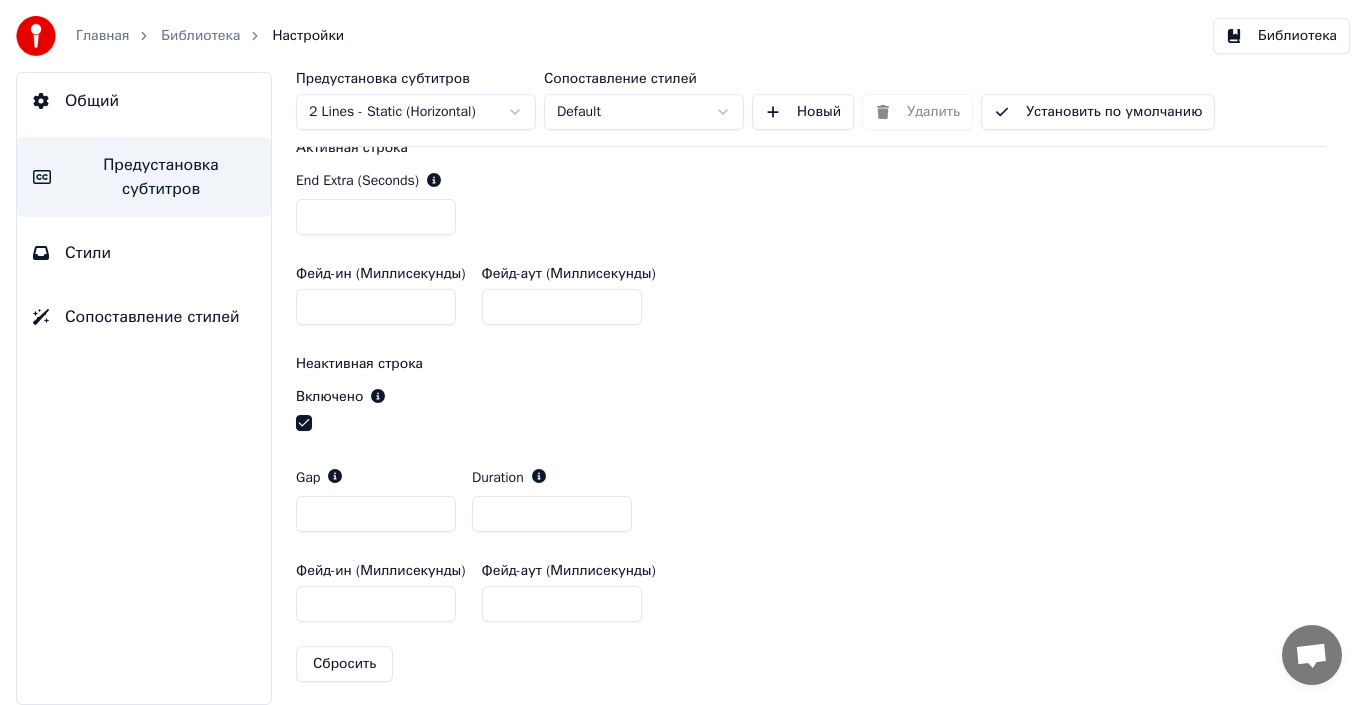 scroll, scrollTop: 770, scrollLeft: 0, axis: vertical 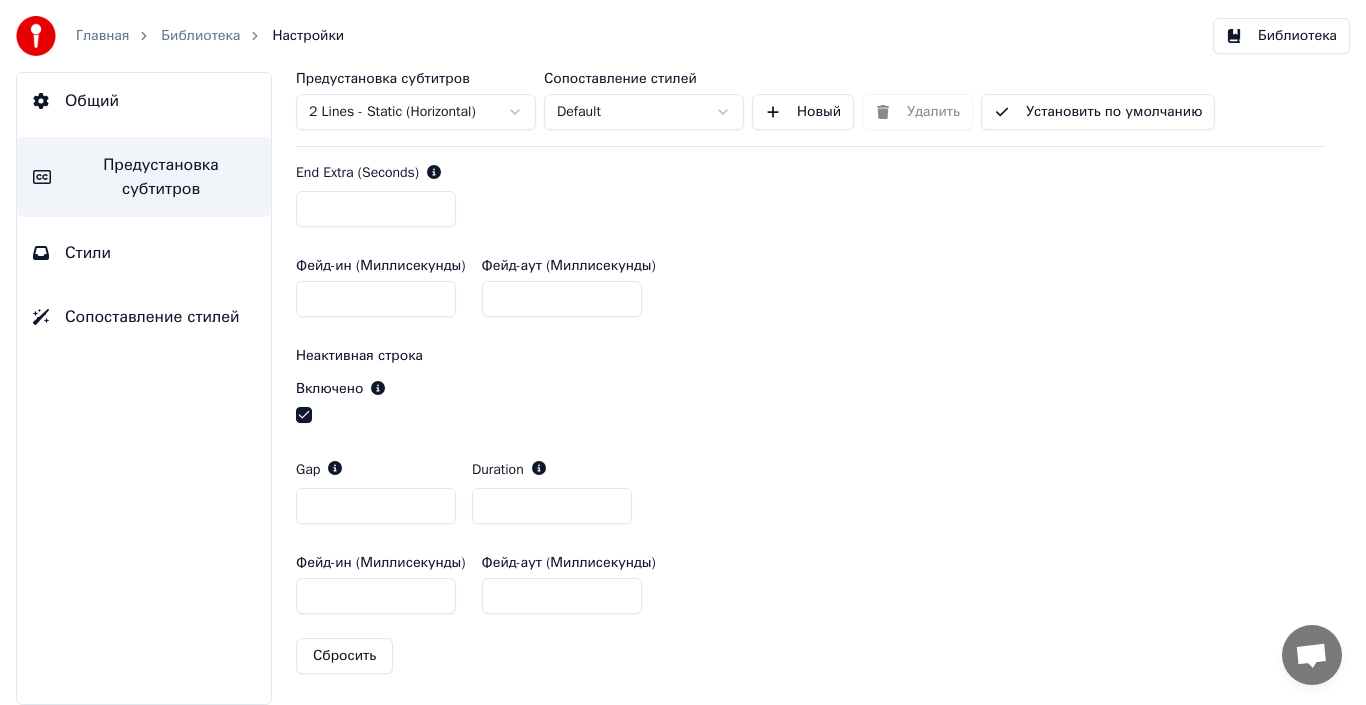 click on "Стили" at bounding box center (88, 253) 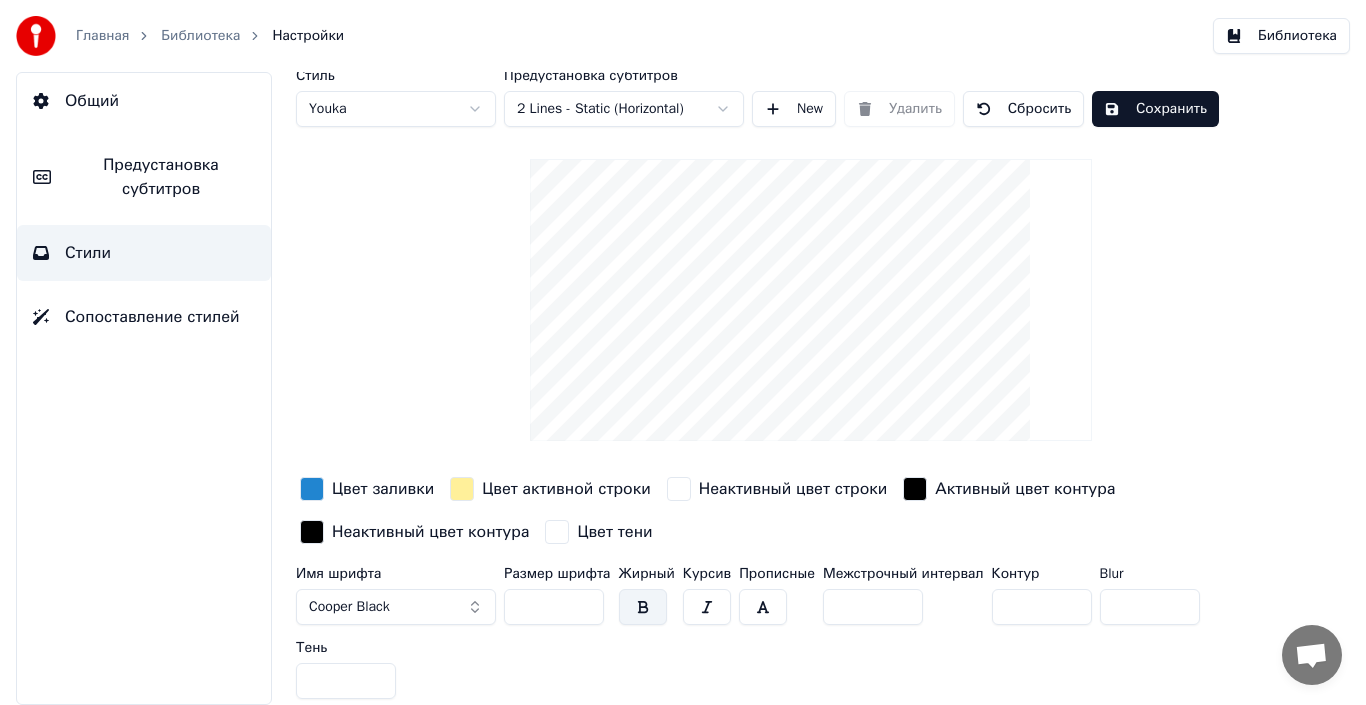 scroll, scrollTop: 0, scrollLeft: 0, axis: both 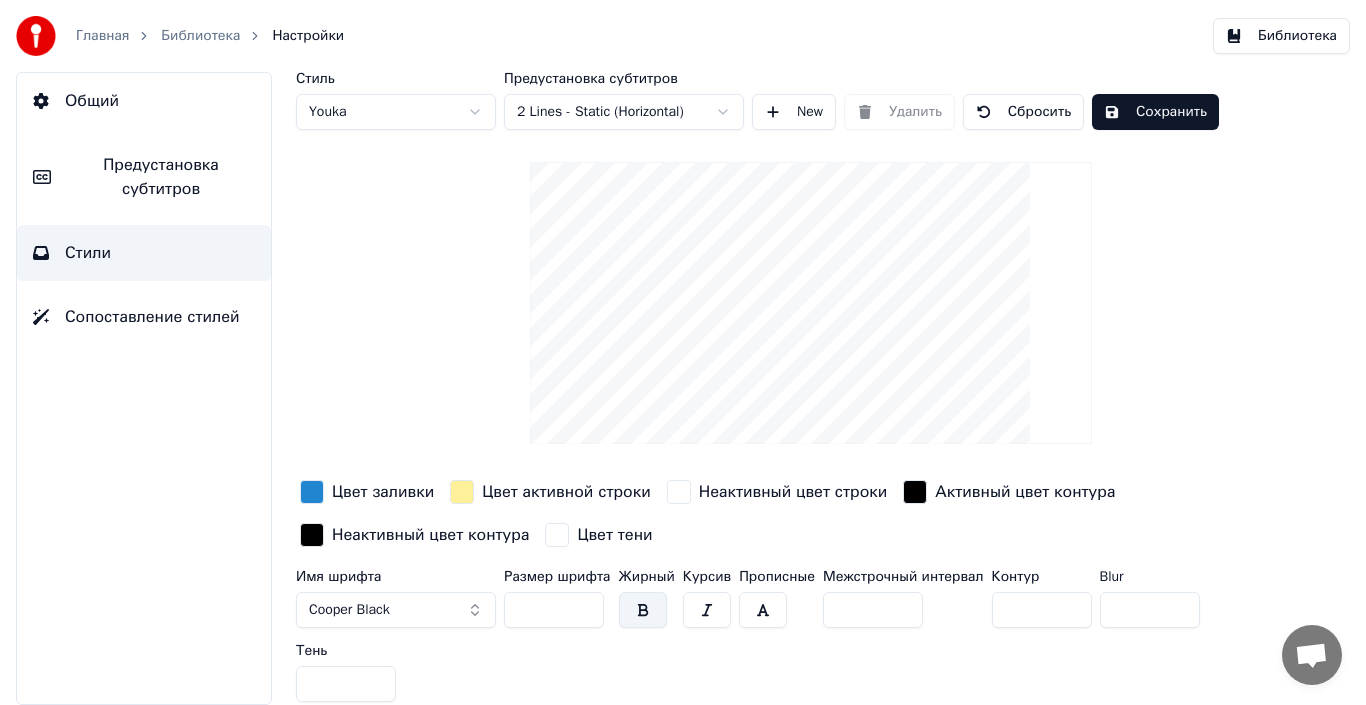 click on "Сопоставление стилей" at bounding box center (152, 317) 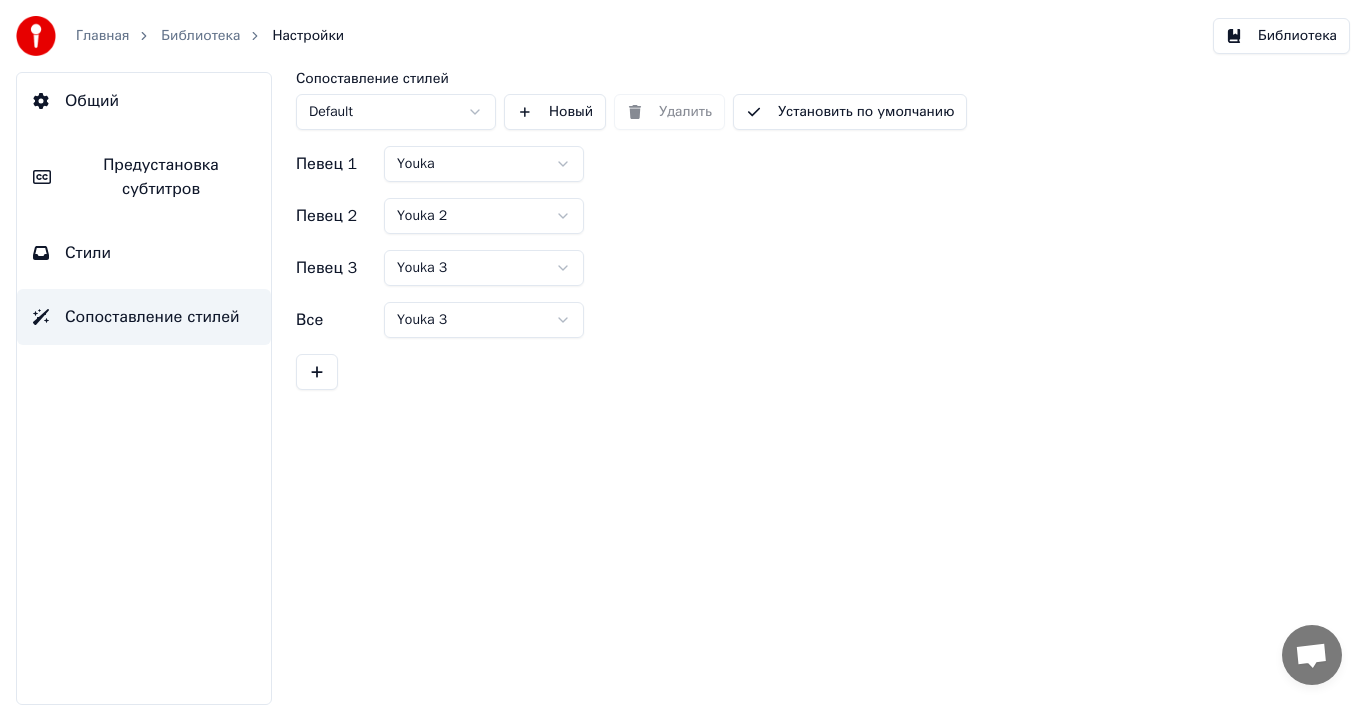 click on "Стили" at bounding box center [144, 253] 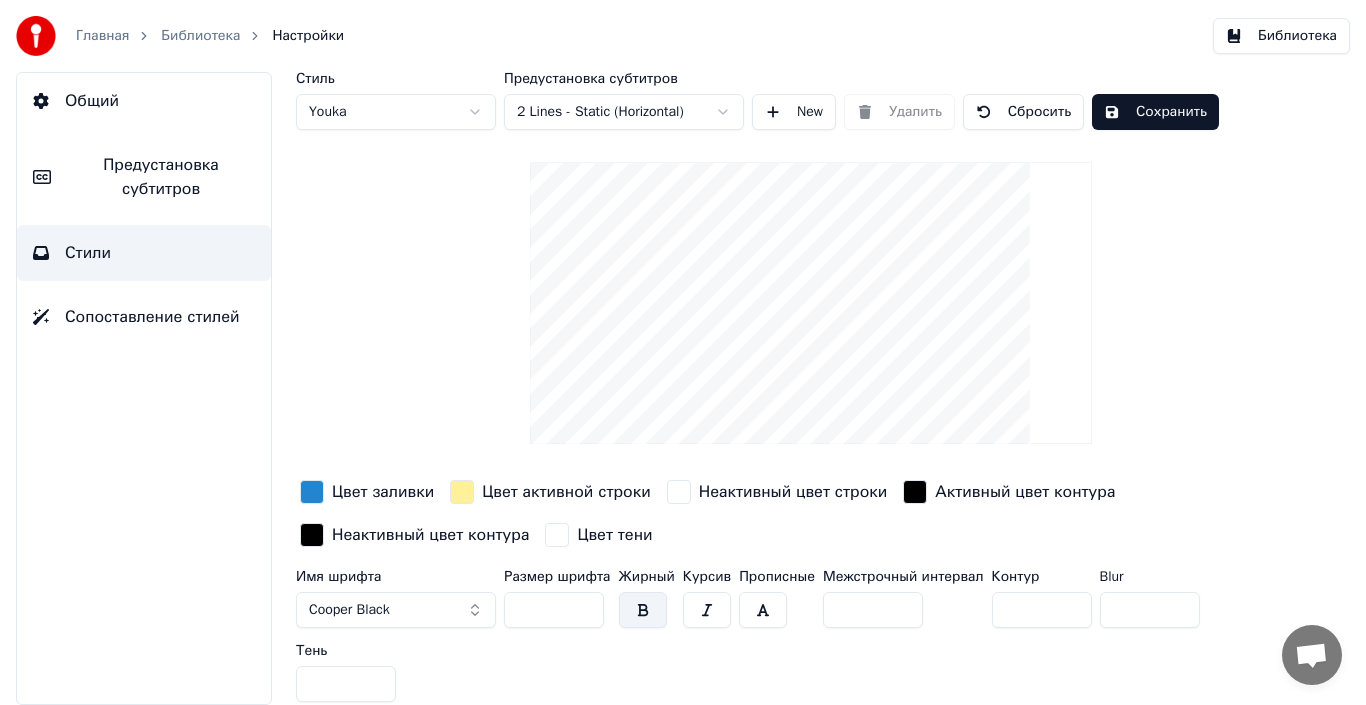 click on "Общий" at bounding box center (92, 101) 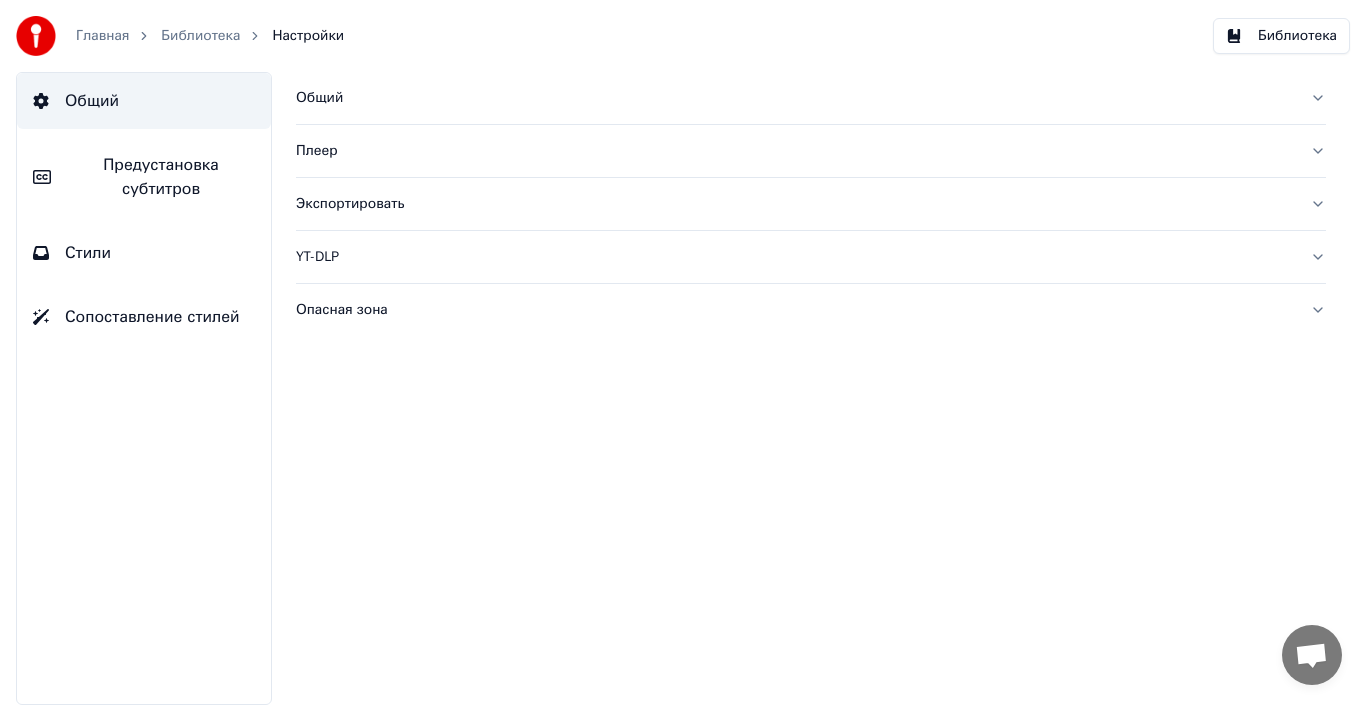 click on "Плеер" at bounding box center [795, 151] 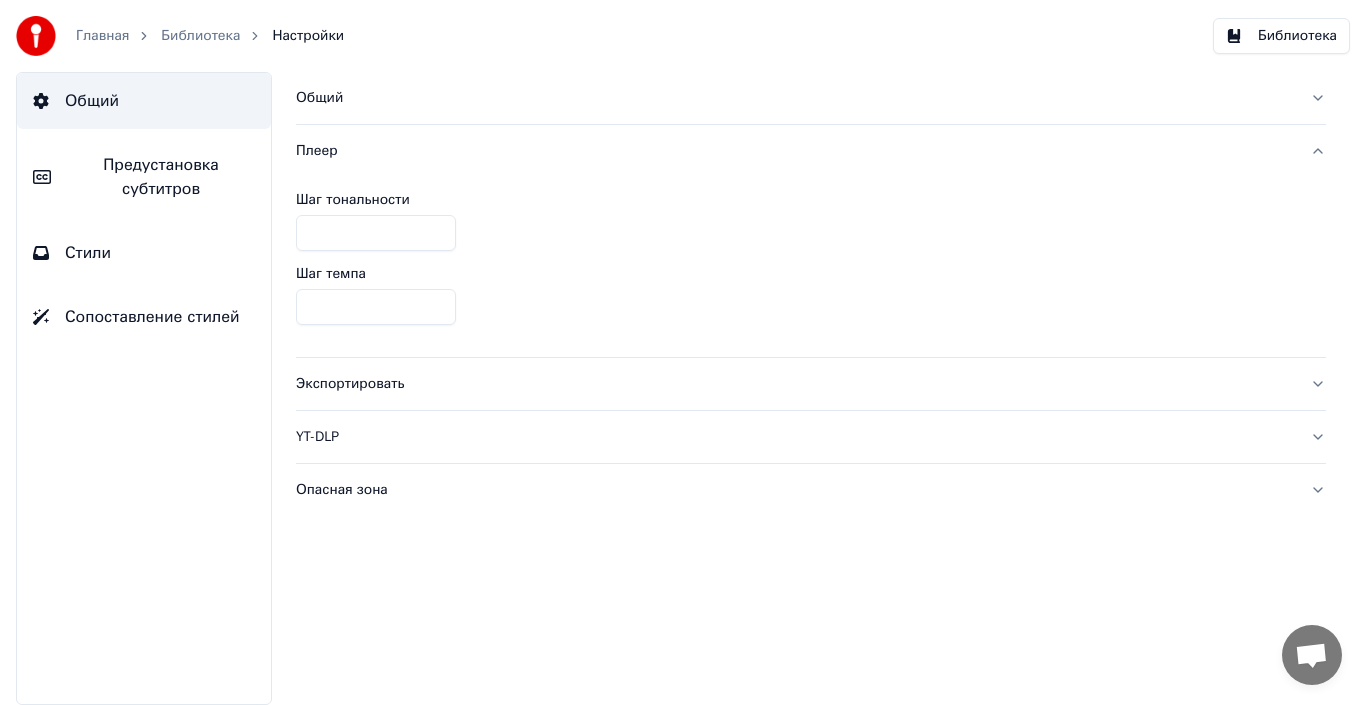 click on "Общий" at bounding box center [795, 98] 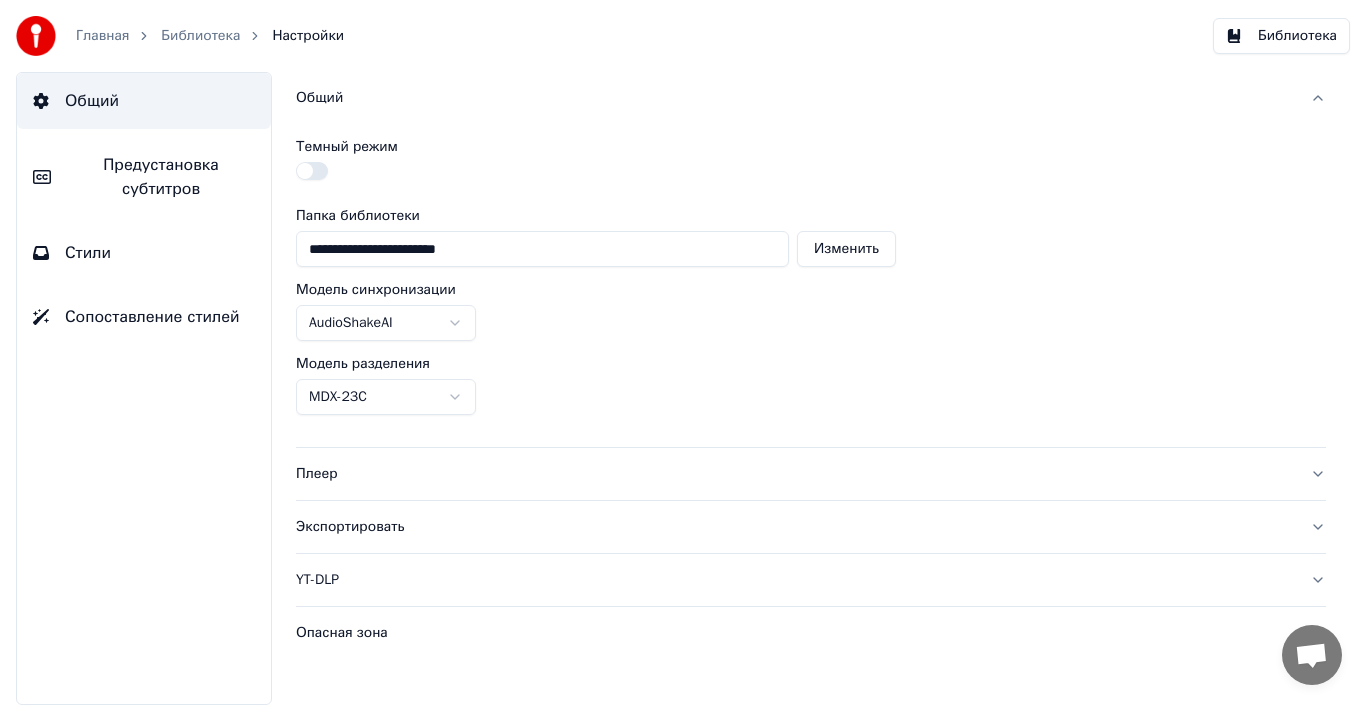 click on "Плеер" at bounding box center (795, 474) 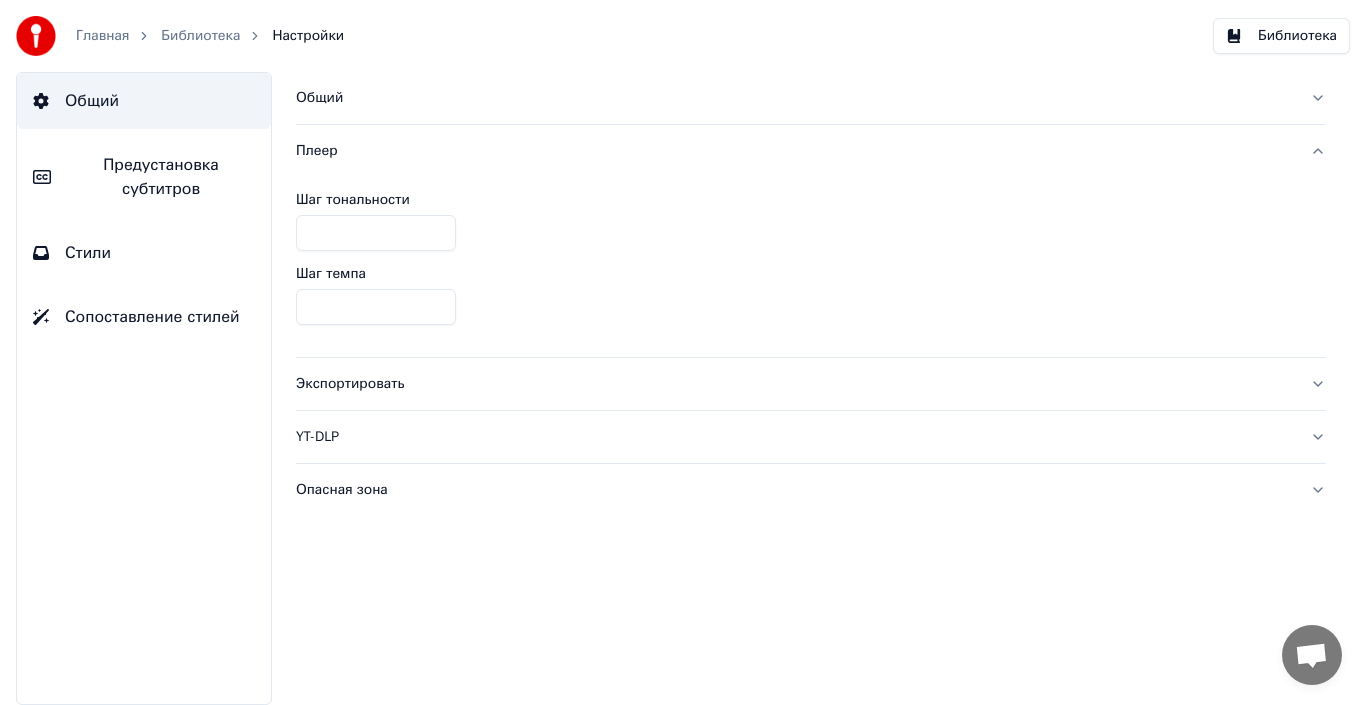 click on "Экспортировать" at bounding box center (795, 384) 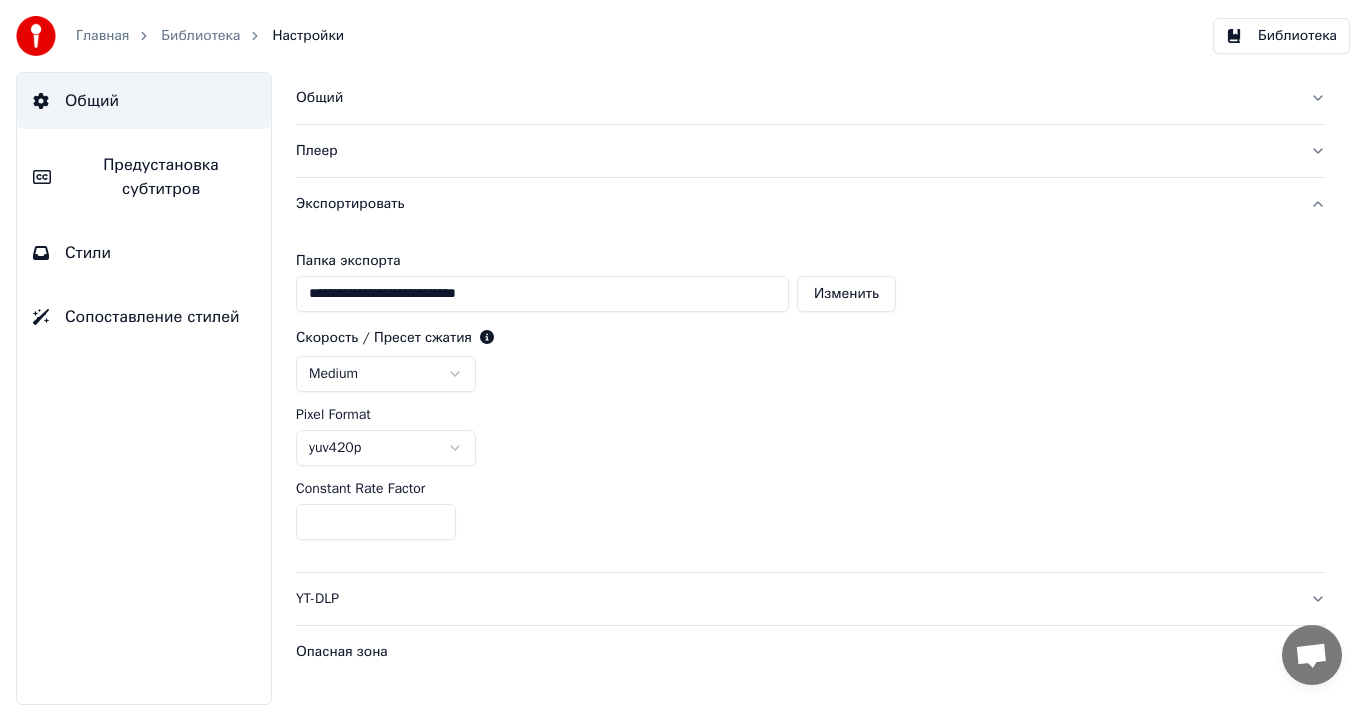 click on "Опасная зона" at bounding box center (795, 652) 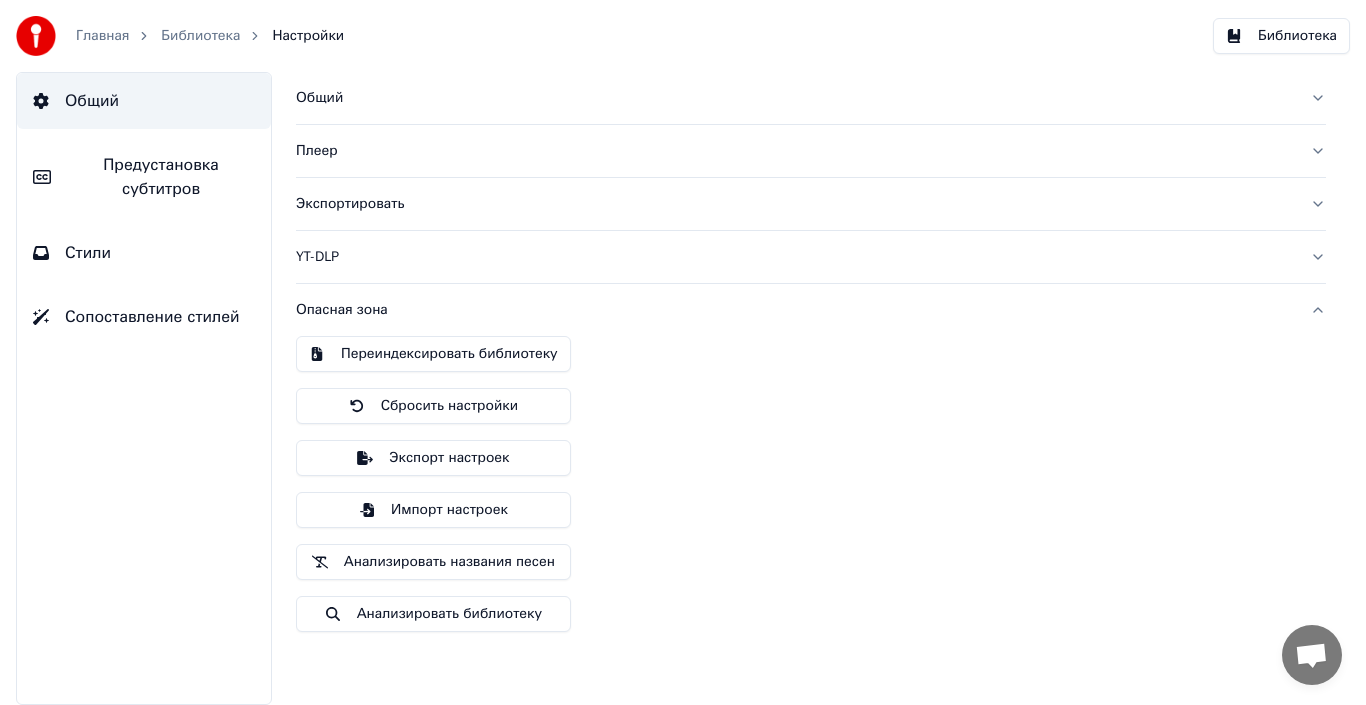 click on "Предустановка субтитров" at bounding box center [161, 177] 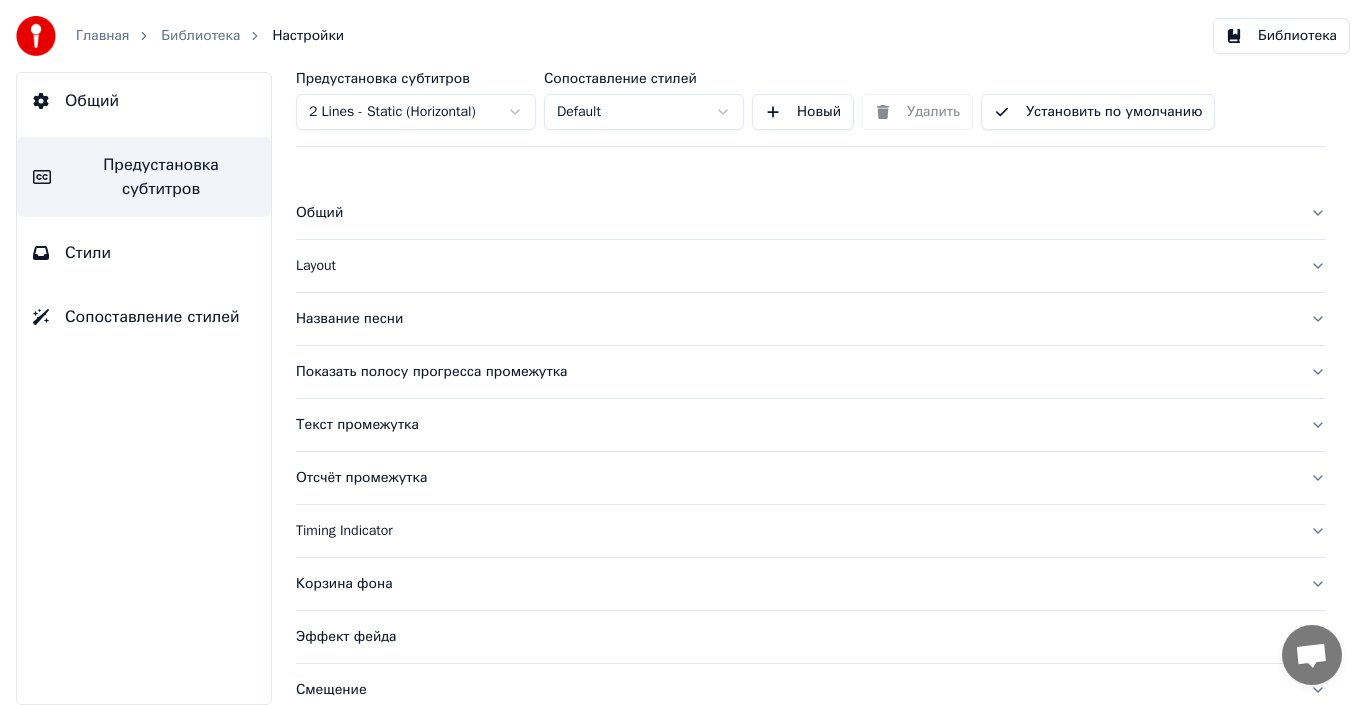click on "Общий" at bounding box center [795, 213] 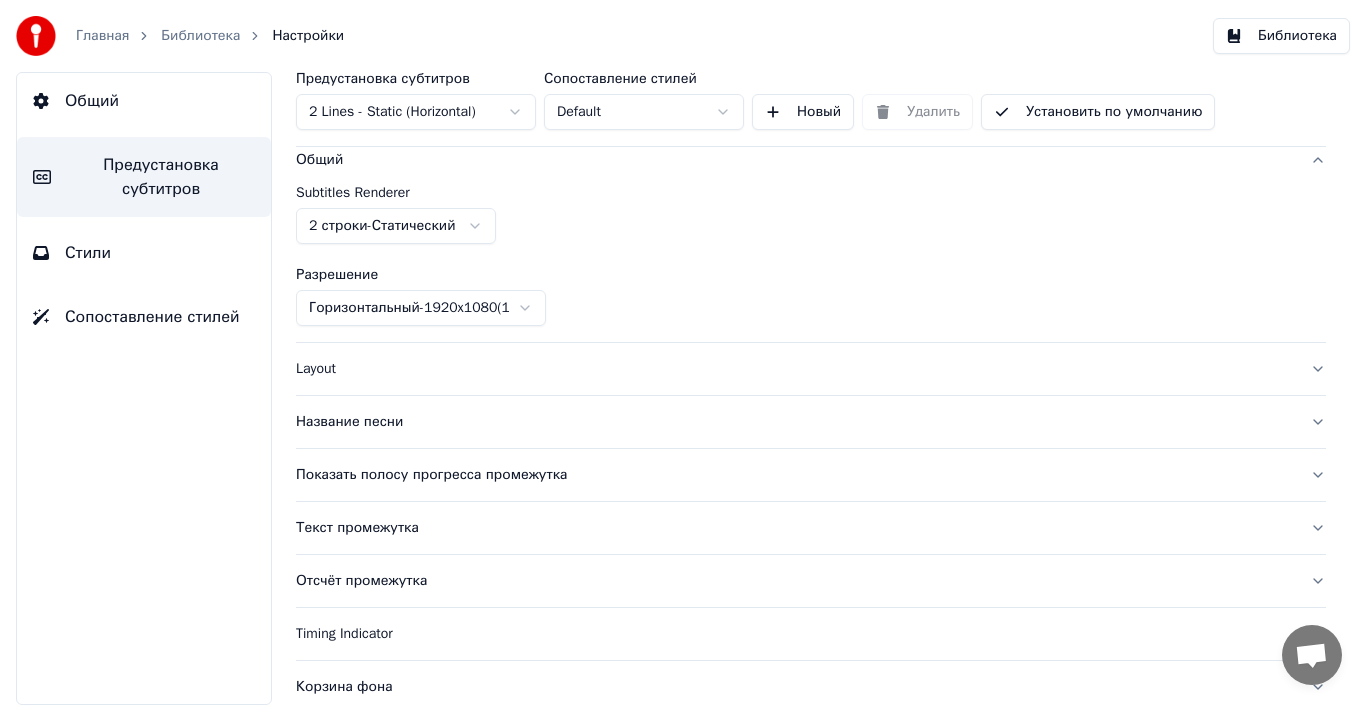 scroll, scrollTop: 100, scrollLeft: 0, axis: vertical 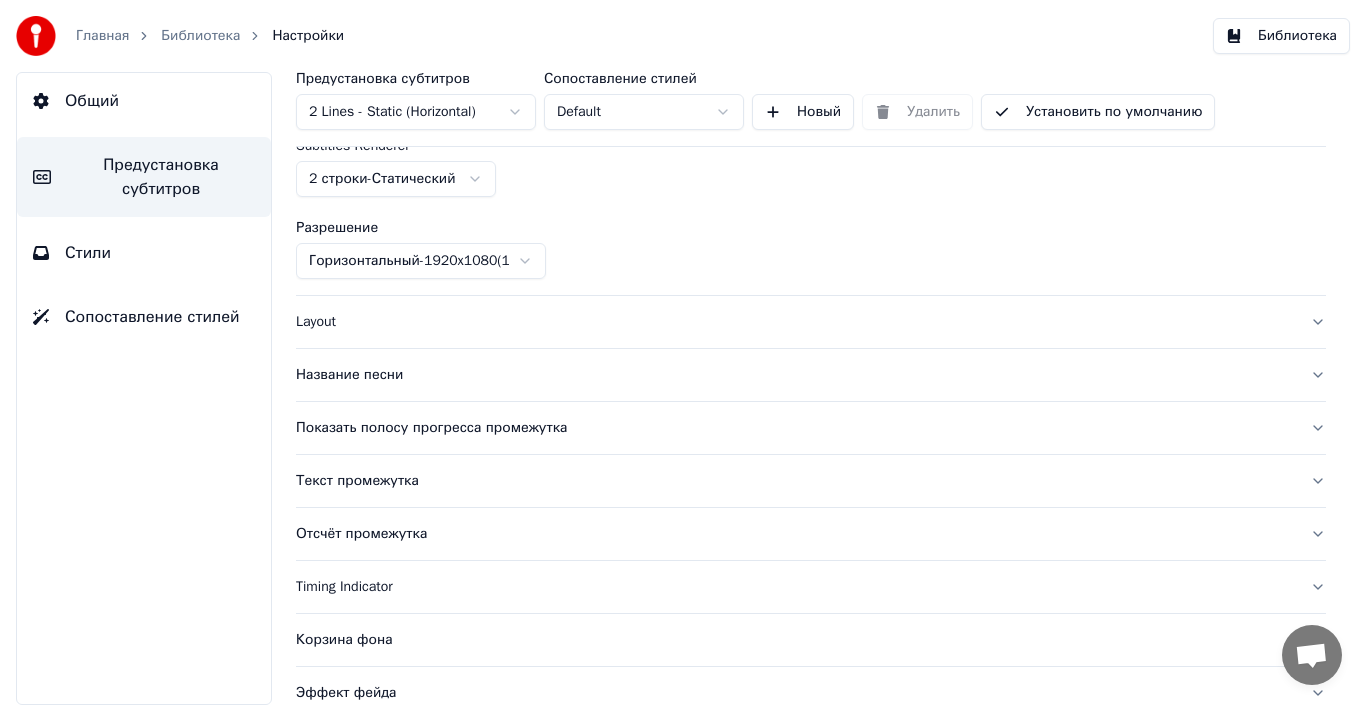 click on "Layout" at bounding box center (811, 322) 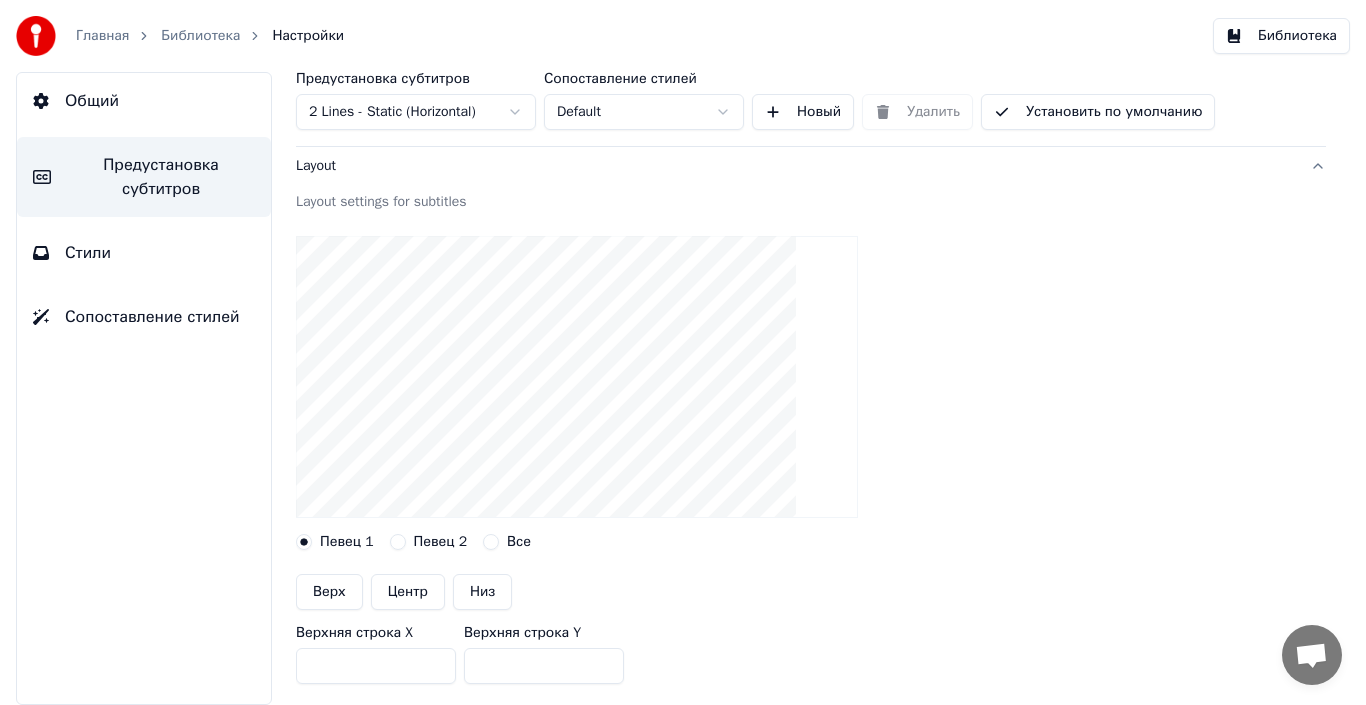 scroll, scrollTop: 200, scrollLeft: 0, axis: vertical 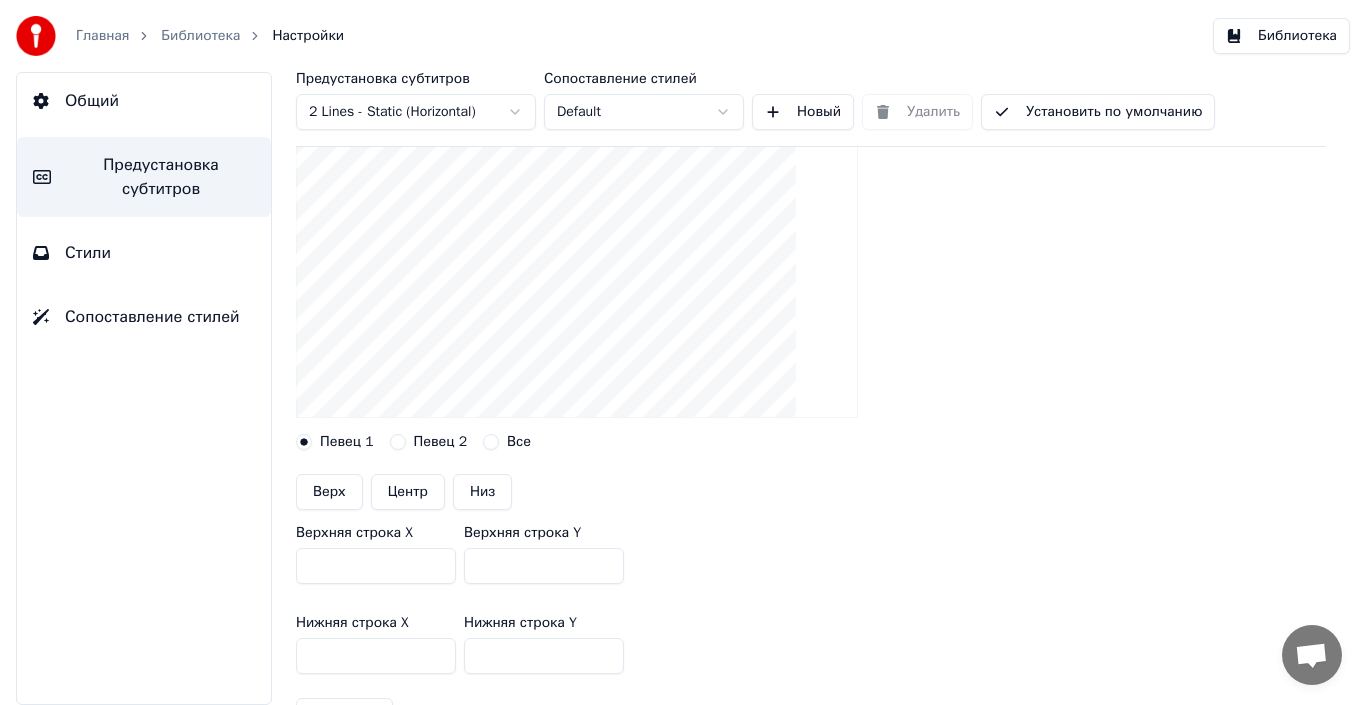 click on "Низ" at bounding box center (482, 492) 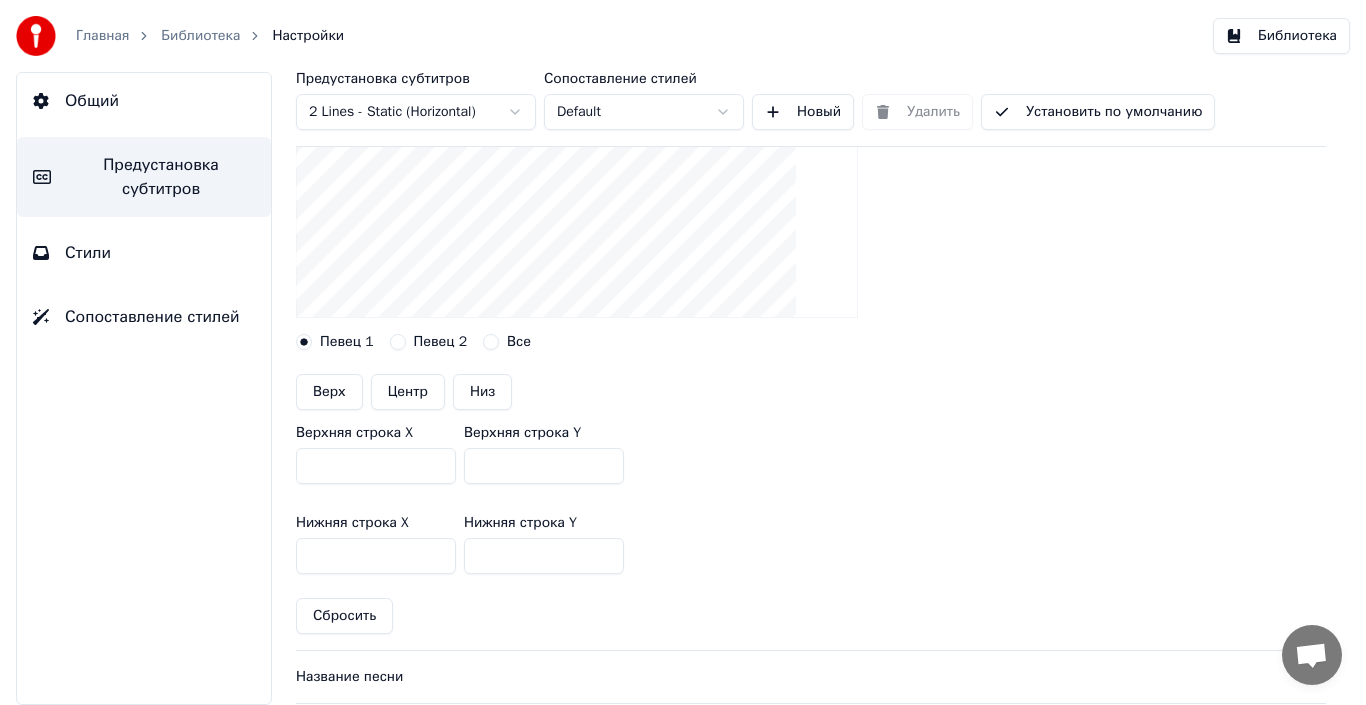 scroll, scrollTop: 400, scrollLeft: 0, axis: vertical 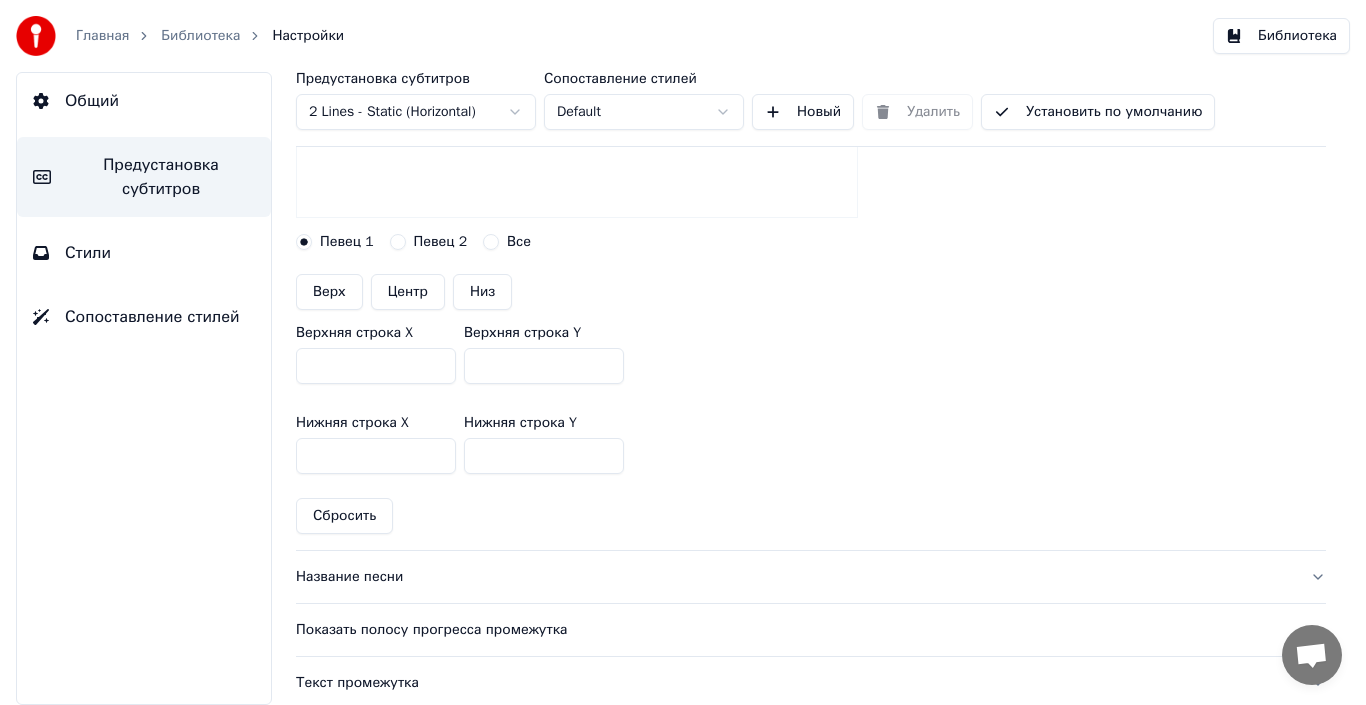 click on "***" at bounding box center (376, 456) 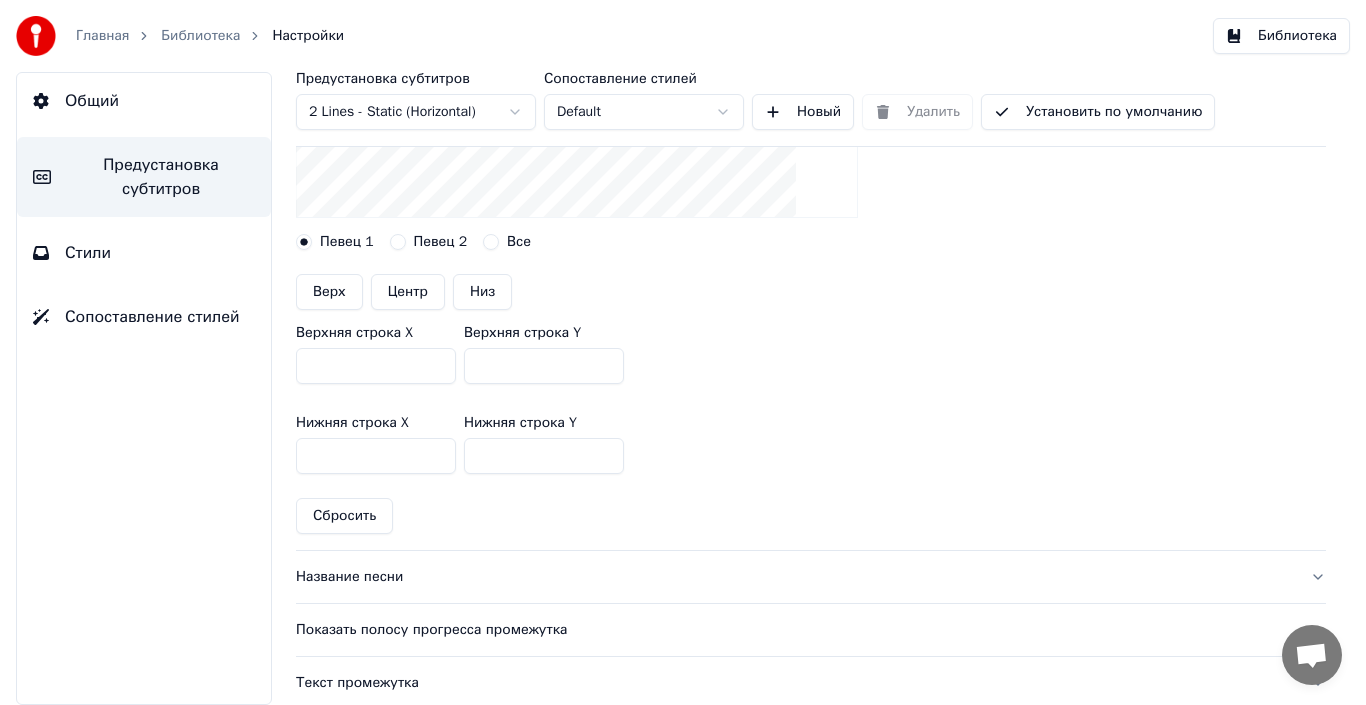 click on "***" at bounding box center [376, 456] 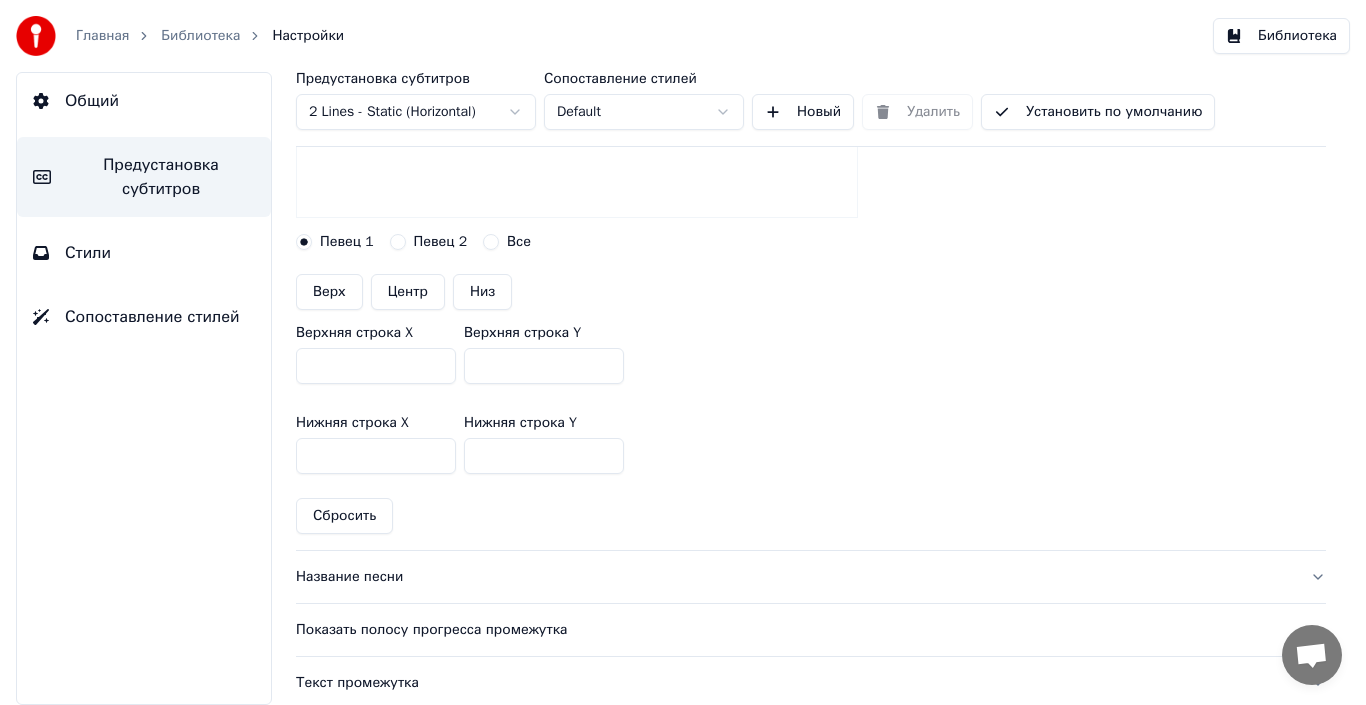 click on "***" at bounding box center (376, 456) 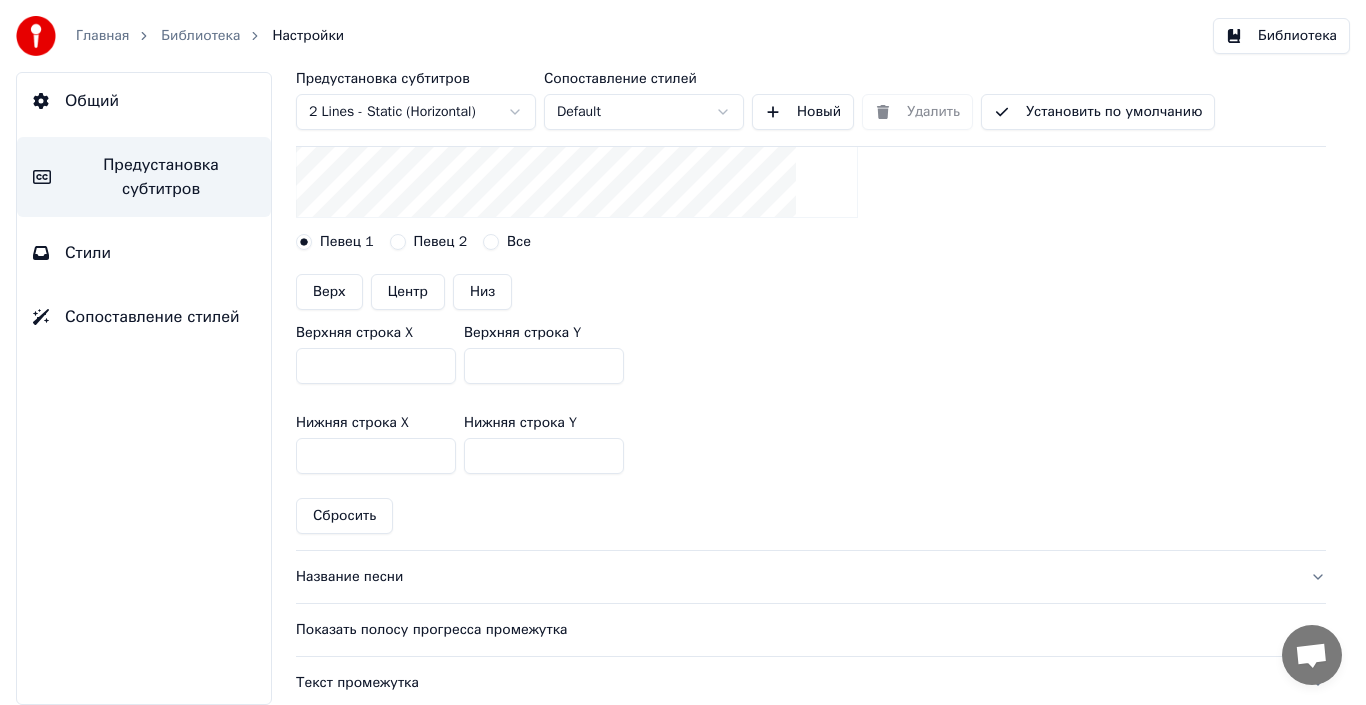click on "***" at bounding box center (376, 456) 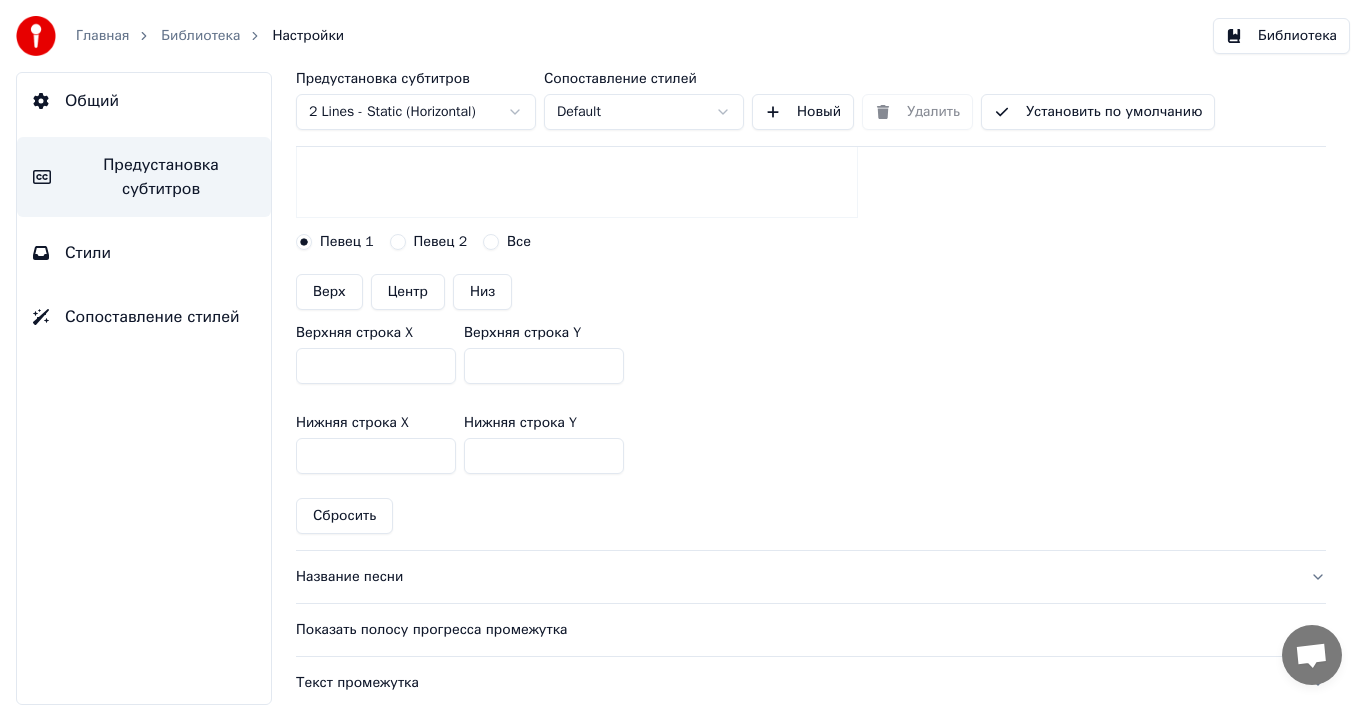 click on "***" at bounding box center (376, 456) 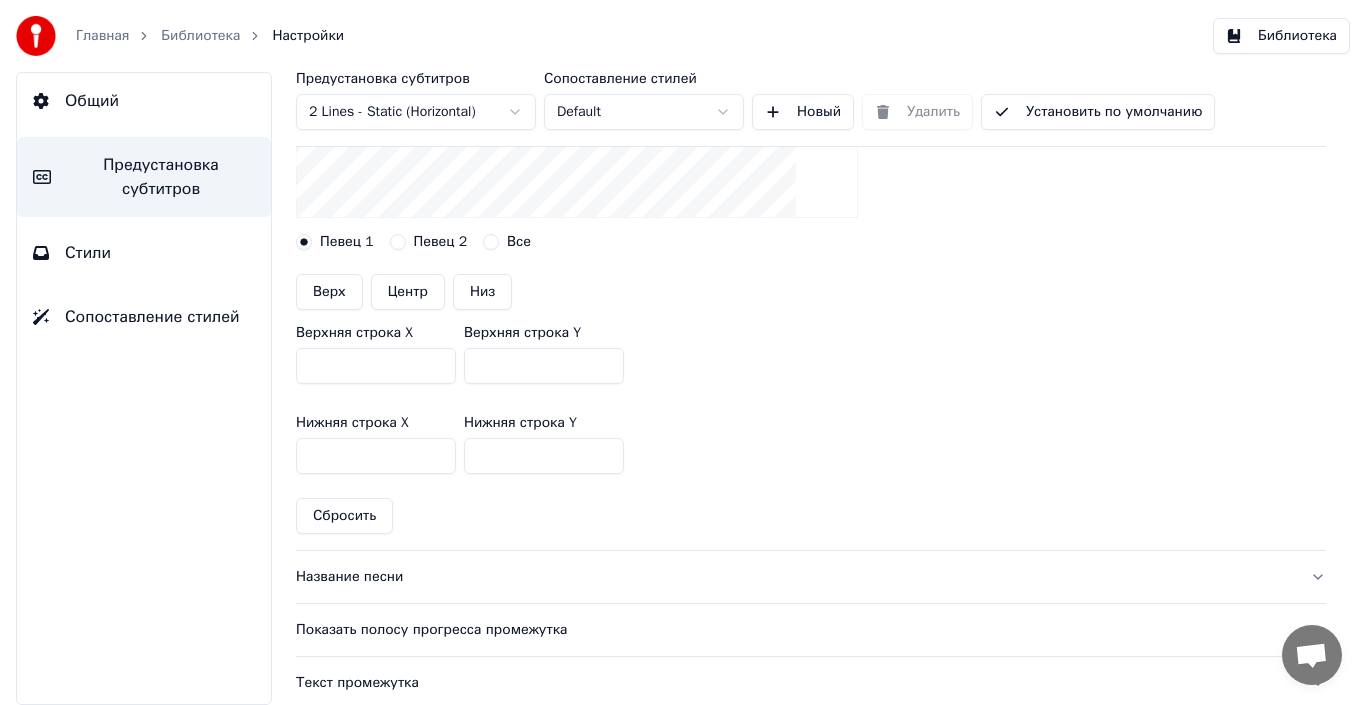 click on "***" at bounding box center (376, 456) 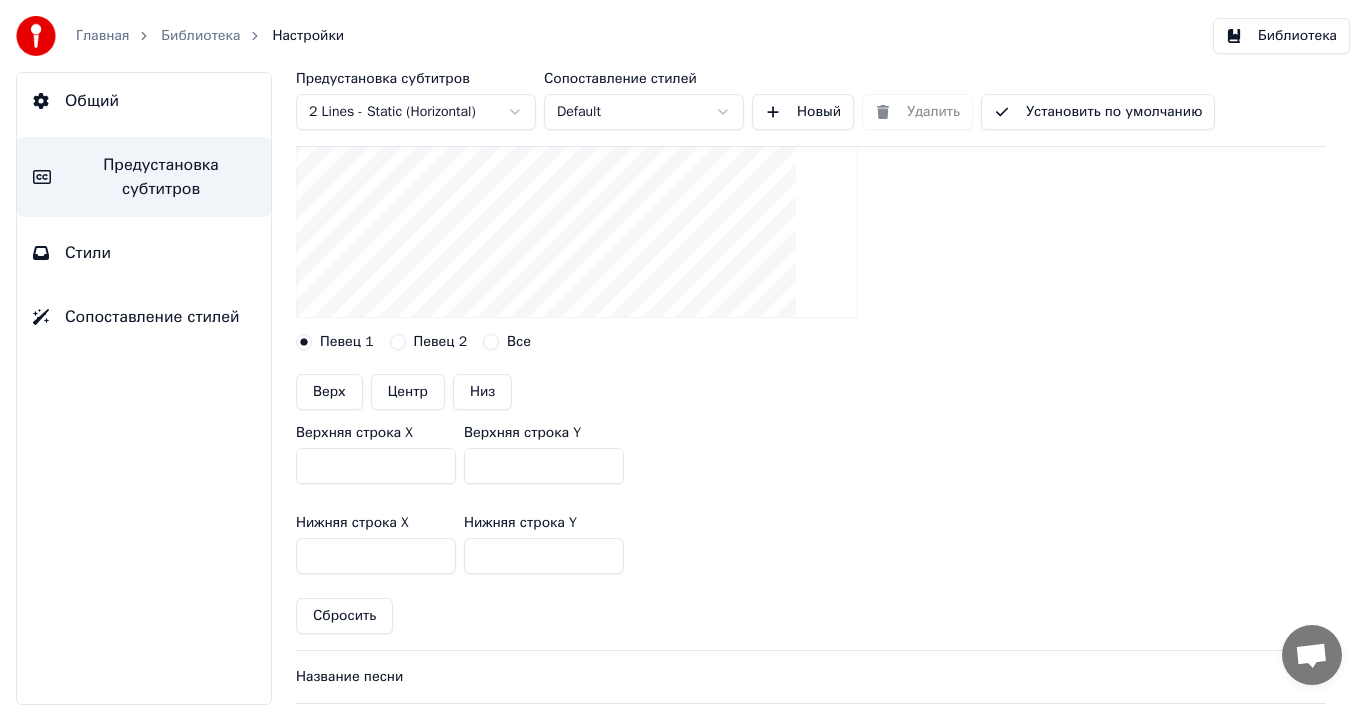scroll, scrollTop: 400, scrollLeft: 0, axis: vertical 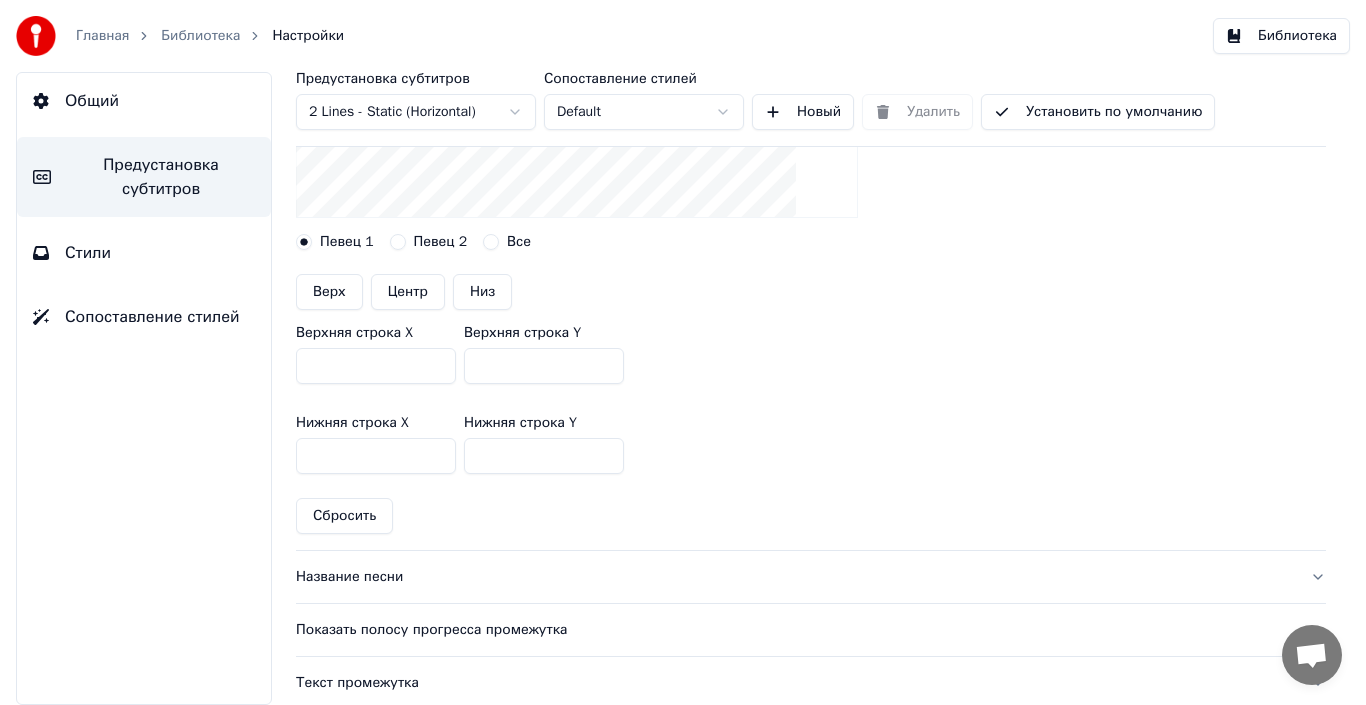 click on "***" at bounding box center [376, 456] 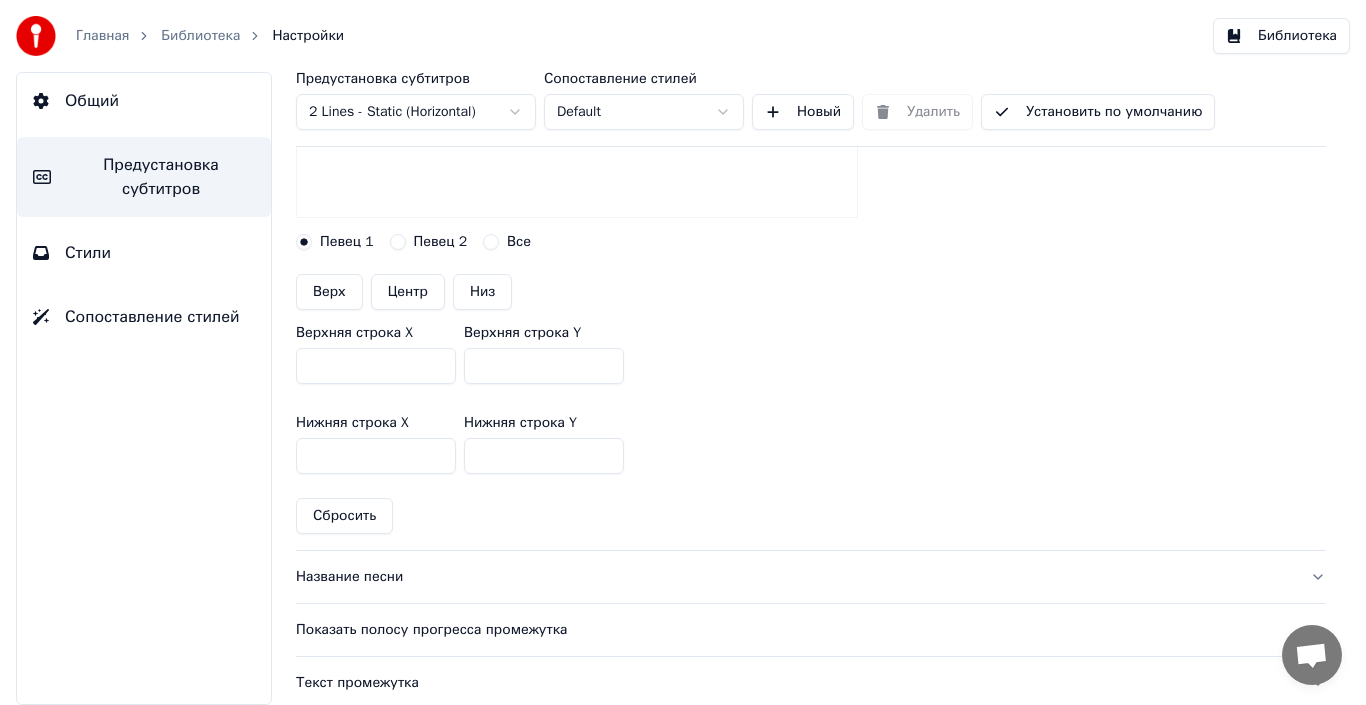 click on "***" at bounding box center [376, 456] 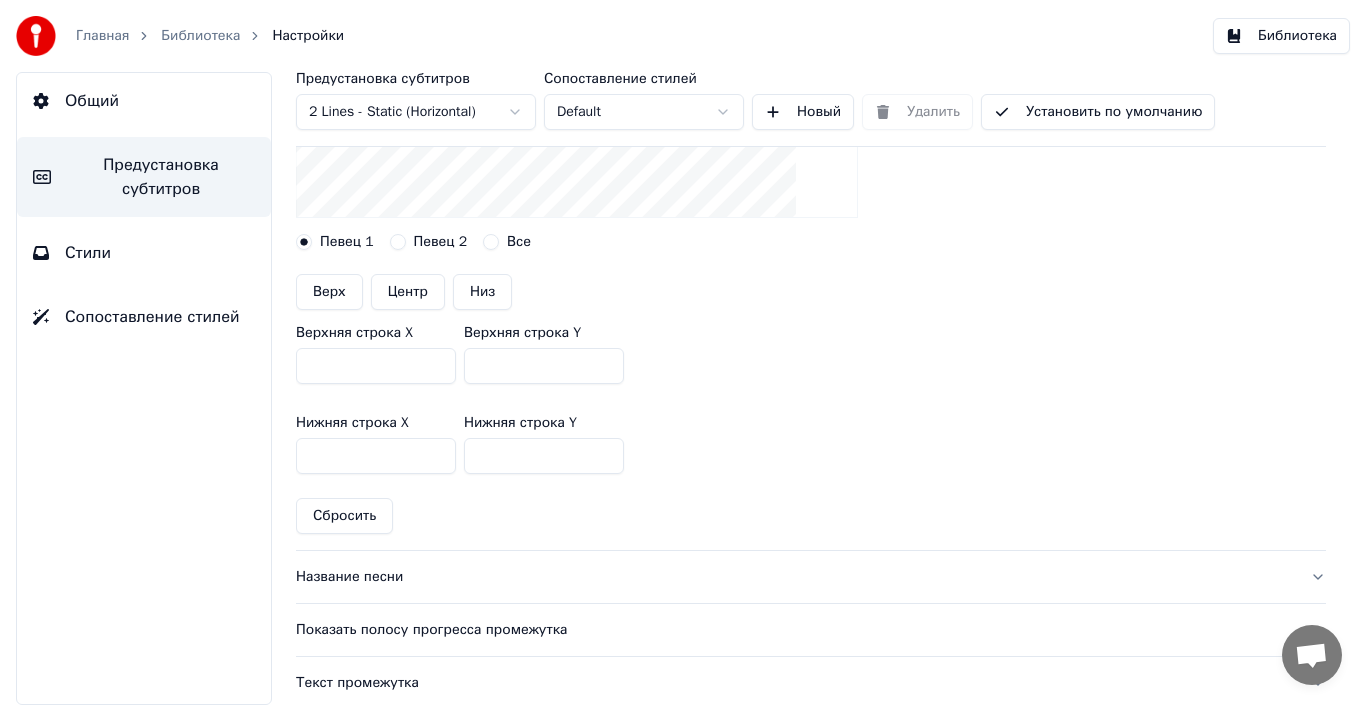 click on "***" at bounding box center [376, 456] 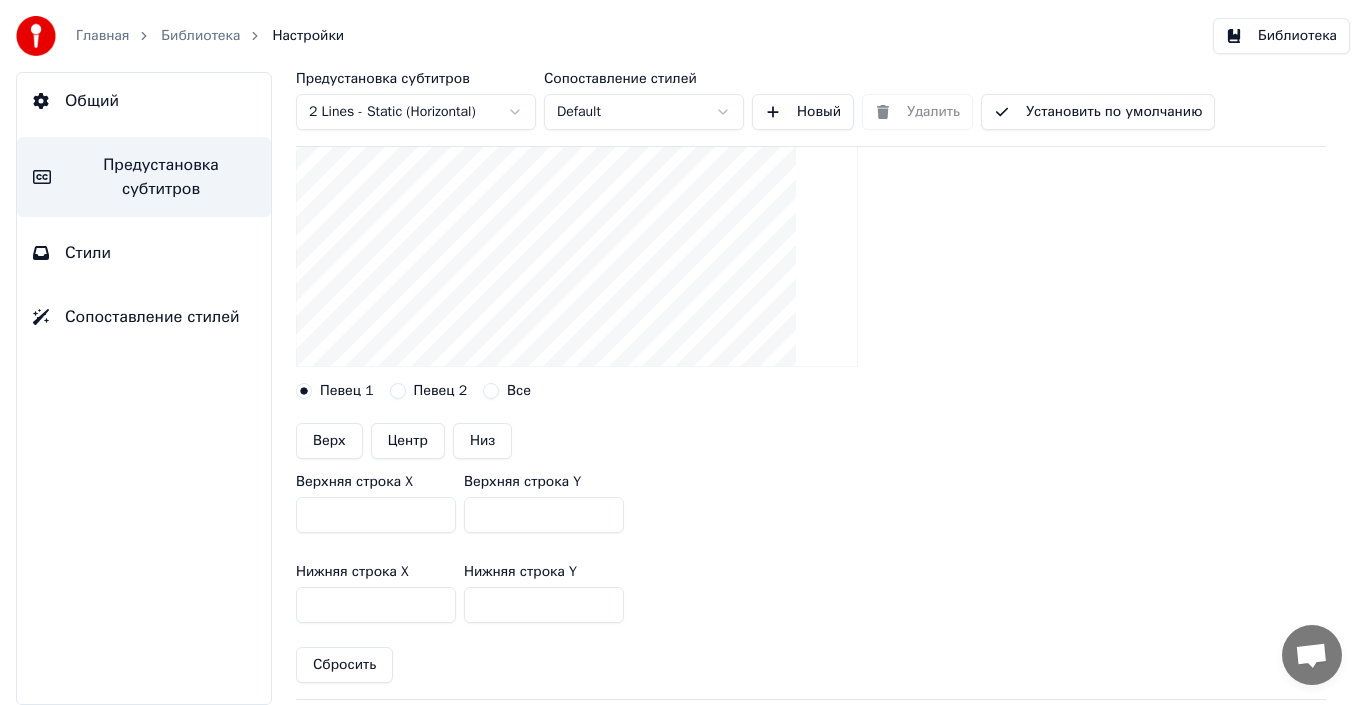 scroll, scrollTop: 300, scrollLeft: 0, axis: vertical 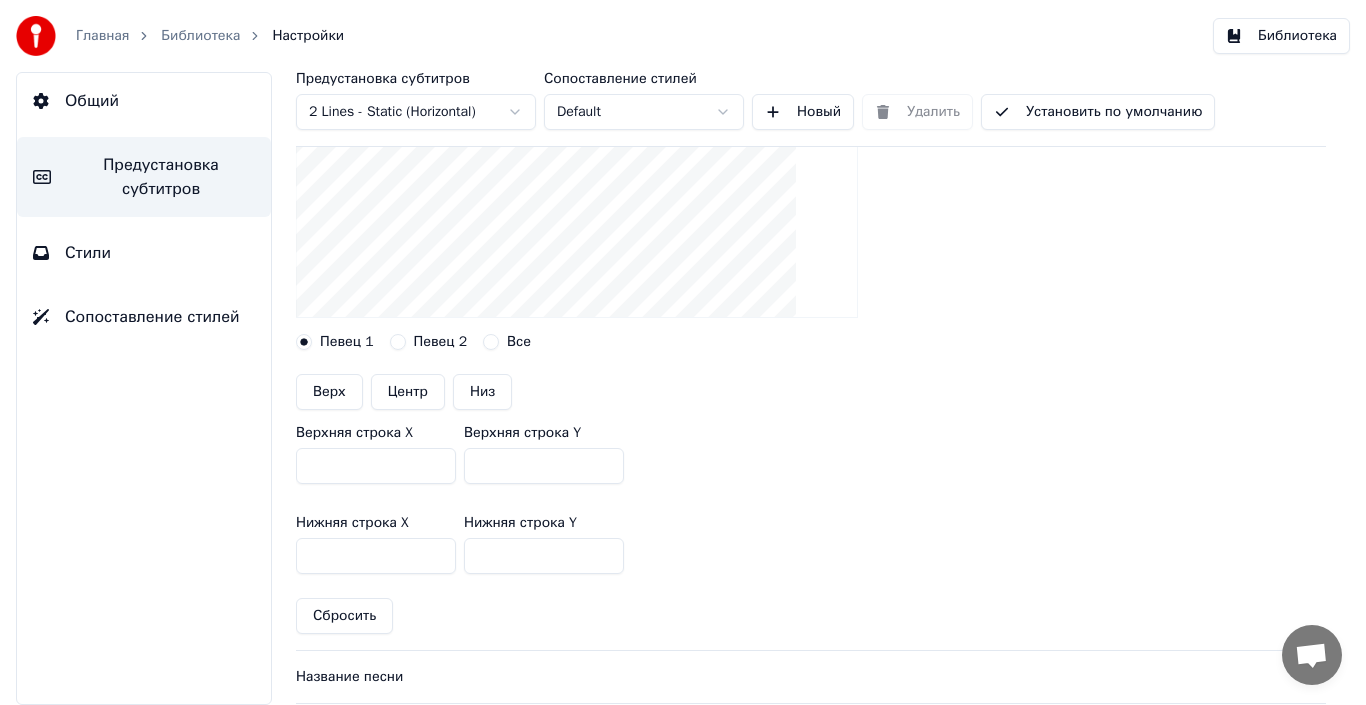 click on "***" at bounding box center [376, 466] 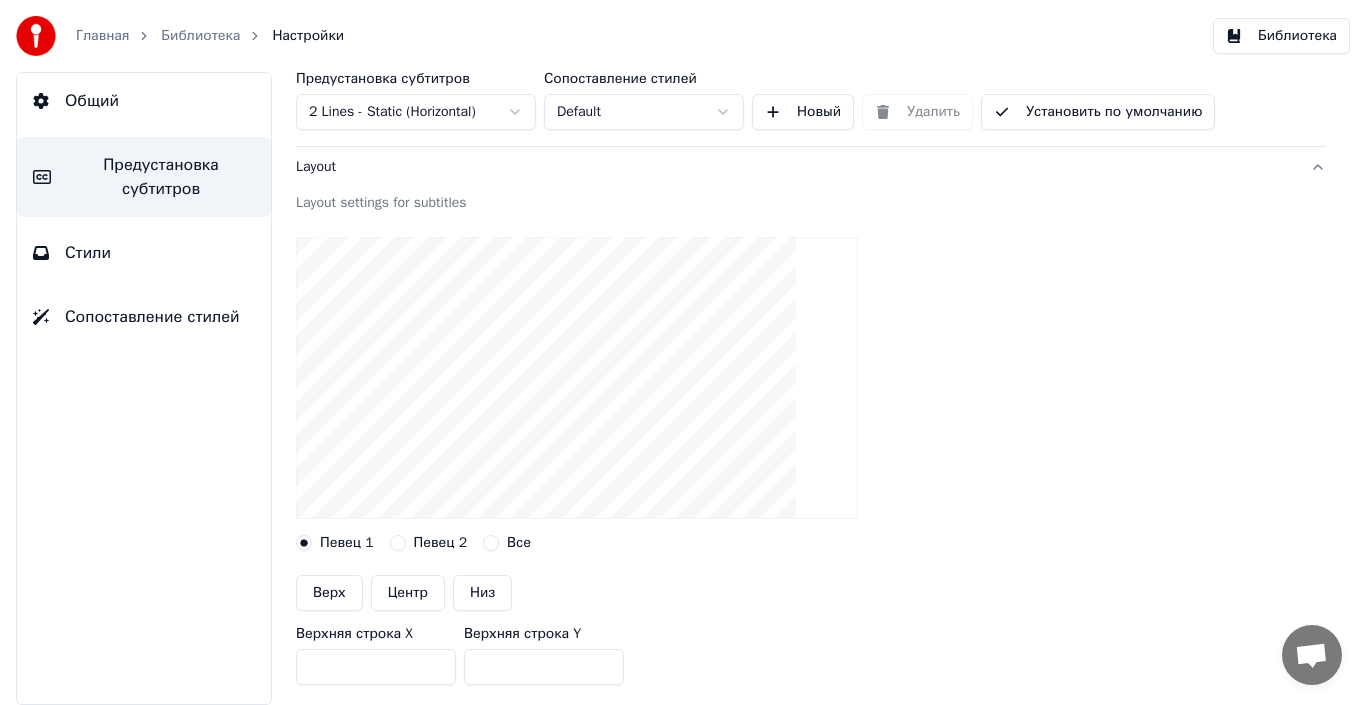 scroll, scrollTop: 200, scrollLeft: 0, axis: vertical 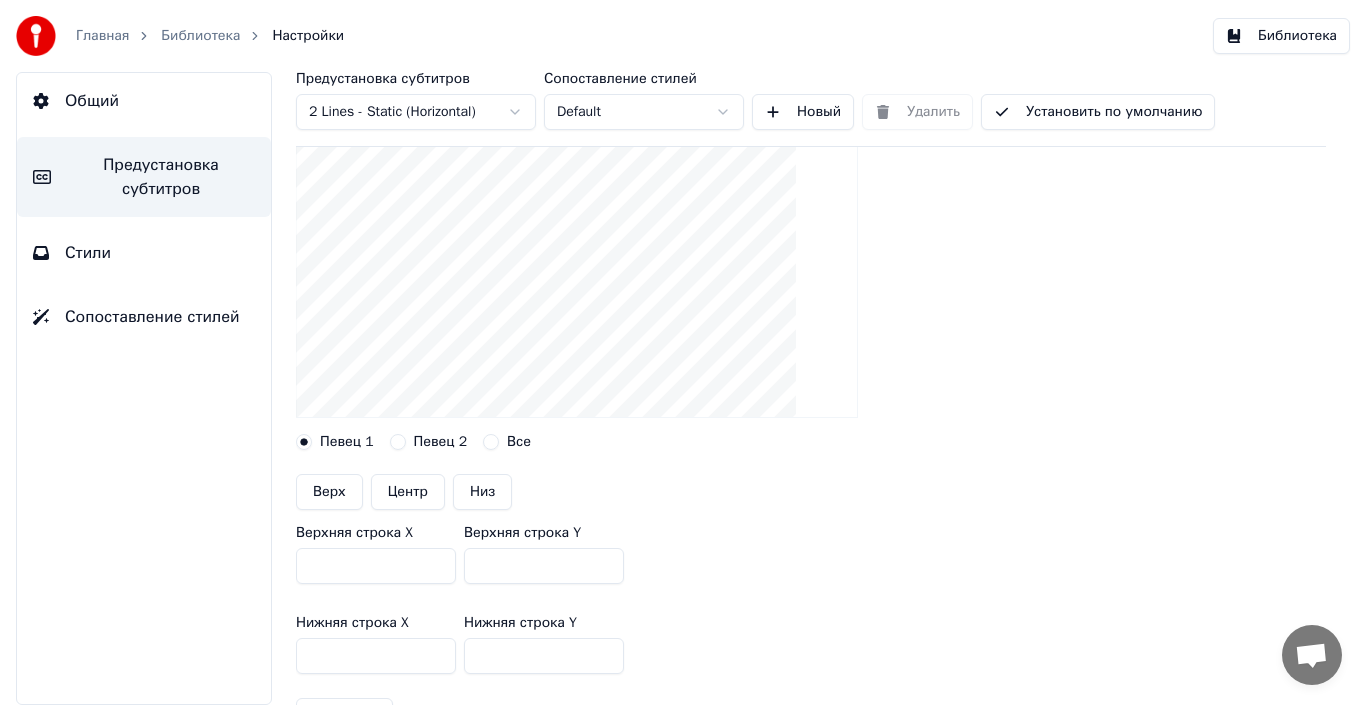click on "Низ" at bounding box center (482, 492) 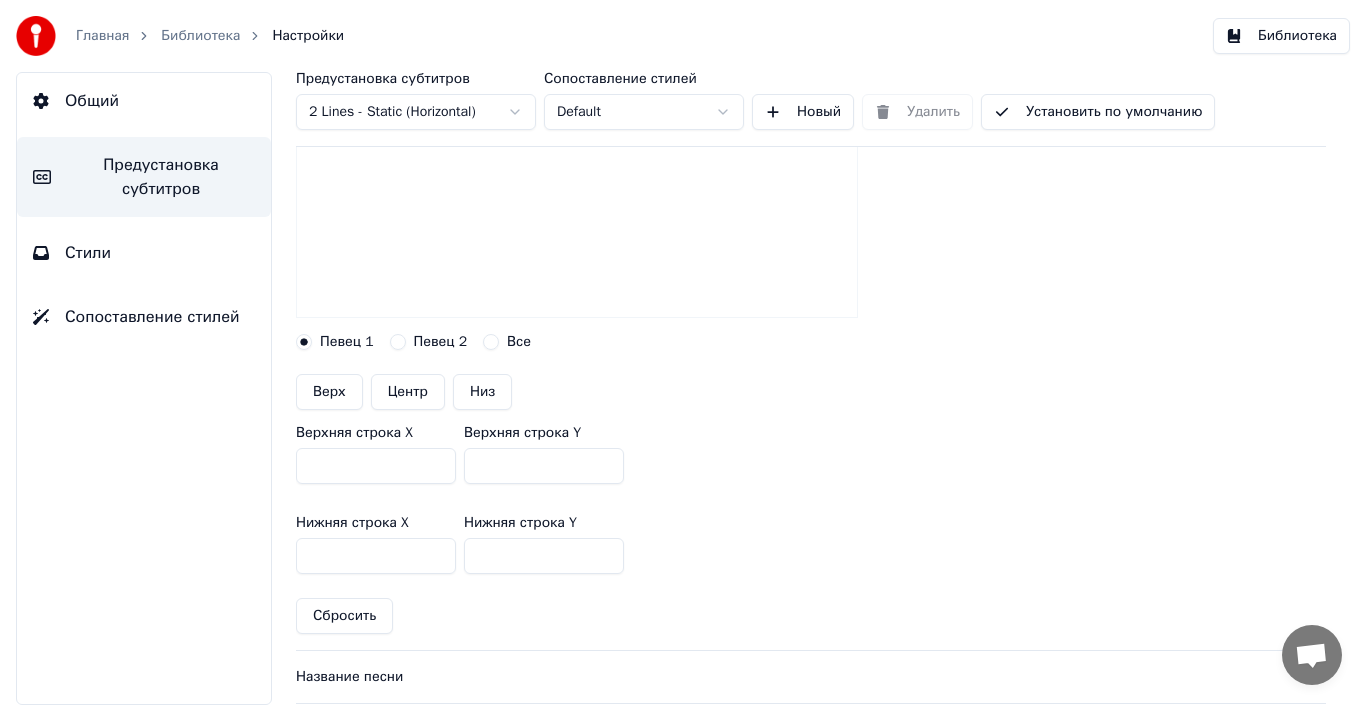 click on "***" at bounding box center [544, 556] 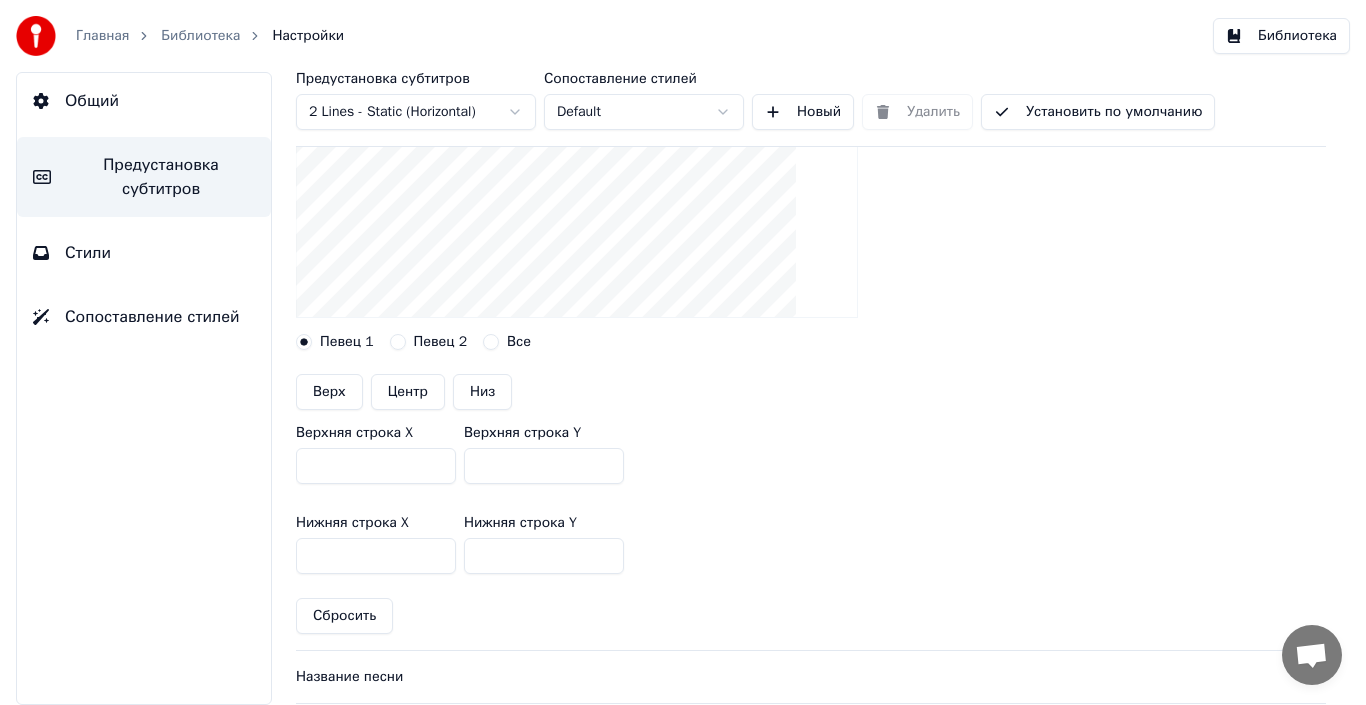click on "***" at bounding box center [544, 556] 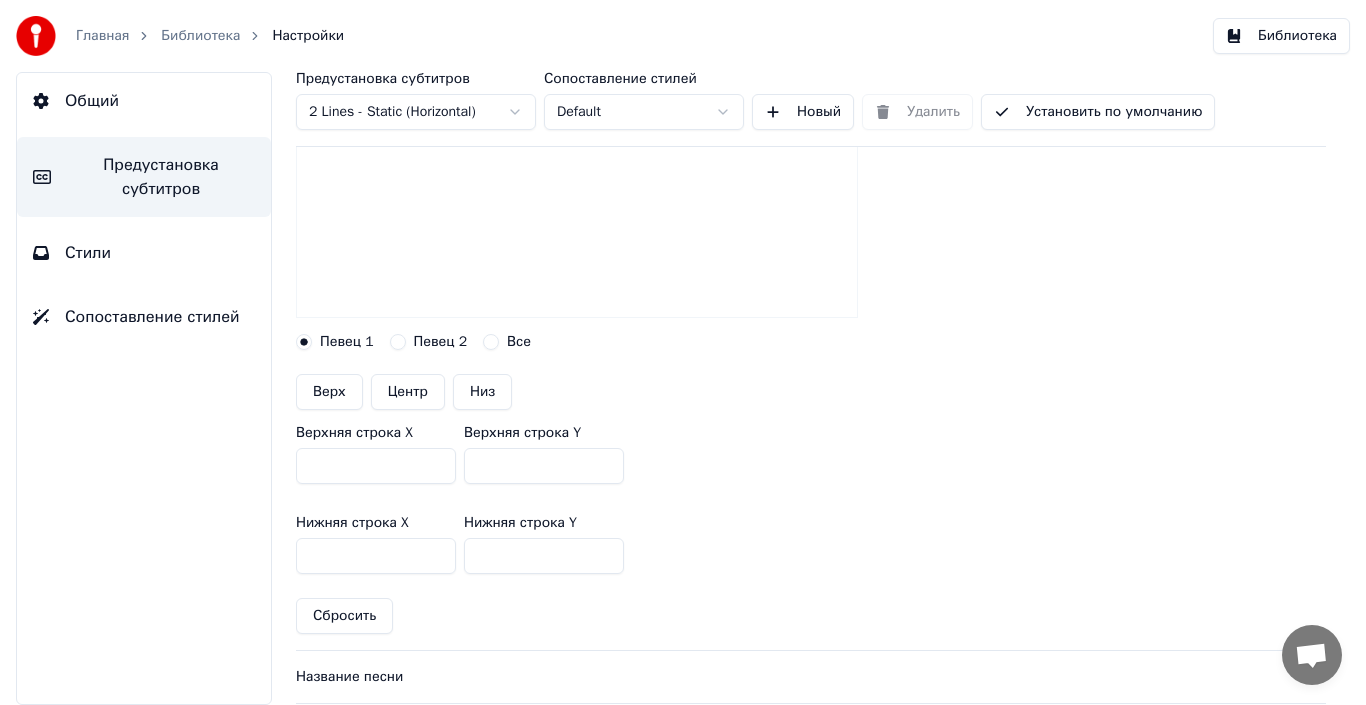 click on "***" at bounding box center (544, 556) 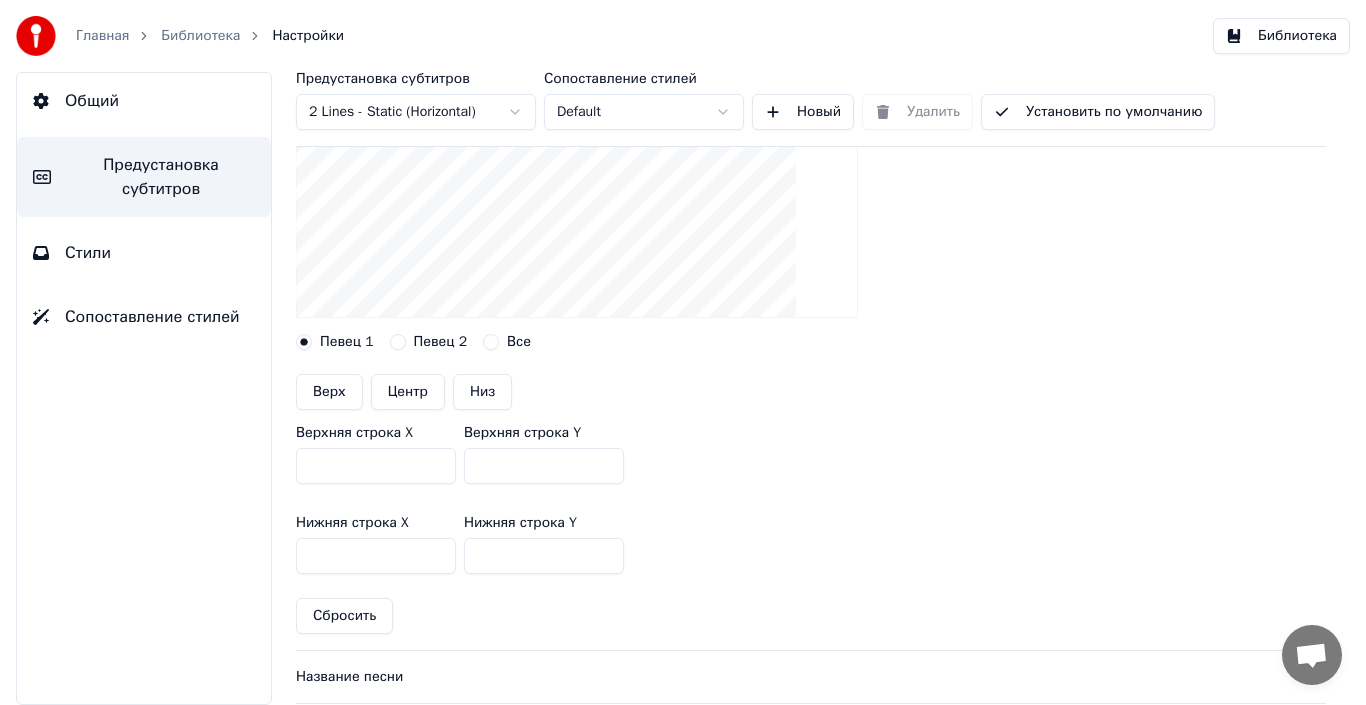 click on "***" at bounding box center (544, 556) 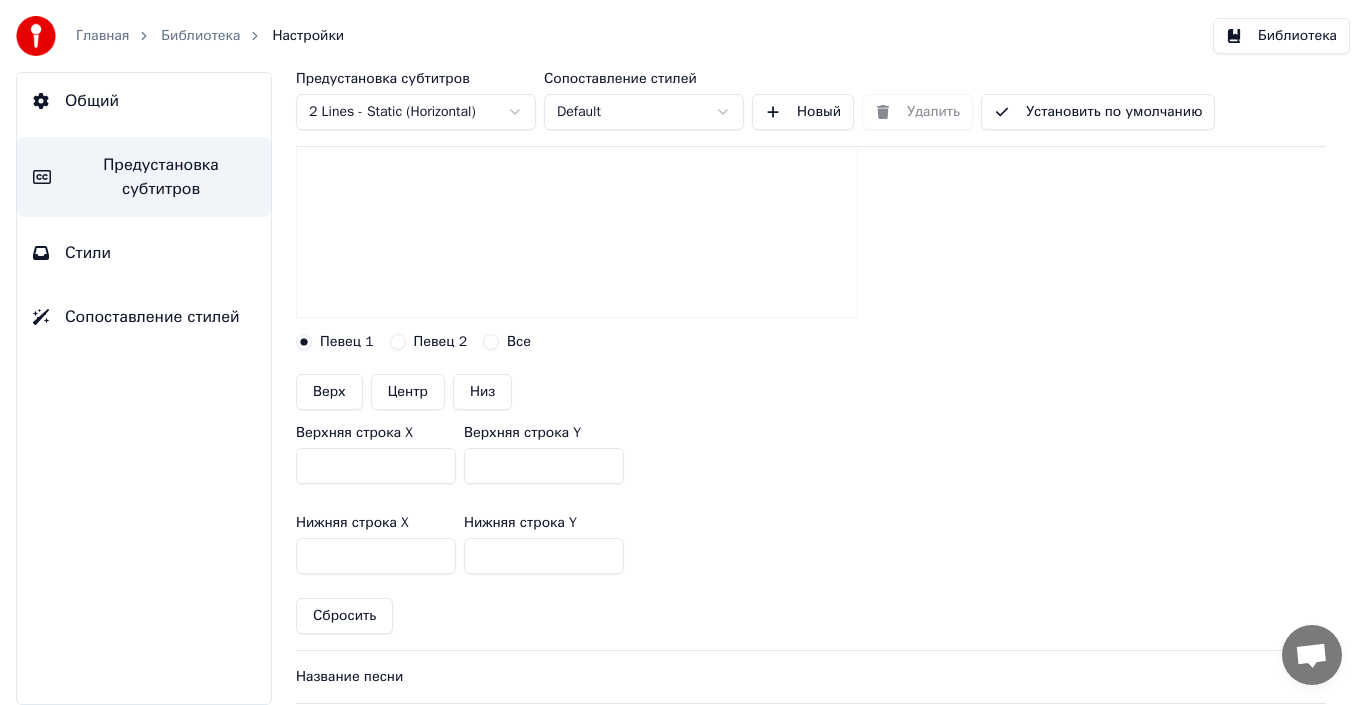 click on "***" at bounding box center (544, 556) 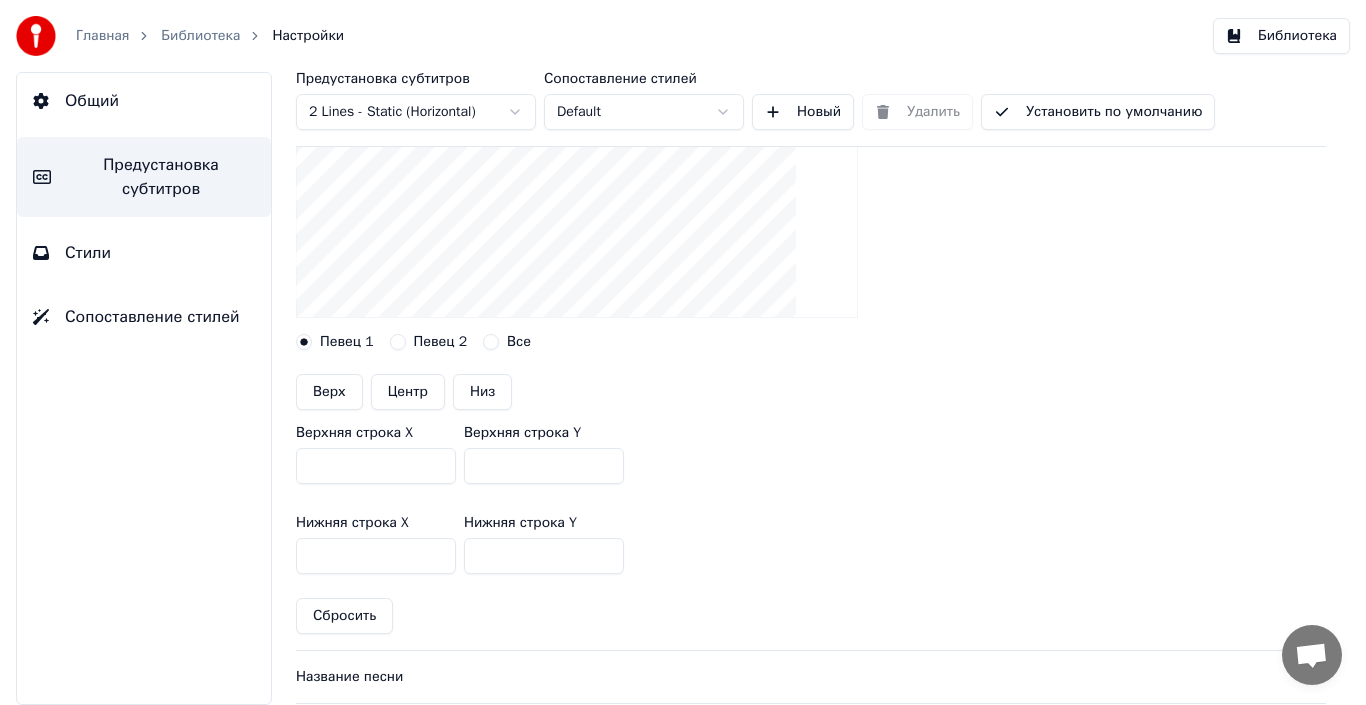 click on "***" at bounding box center [544, 556] 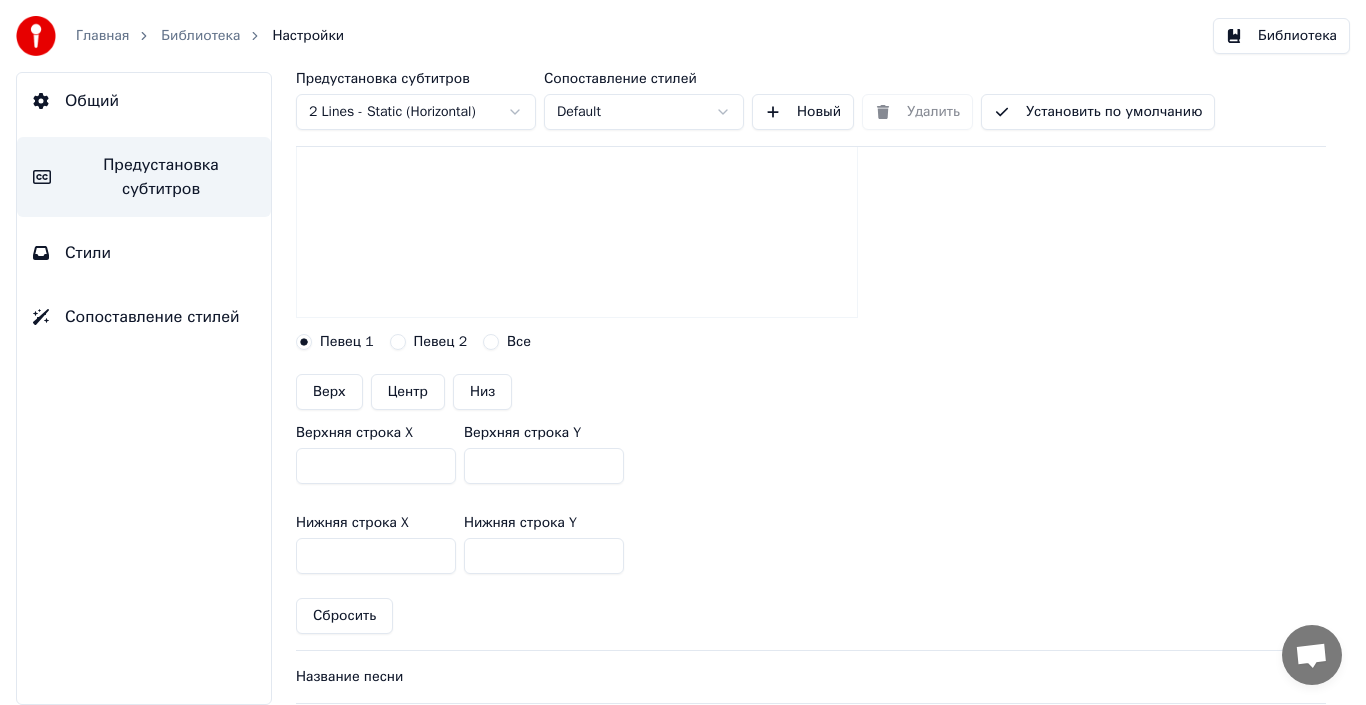 click on "***" at bounding box center [544, 556] 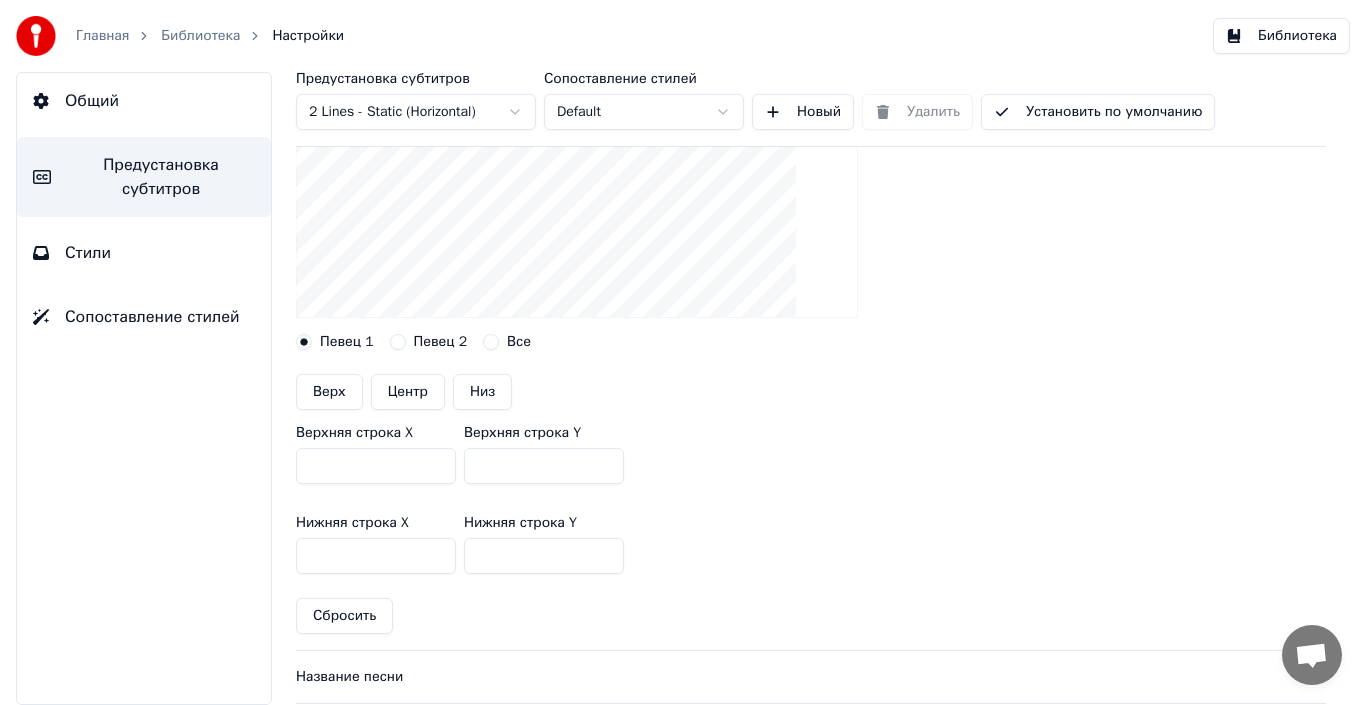 click on "***" at bounding box center [544, 556] 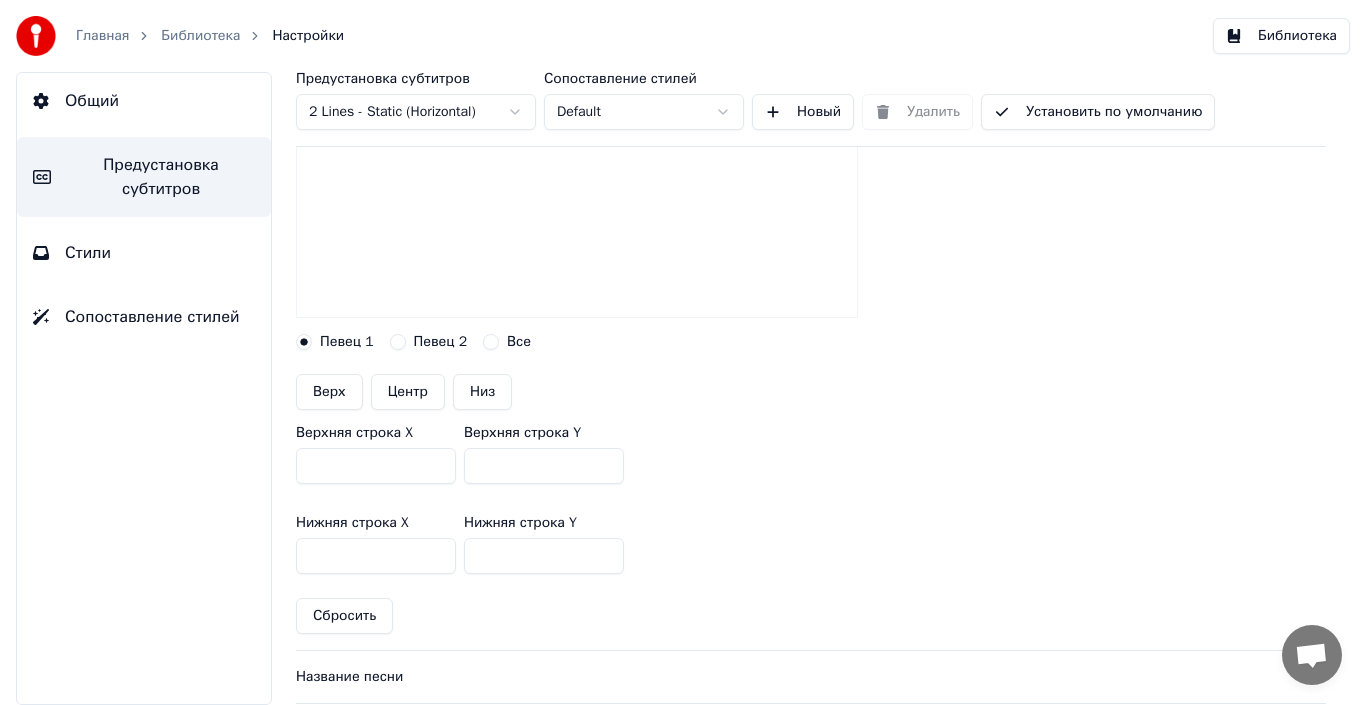 type on "***" 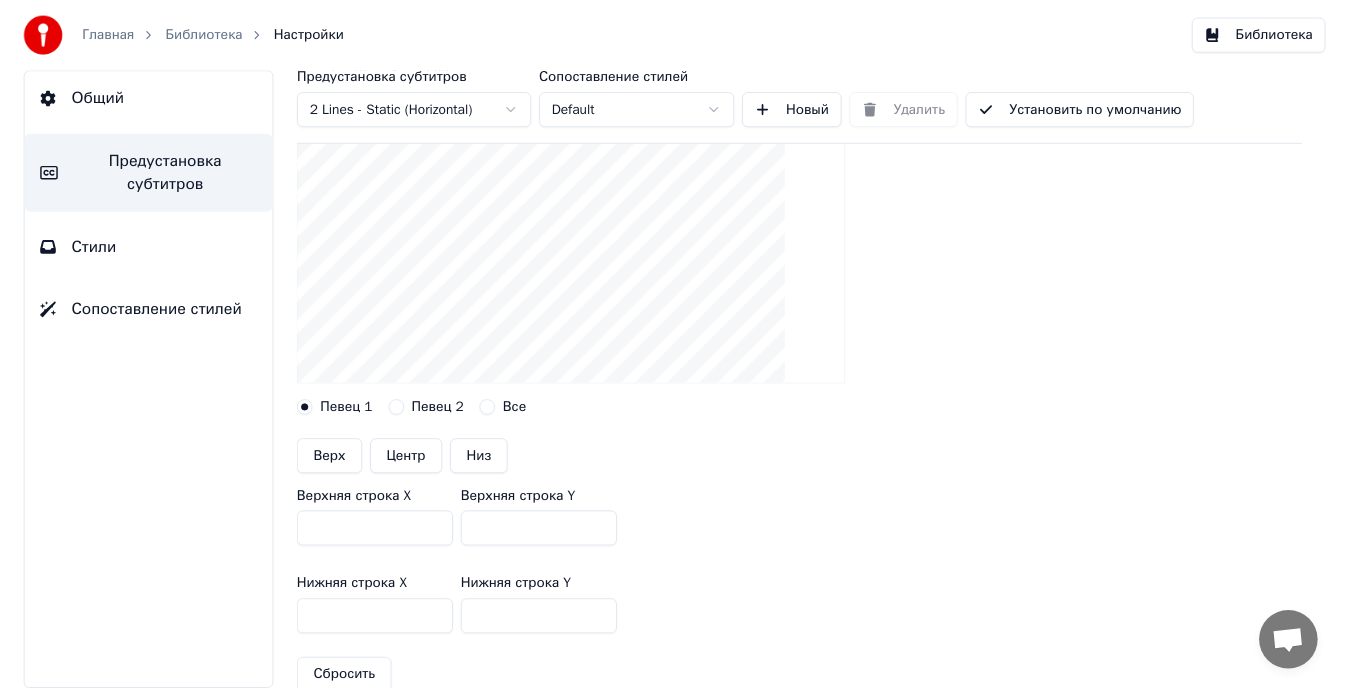 scroll, scrollTop: 200, scrollLeft: 0, axis: vertical 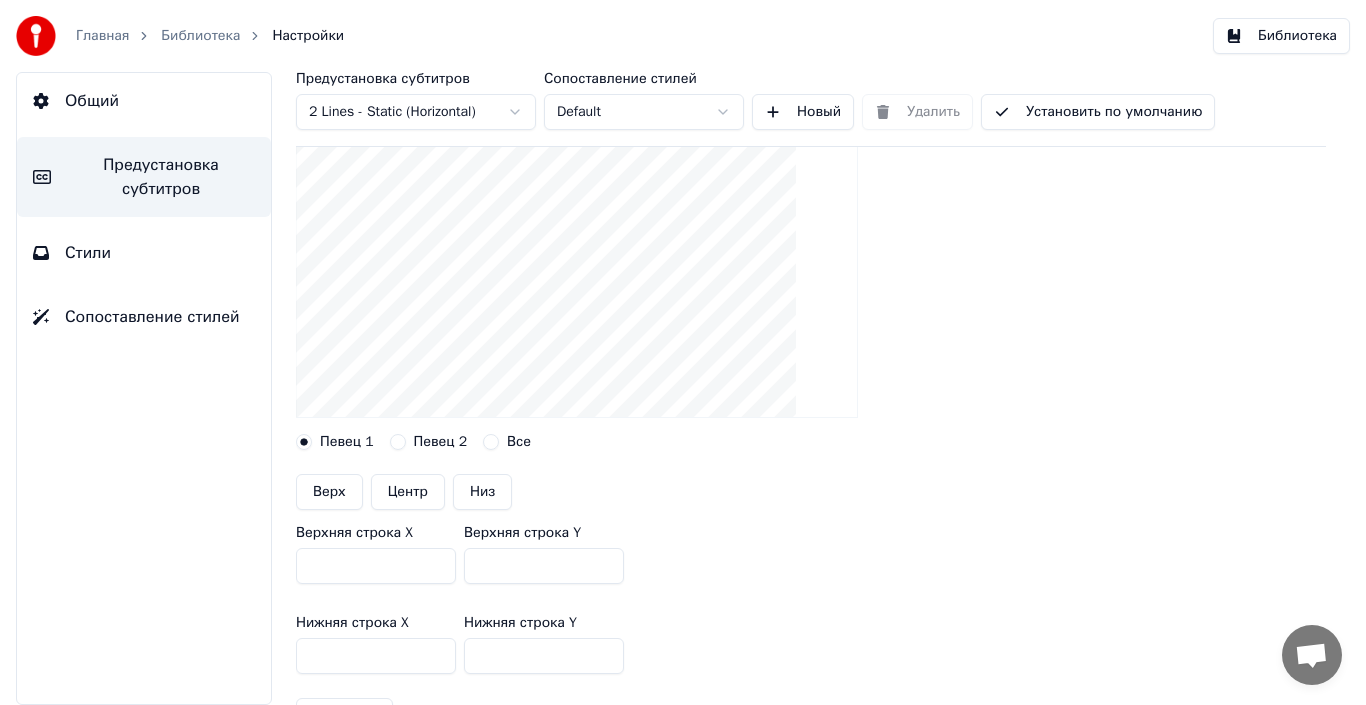 click on "Установить по умолчанию" at bounding box center (1098, 112) 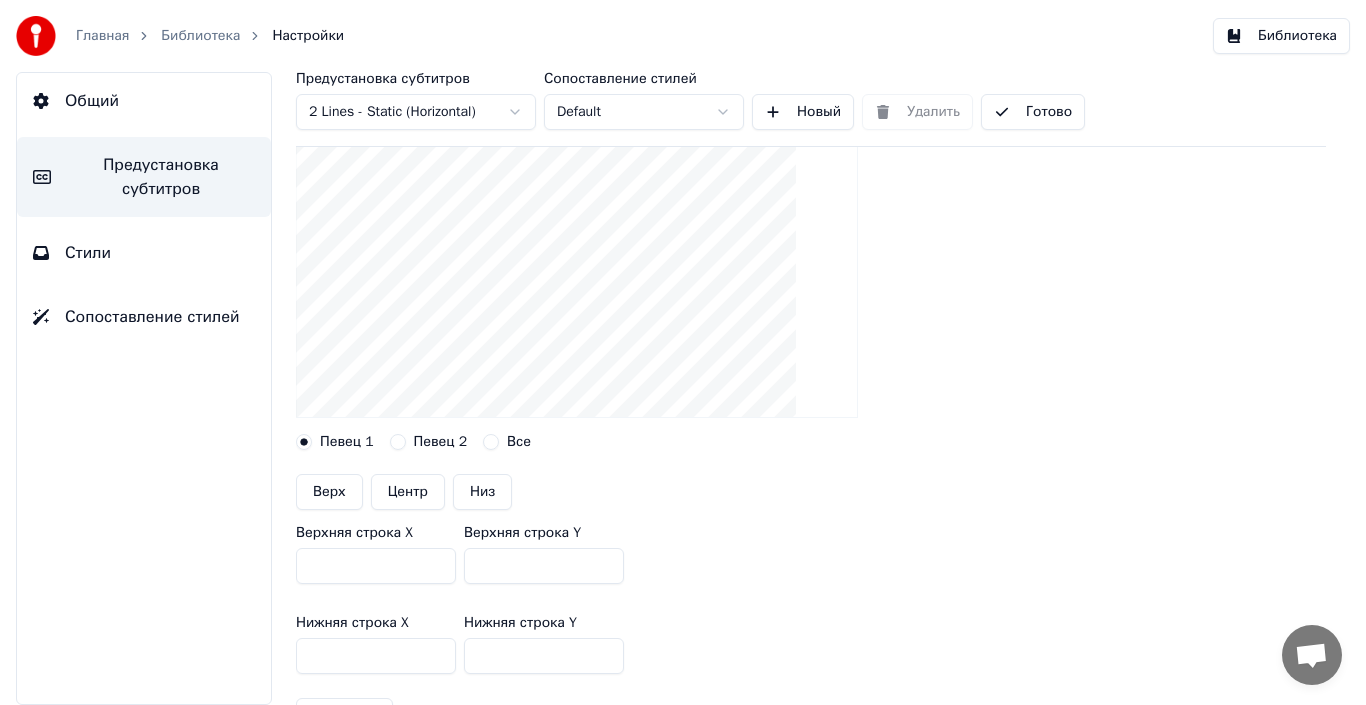 click on "Готово" at bounding box center (1033, 112) 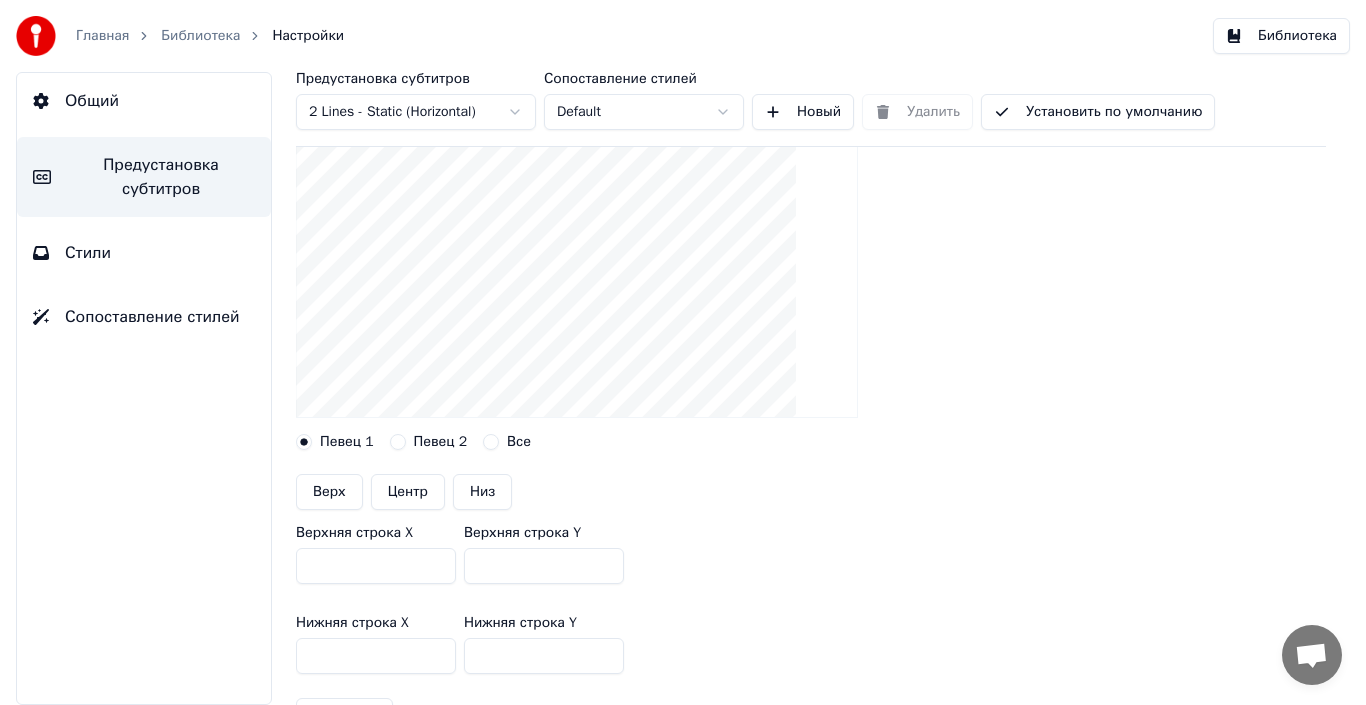 click on "Библиотека" at bounding box center (1281, 36) 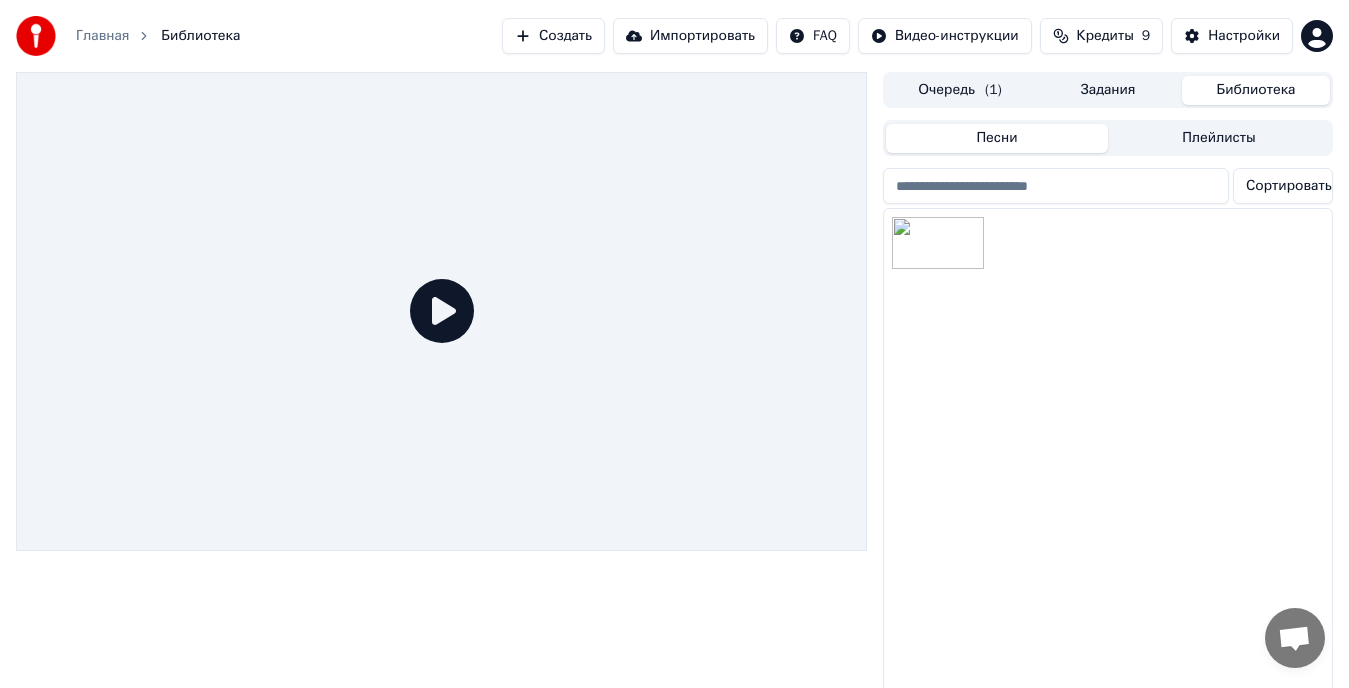 click 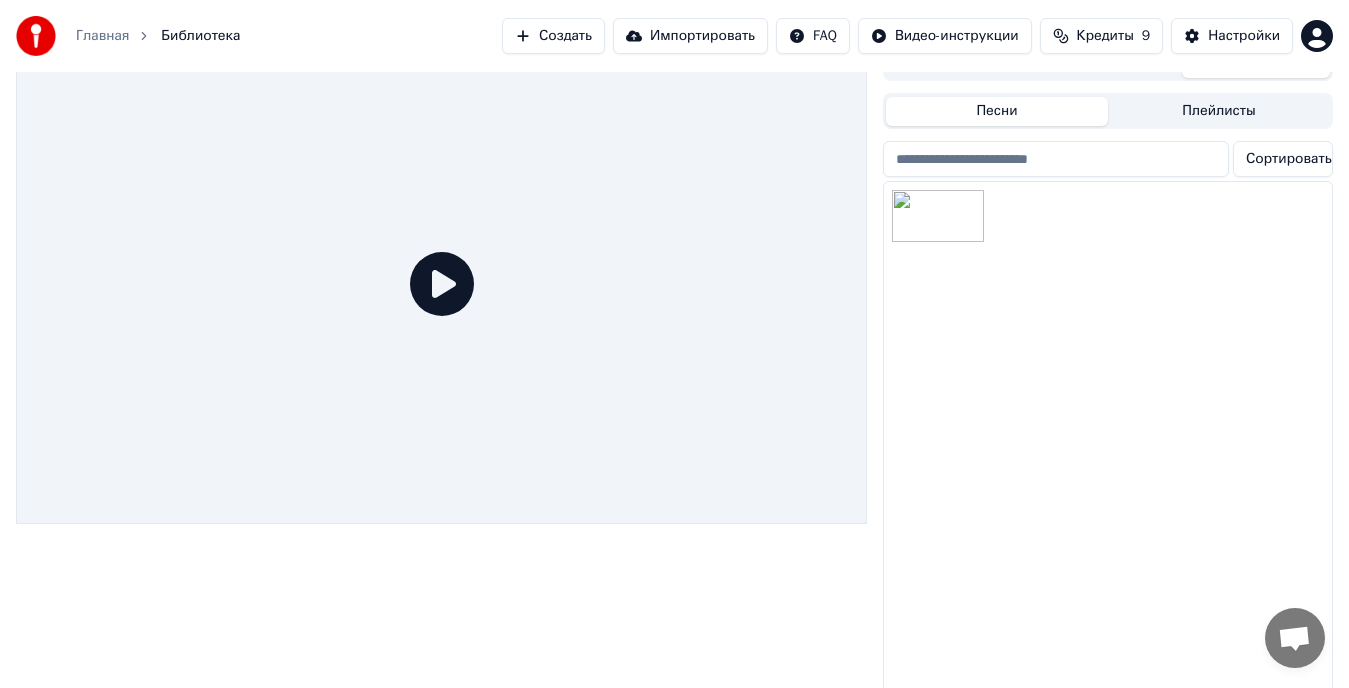 scroll, scrollTop: 49, scrollLeft: 0, axis: vertical 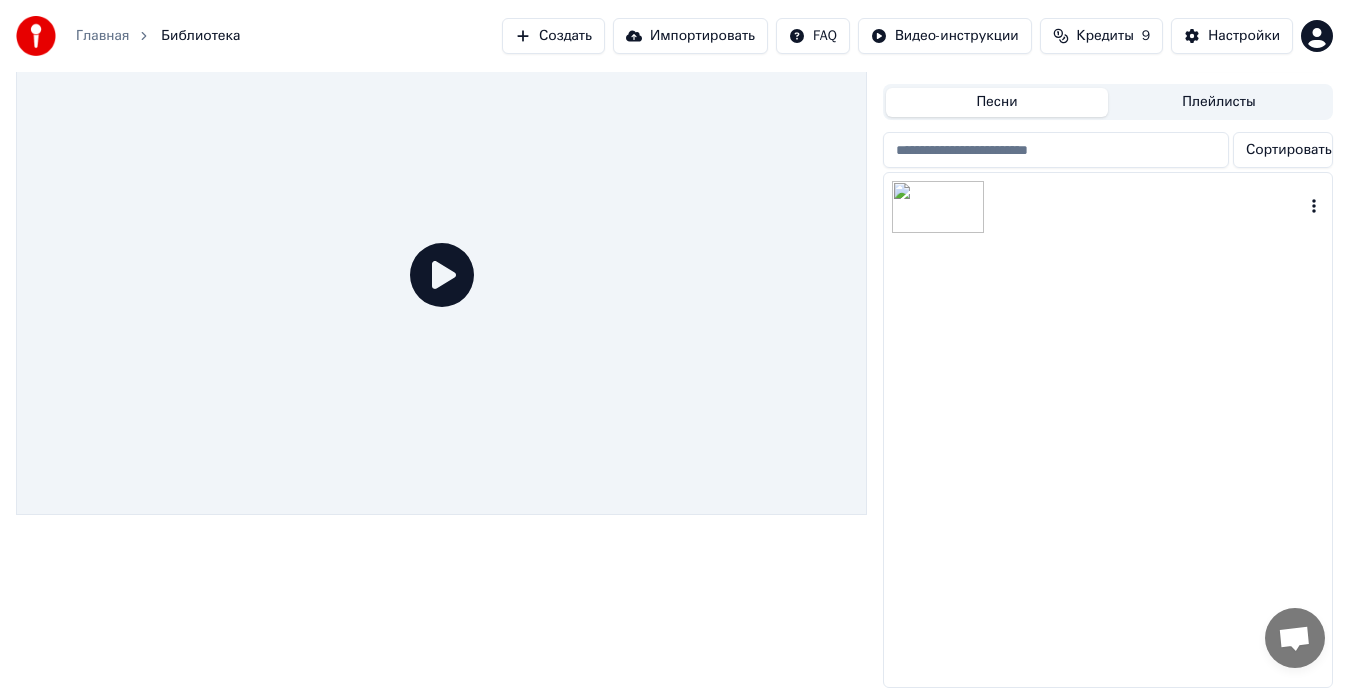 click at bounding box center (938, 207) 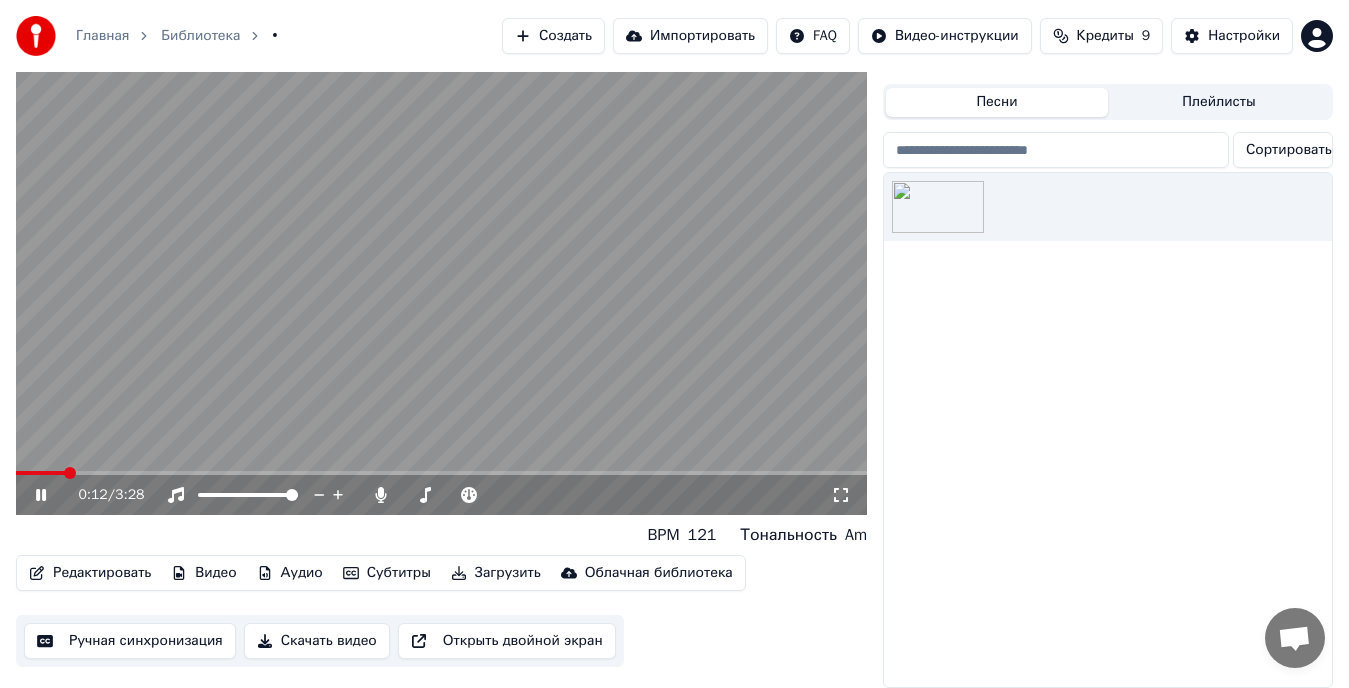 click at bounding box center (441, 473) 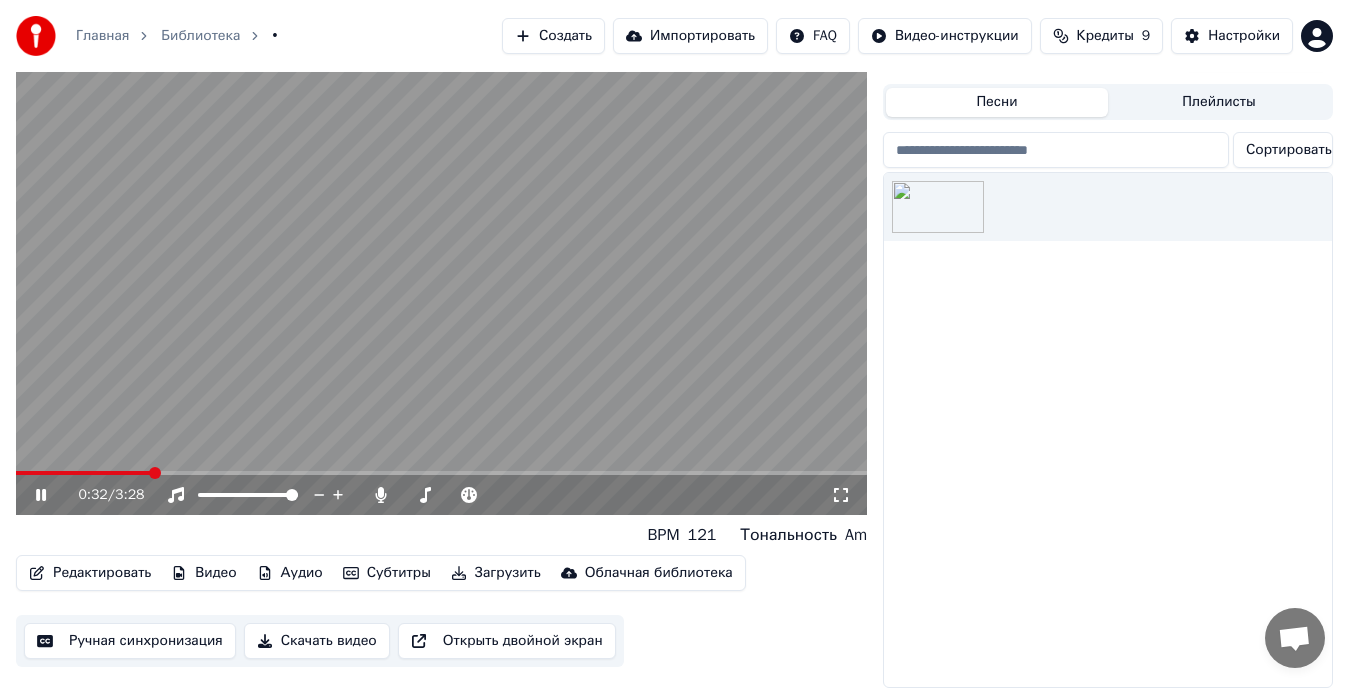 click 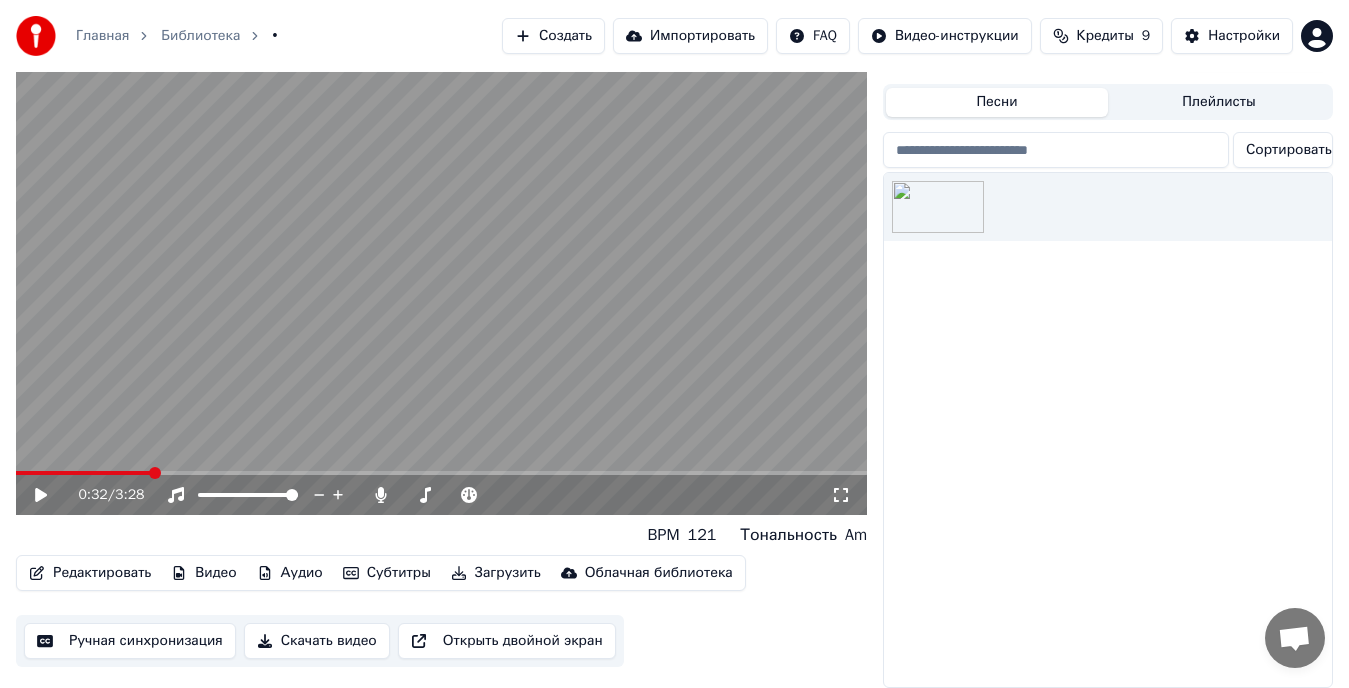 click on "Редактировать" at bounding box center [90, 573] 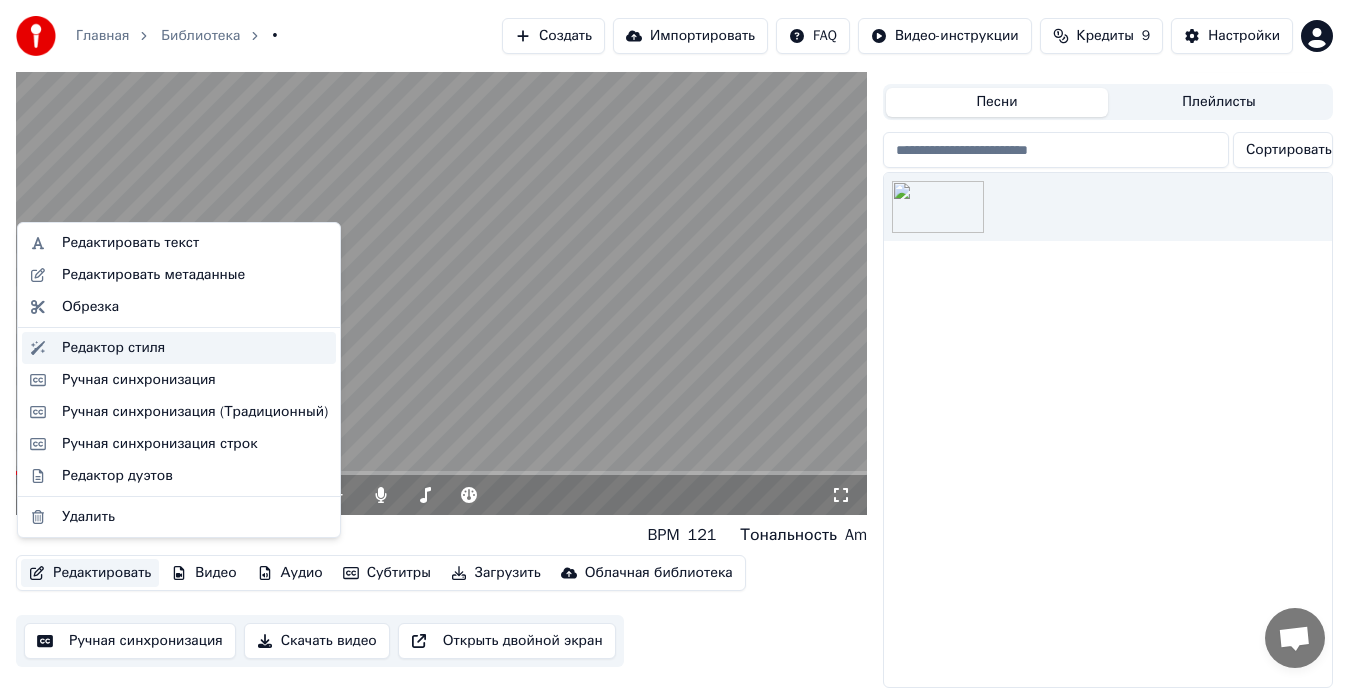 click on "Редактор стиля" at bounding box center [113, 348] 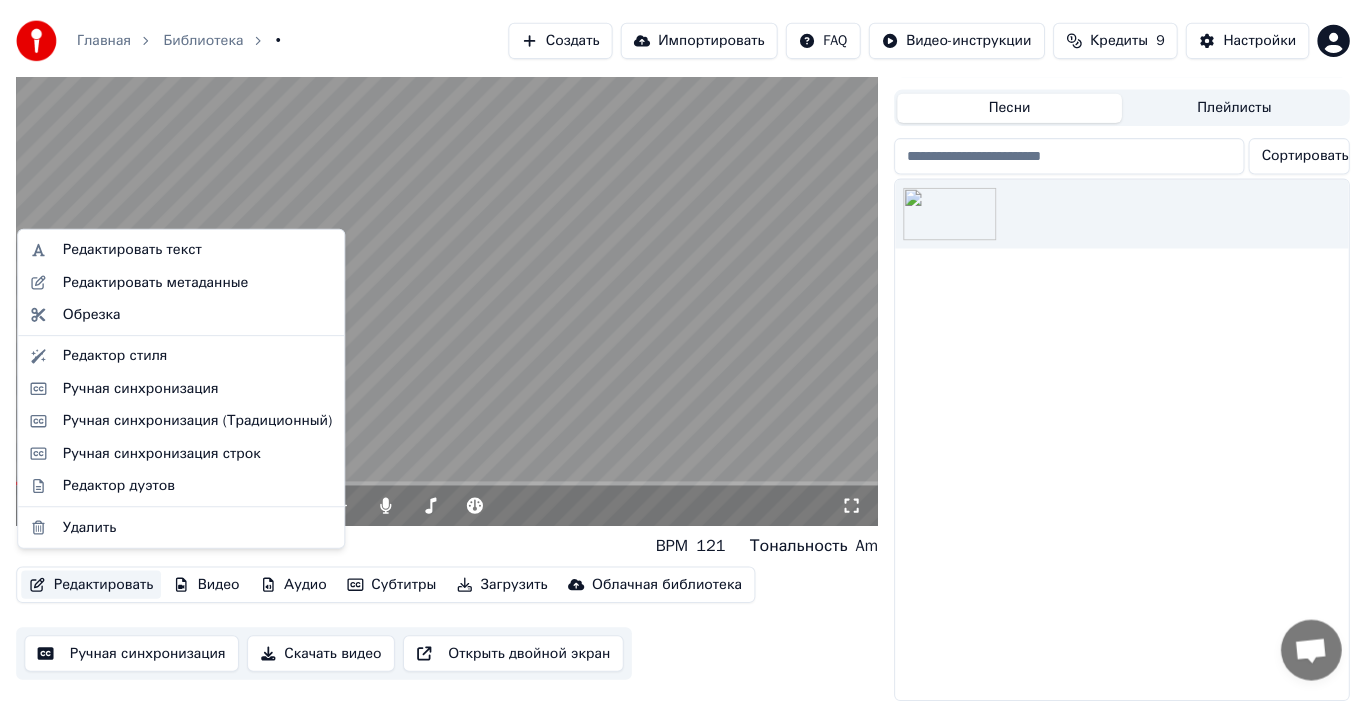 scroll, scrollTop: 0, scrollLeft: 0, axis: both 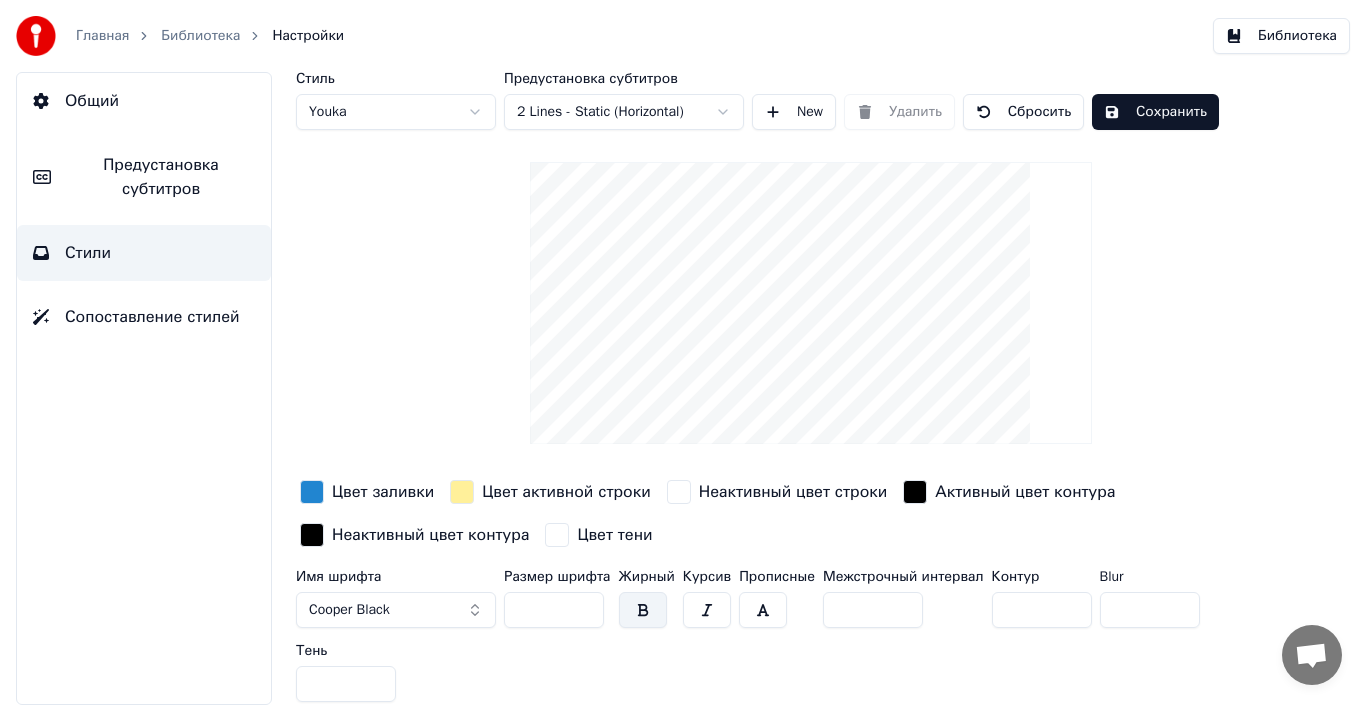 click on "Общий" at bounding box center (144, 101) 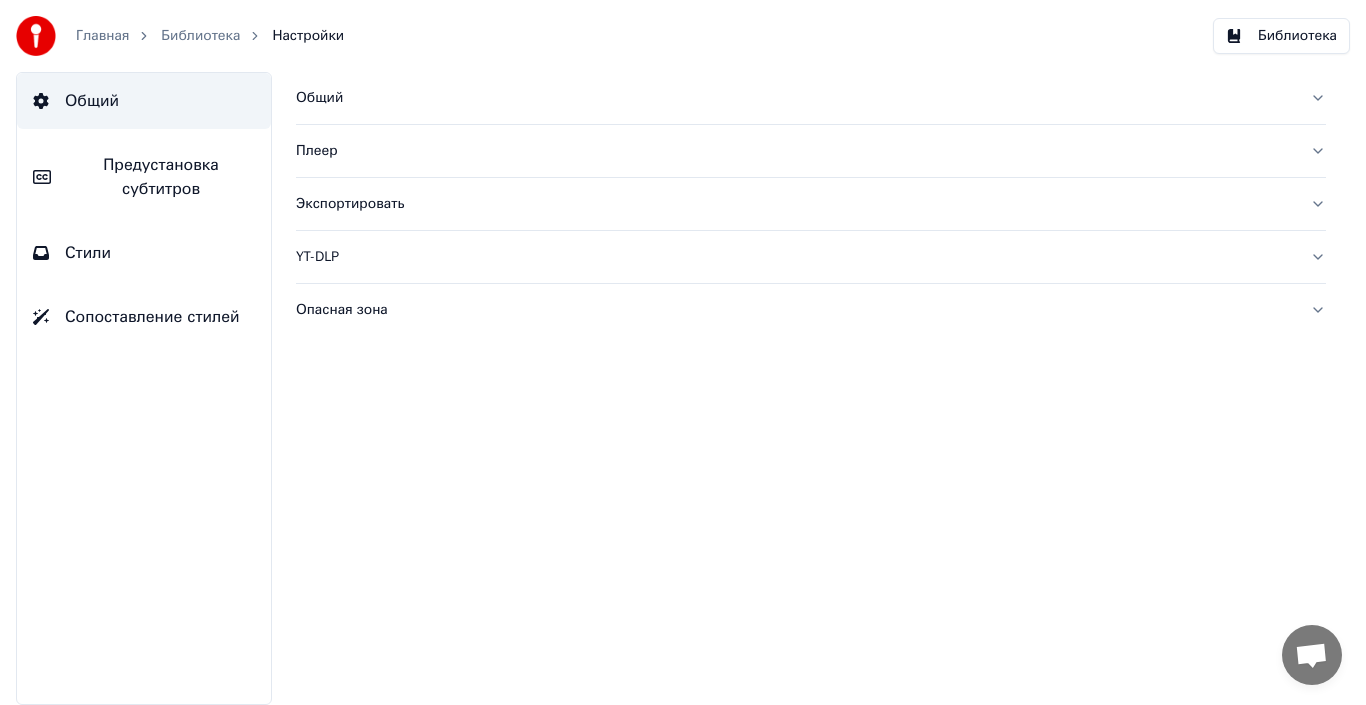 click on "Плеер" at bounding box center (795, 151) 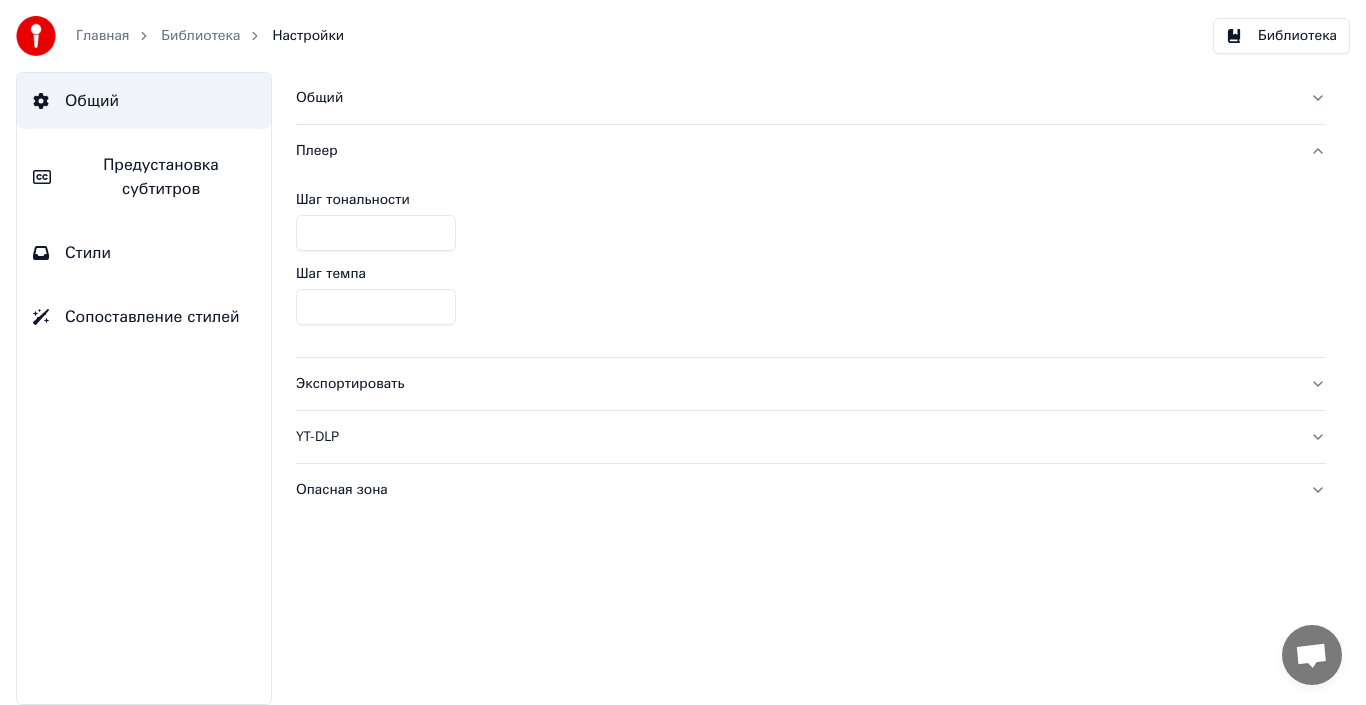 click on "Экспортировать" at bounding box center (795, 384) 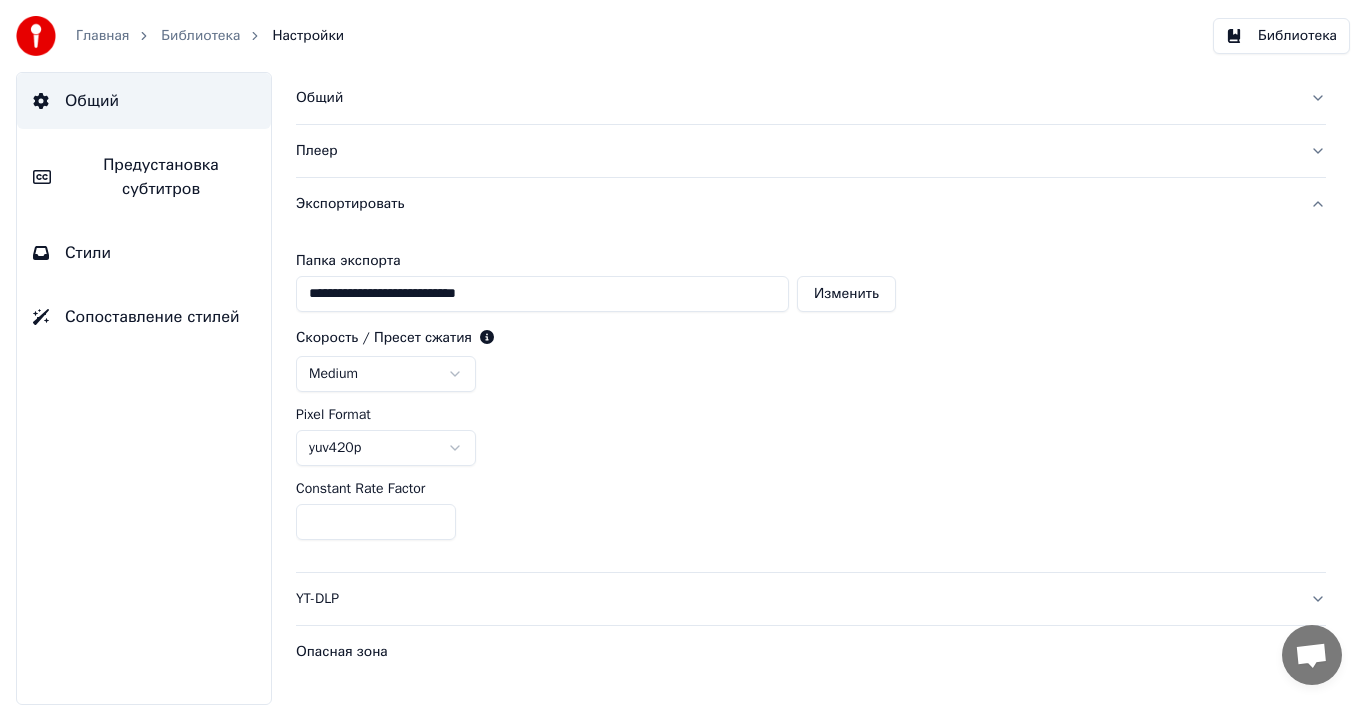 click on "Стили" at bounding box center (144, 253) 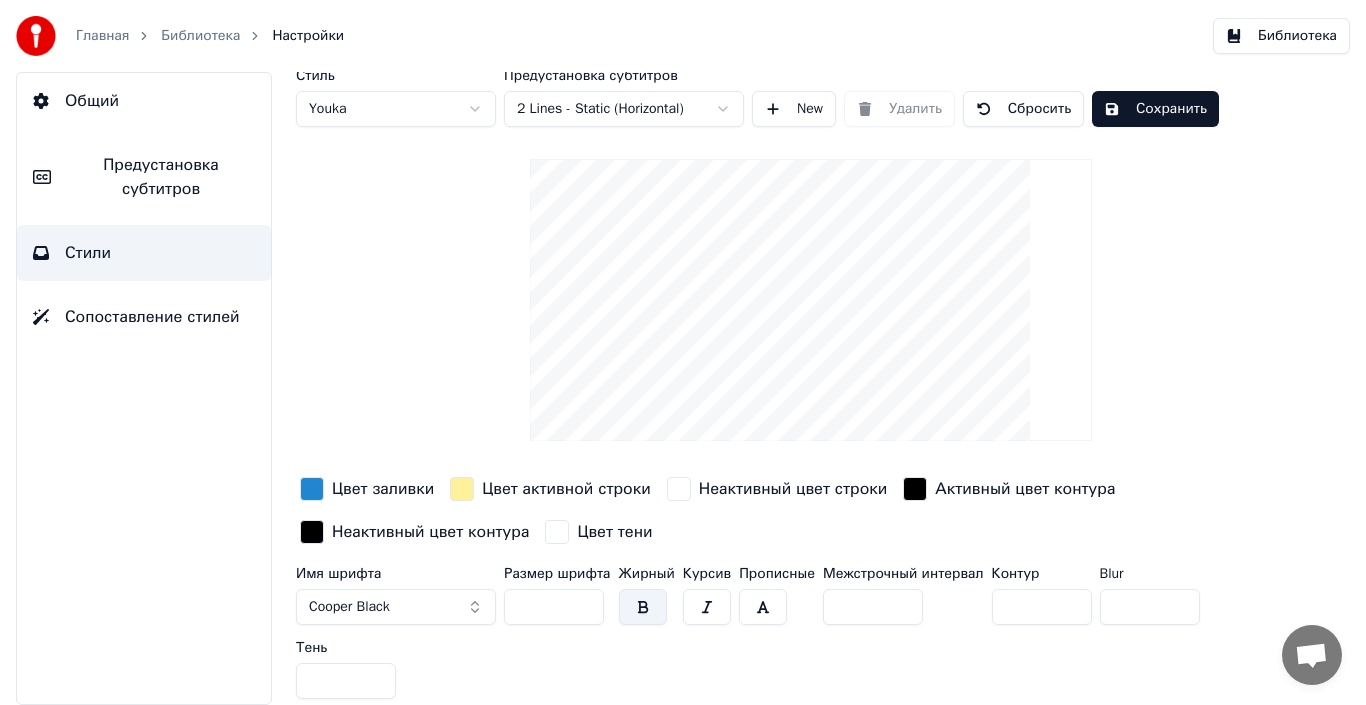scroll, scrollTop: 0, scrollLeft: 0, axis: both 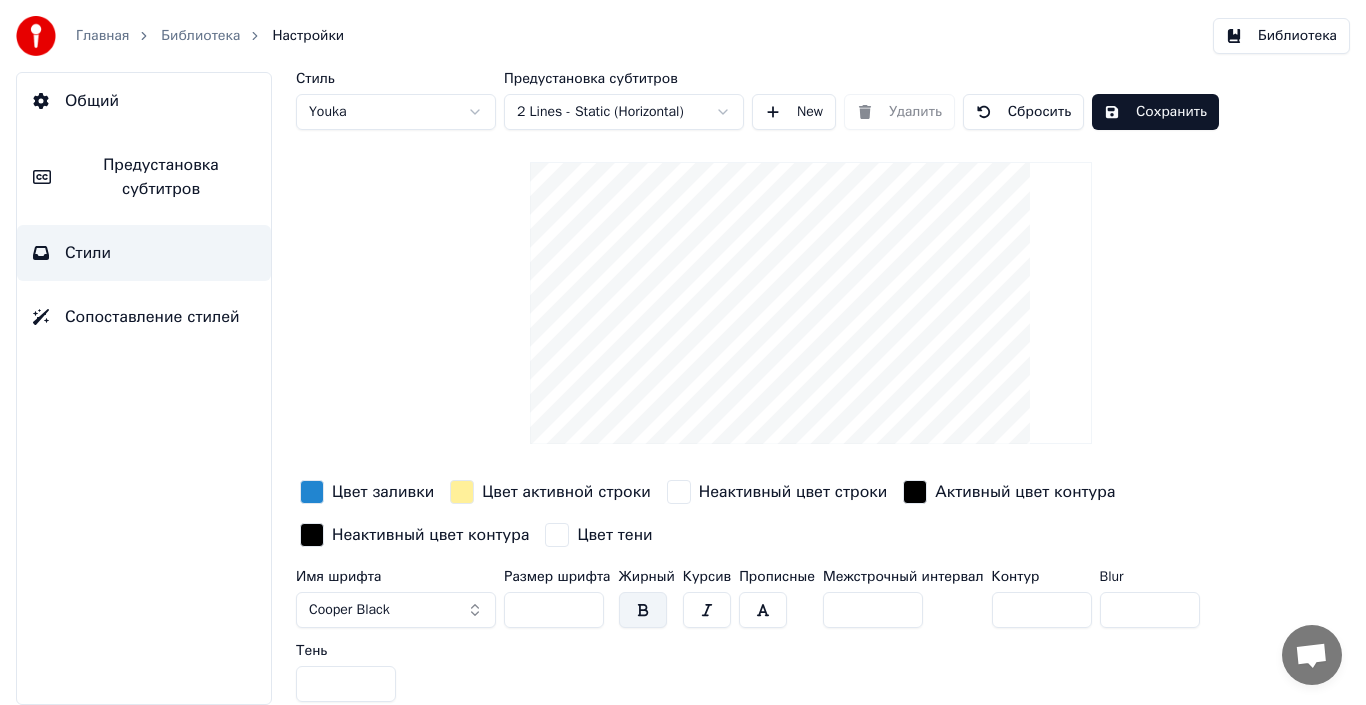 click on "Предустановка субтитров" at bounding box center [161, 177] 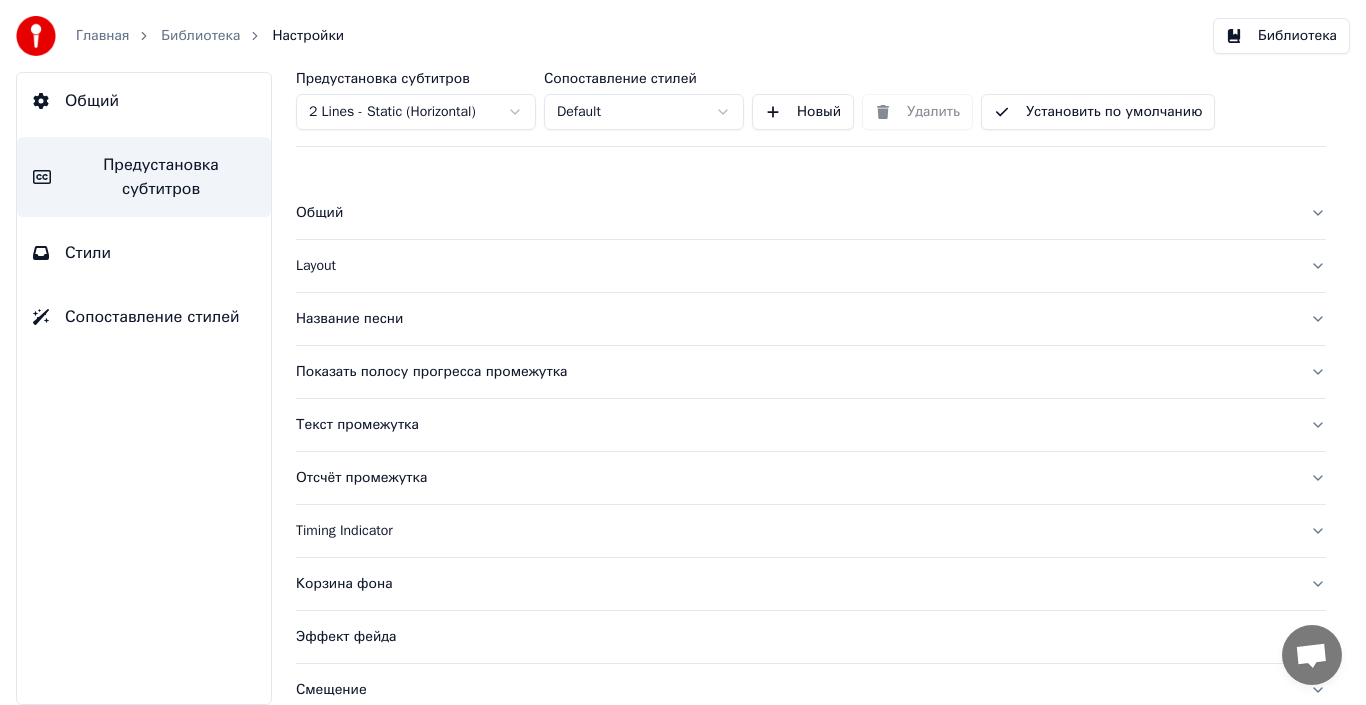 click on "Layout" at bounding box center [795, 266] 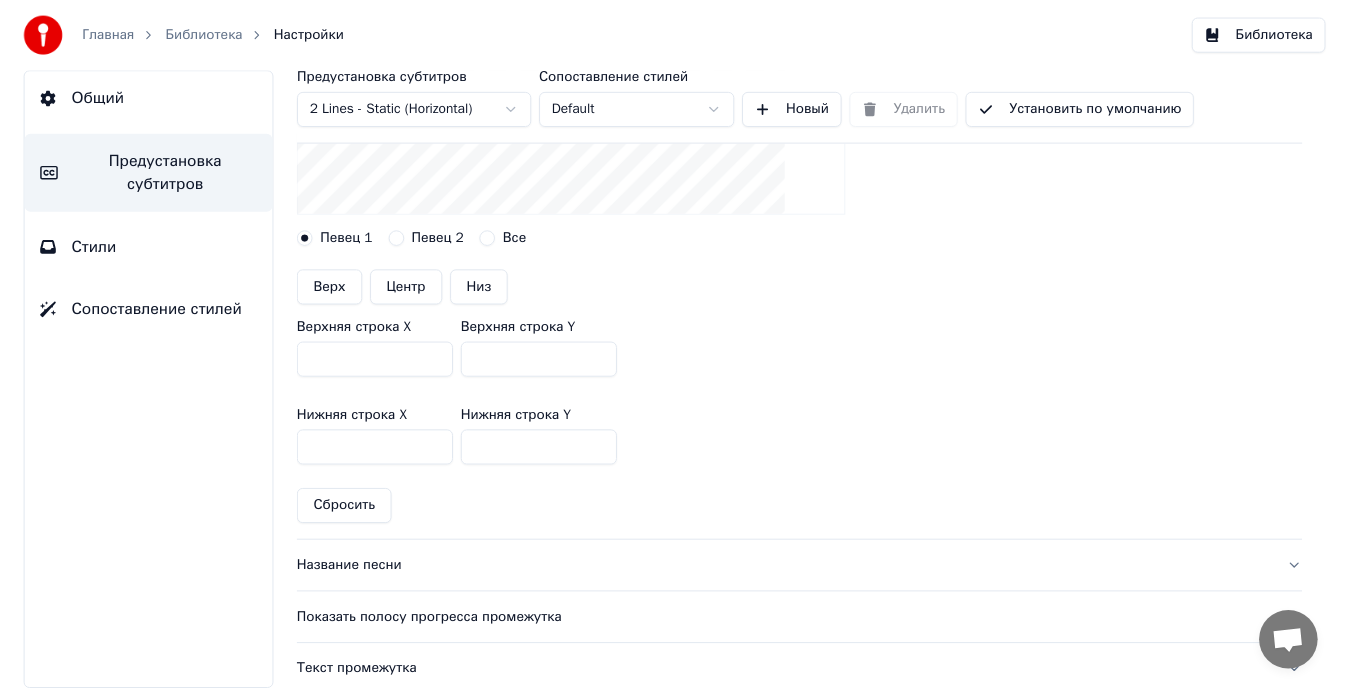 scroll, scrollTop: 400, scrollLeft: 0, axis: vertical 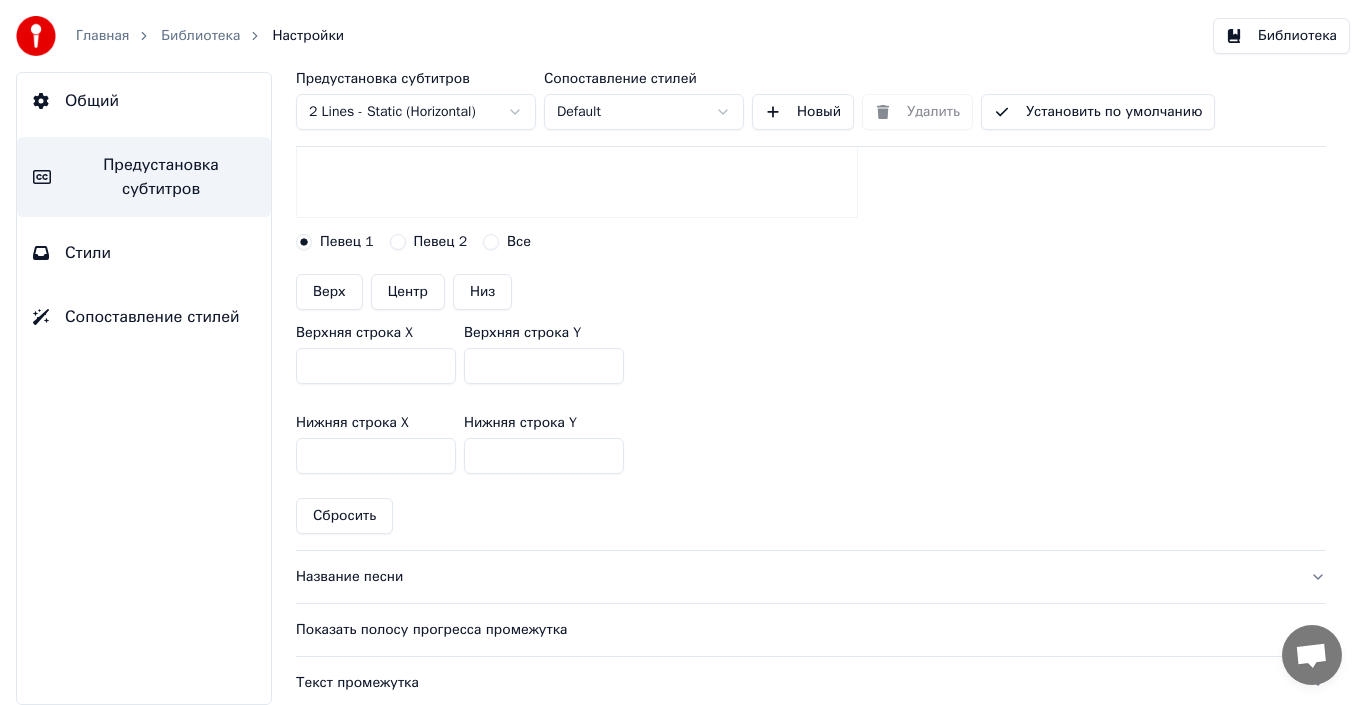 click on "***" at bounding box center [544, 366] 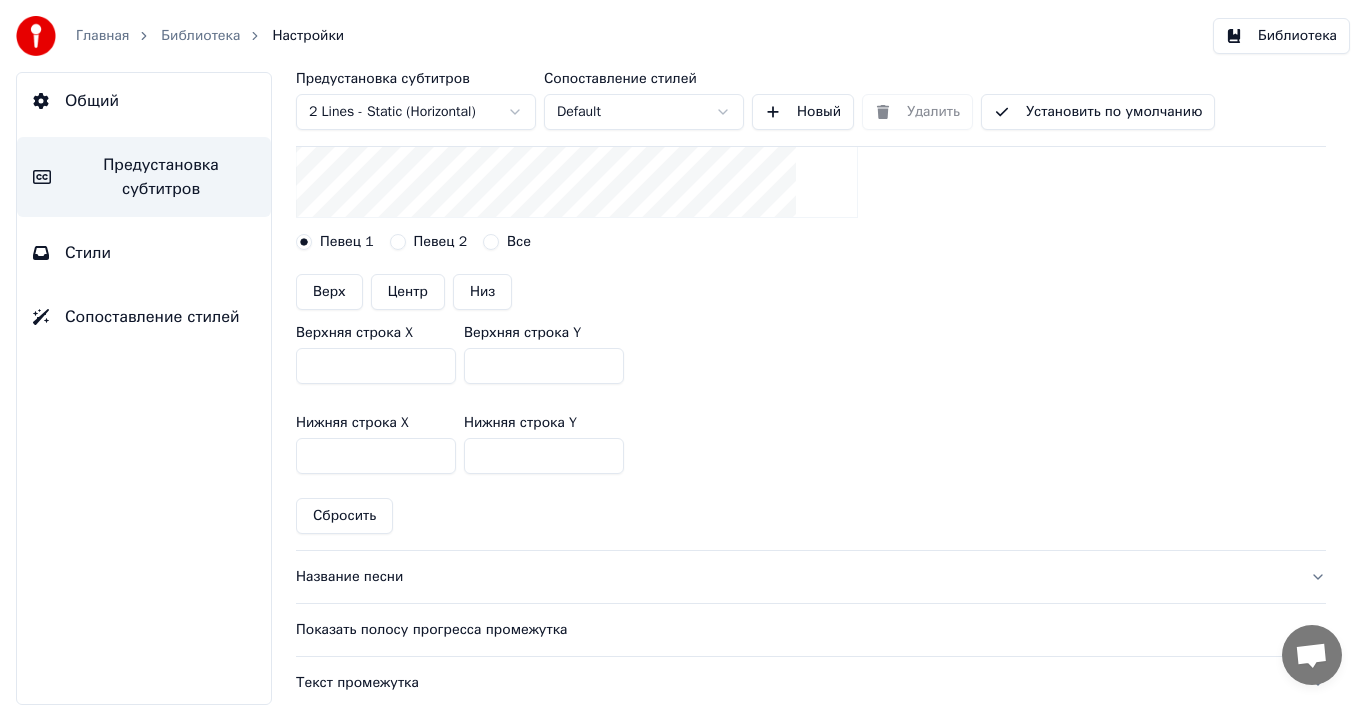 click on "***" at bounding box center (544, 366) 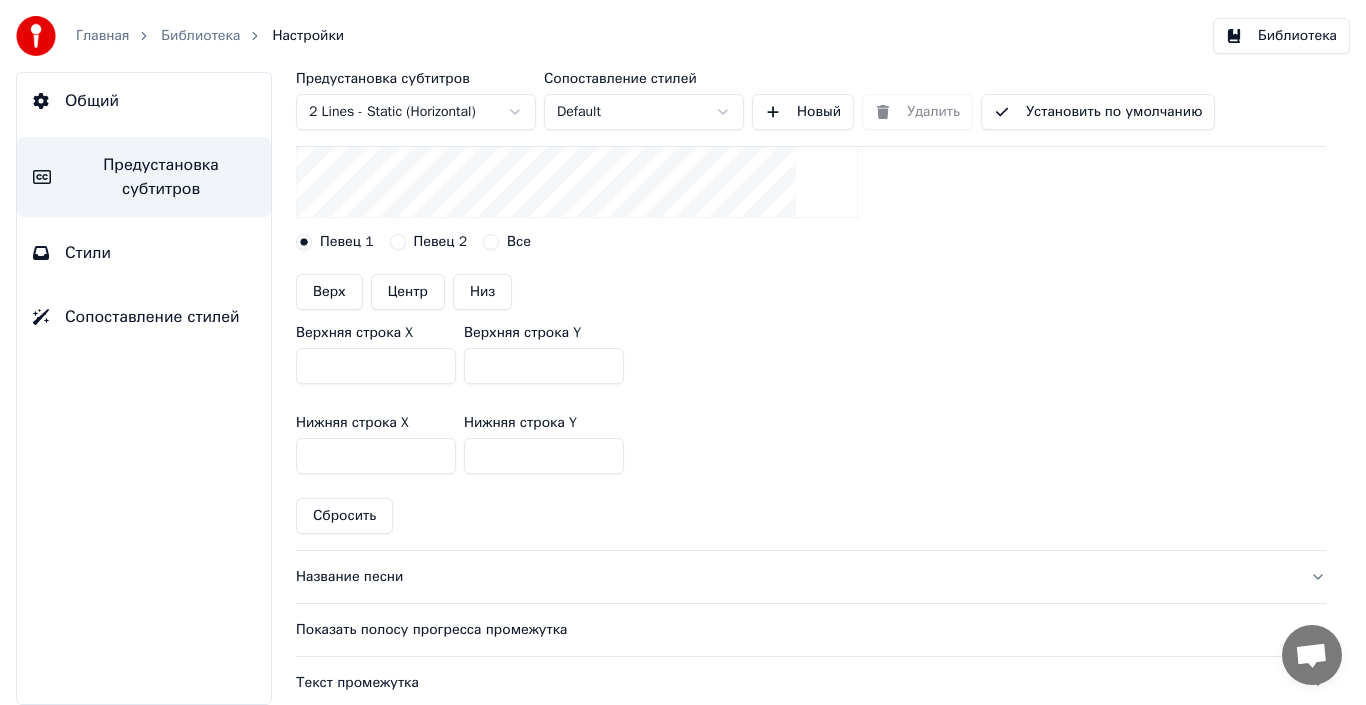 drag, startPoint x: 526, startPoint y: 366, endPoint x: 465, endPoint y: 367, distance: 61.008198 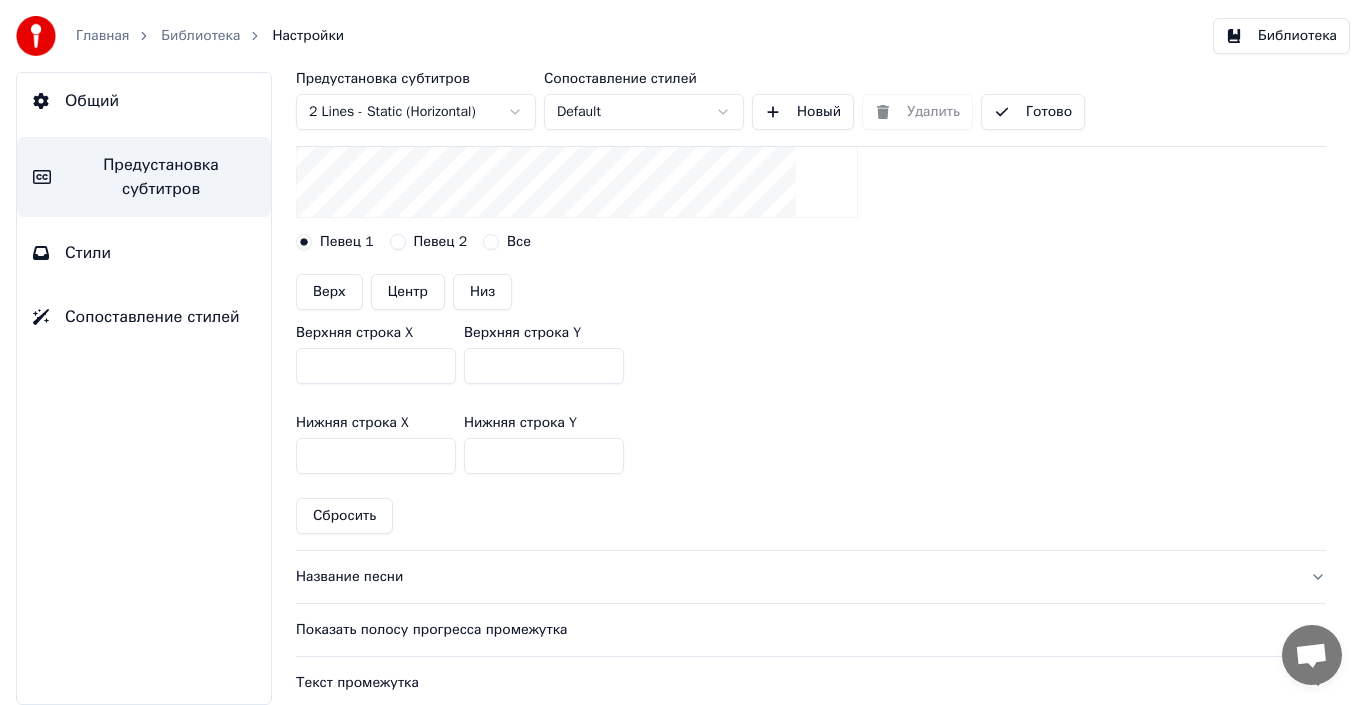 click on "Библиотека" at bounding box center (1281, 36) 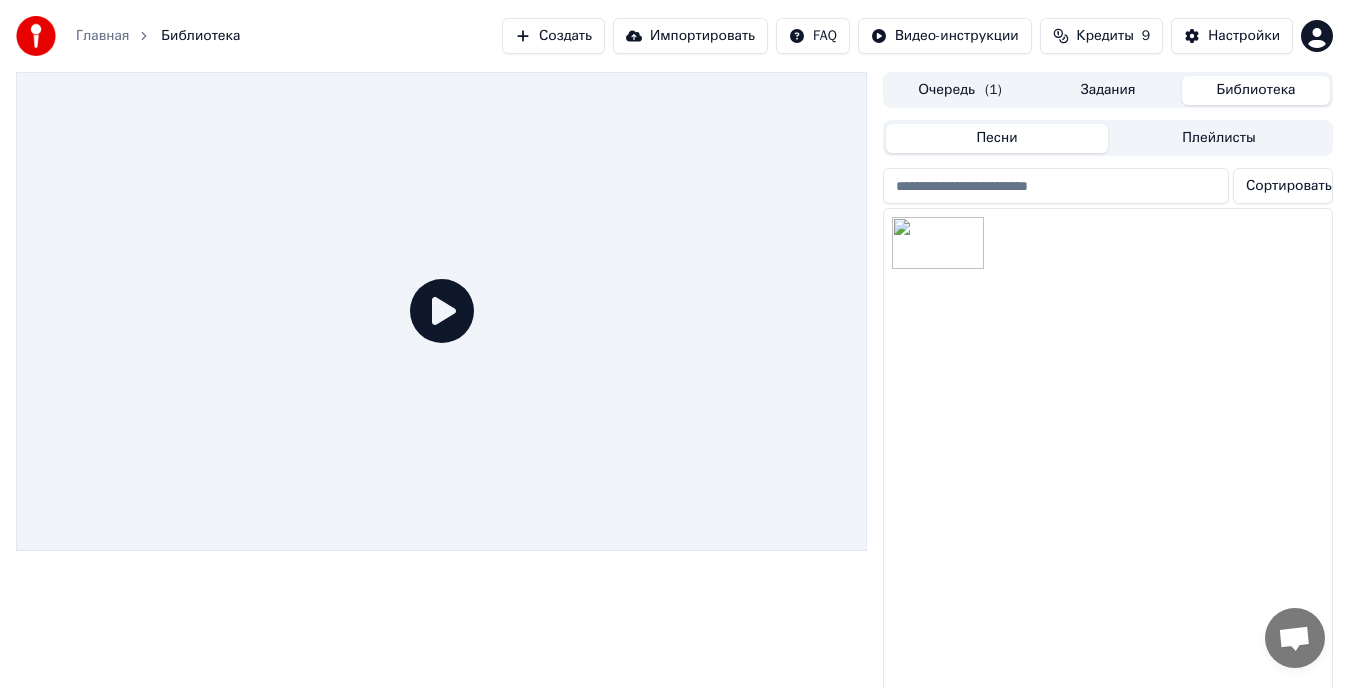 click 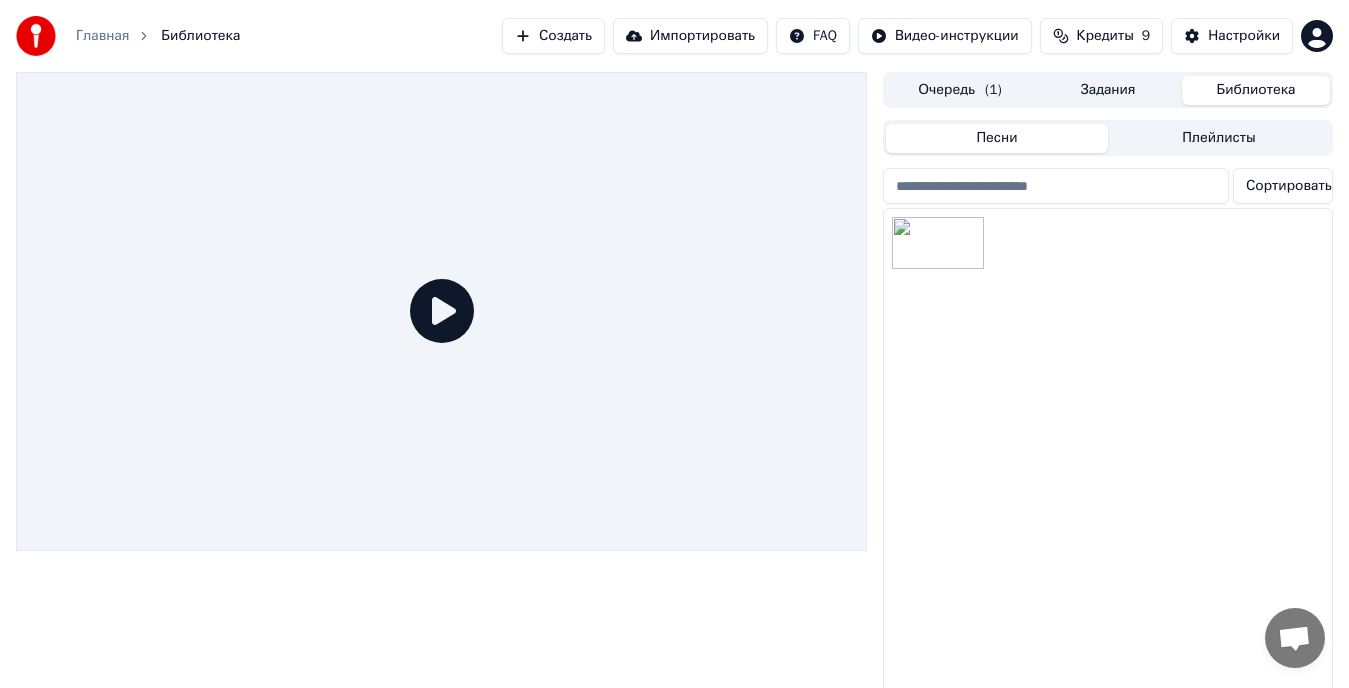 click 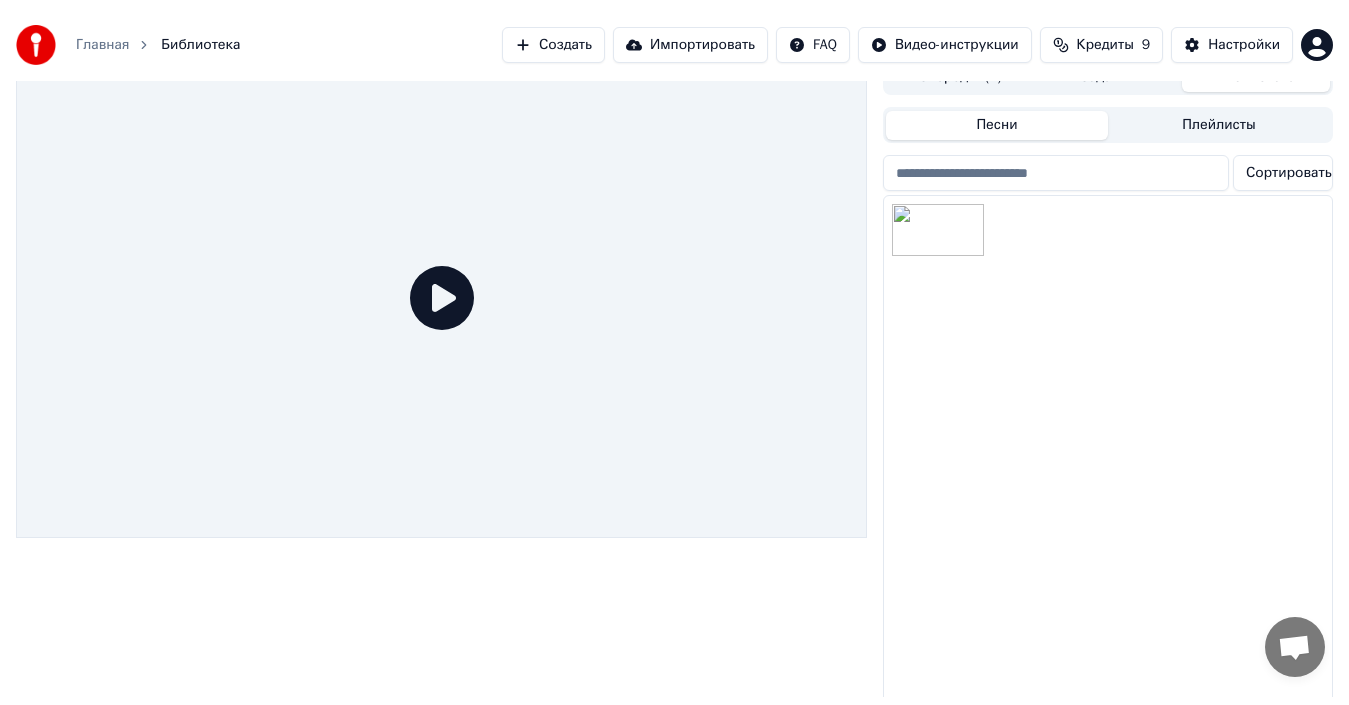 scroll, scrollTop: 0, scrollLeft: 0, axis: both 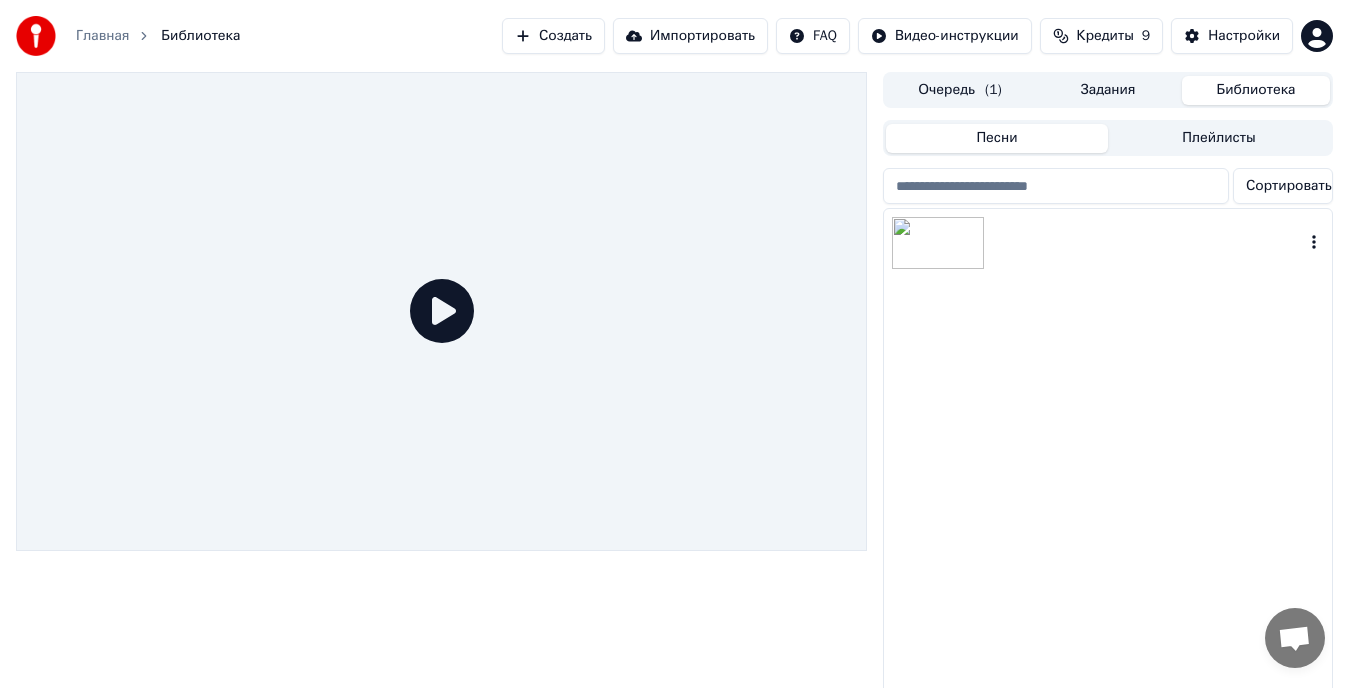click at bounding box center [938, 243] 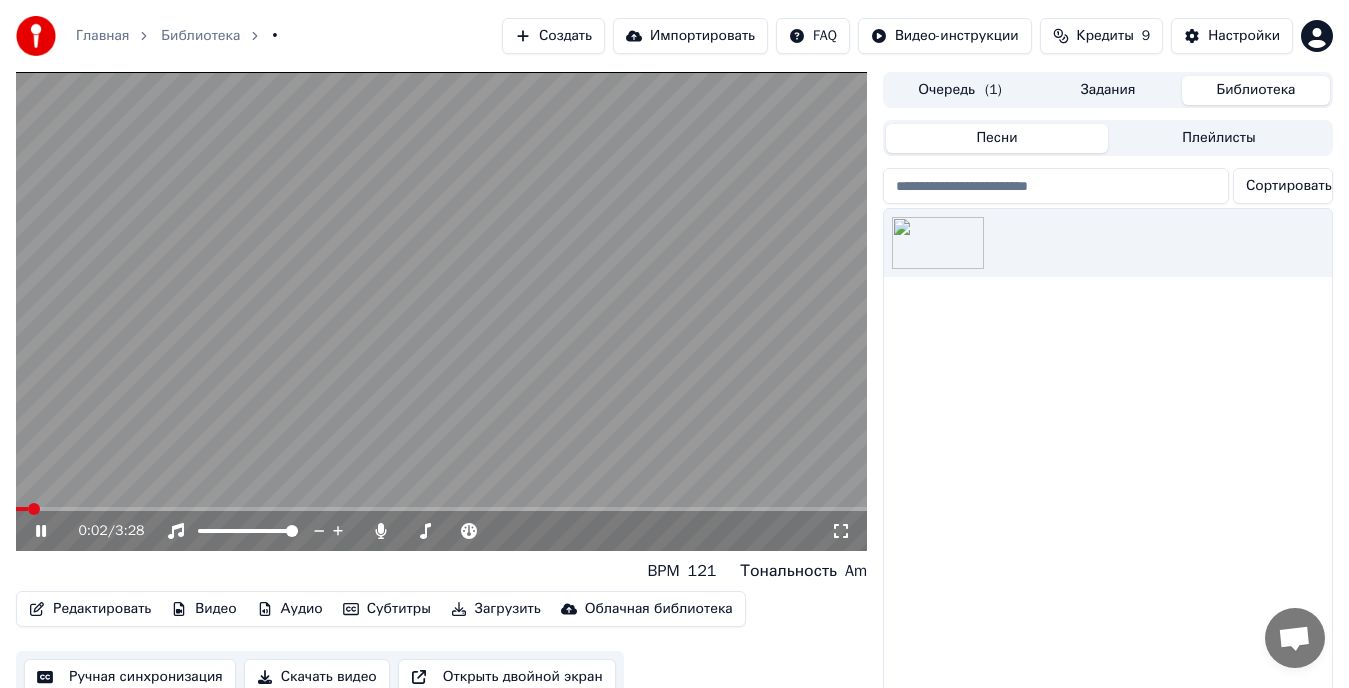 click at bounding box center [441, 509] 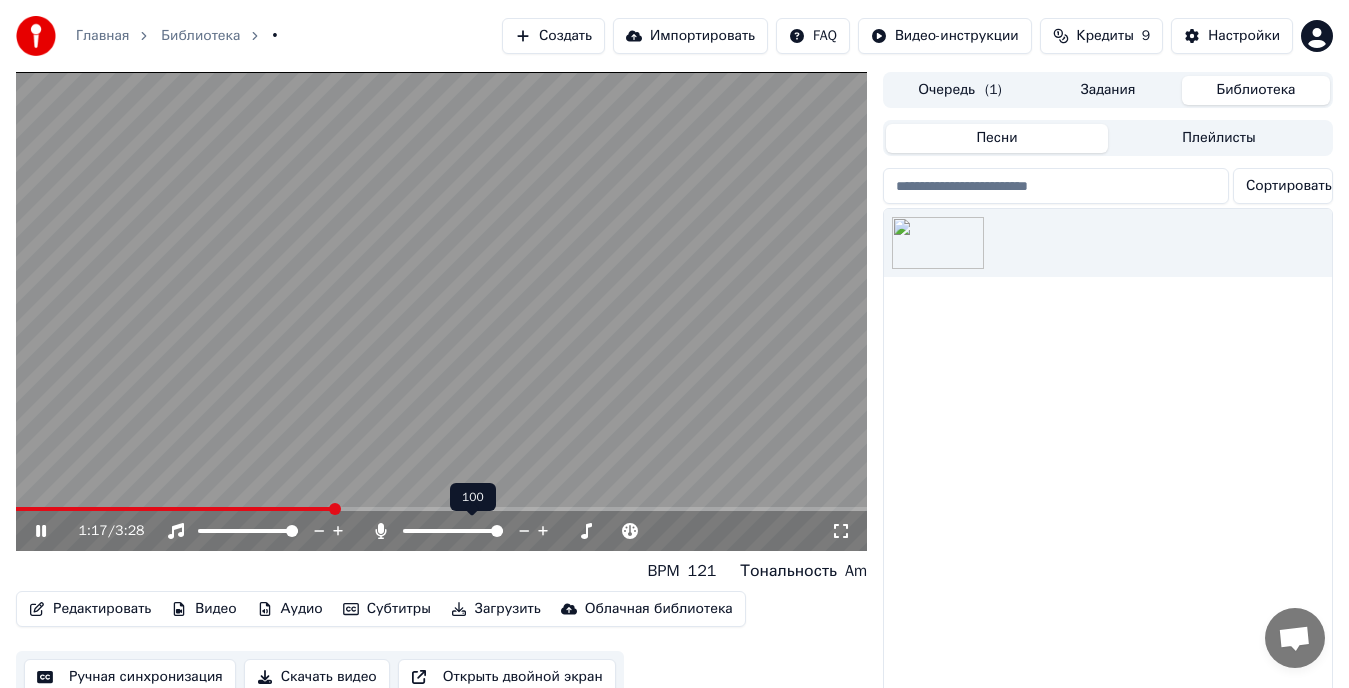 click at bounding box center (453, 531) 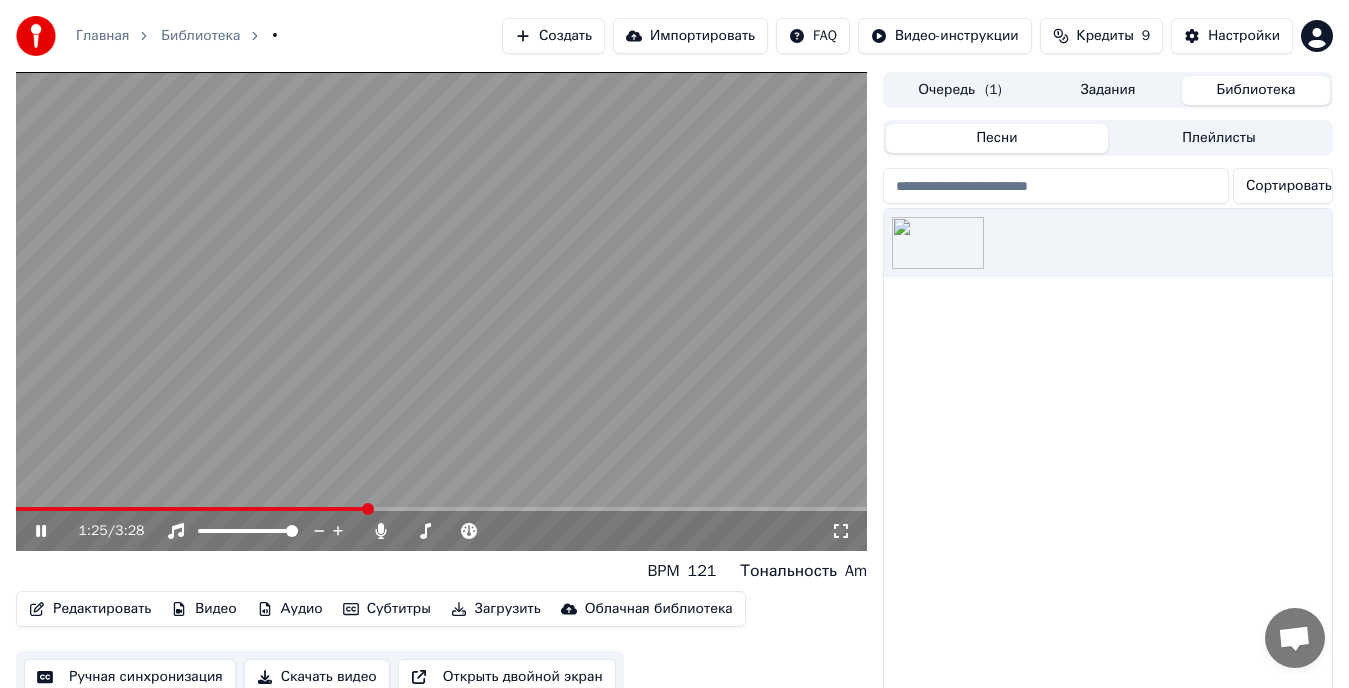 click at bounding box center (441, 311) 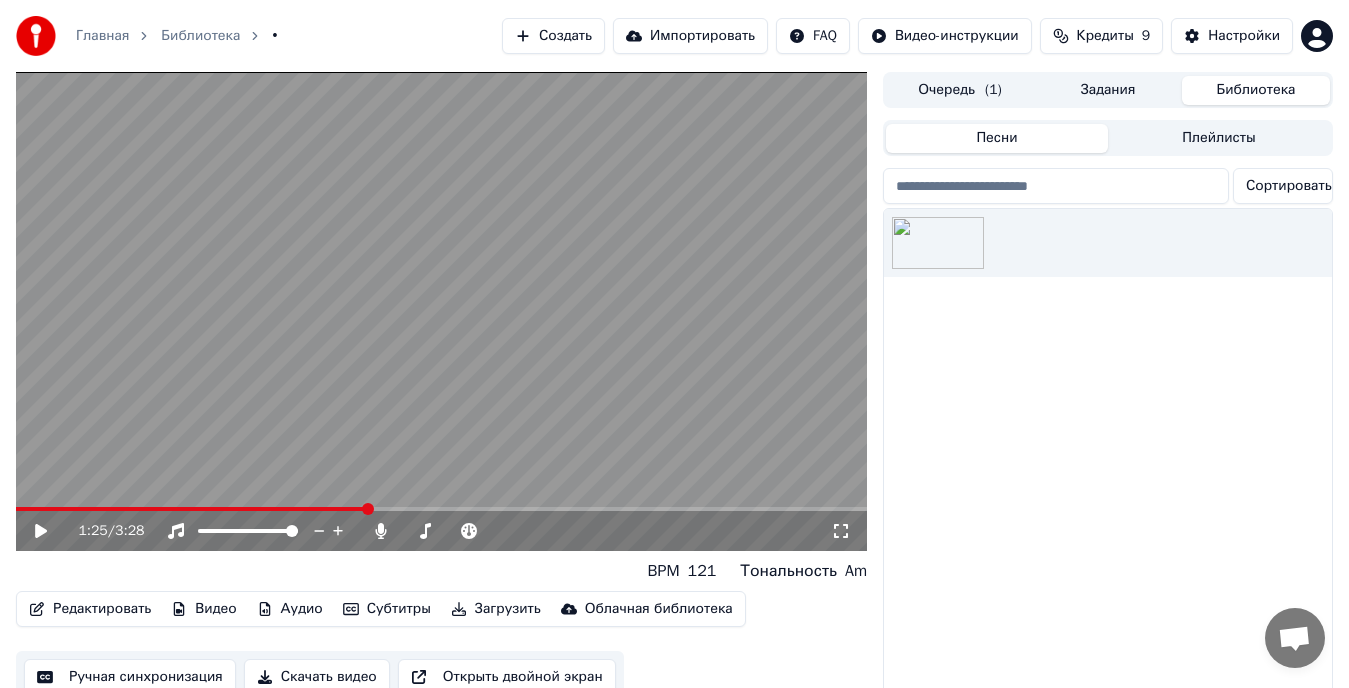 click at bounding box center [441, 509] 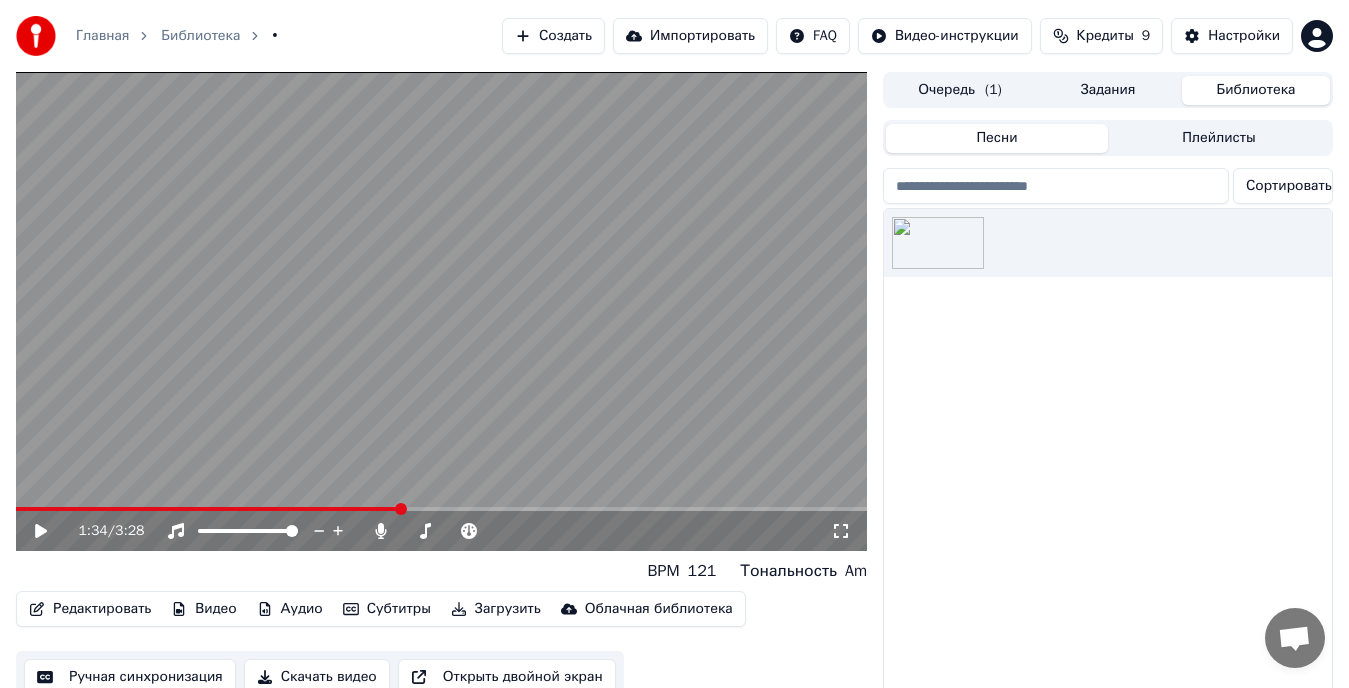 click at bounding box center (441, 311) 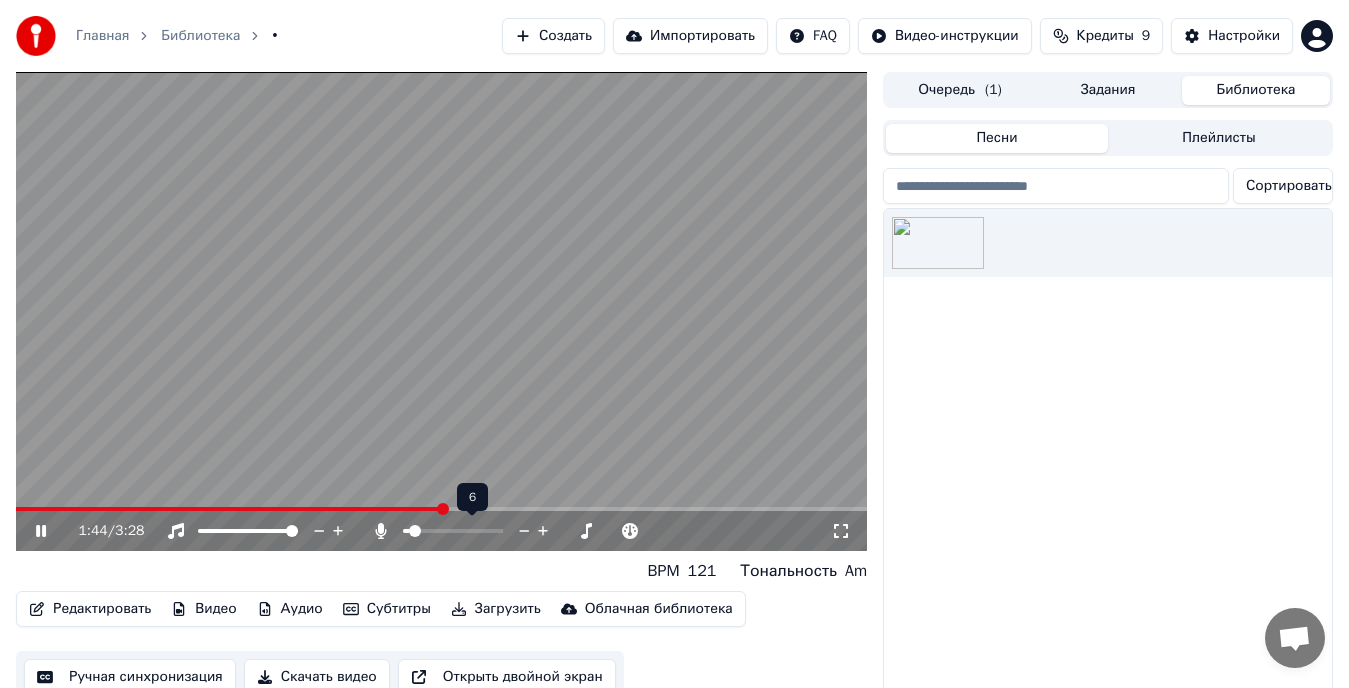 click at bounding box center [415, 531] 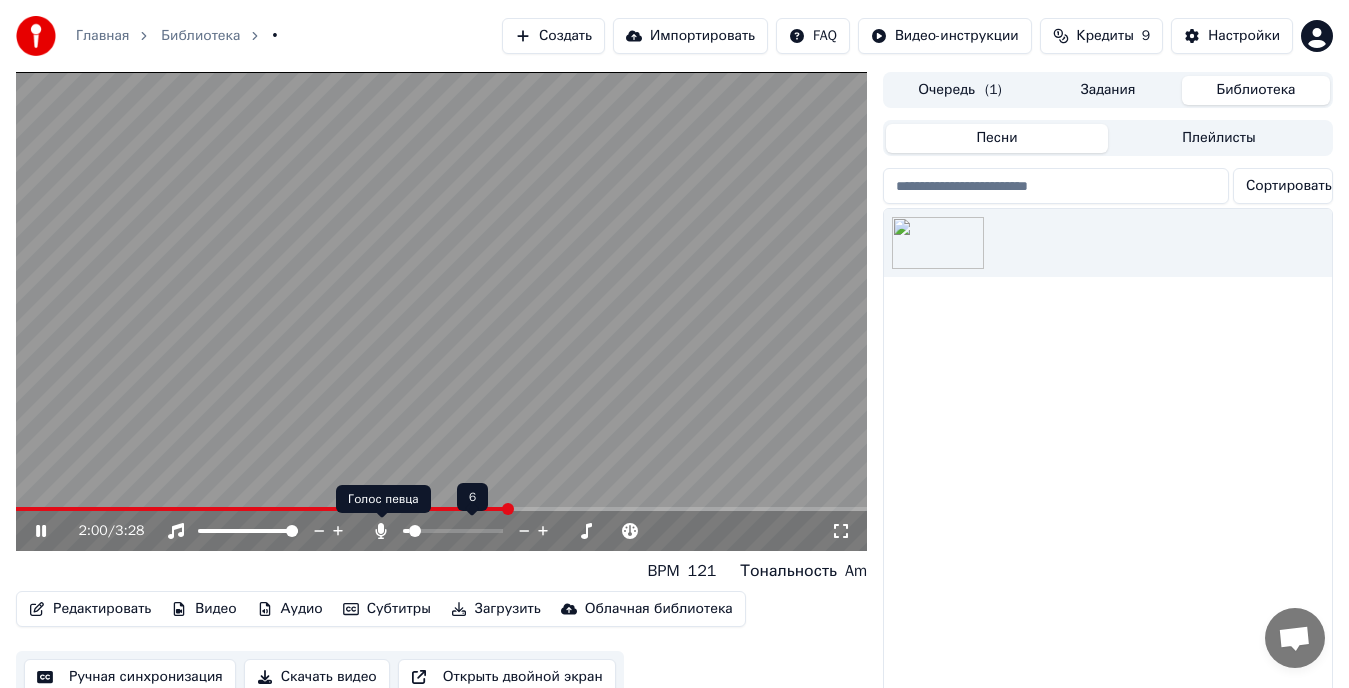 click 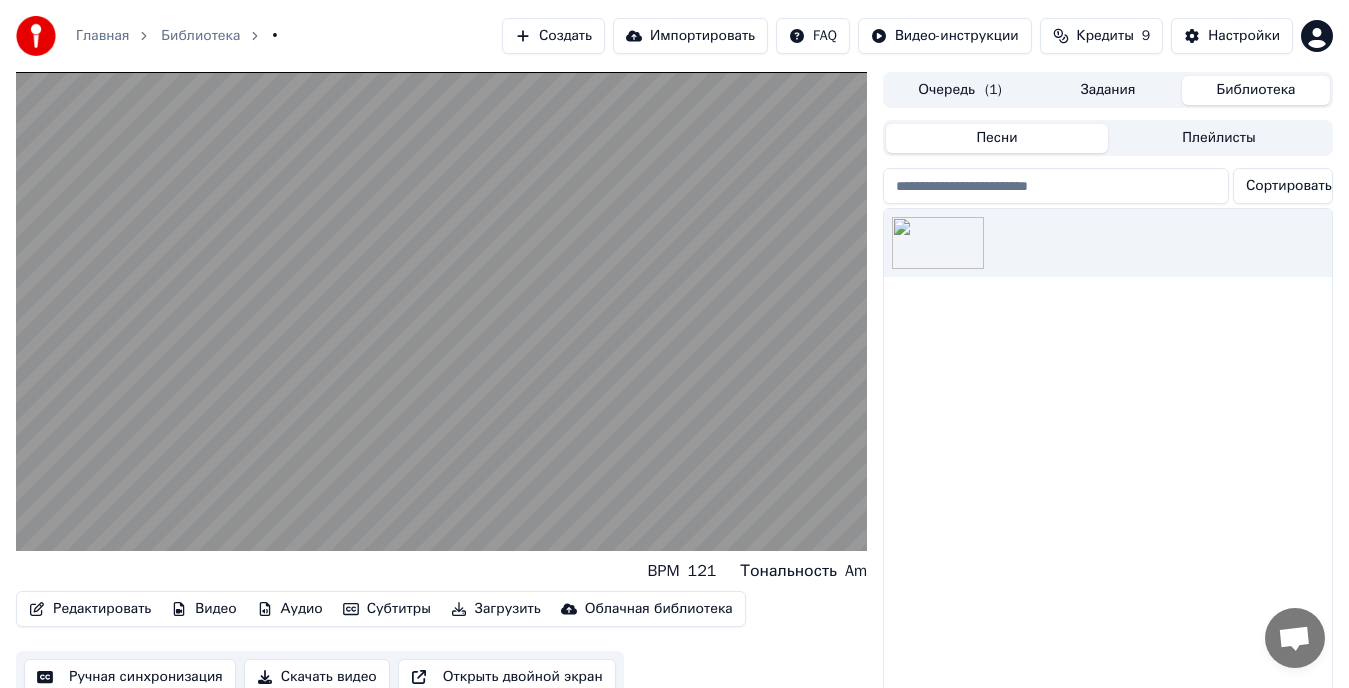 click on "Загрузить" at bounding box center (496, 609) 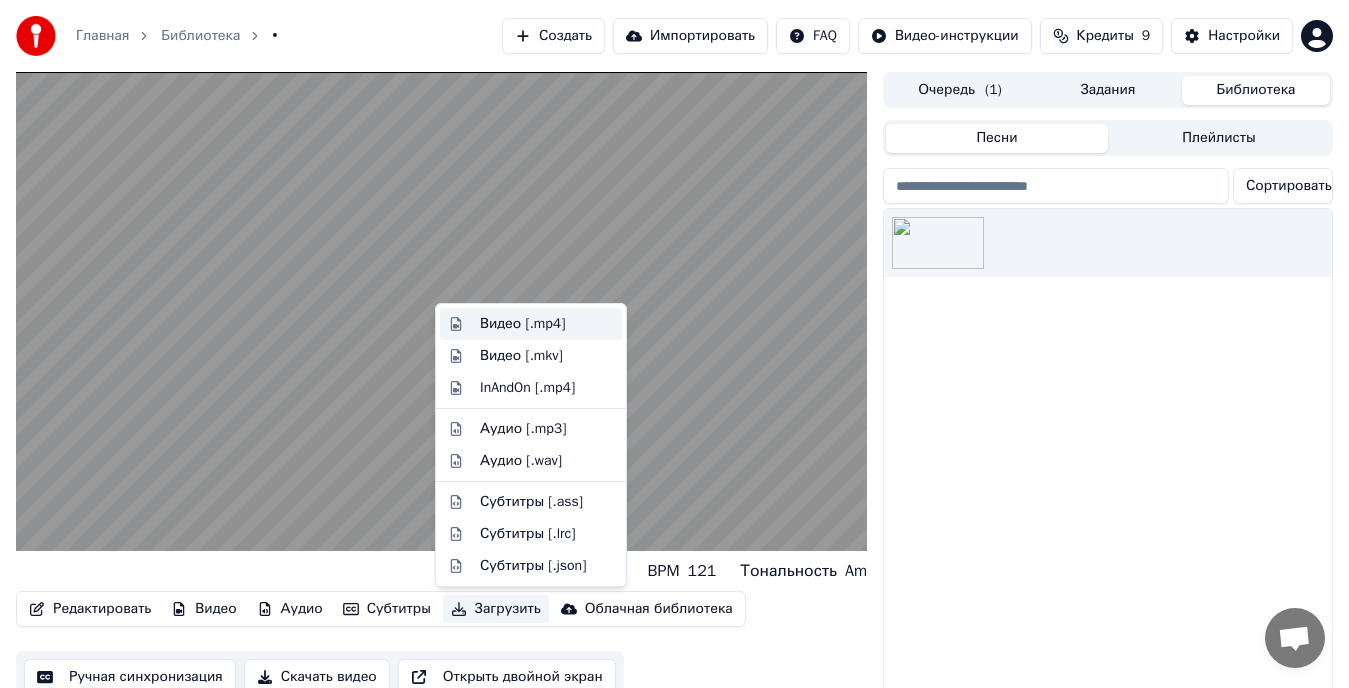 click on "Видео [.mp4]" at bounding box center [522, 324] 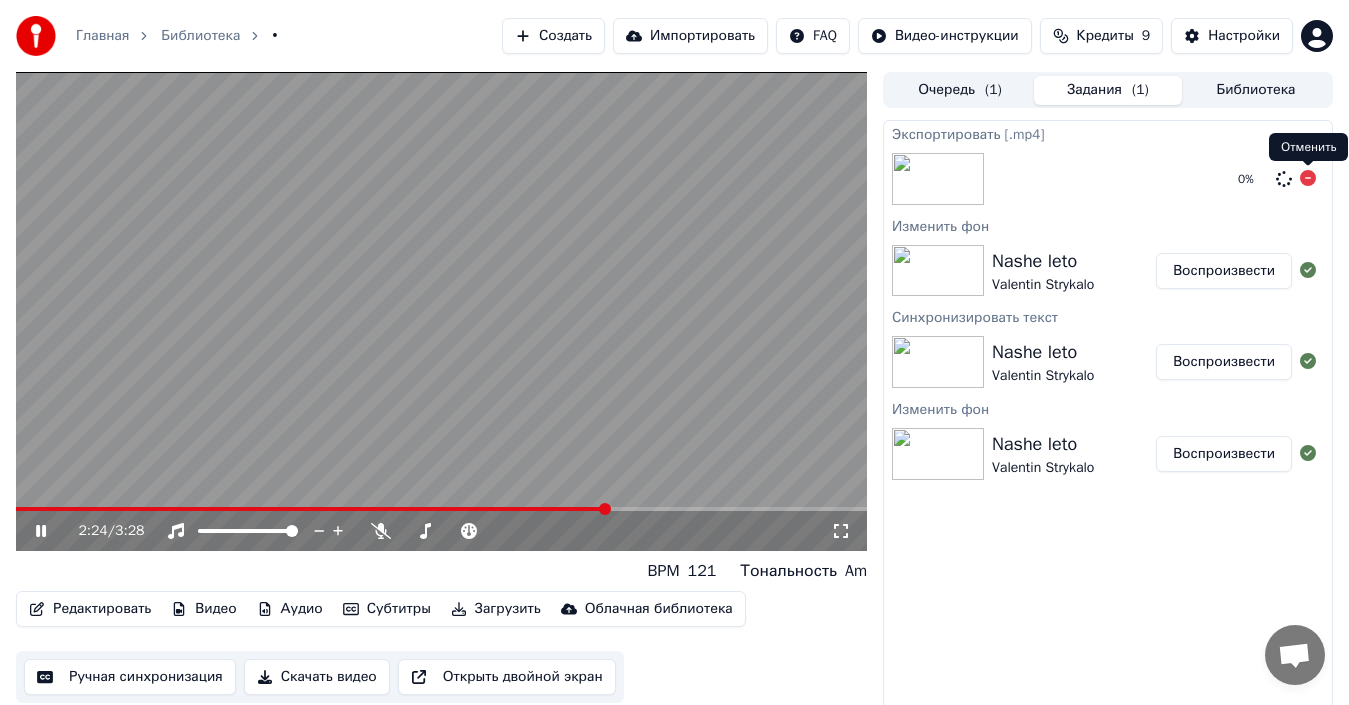 click on "Отменить Отменить" at bounding box center [1308, 147] 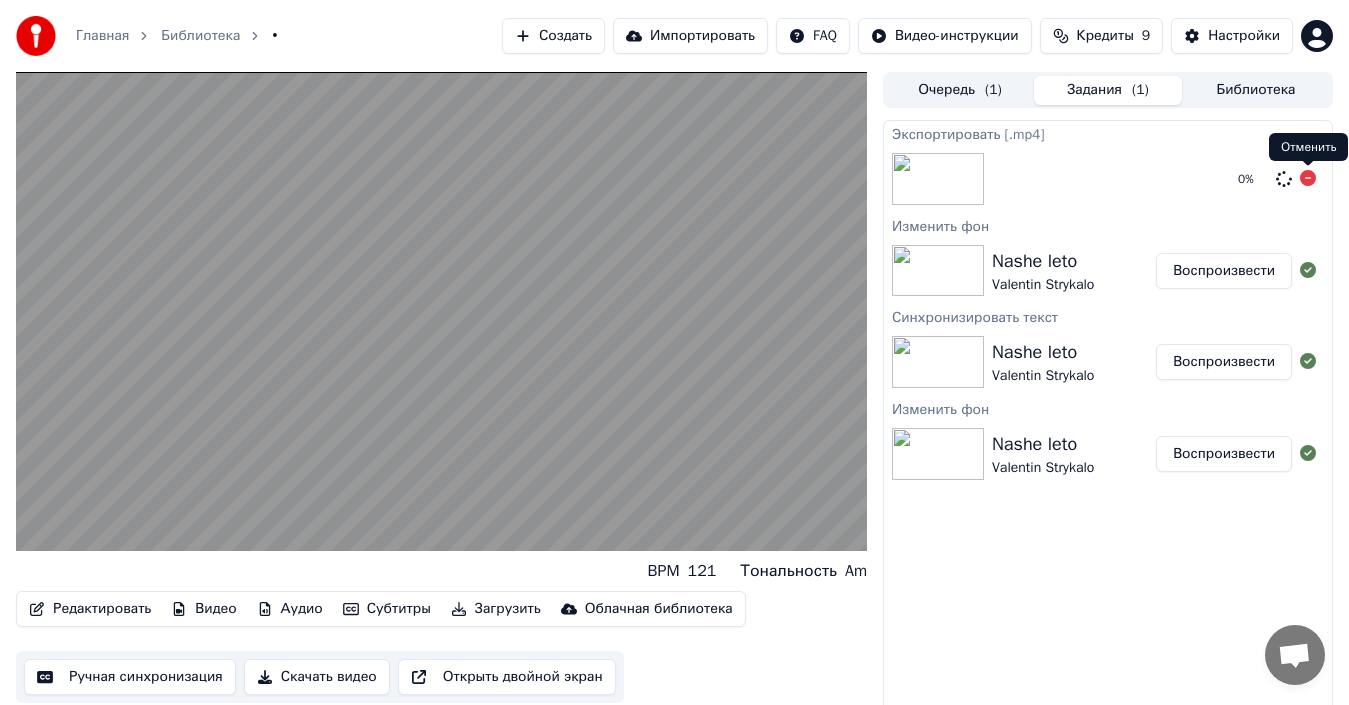 click 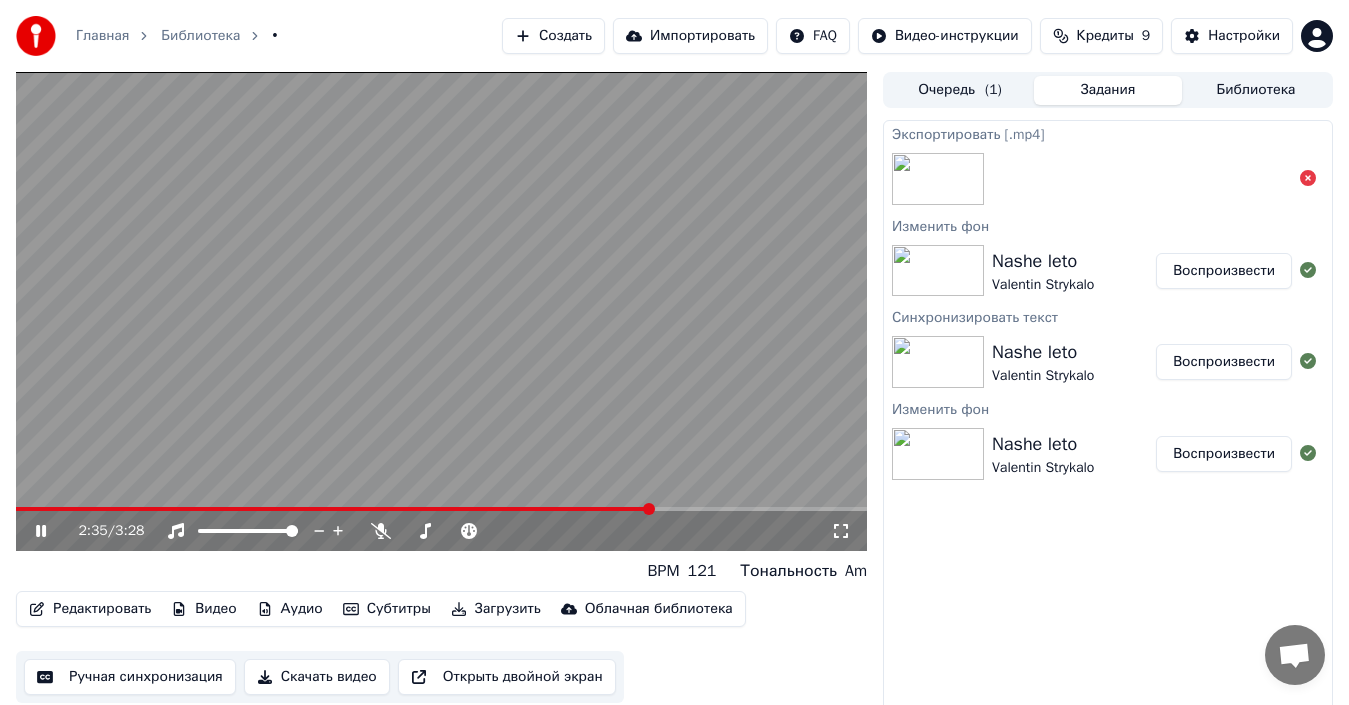 click on "Скачать видео" at bounding box center (317, 677) 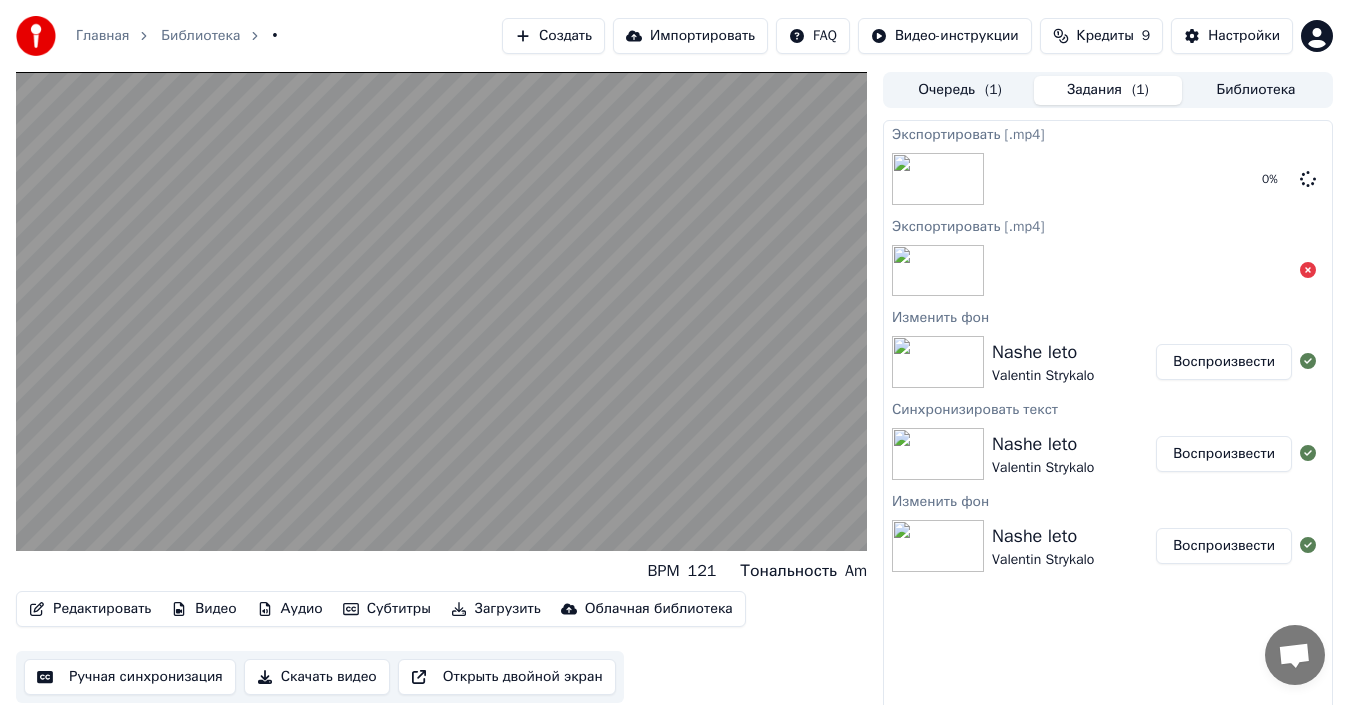 scroll, scrollTop: 14, scrollLeft: 0, axis: vertical 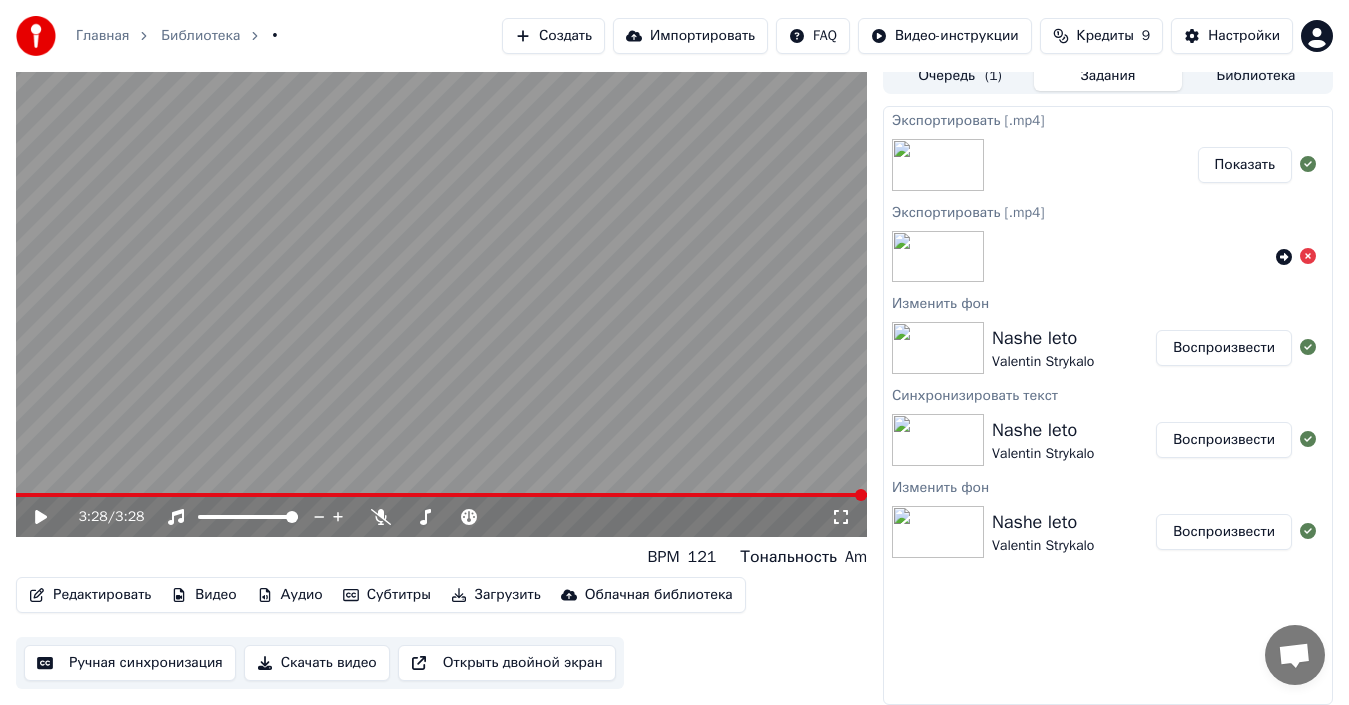 click on "Показать" at bounding box center (1245, 165) 